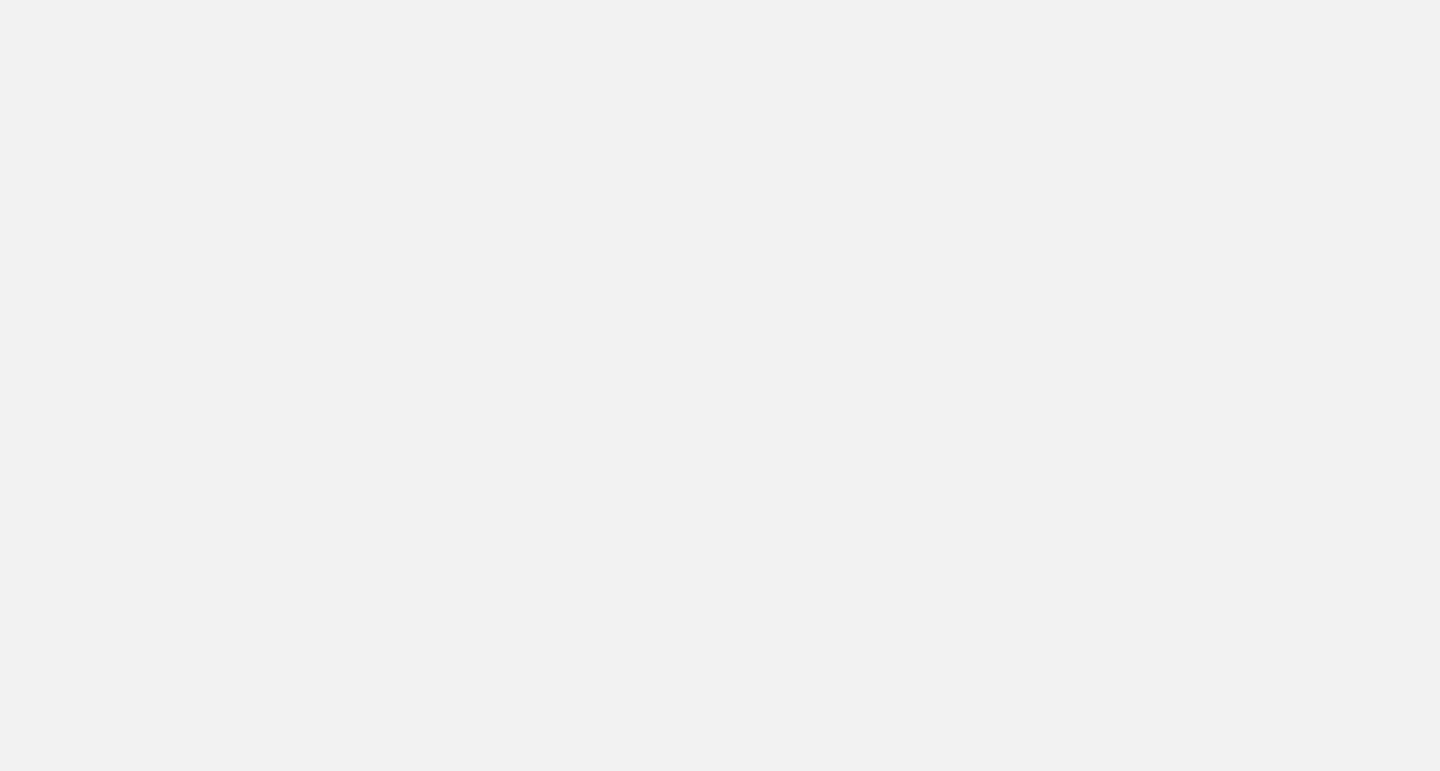 scroll, scrollTop: 0, scrollLeft: 0, axis: both 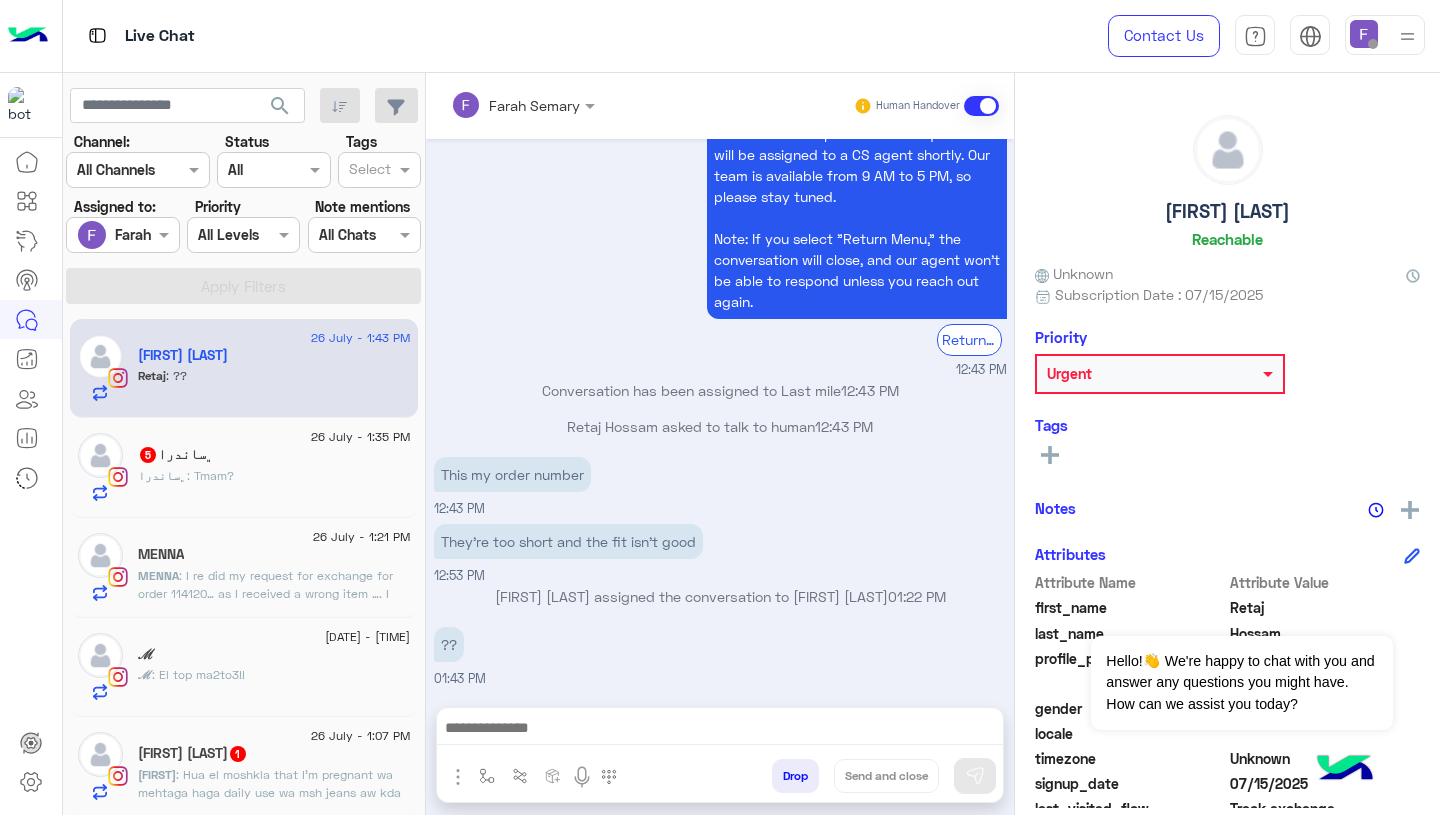 click on "﮼[PERSON] : Tmam?" 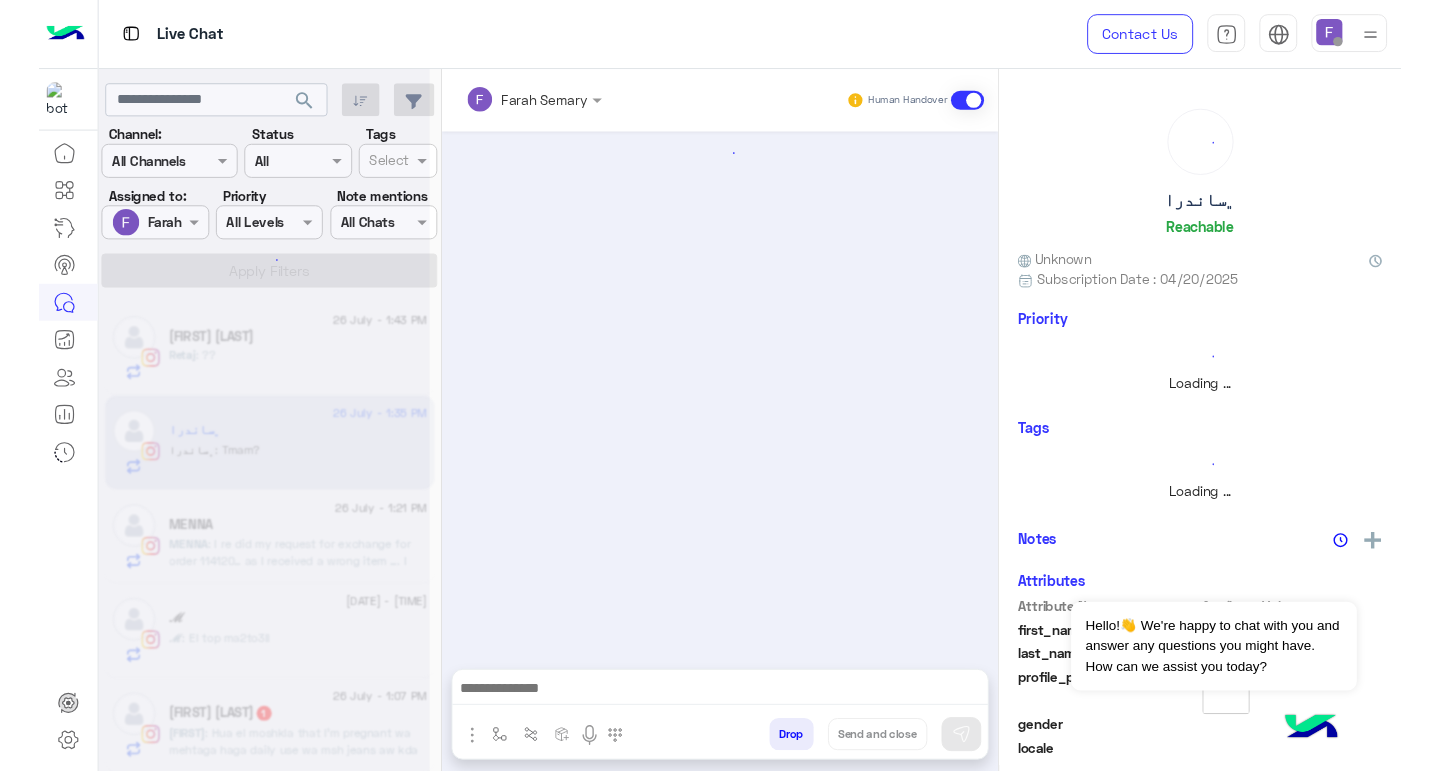 scroll, scrollTop: 0, scrollLeft: 0, axis: both 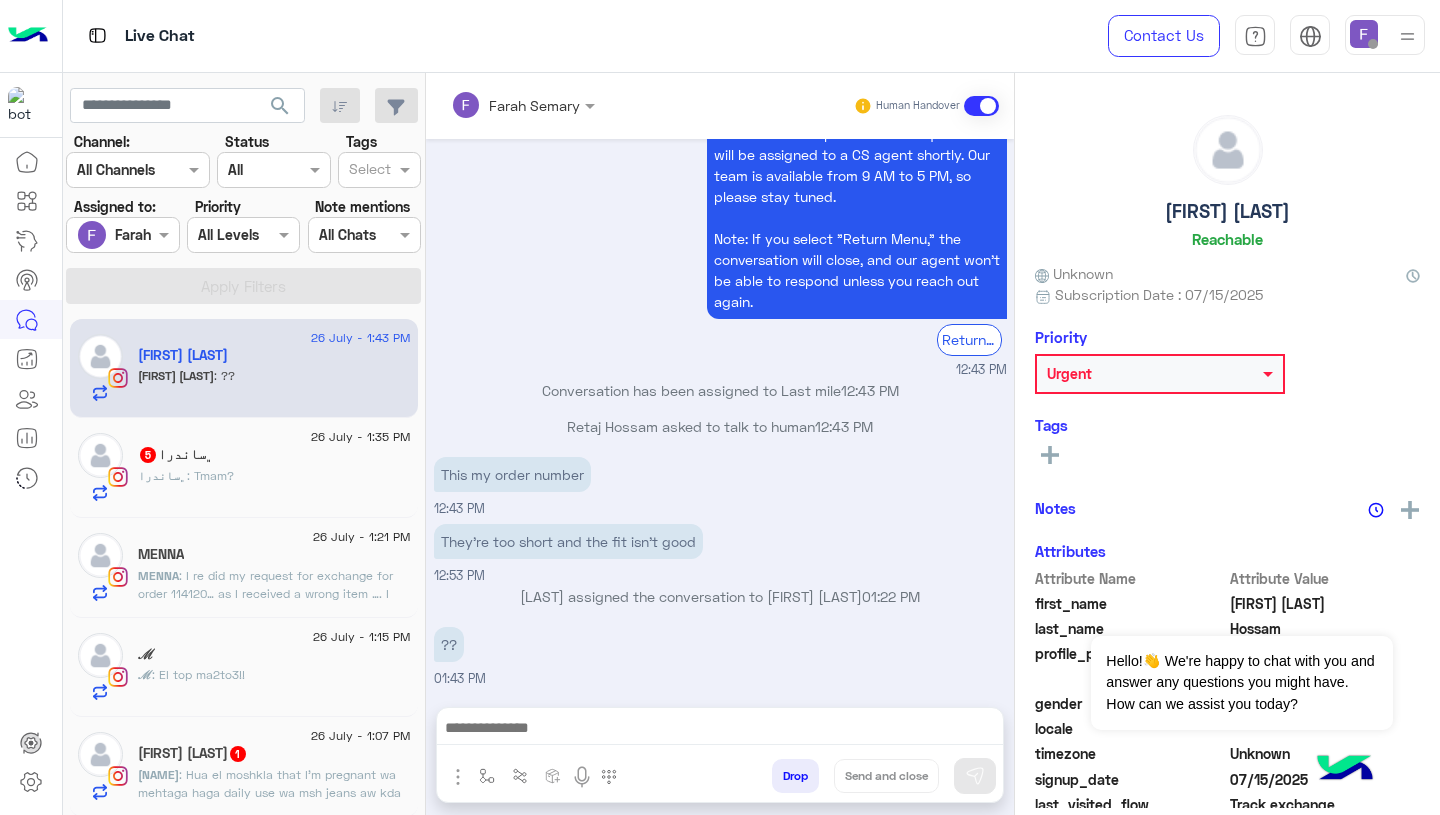 click on "﮼[LAST] : Tmam?" 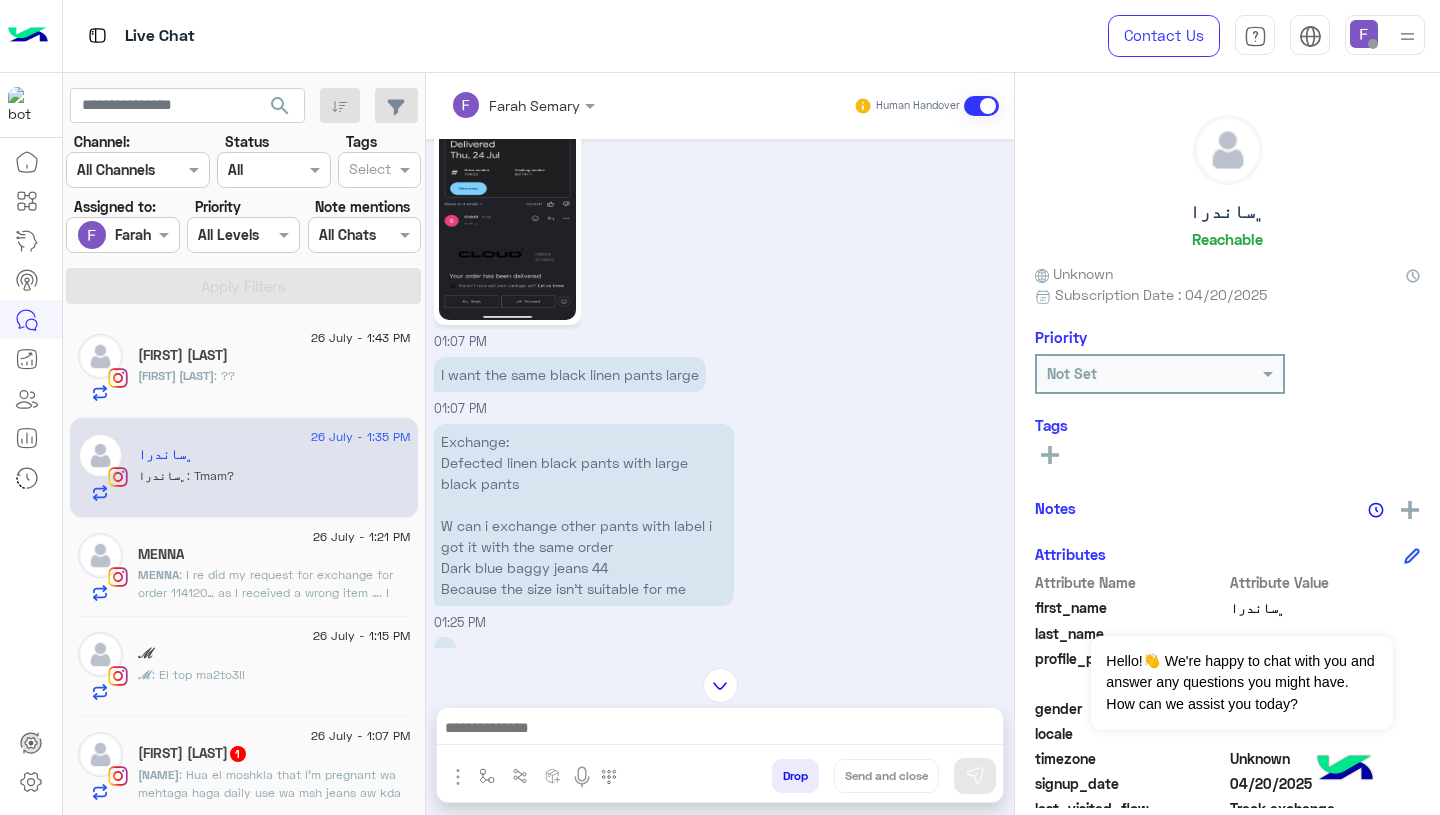 scroll, scrollTop: 1542, scrollLeft: 0, axis: vertical 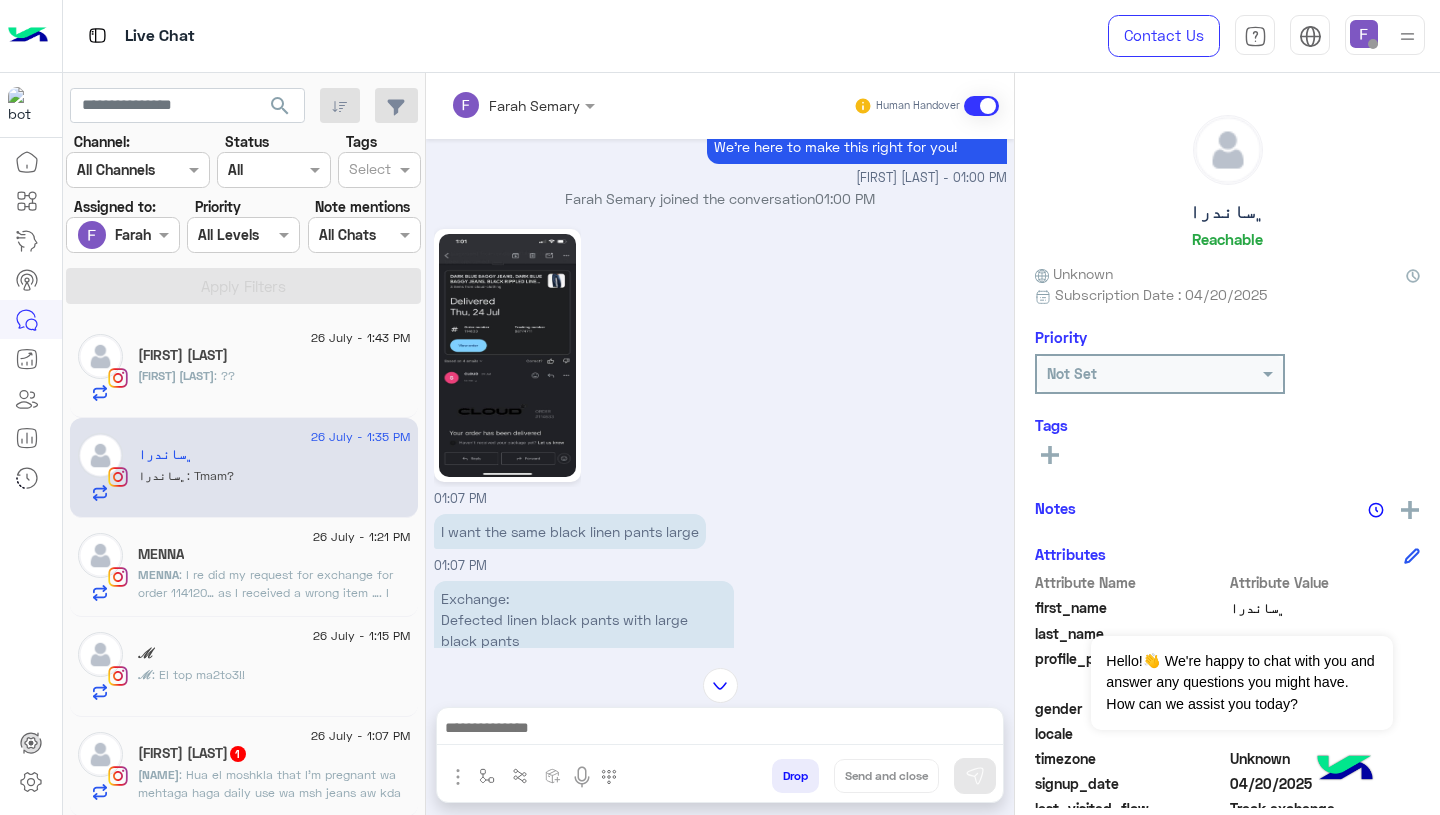 click 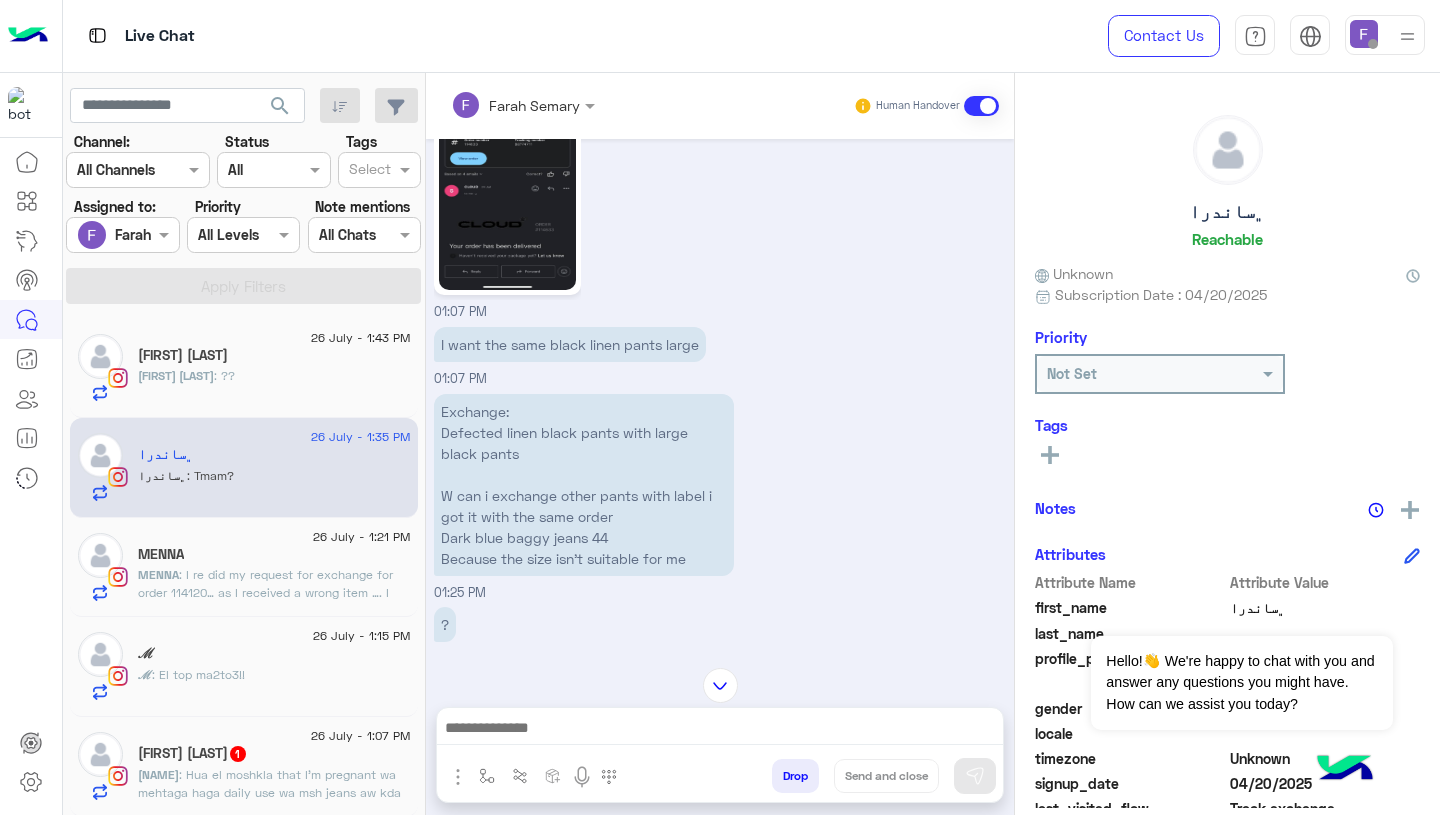scroll, scrollTop: 1739, scrollLeft: 0, axis: vertical 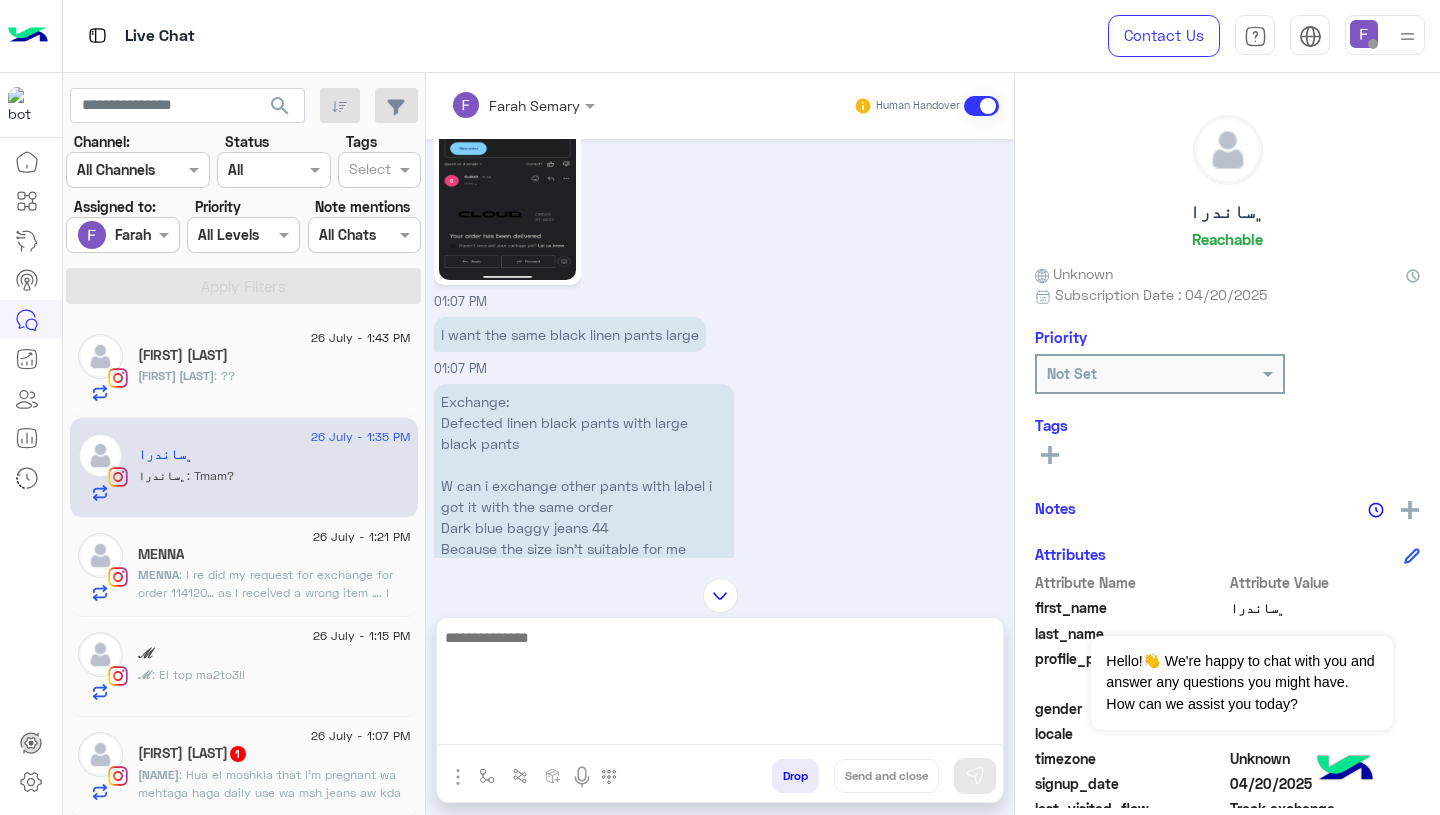 click at bounding box center (720, 685) 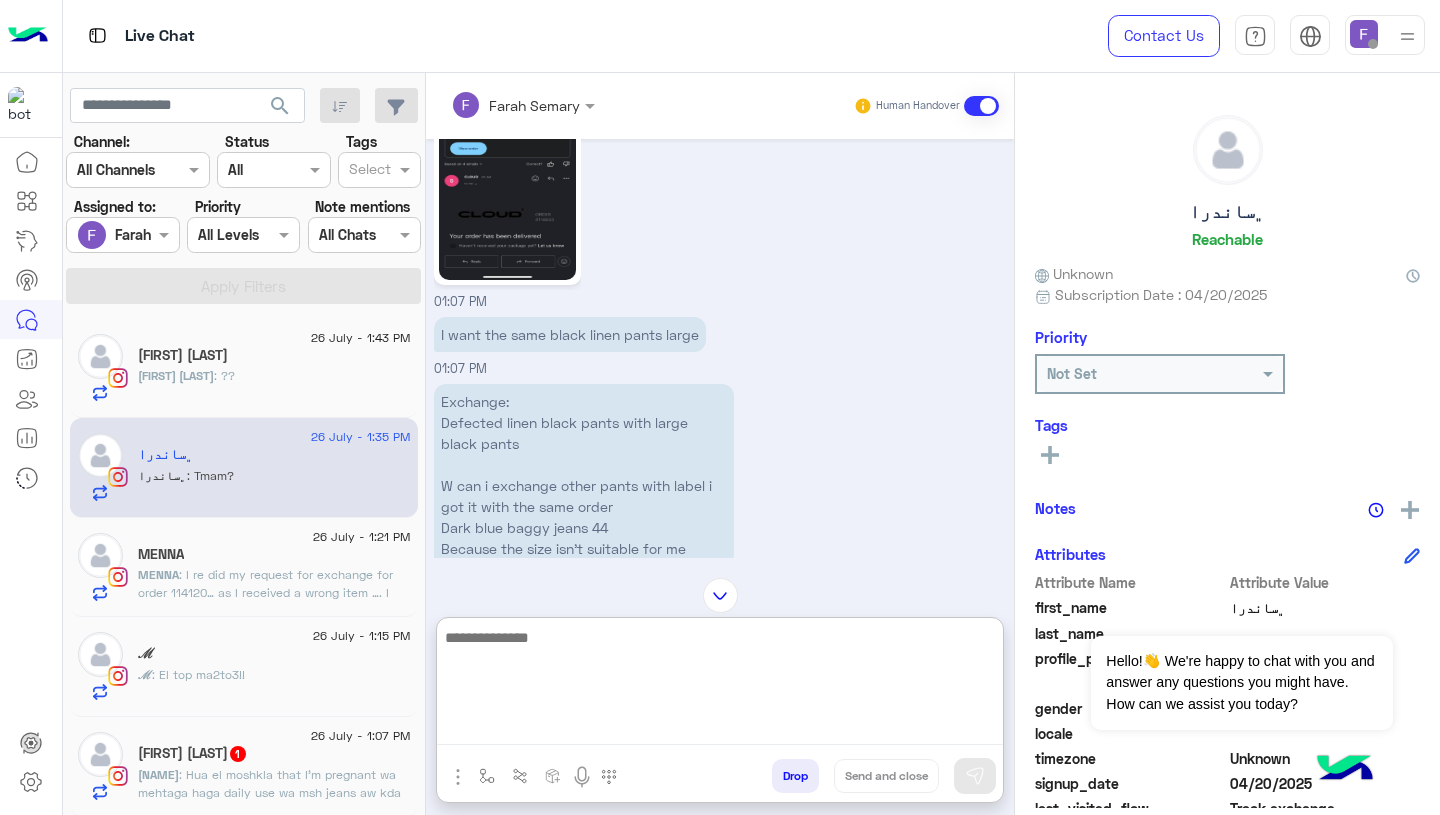 paste on "**********" 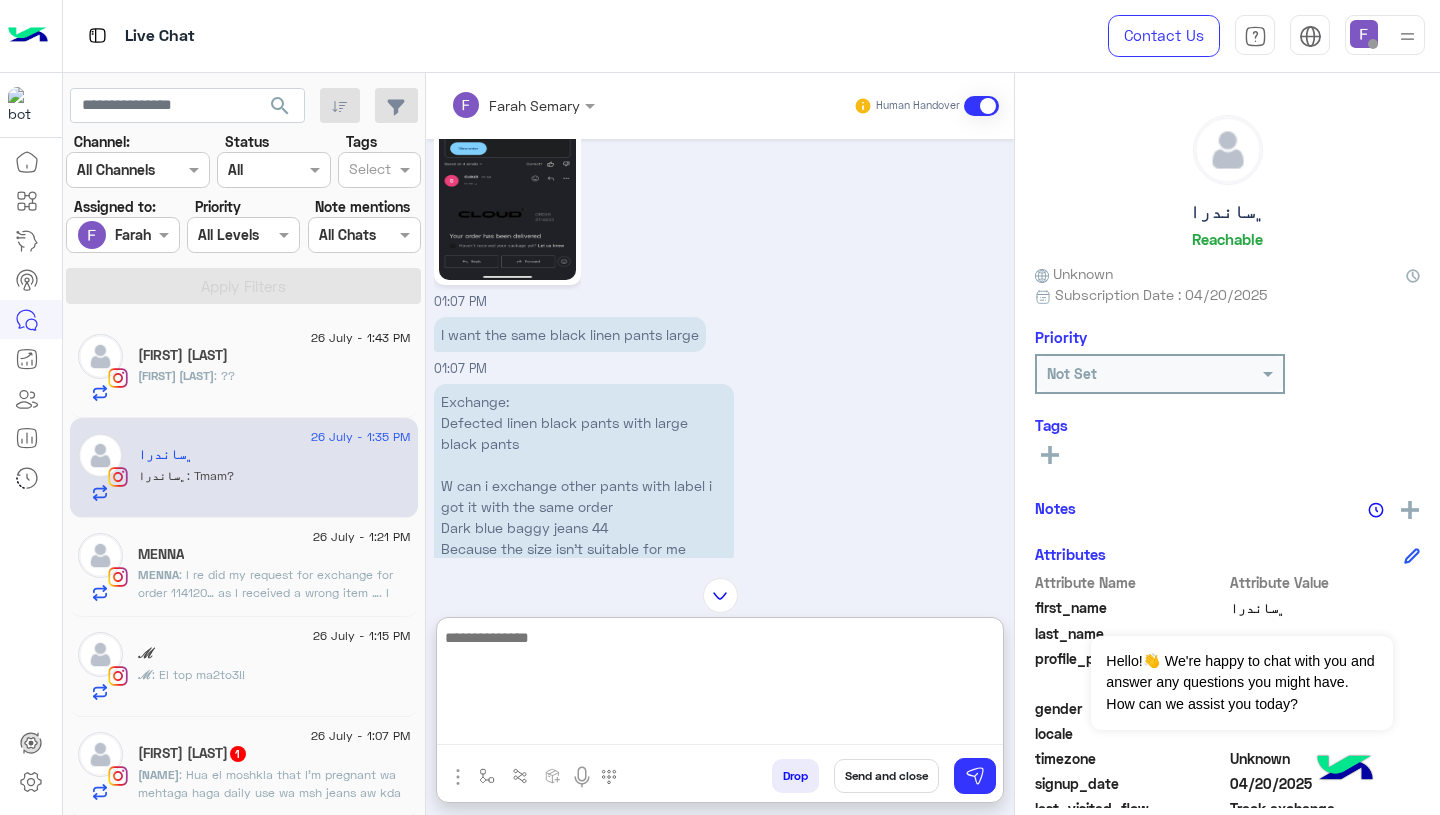 scroll, scrollTop: 0, scrollLeft: 0, axis: both 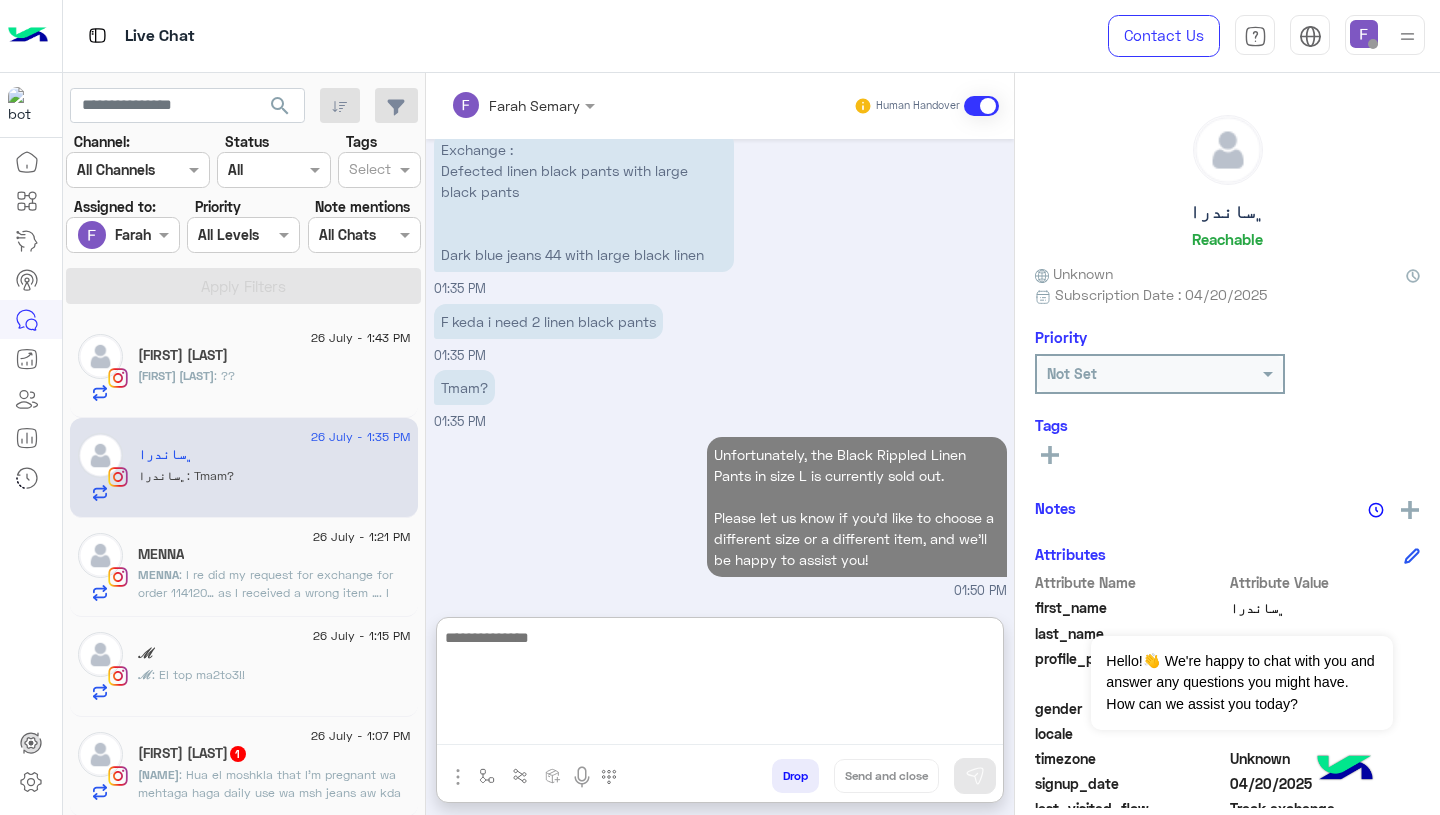 click on "Unfortunately, the Black Rippled Linen Pants in size L is currently sold out. Please let us know if you'd like to choose a different size or a different item, and we'll be happy to assist you!   [TIME]" at bounding box center (720, 516) 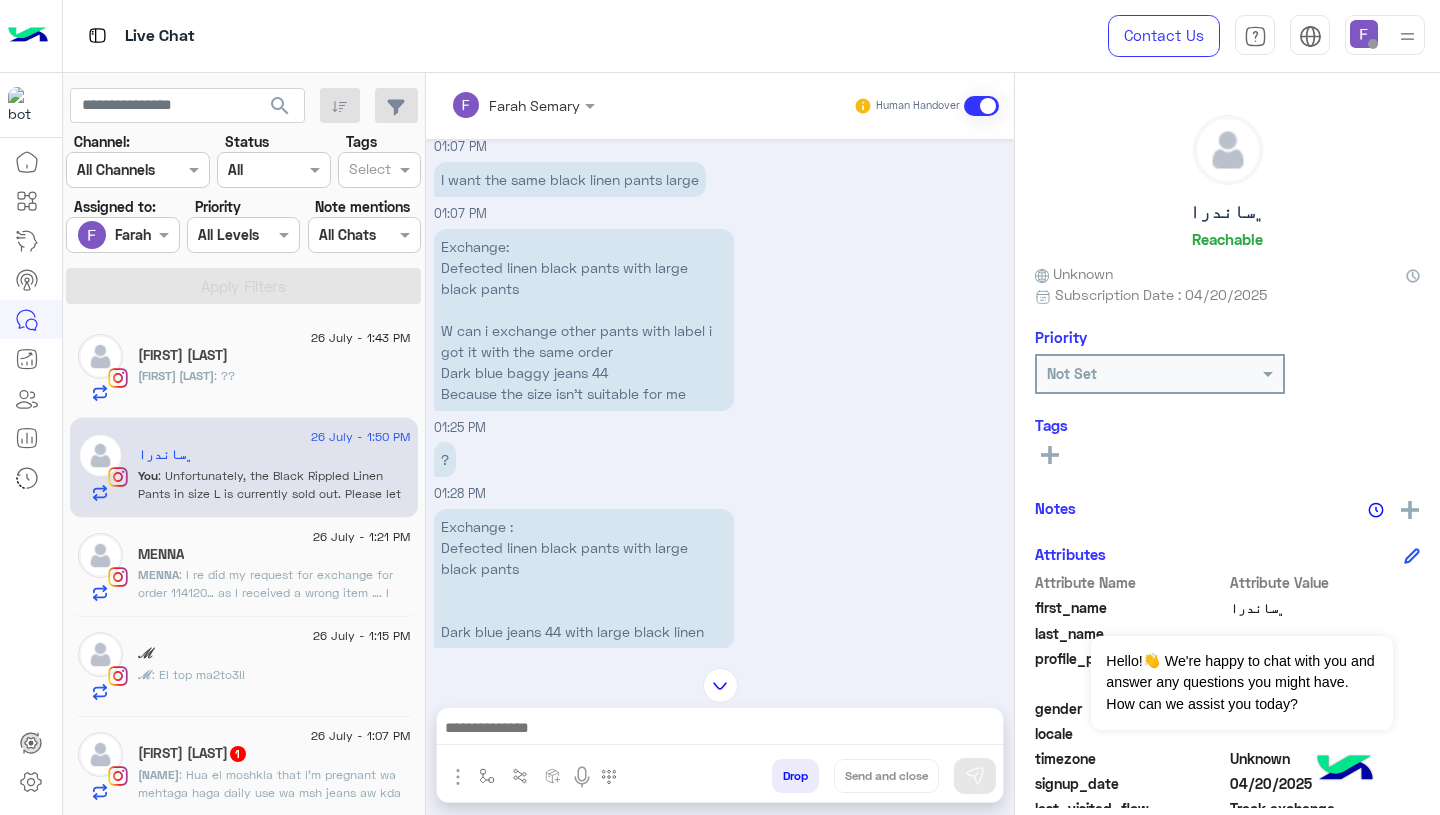 scroll, scrollTop: 1859, scrollLeft: 0, axis: vertical 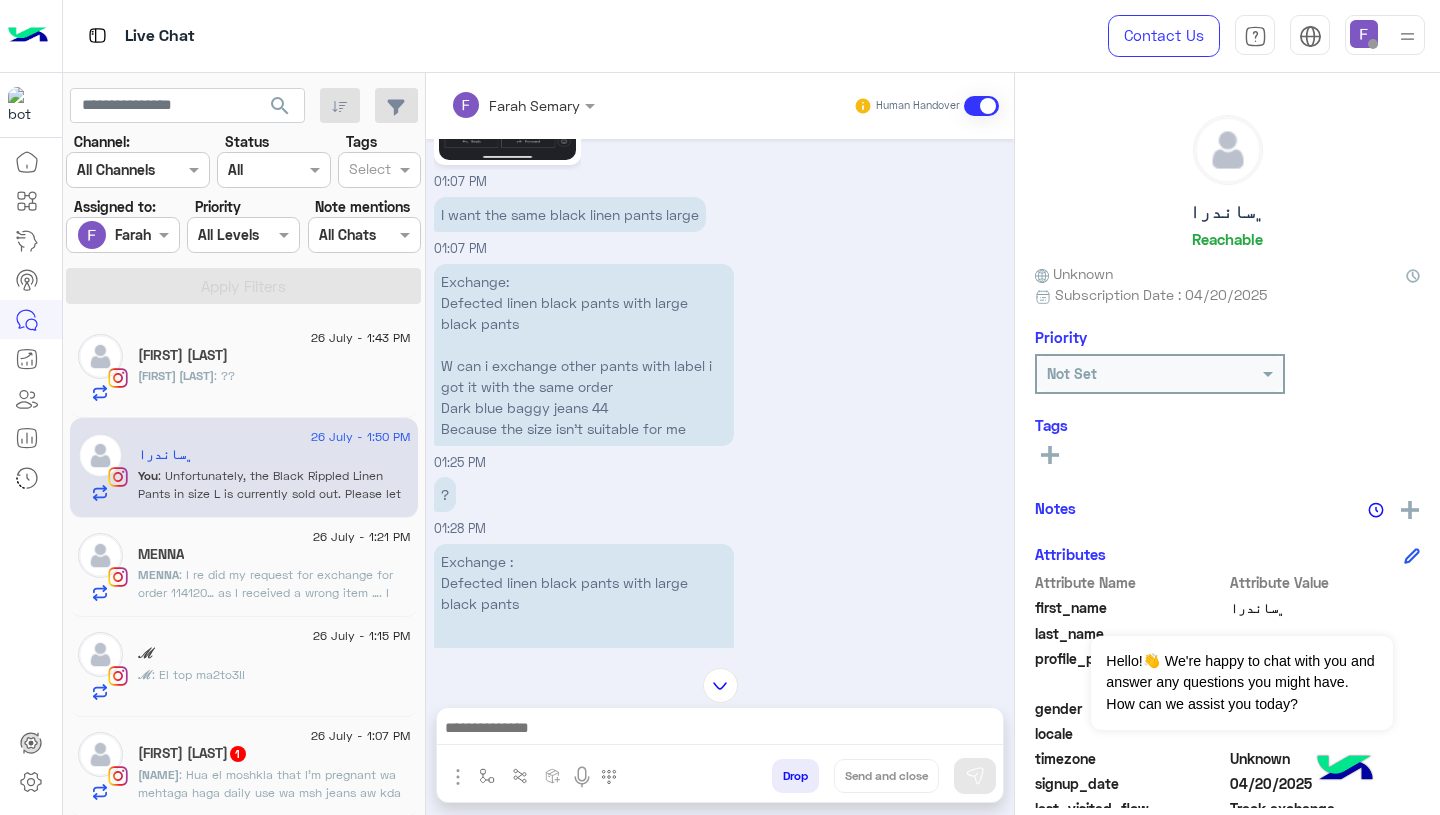 click on "?   [TIME]" at bounding box center [720, 505] 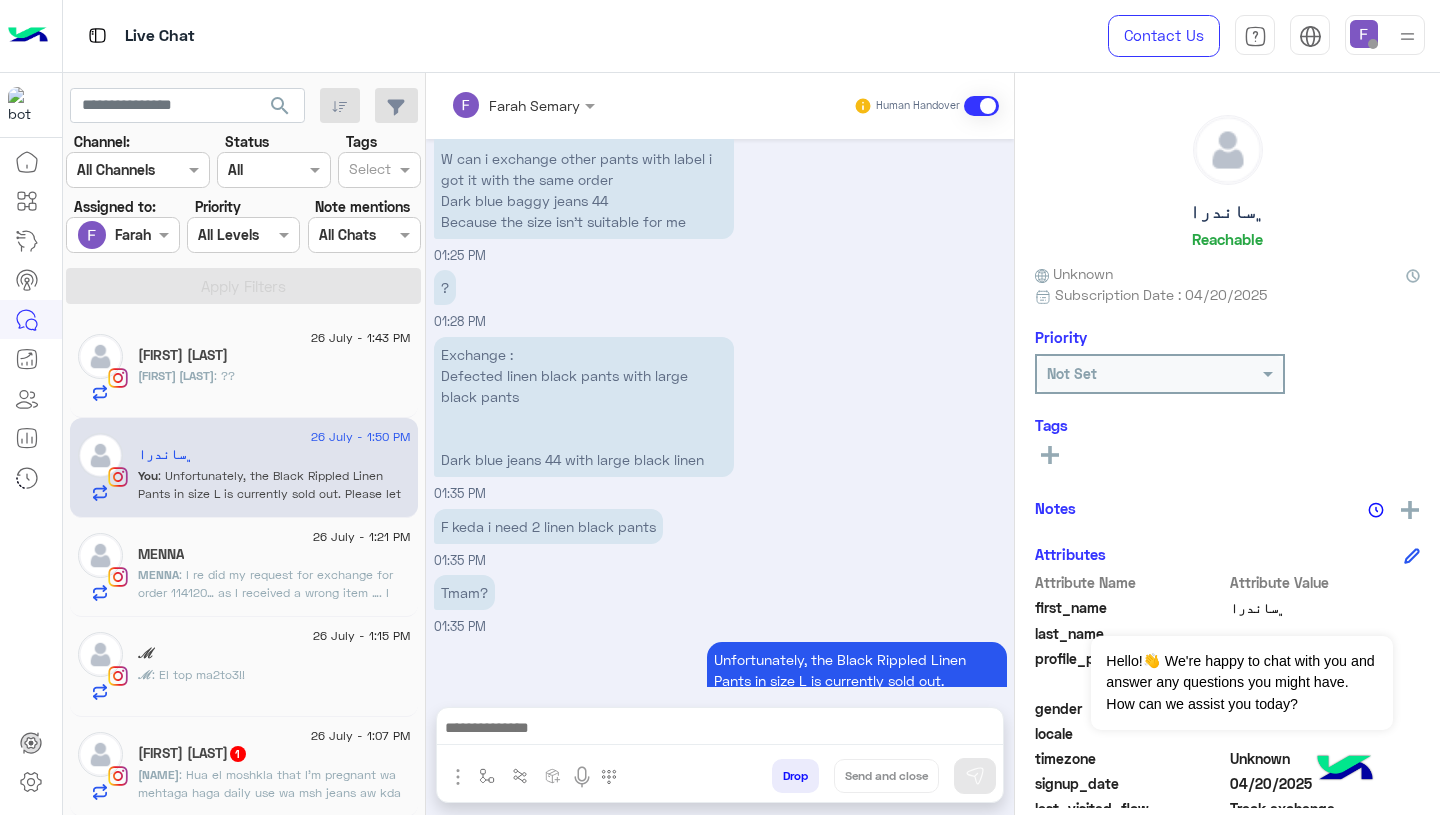 scroll, scrollTop: 2181, scrollLeft: 0, axis: vertical 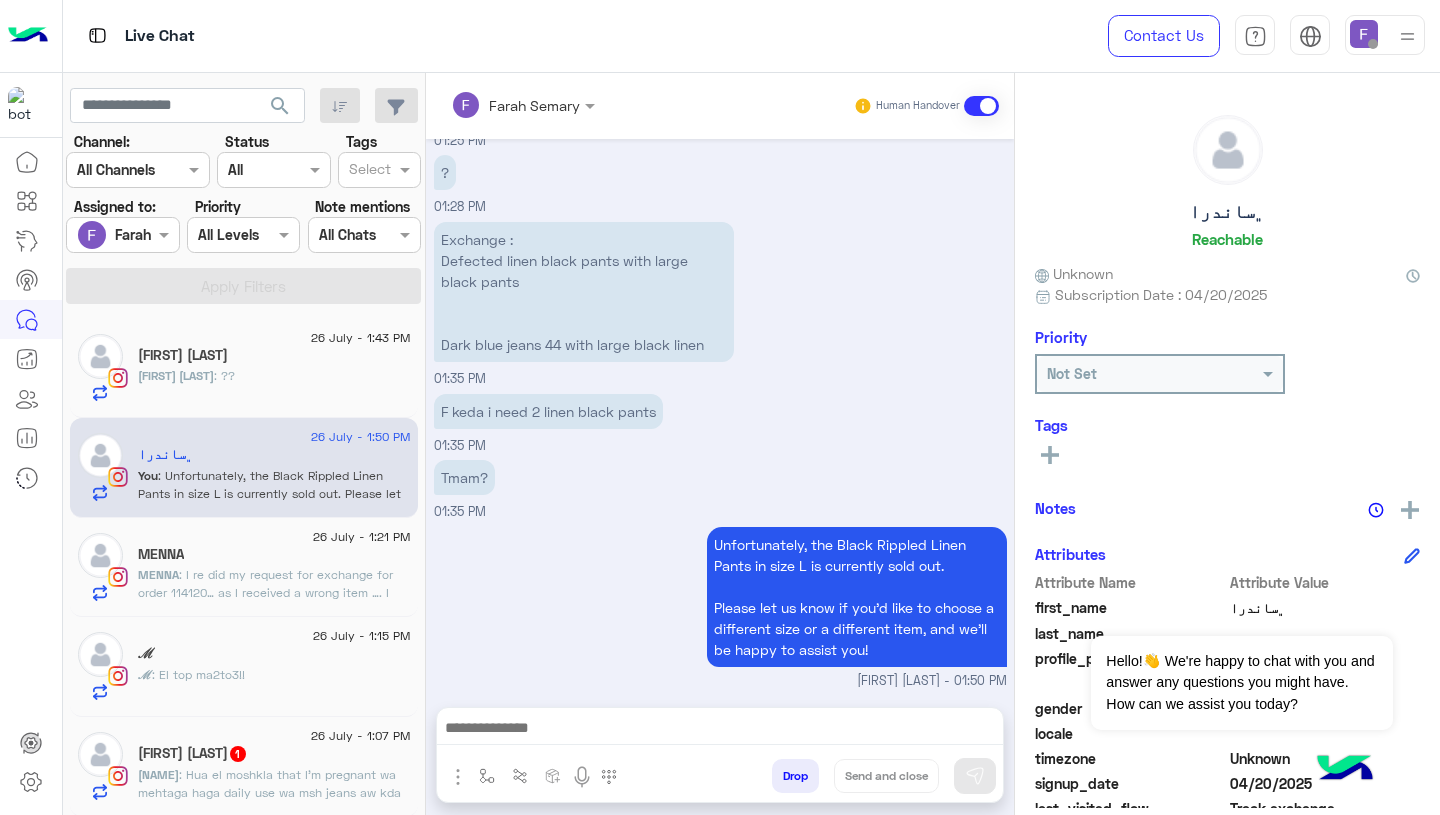 click on ": I re did my request for exchange for order 114120… as I received a wrong item …. I was wondering when will I receive it??" 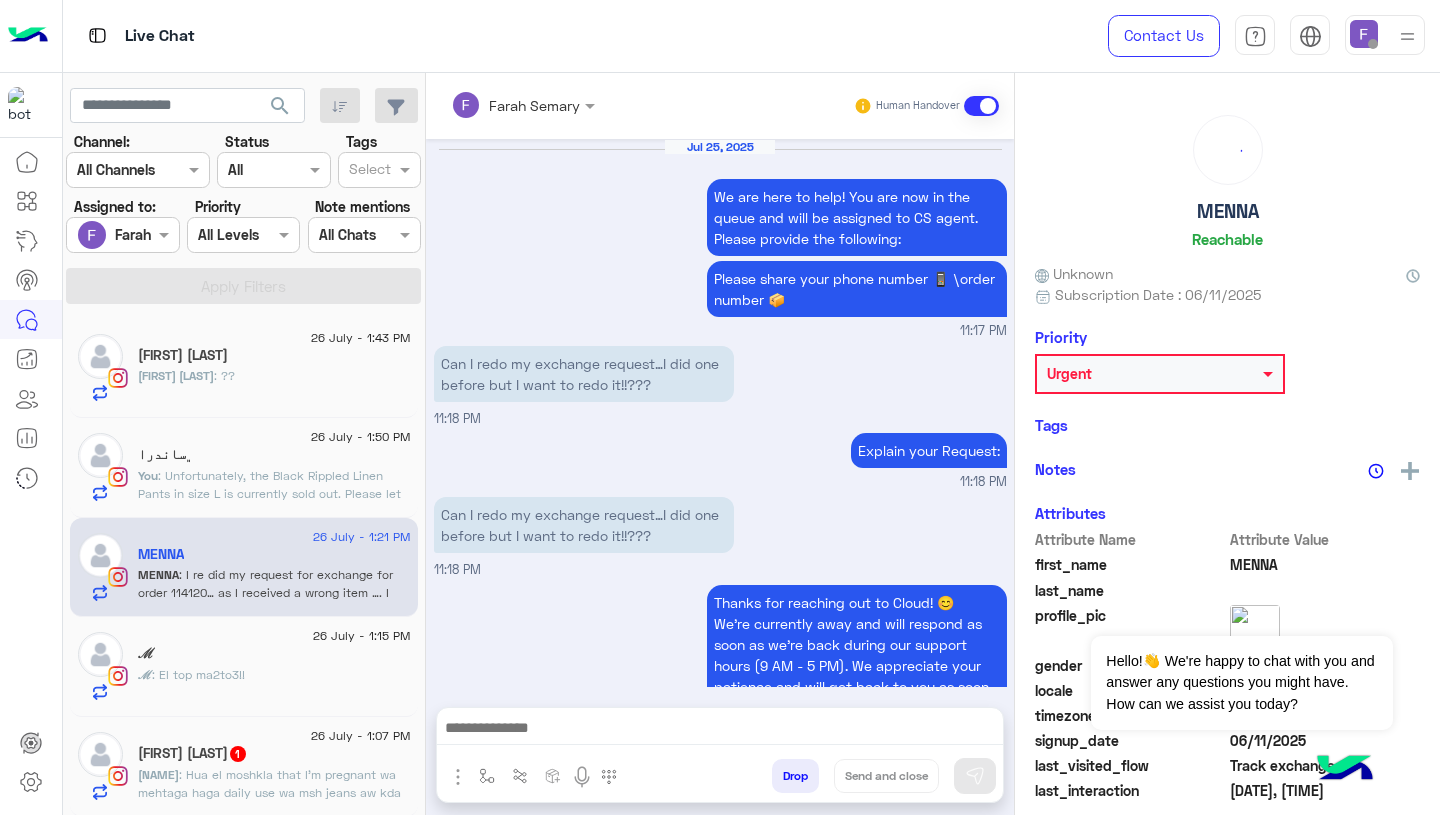 scroll, scrollTop: 1641, scrollLeft: 0, axis: vertical 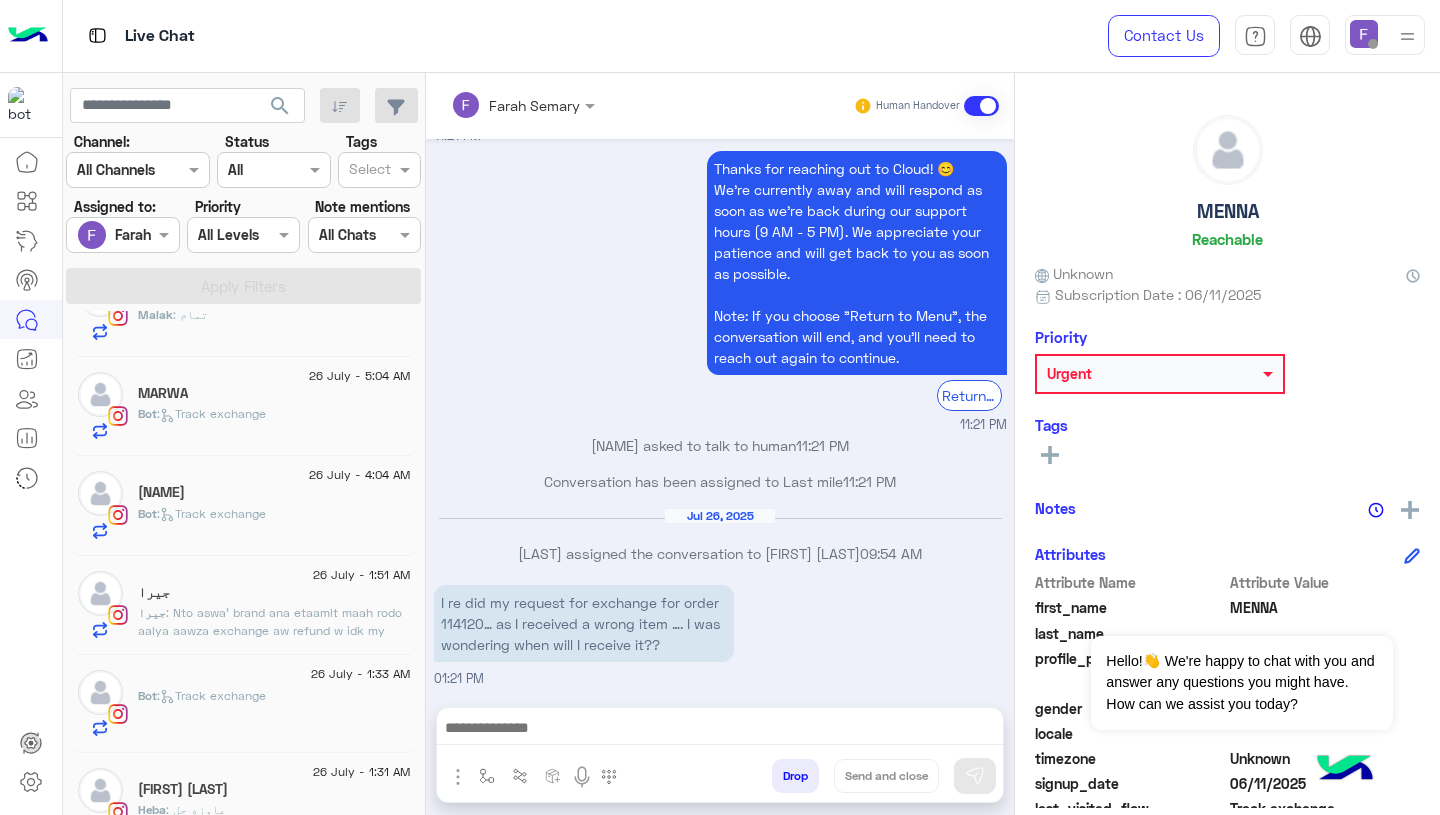 click on ": Nto aswa’ brand ana etaamlt maah rodo aalya aawza exchange aw refund w idk my order no" 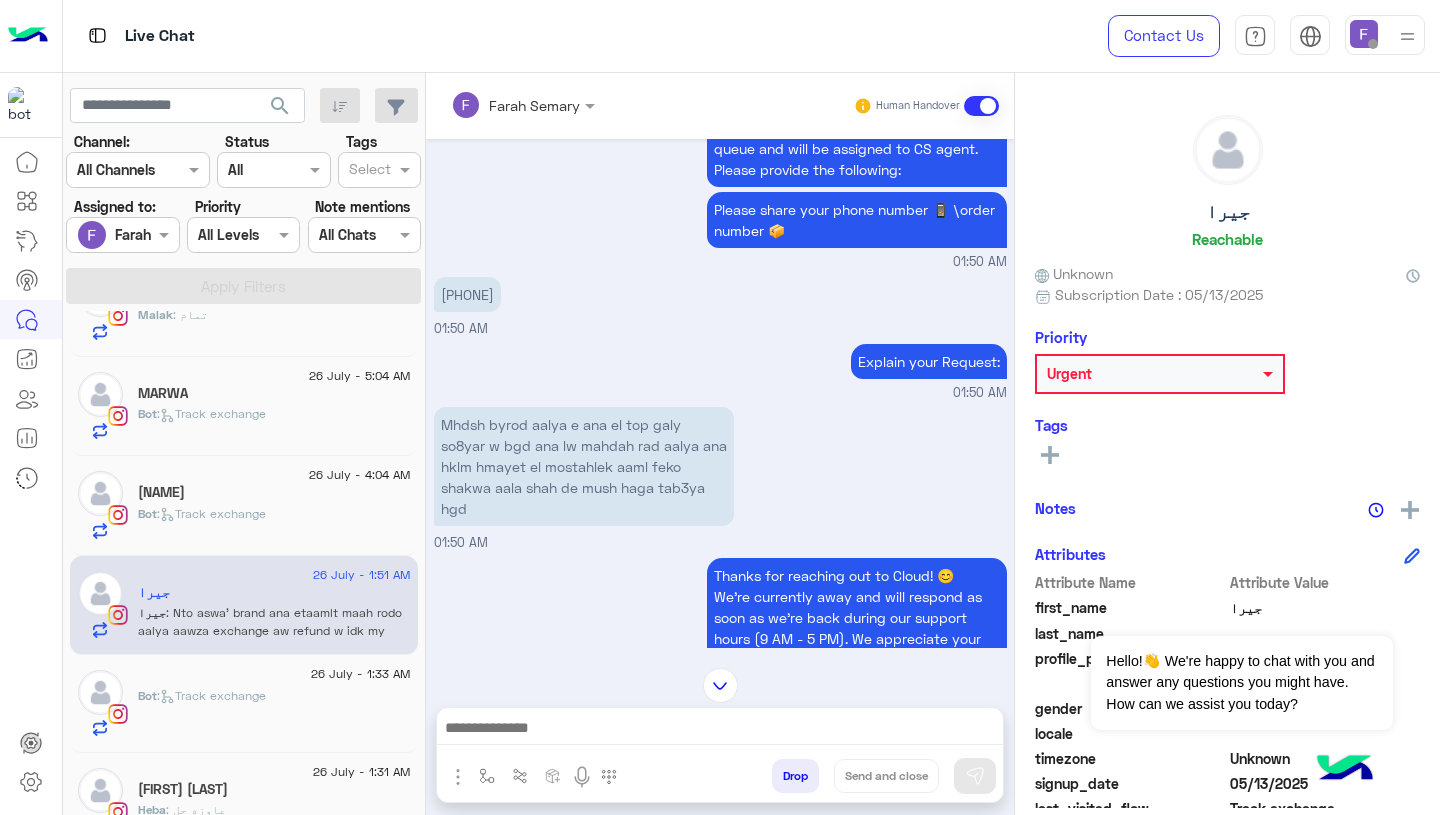 scroll, scrollTop: 1115, scrollLeft: 0, axis: vertical 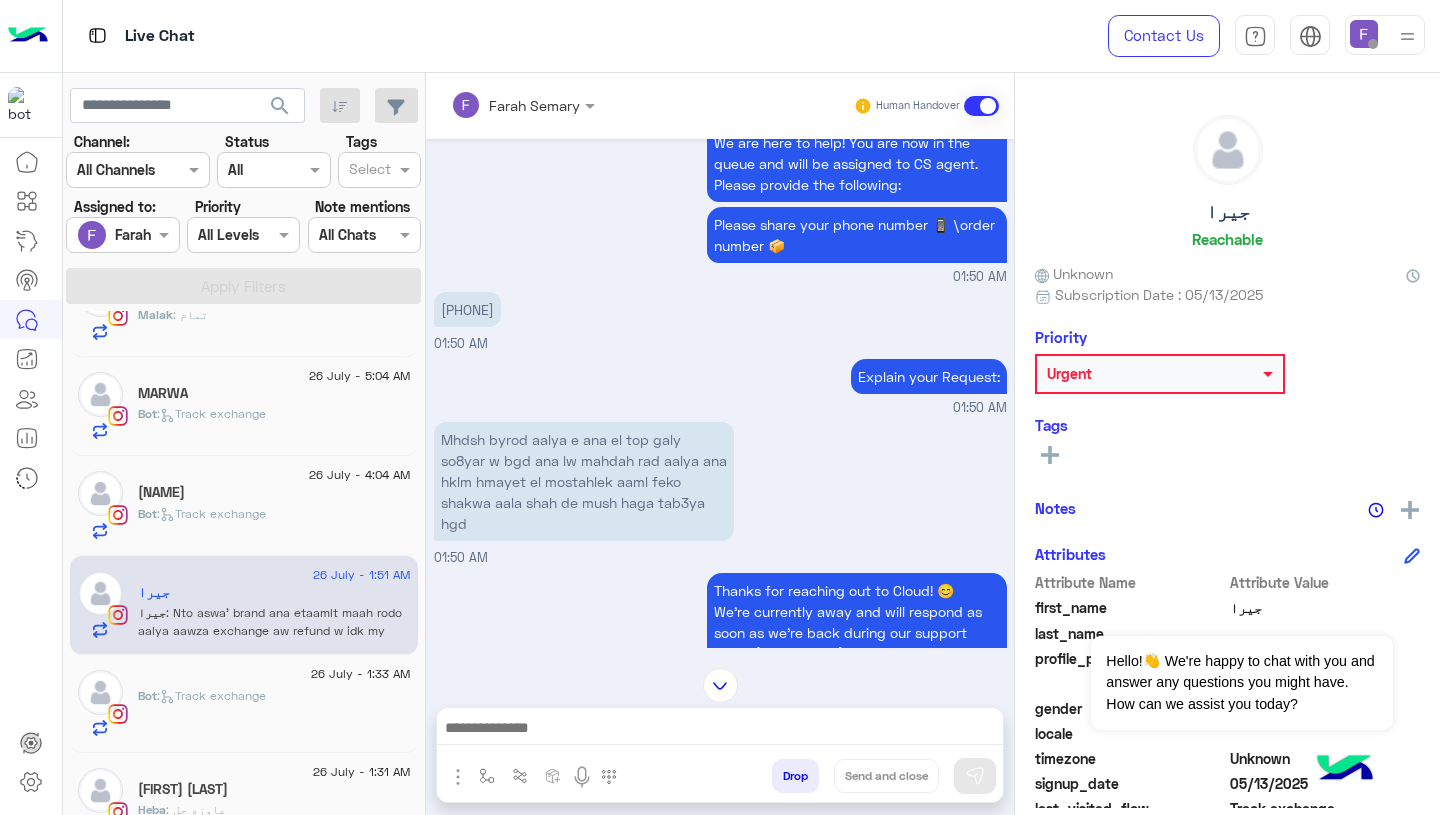 click on "[PHONE]" at bounding box center [467, 309] 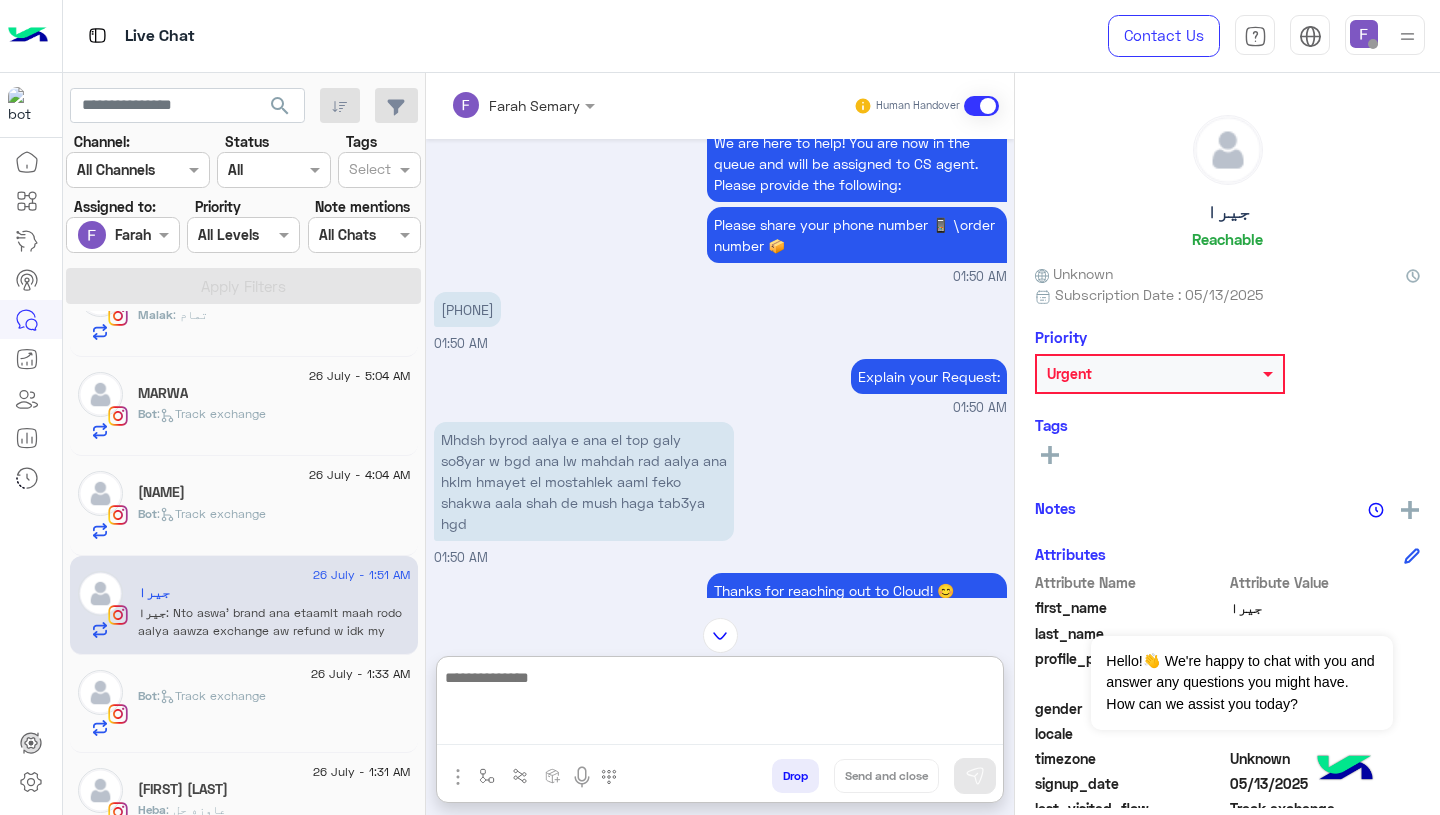 paste on "**********" 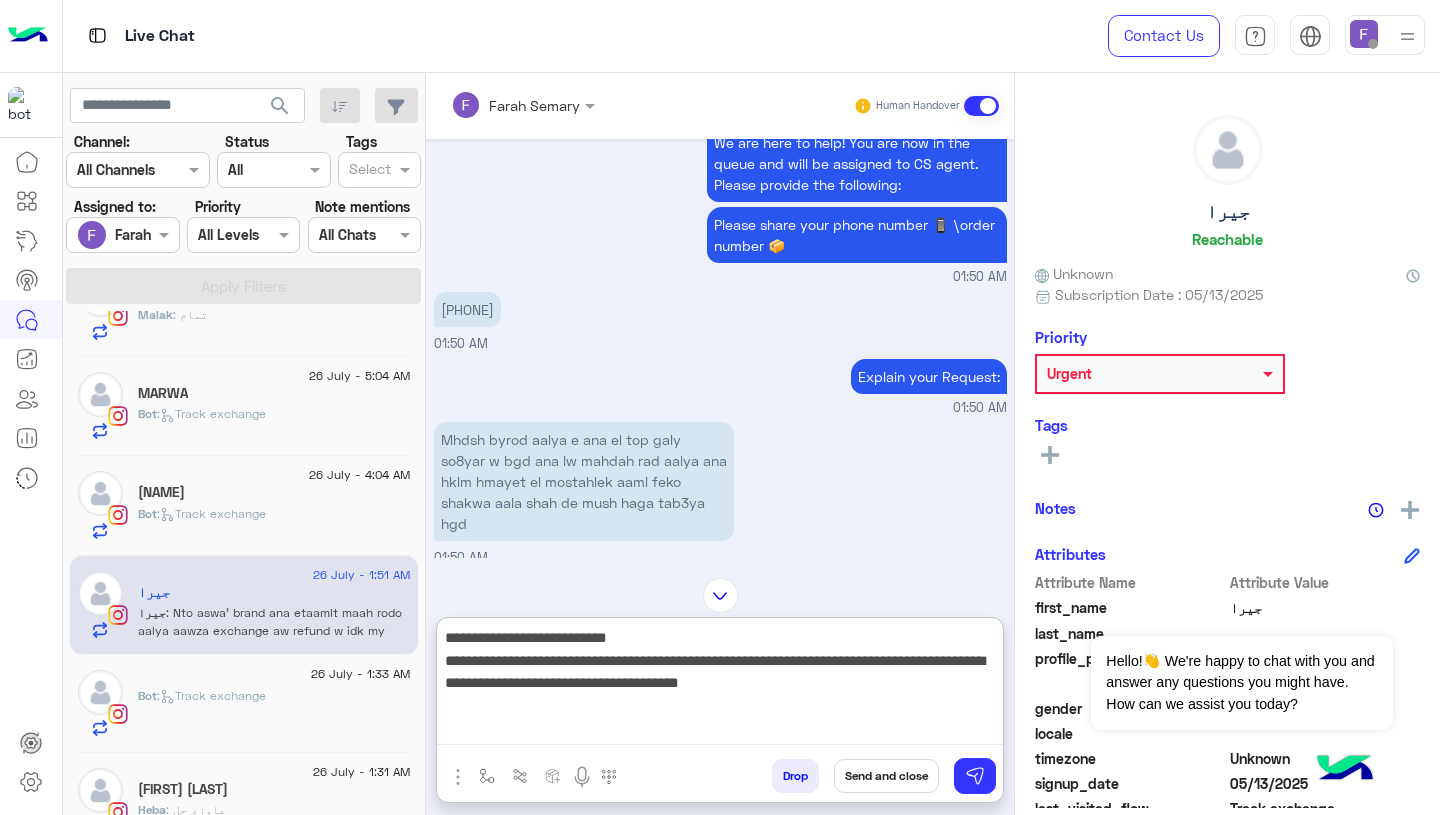click on "**********" at bounding box center (720, 685) 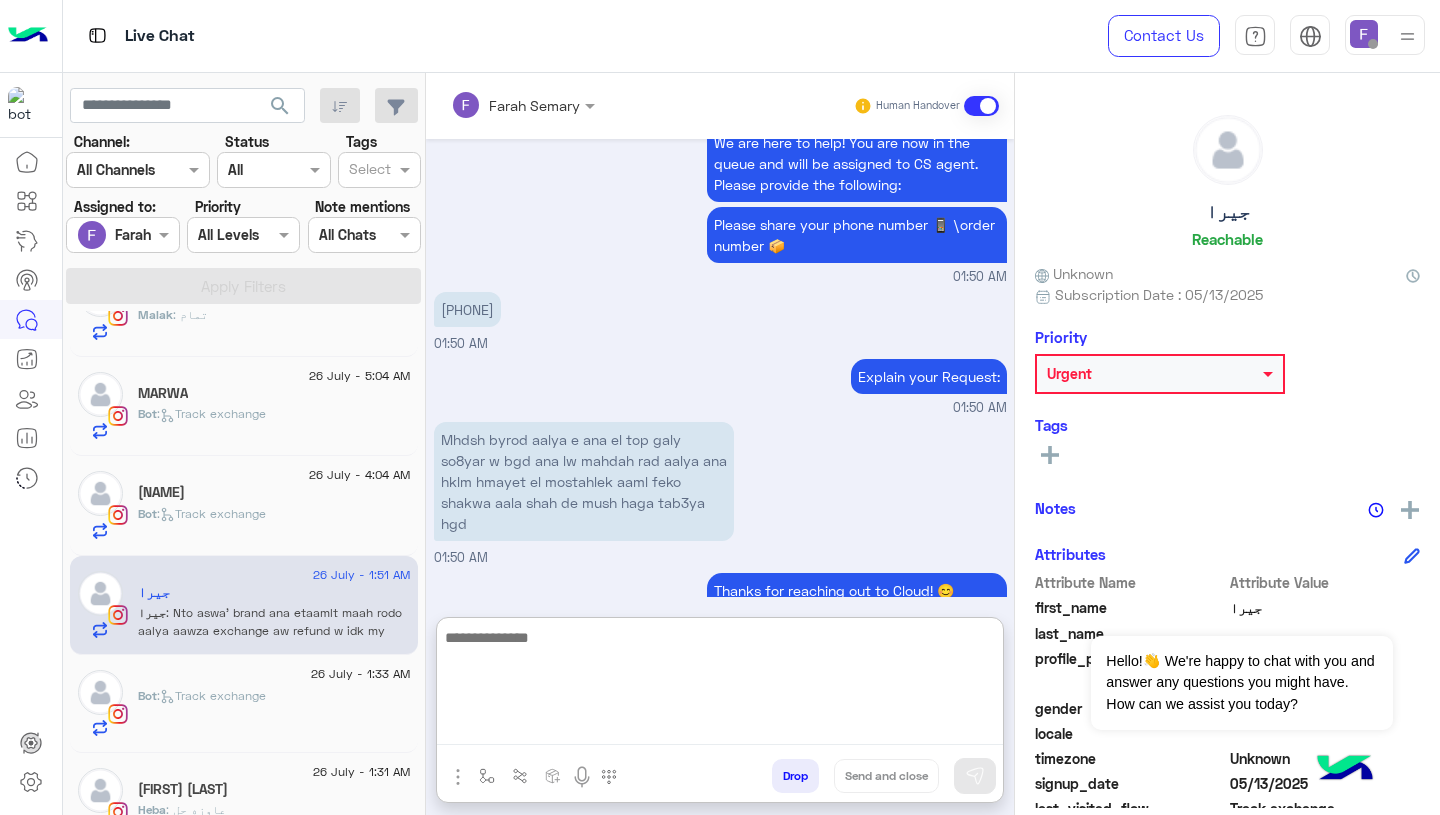 scroll, scrollTop: 1717, scrollLeft: 0, axis: vertical 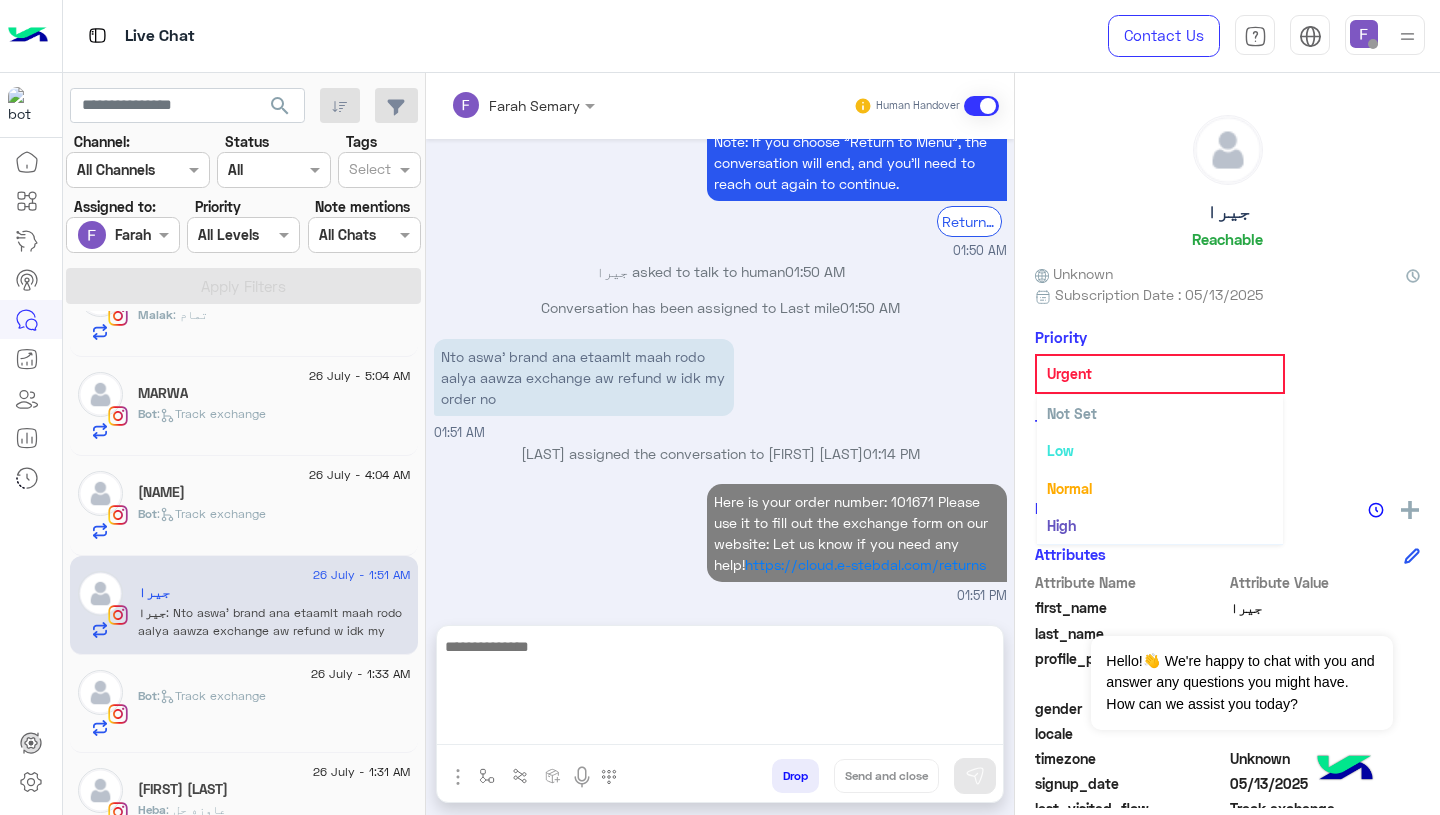 click 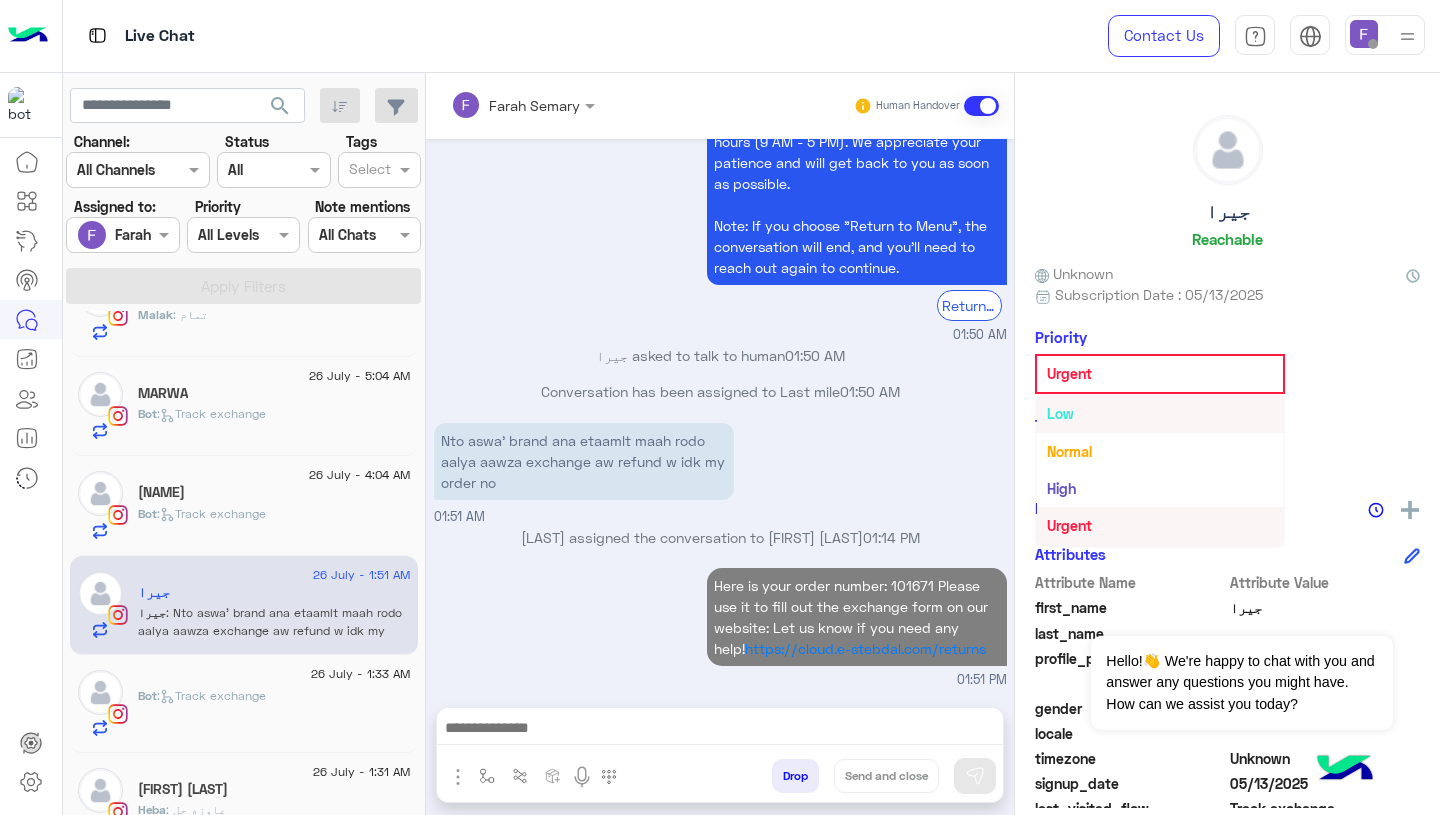 scroll, scrollTop: 0, scrollLeft: 0, axis: both 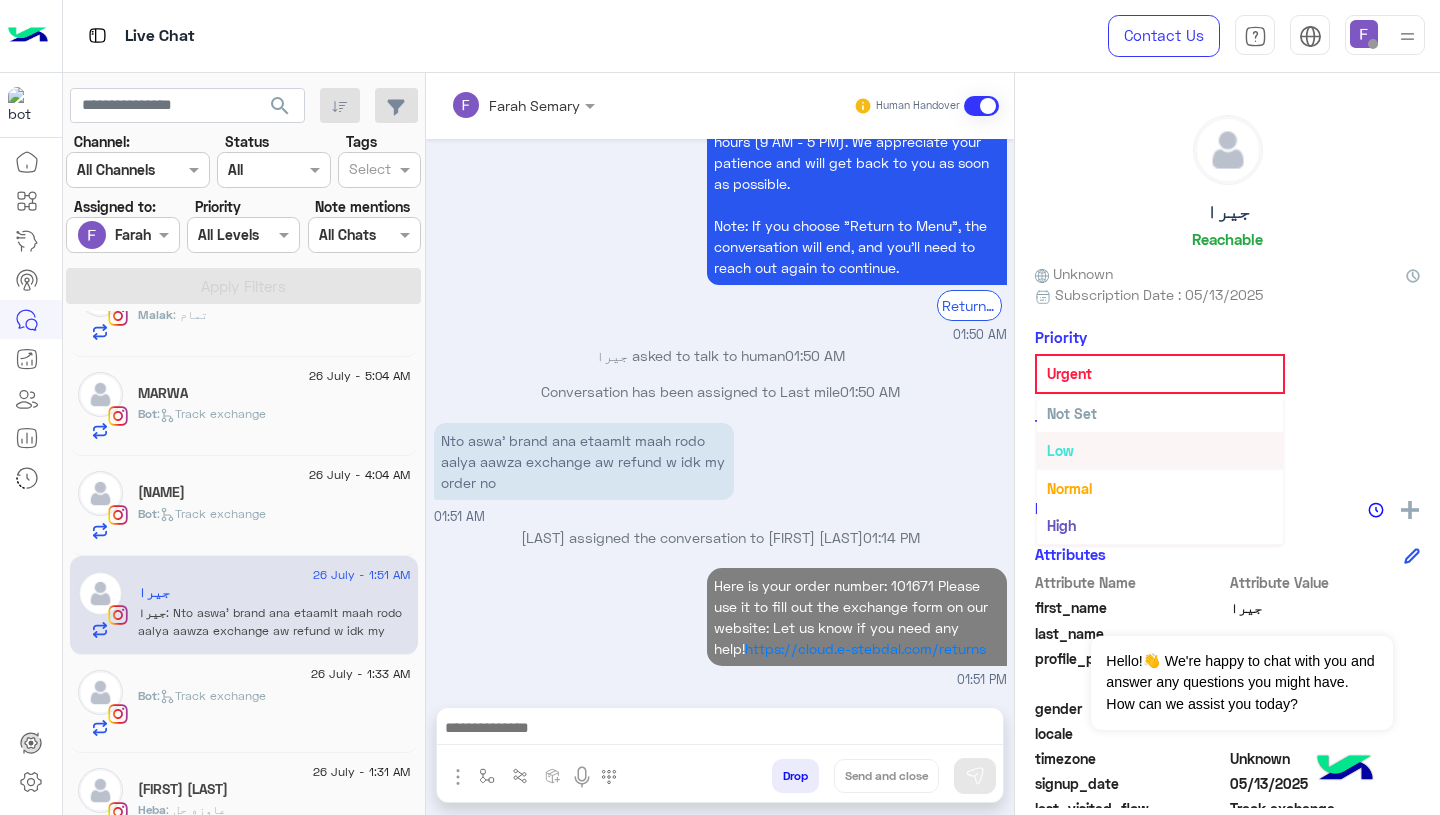 click on "Not Set" at bounding box center [1160, 413] 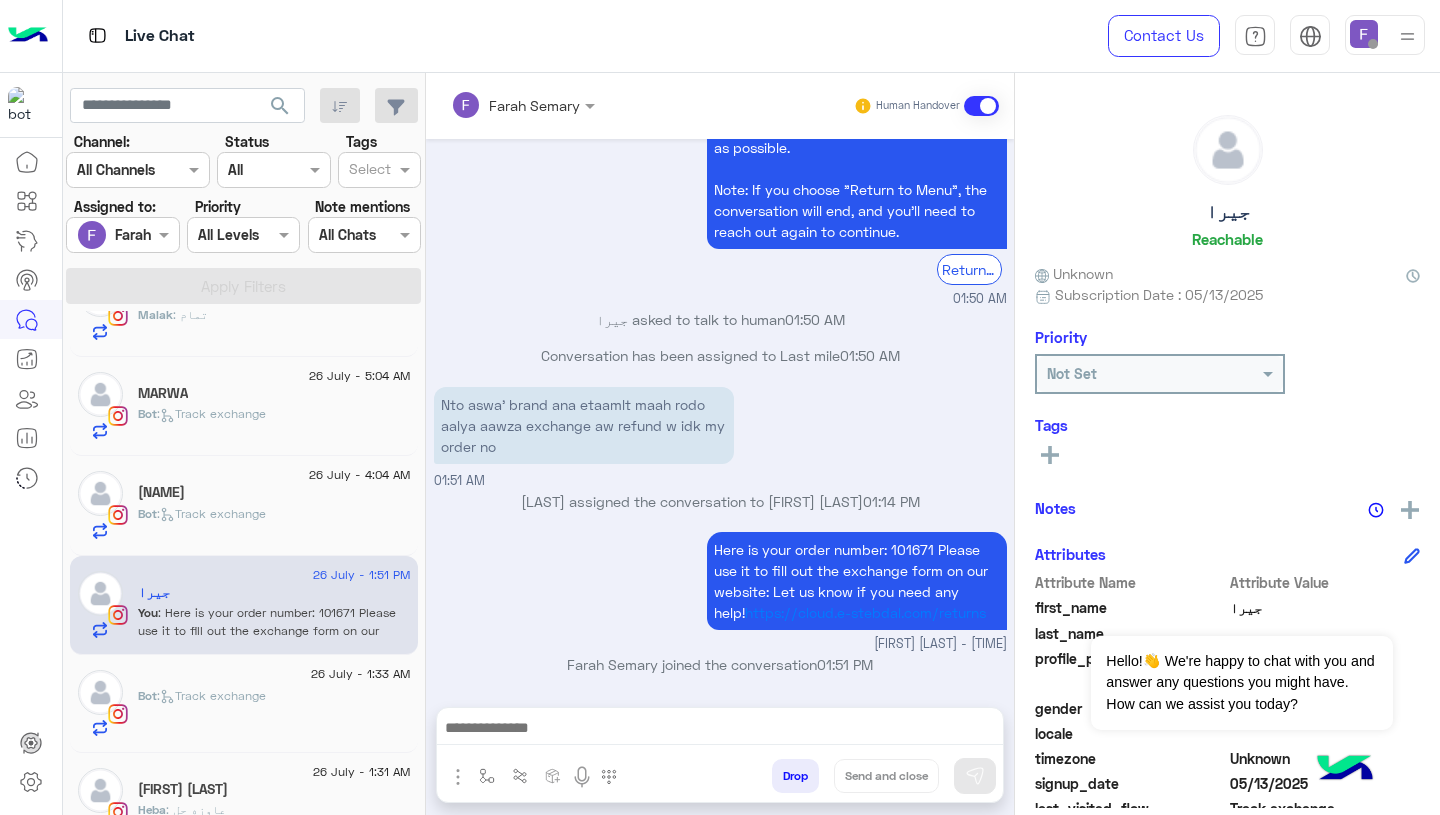 click on "Nto aswa’ brand ana etaamlt maah rodo aalya aawza exchange aw refund w idk my order no   [TIME]" at bounding box center (720, 436) 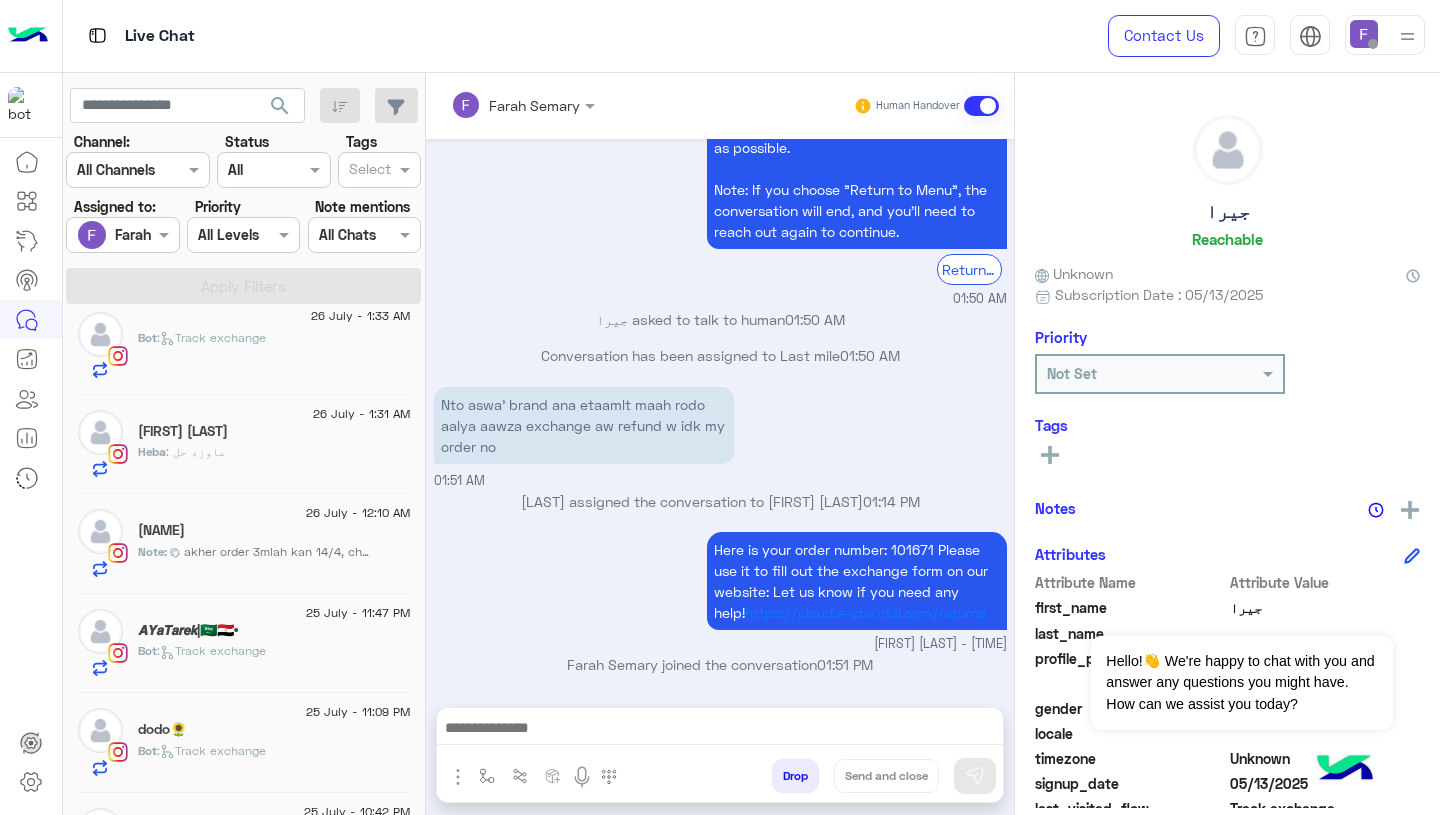 scroll, scrollTop: 1592, scrollLeft: 0, axis: vertical 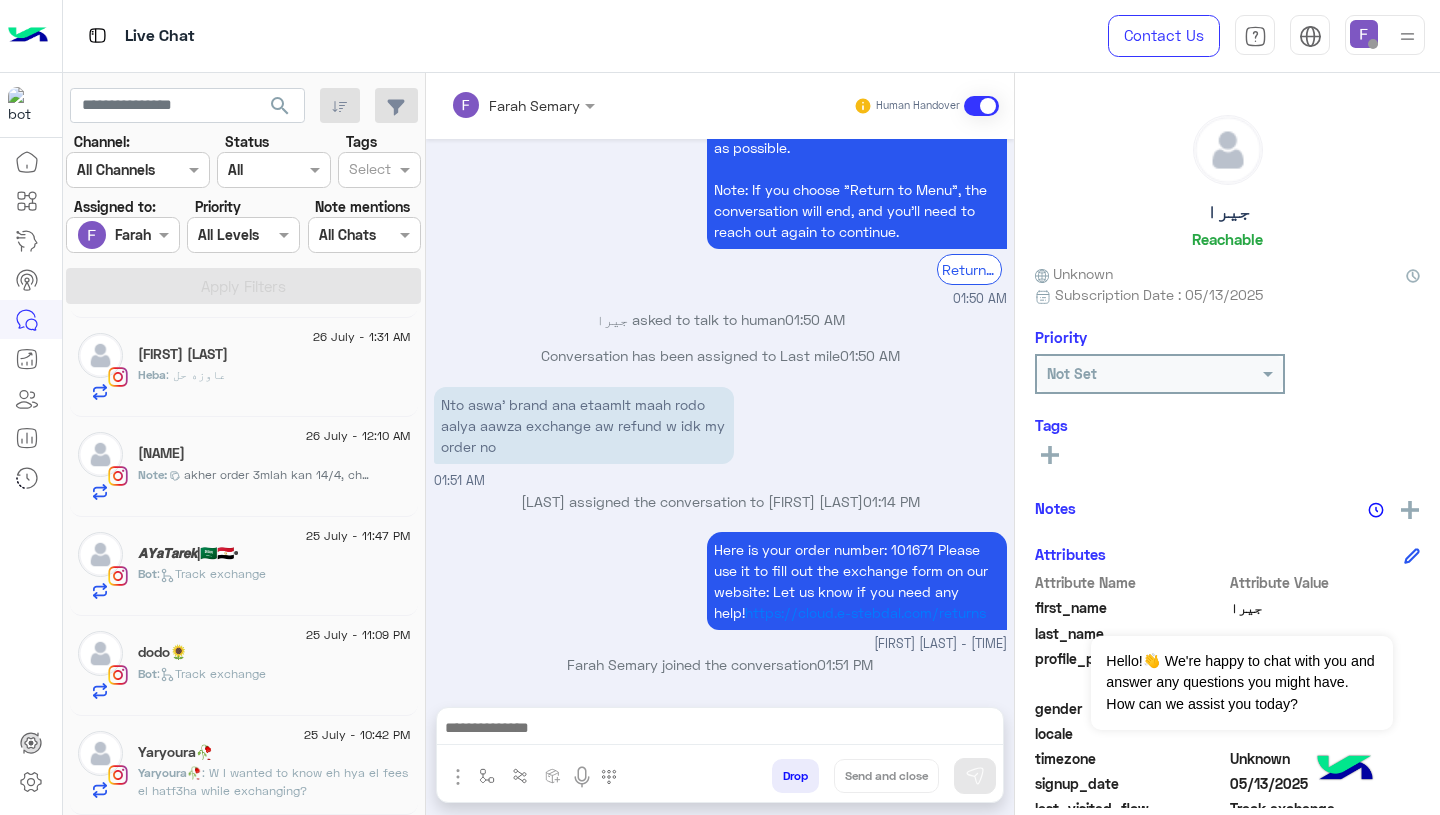 click on "Yaryoura🥀" 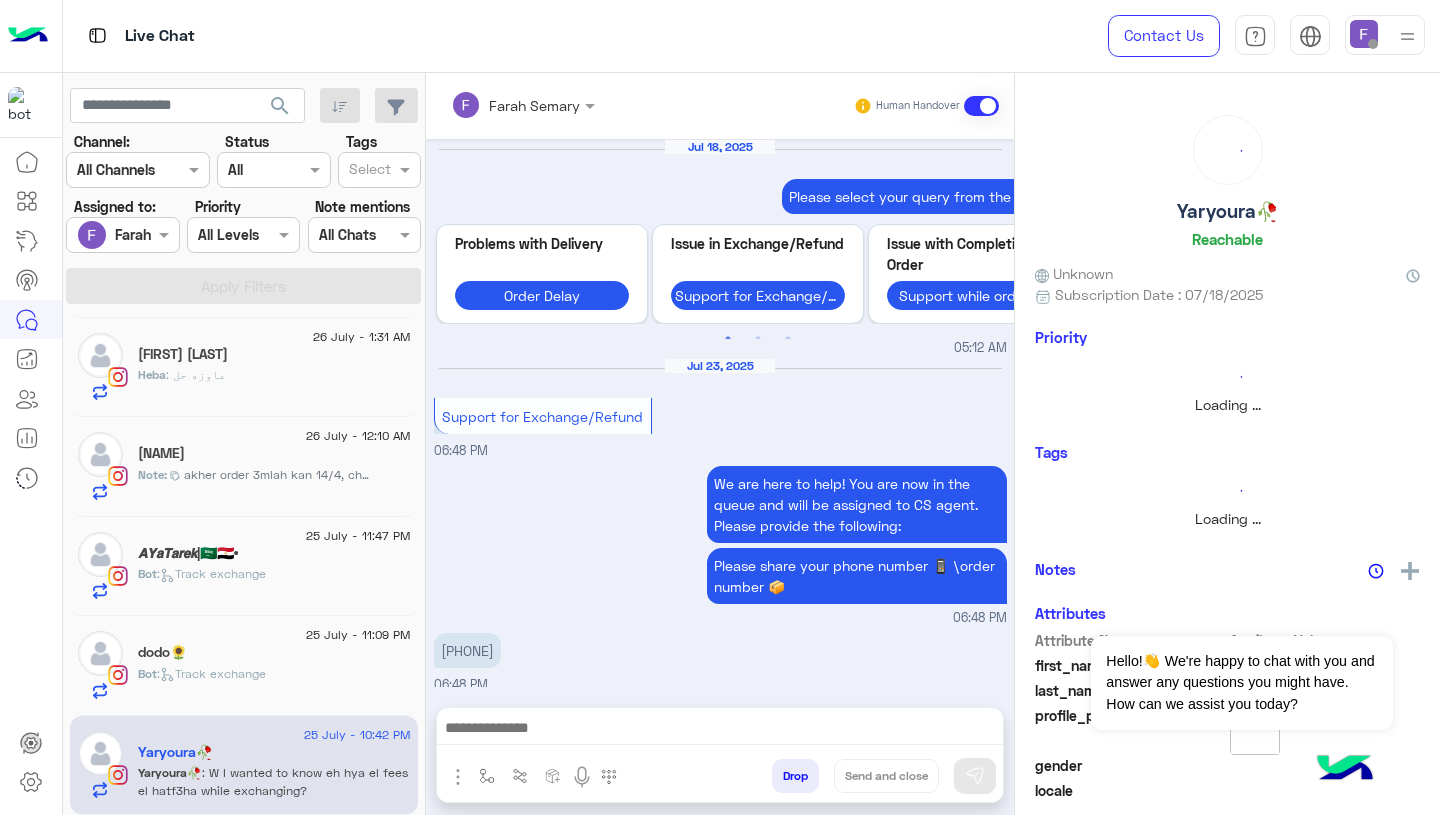 scroll, scrollTop: 1933, scrollLeft: 0, axis: vertical 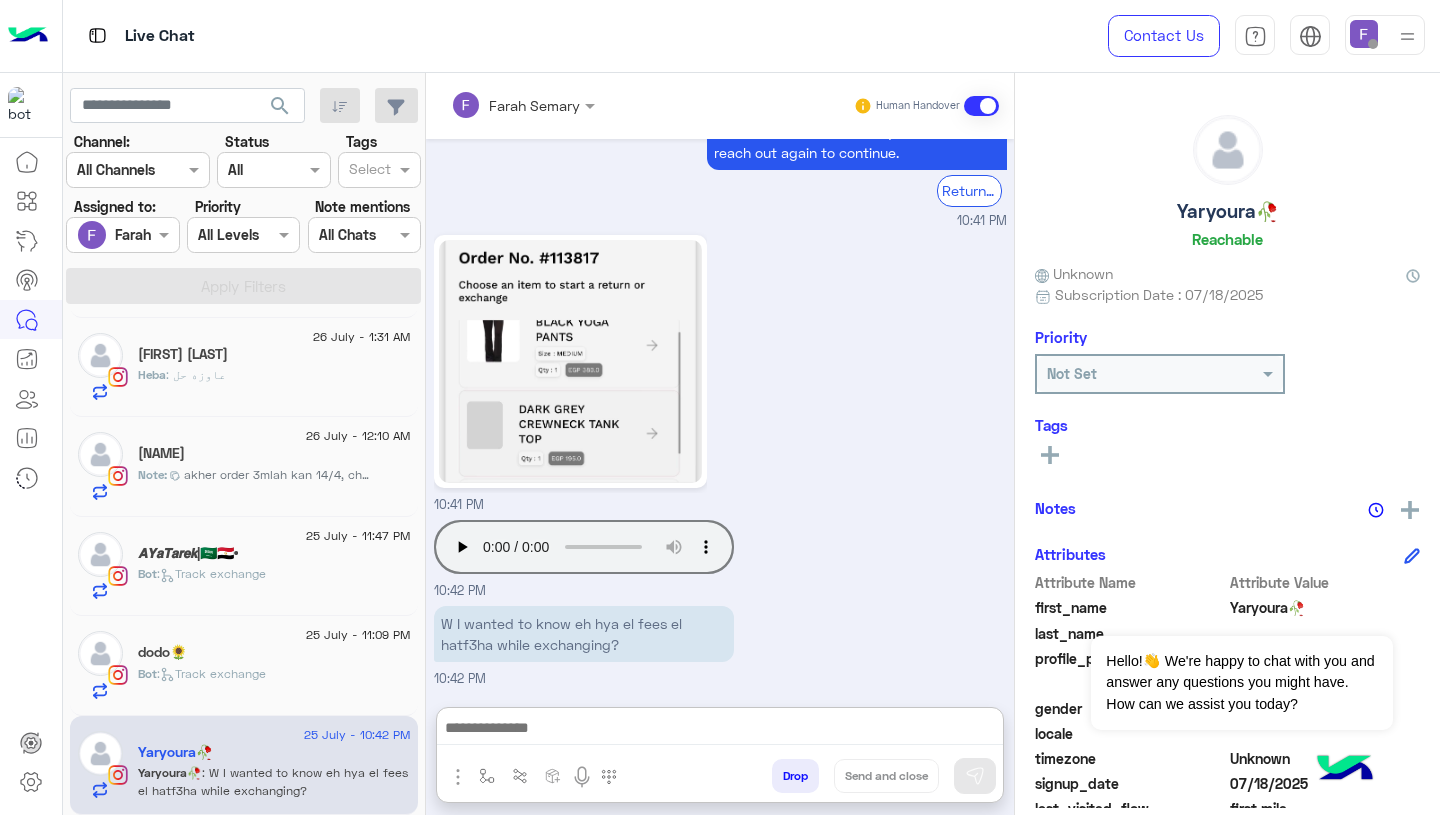 click at bounding box center (720, 730) 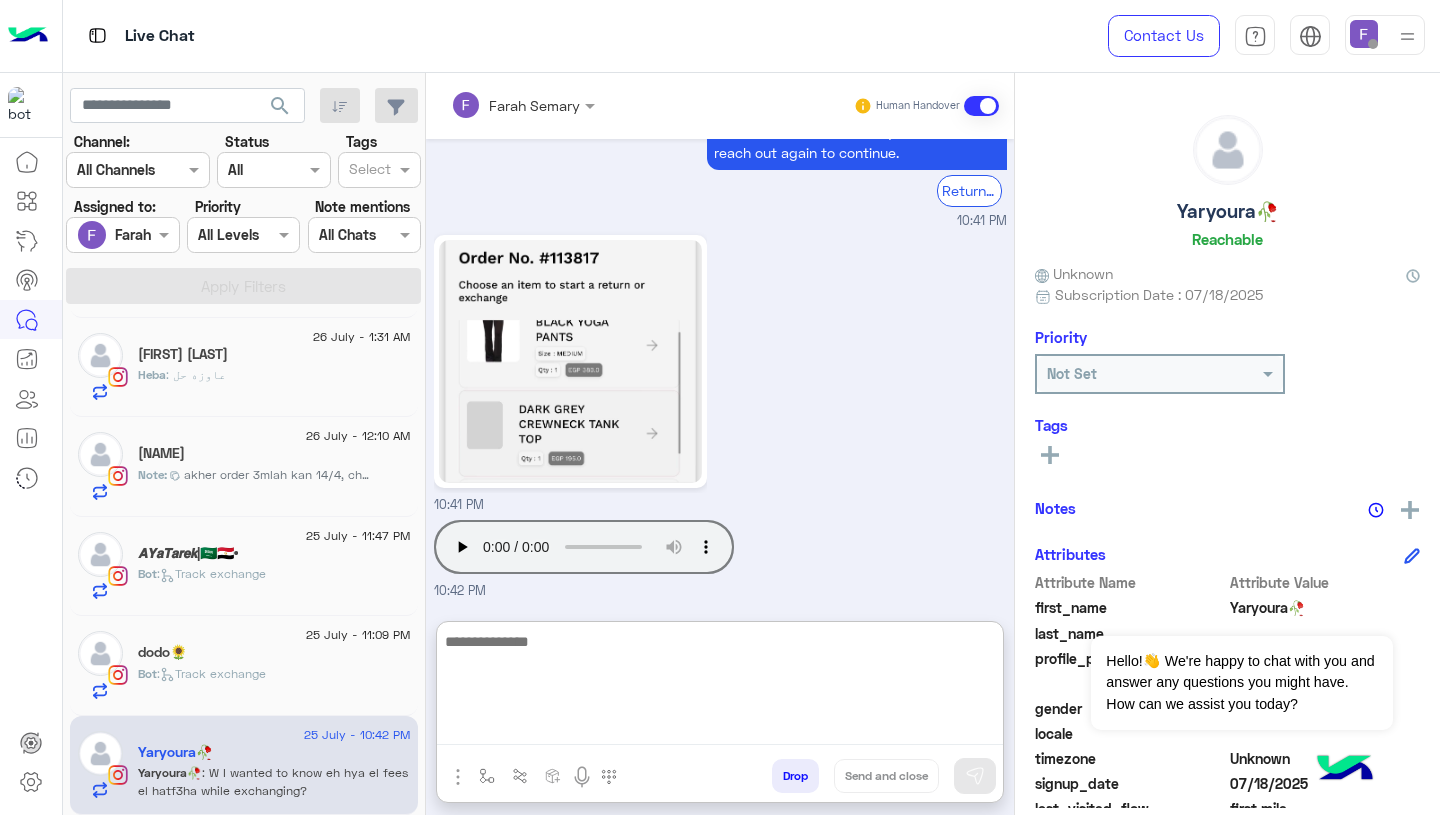 paste on "**********" 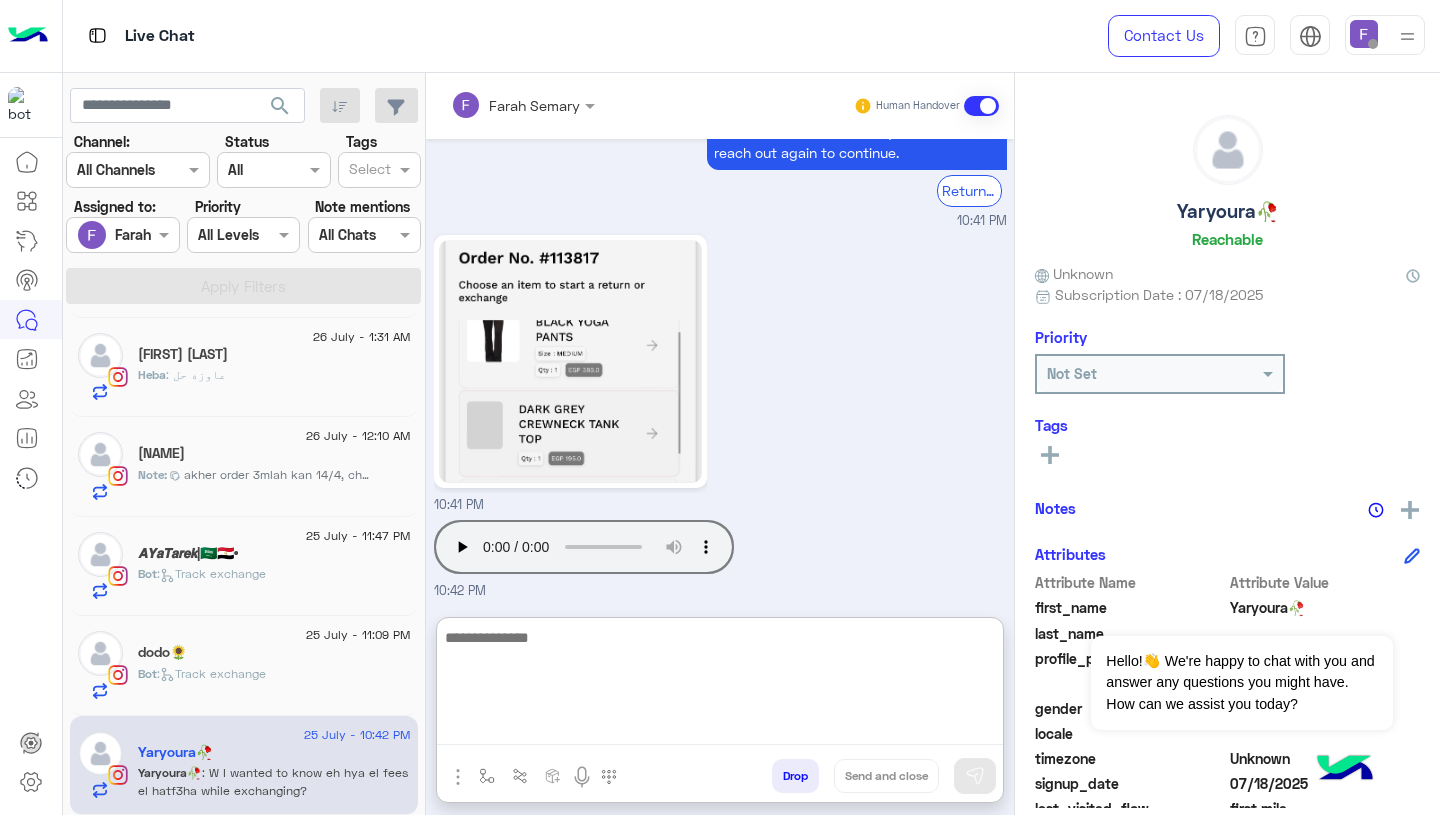 scroll, scrollTop: 0, scrollLeft: 0, axis: both 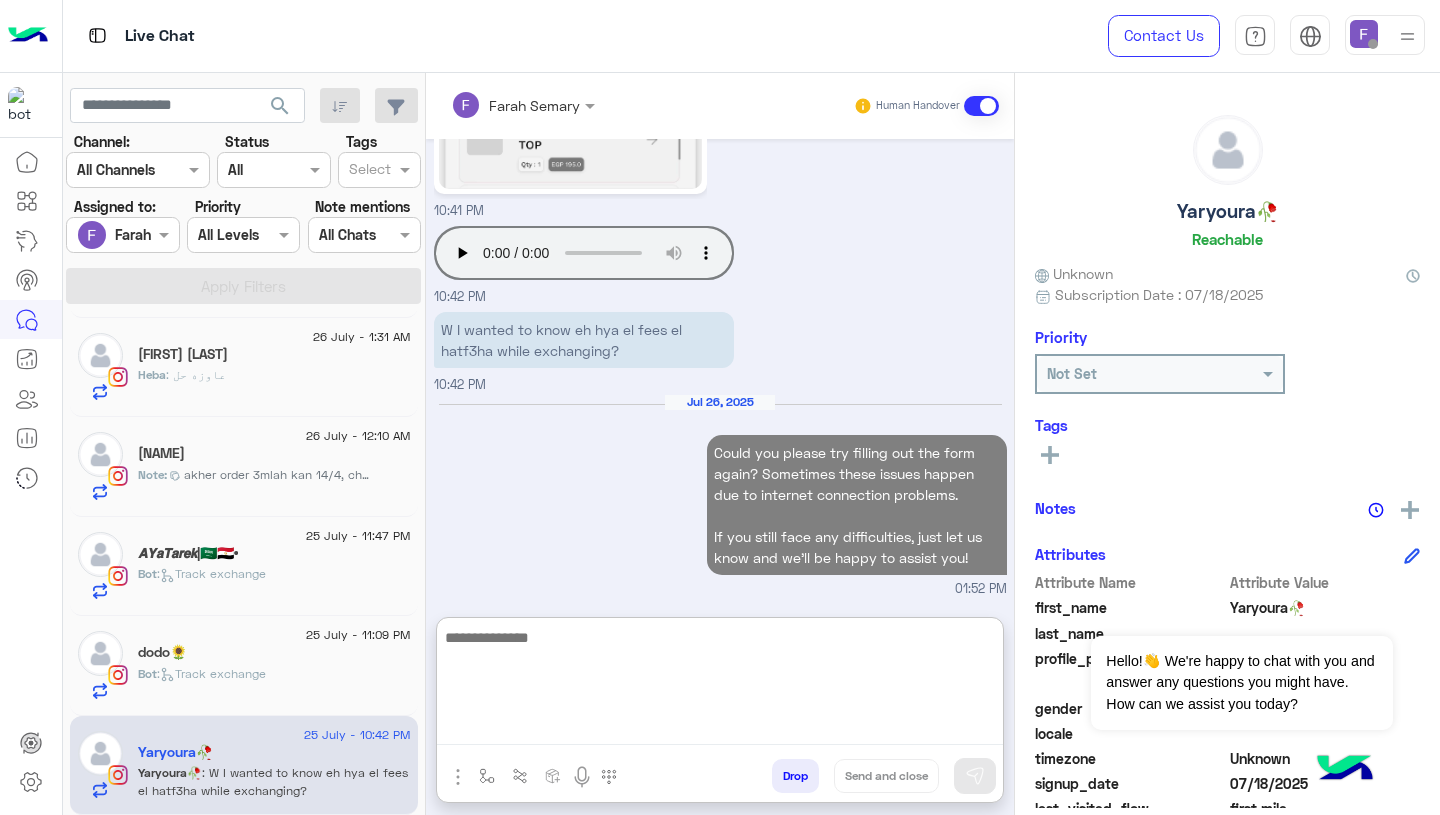 click on "dodo🌻" 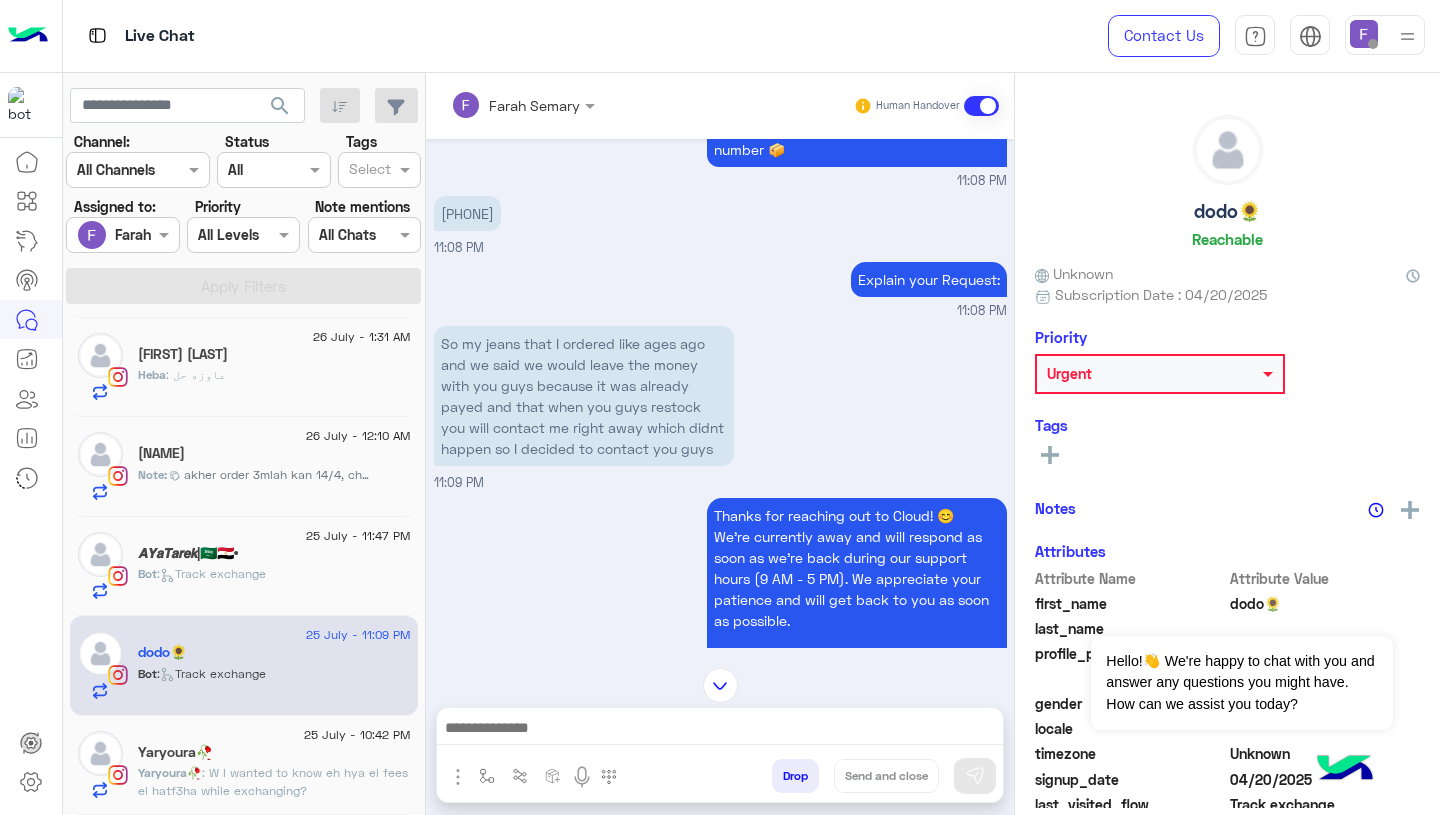 scroll, scrollTop: 1852, scrollLeft: 0, axis: vertical 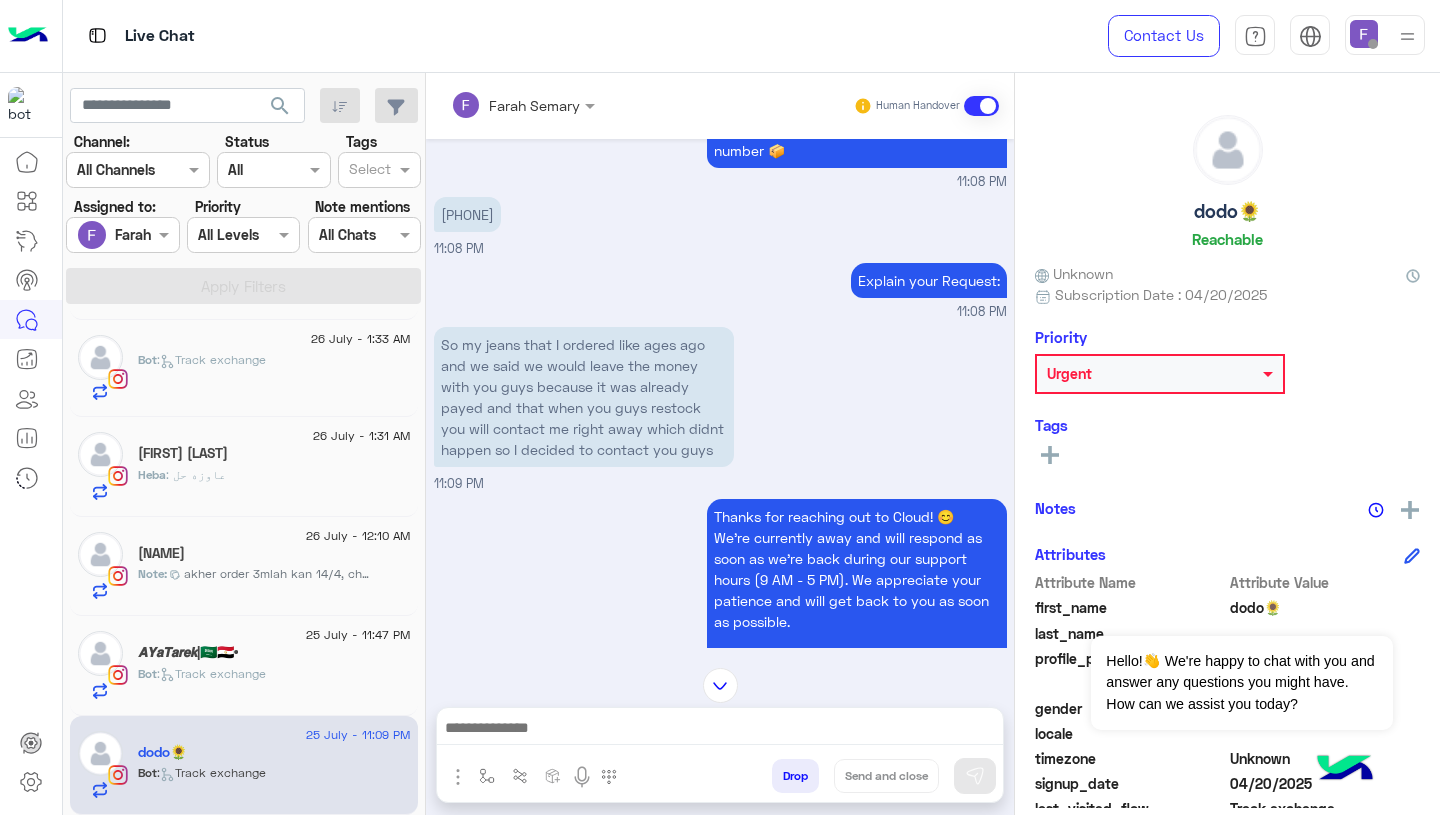 click on "[PHONE]" at bounding box center (467, 214) 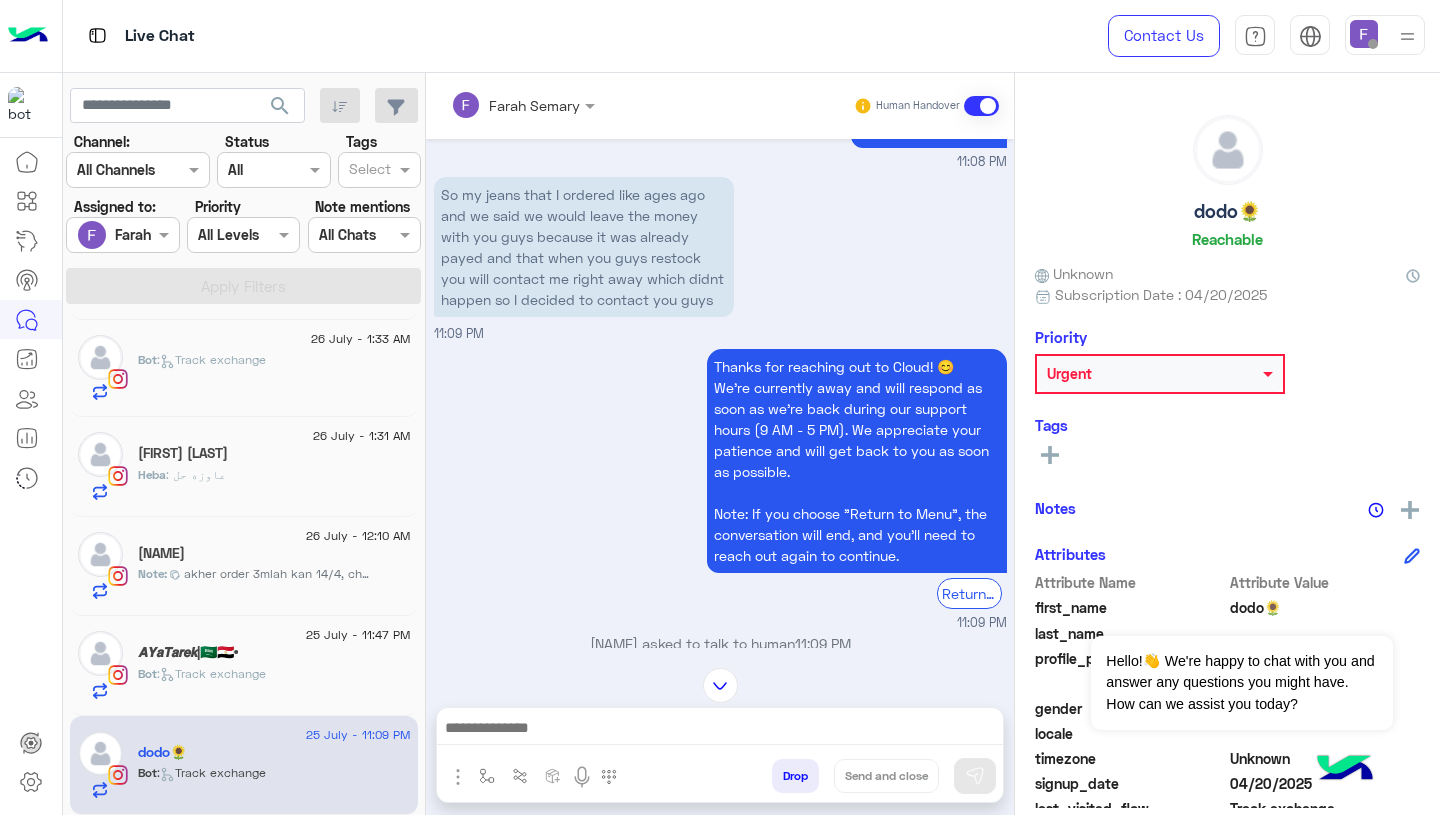 scroll, scrollTop: 1991, scrollLeft: 0, axis: vertical 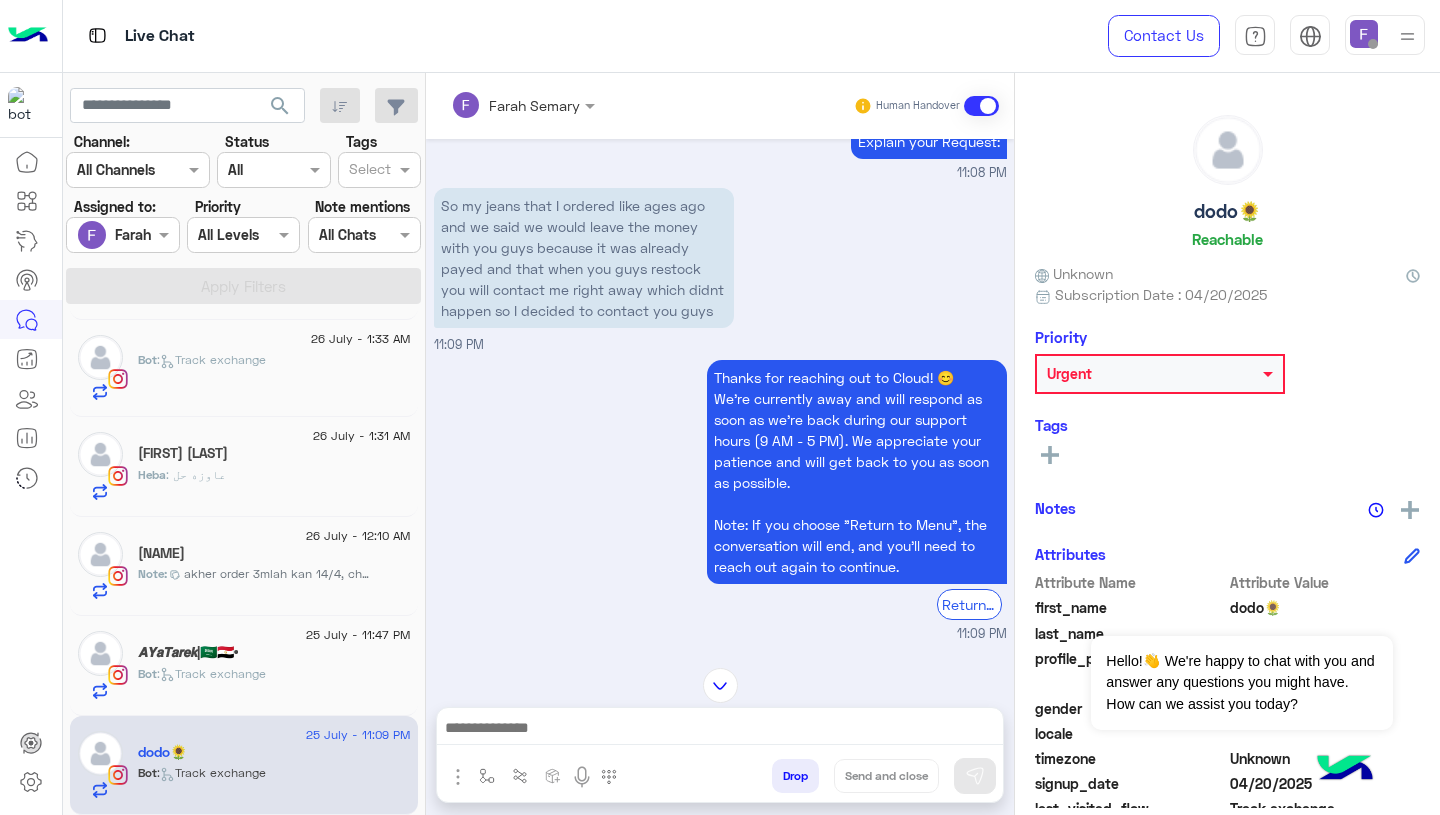 click on "So my jeans that I ordered like ages ago and we said we would leave the money with you guys because it was already payed and that when you guys restock you will contact me right away which didnt happen so I decided to contact you guys" at bounding box center [584, 258] 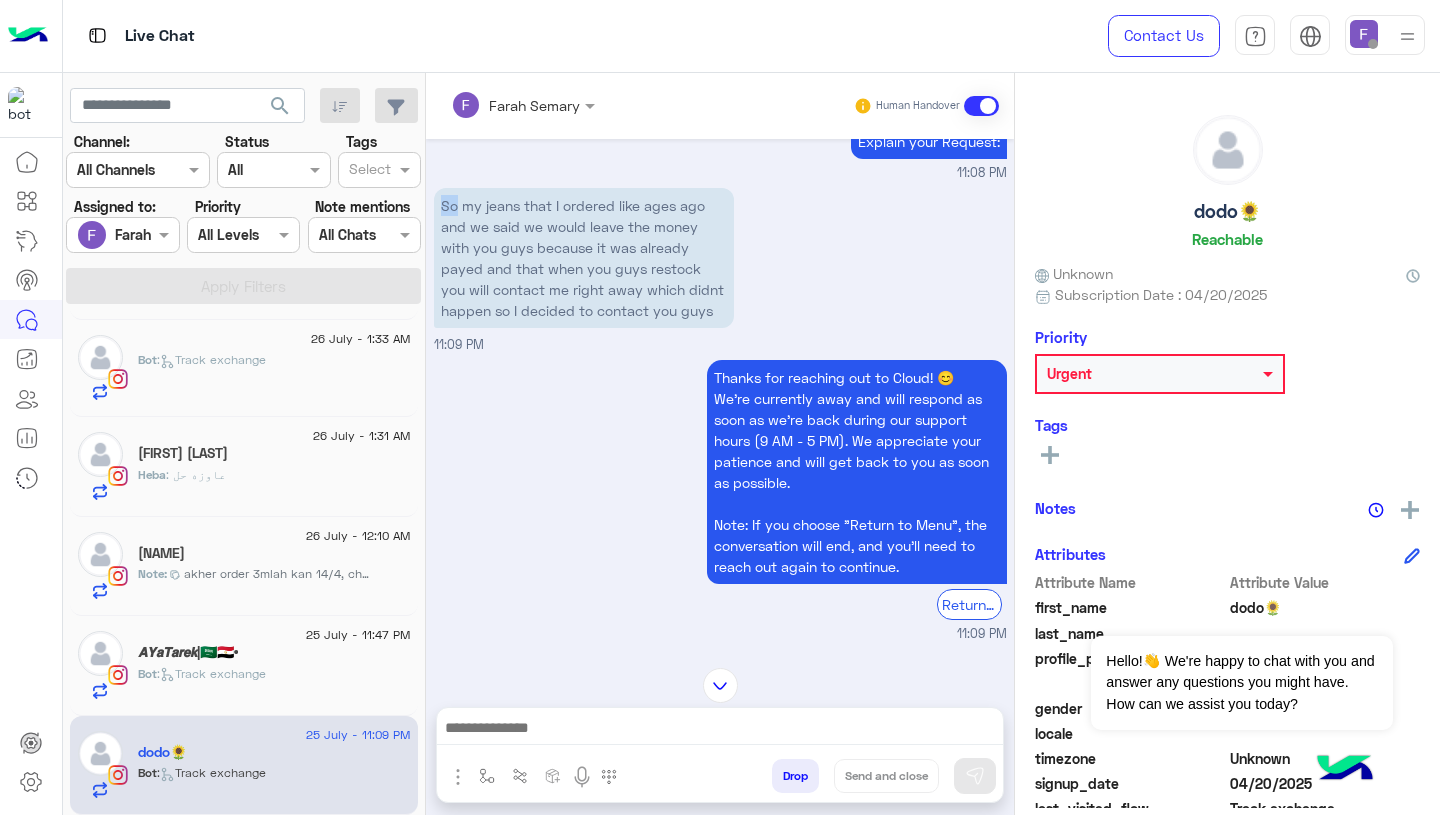click on "So my jeans that I ordered like ages ago and we said we would leave the money with you guys because it was already payed and that when you guys restock you will contact me right away which didnt happen so I decided to contact you guys" at bounding box center [584, 258] 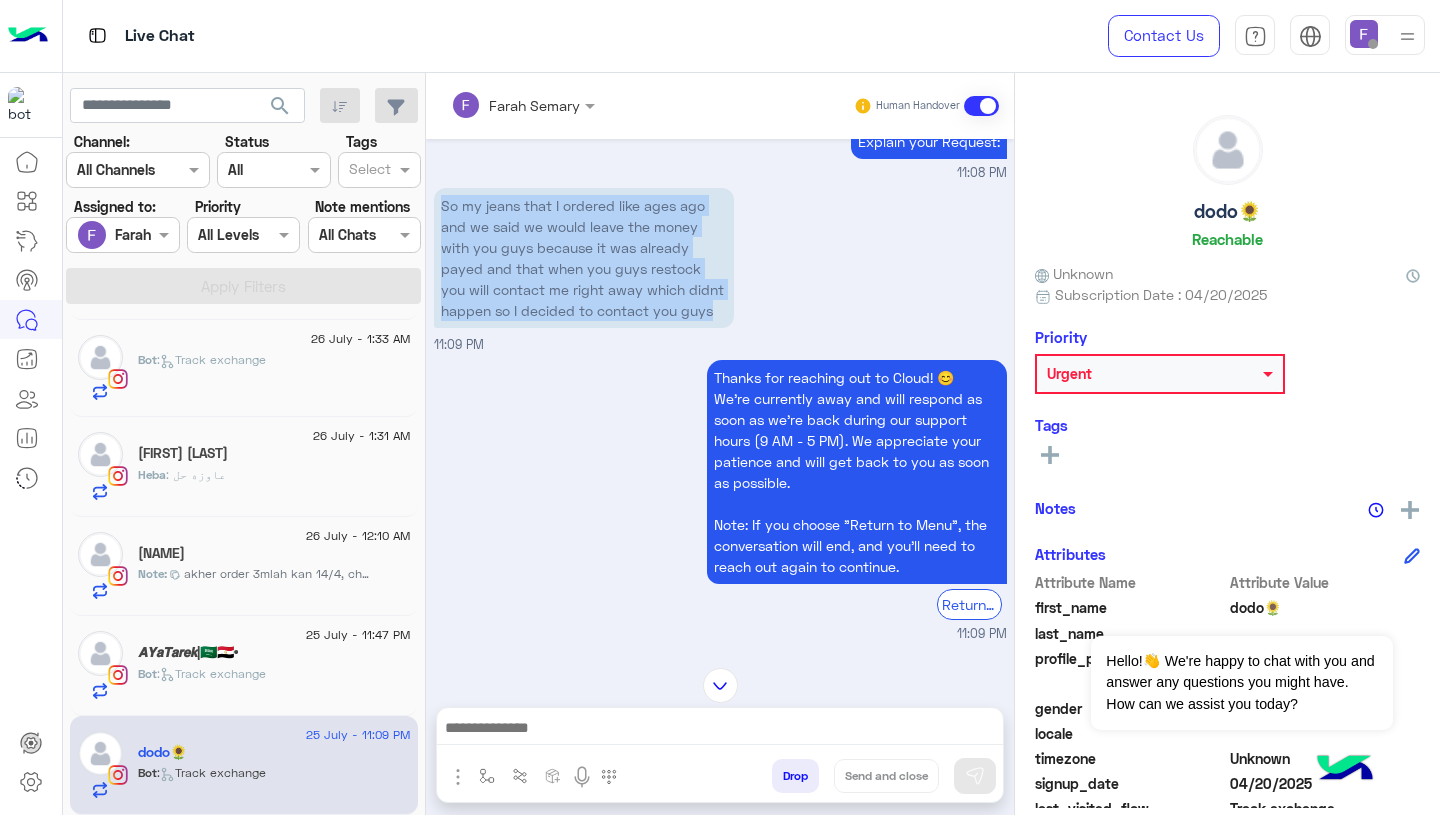 click on "So my jeans that I ordered like ages ago and we said we would leave the money with you guys because it was already payed and that when you guys restock you will contact me right away which didnt happen so I decided to contact you guys" at bounding box center [584, 258] 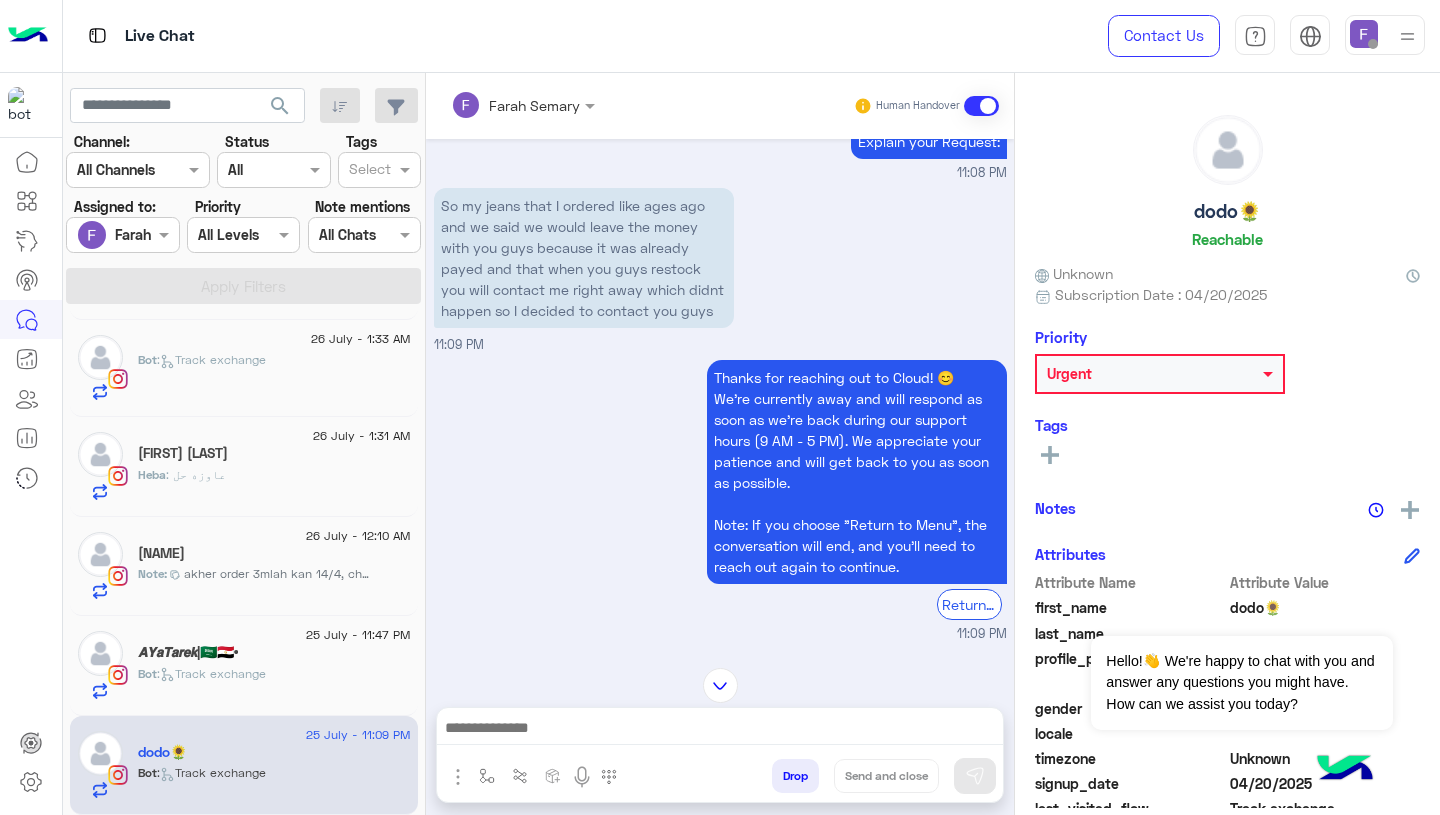 click at bounding box center (720, 730) 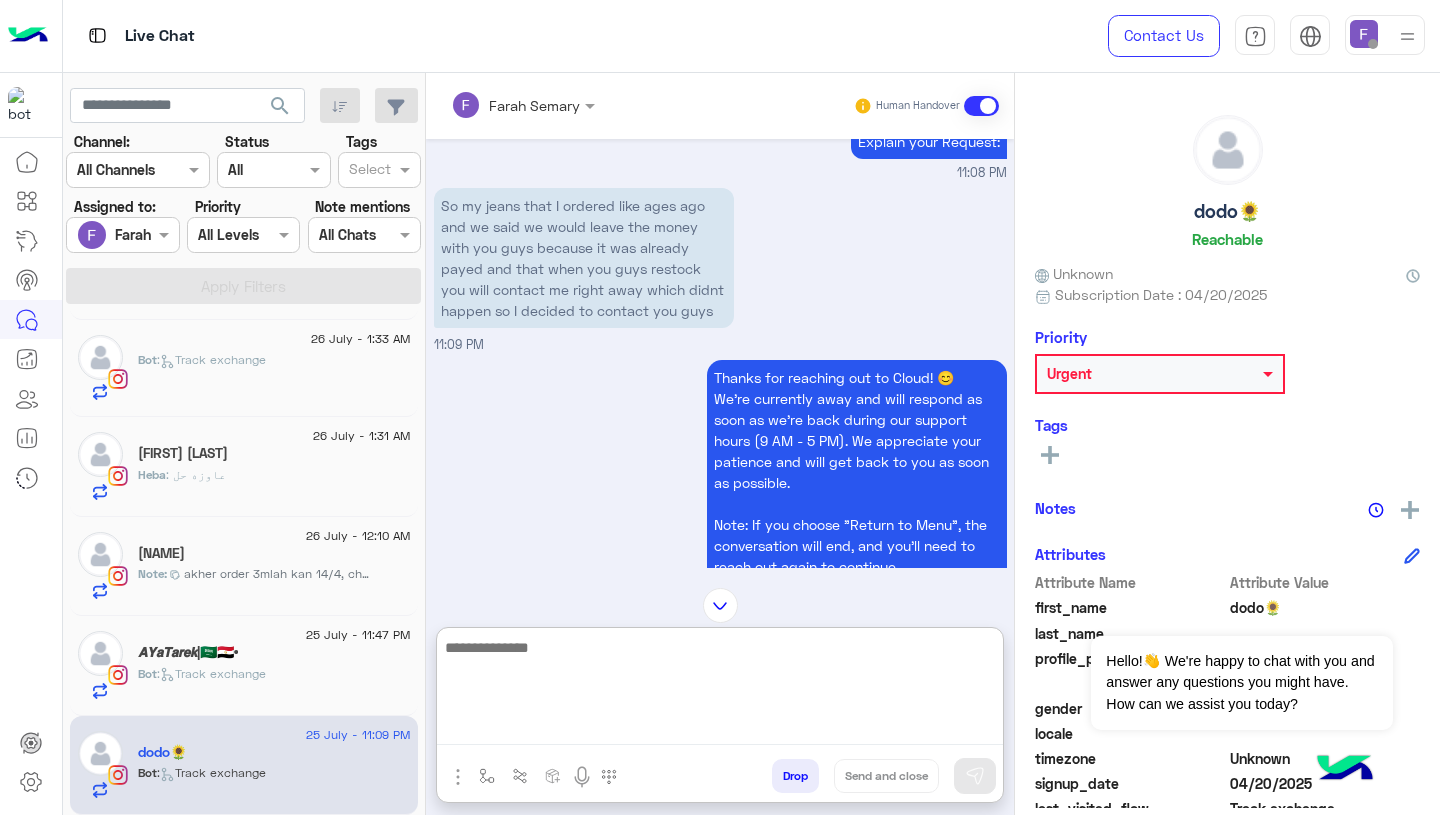 paste on "**********" 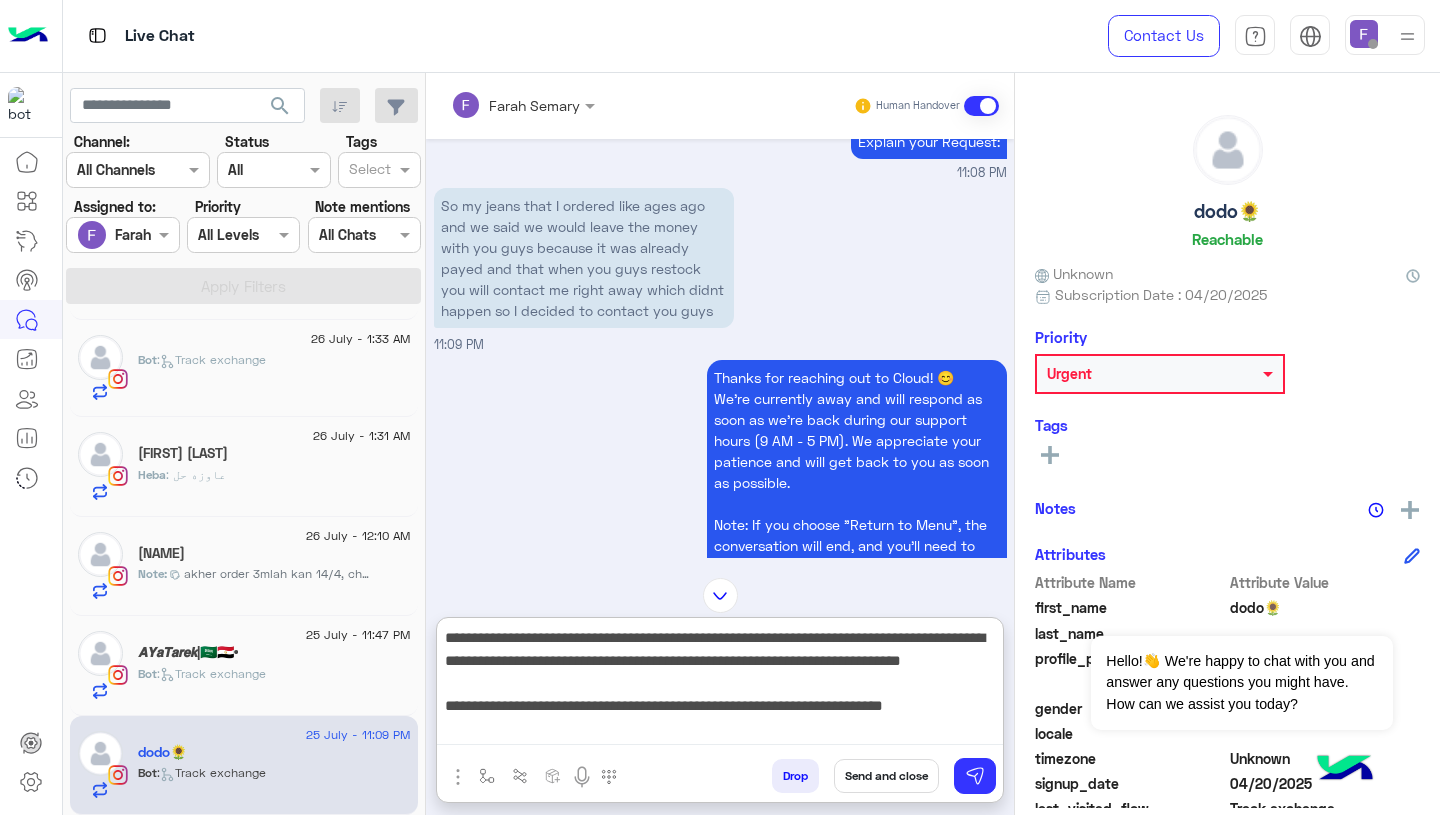 scroll, scrollTop: 21, scrollLeft: 0, axis: vertical 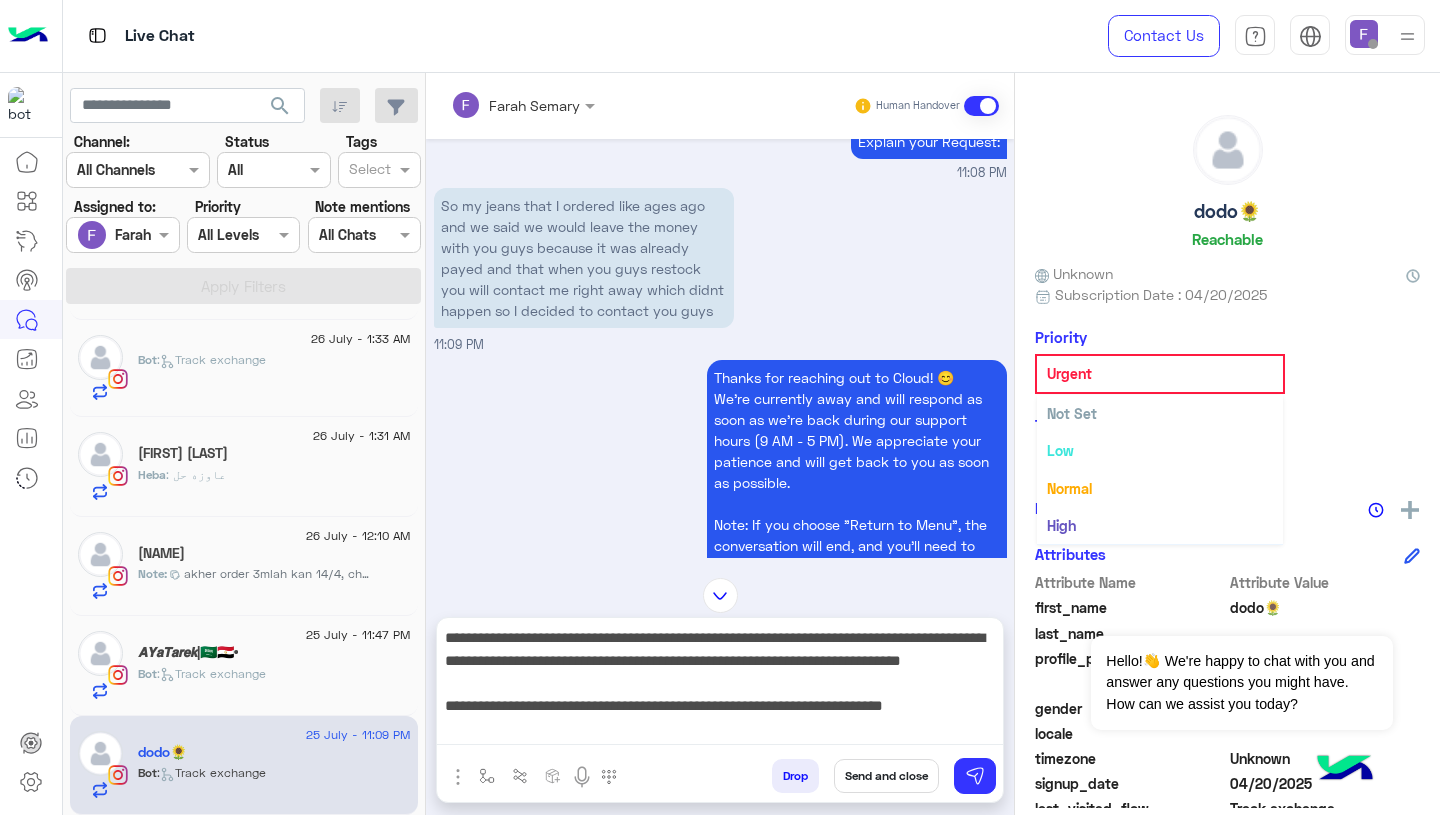 click on "Urgent" 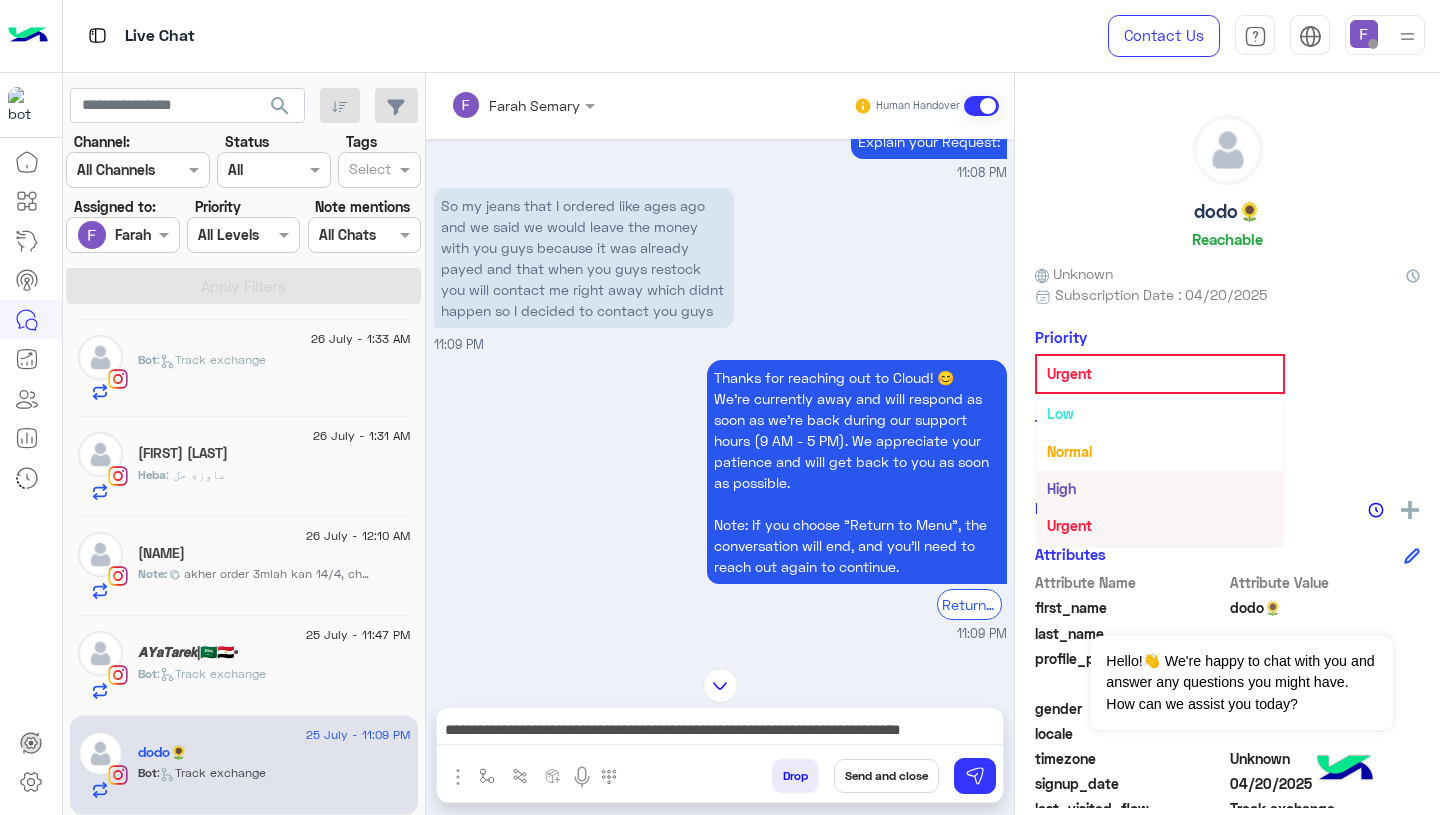 scroll, scrollTop: 0, scrollLeft: 0, axis: both 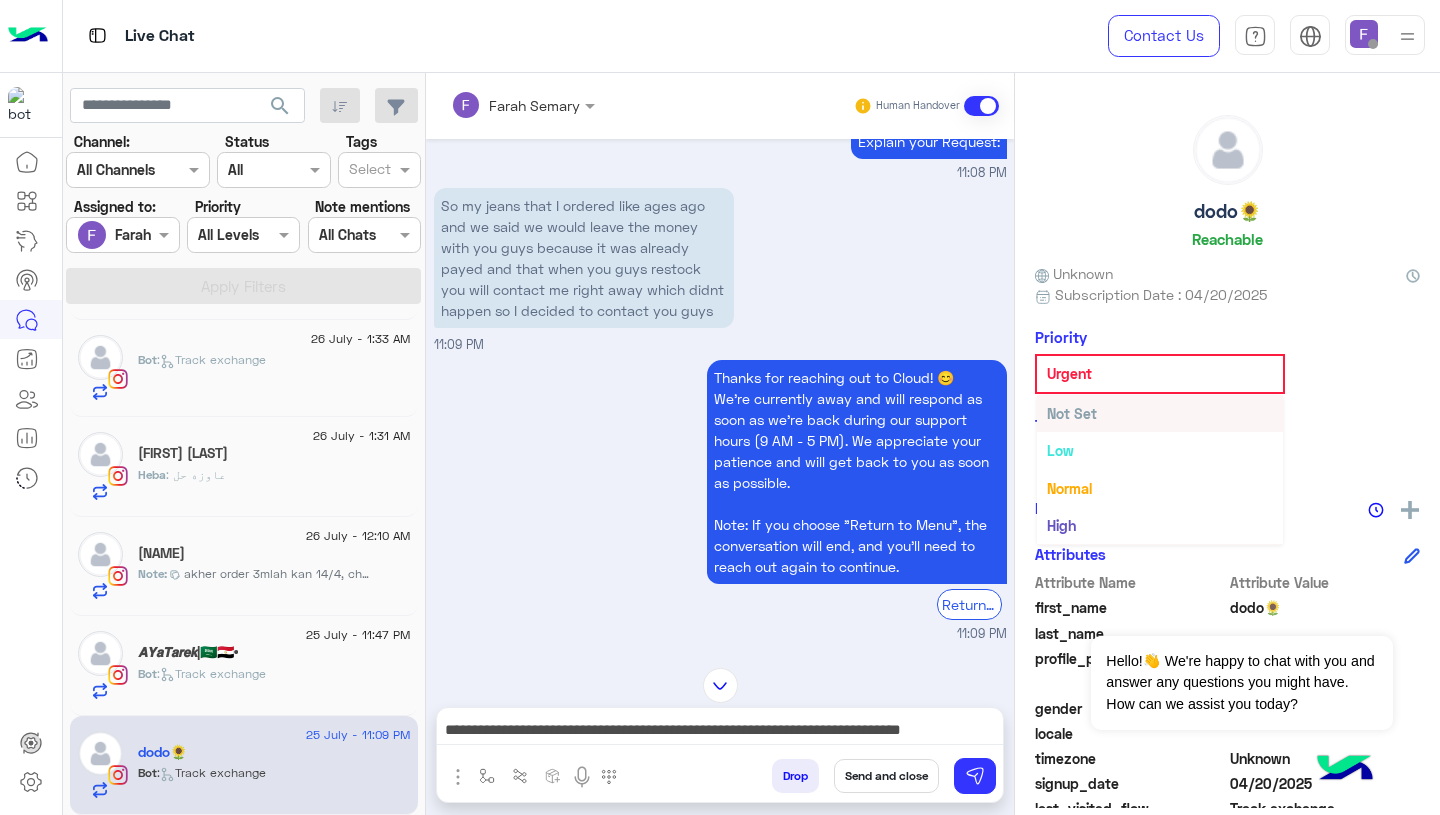 click on "Not Set" at bounding box center (1072, 413) 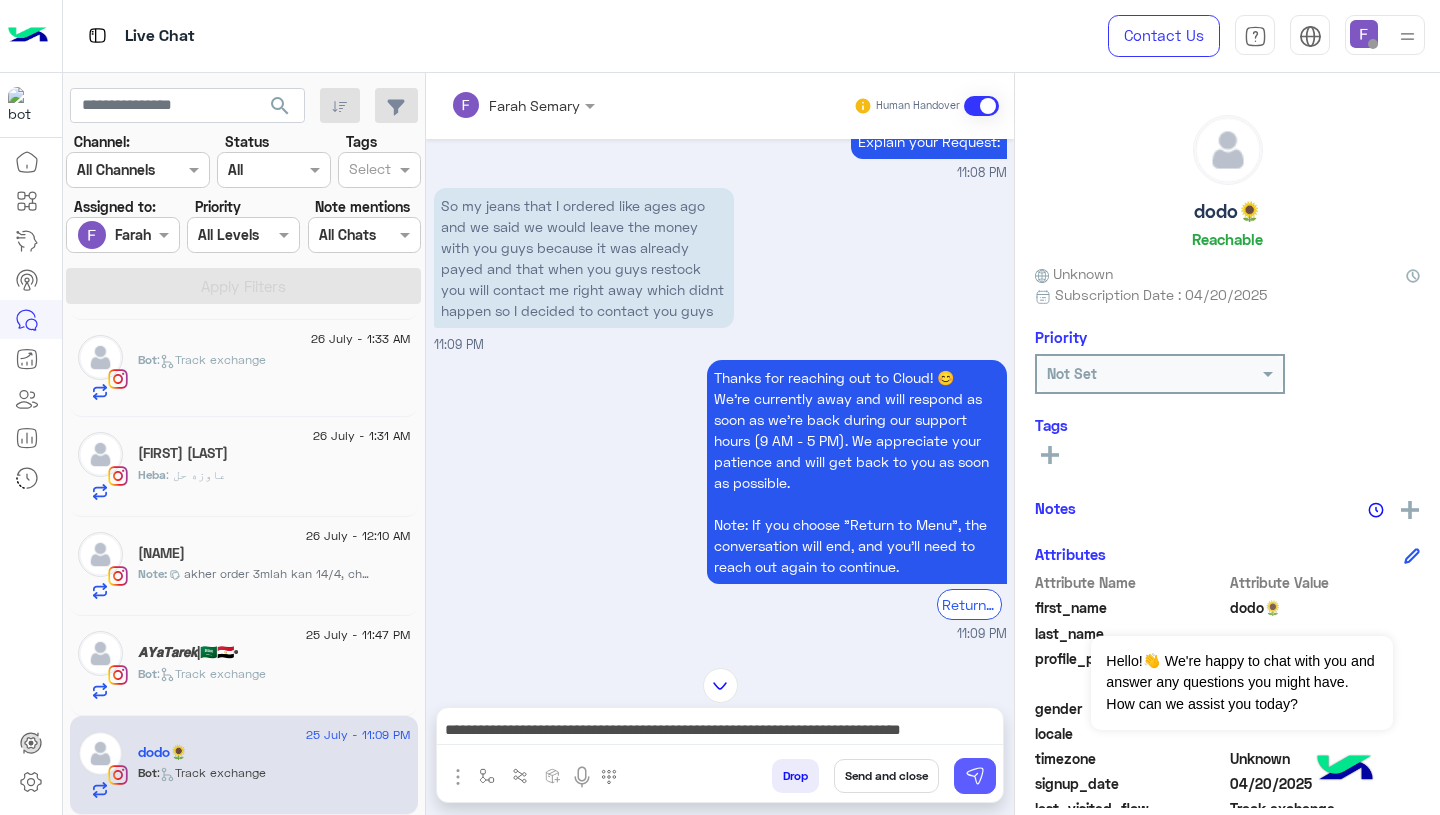 click at bounding box center [975, 776] 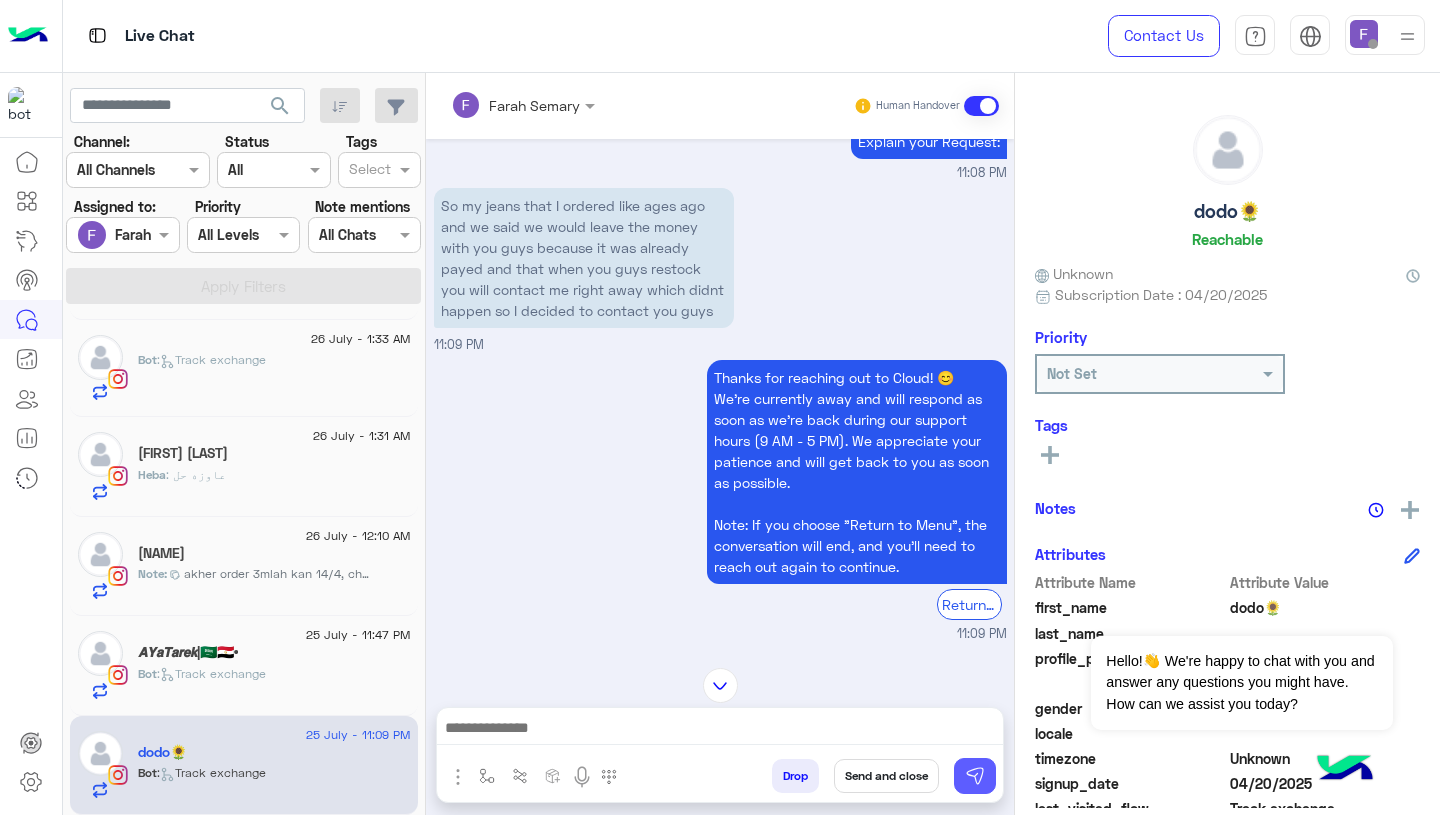 scroll, scrollTop: 0, scrollLeft: 0, axis: both 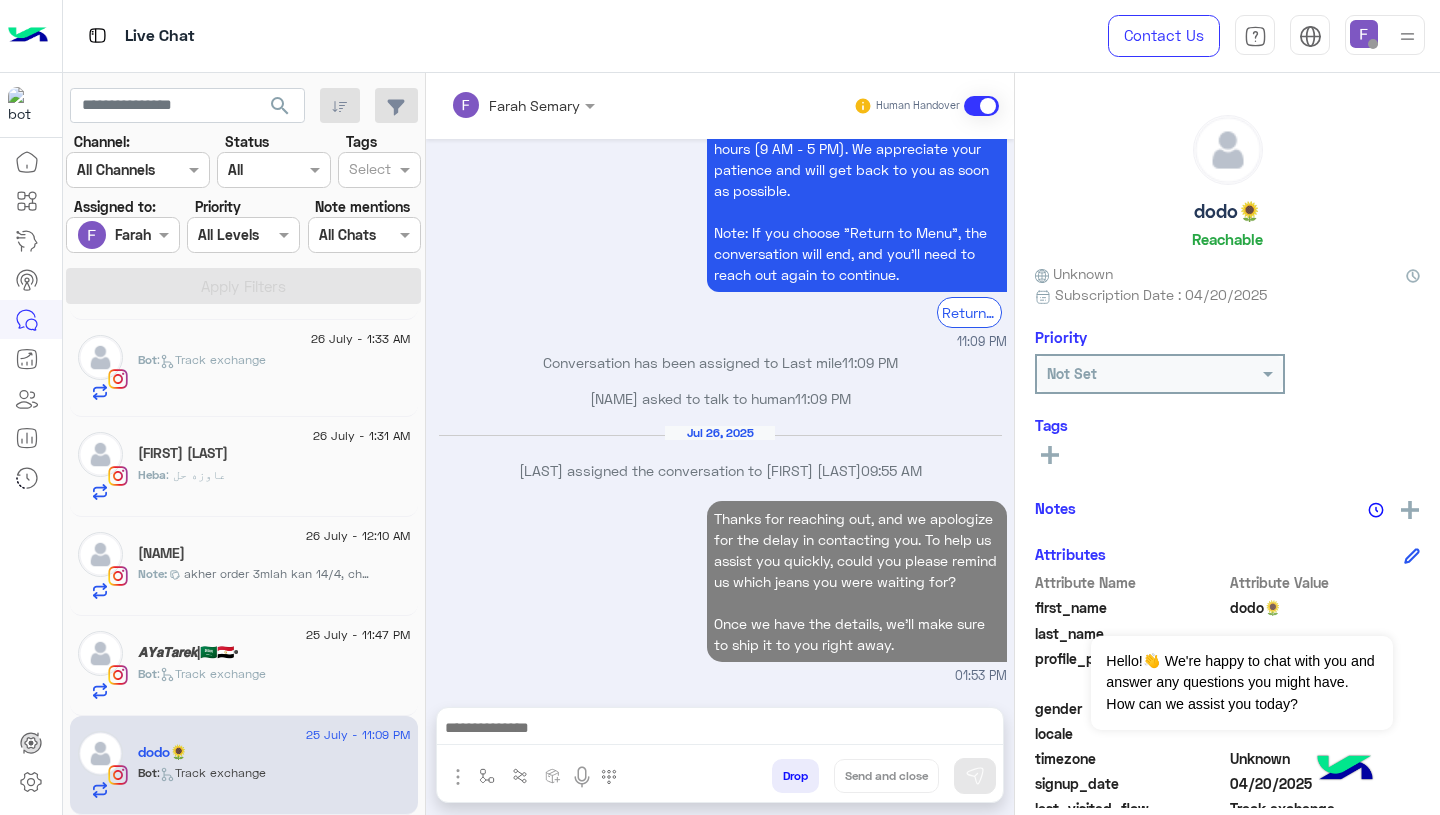 click on "Bot :   Track exchange" 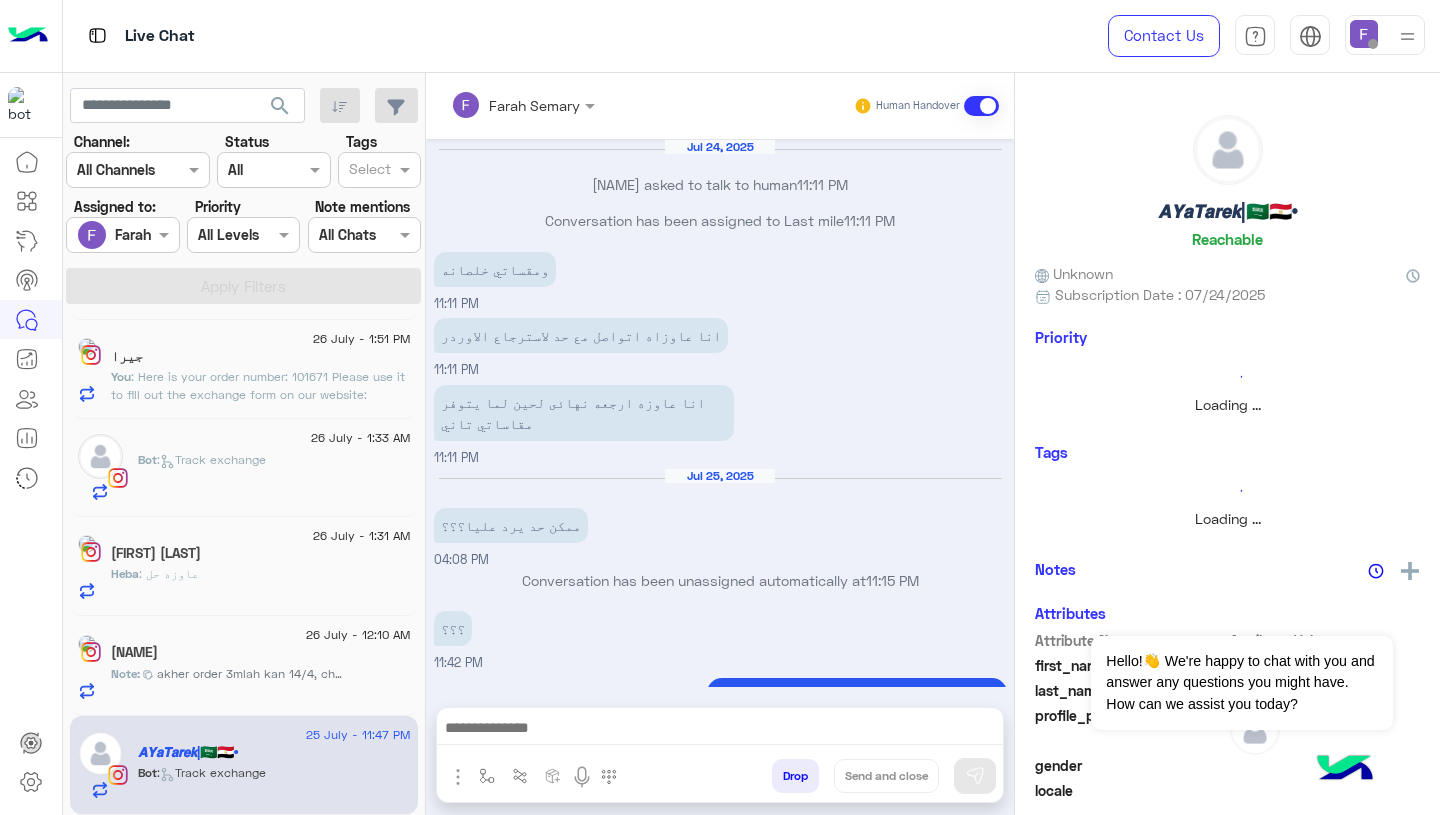 scroll, scrollTop: 1419, scrollLeft: 0, axis: vertical 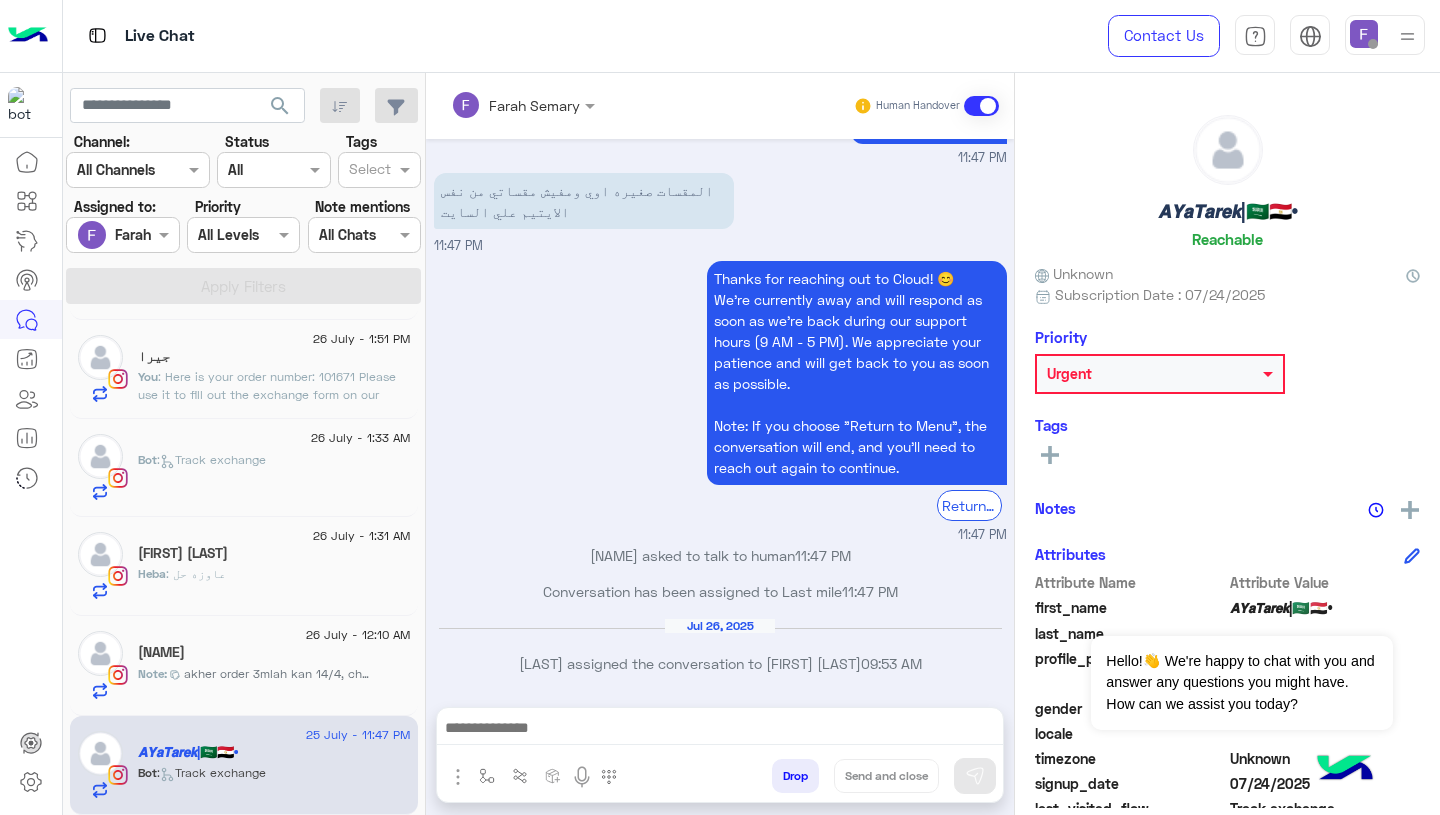 click at bounding box center [720, 730] 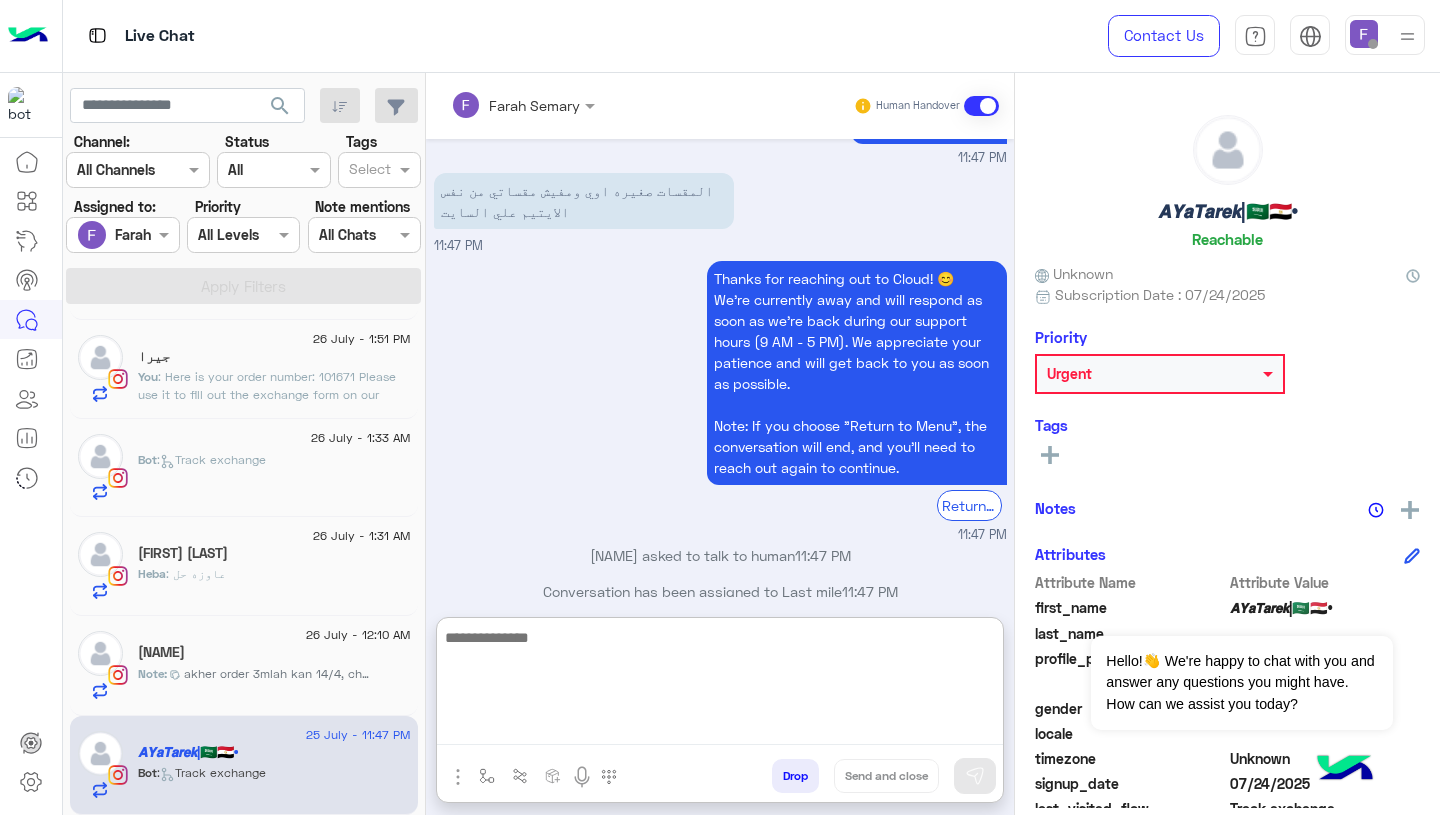 paste on "**********" 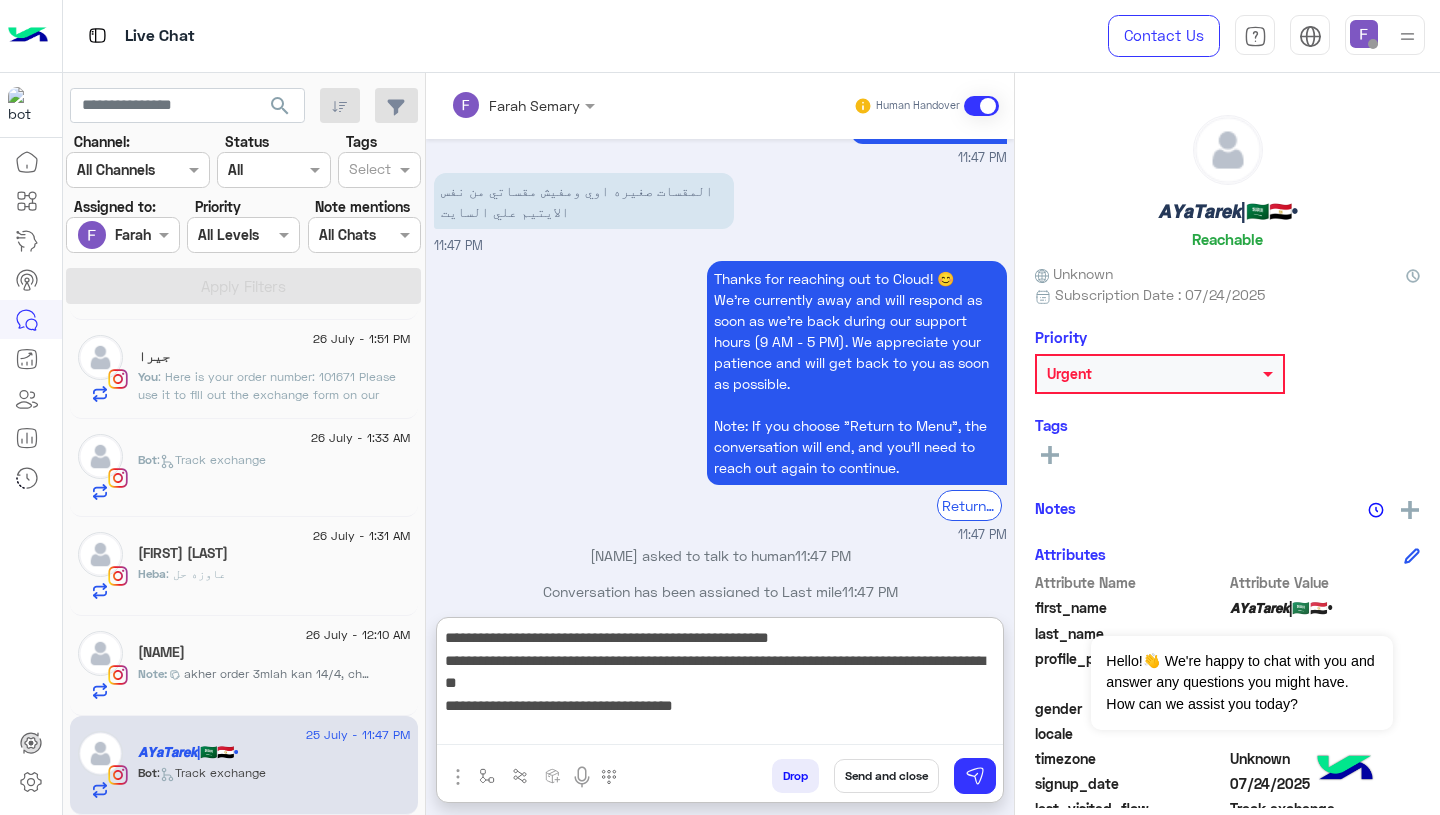 scroll, scrollTop: 0, scrollLeft: 0, axis: both 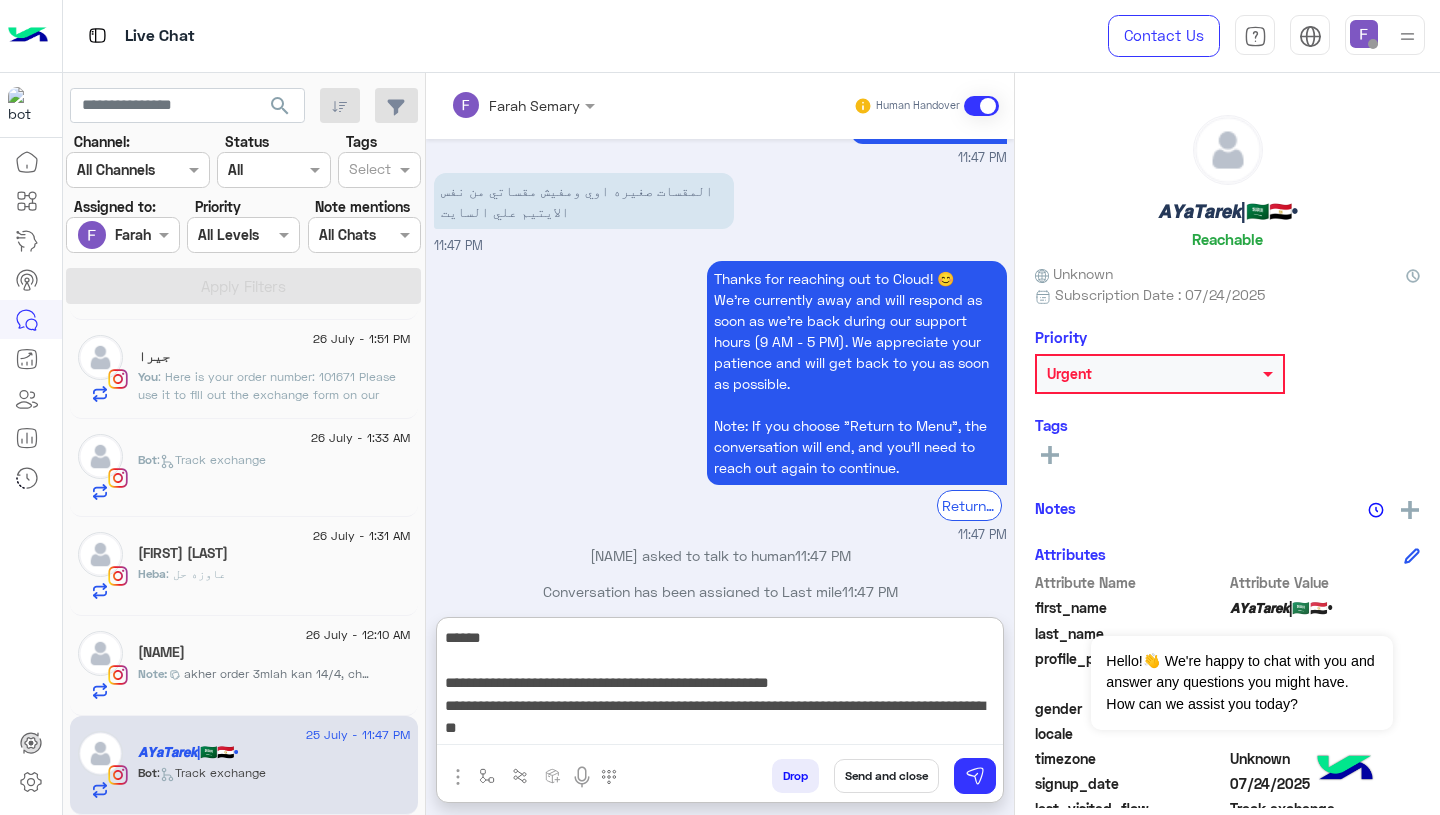 type on "**********" 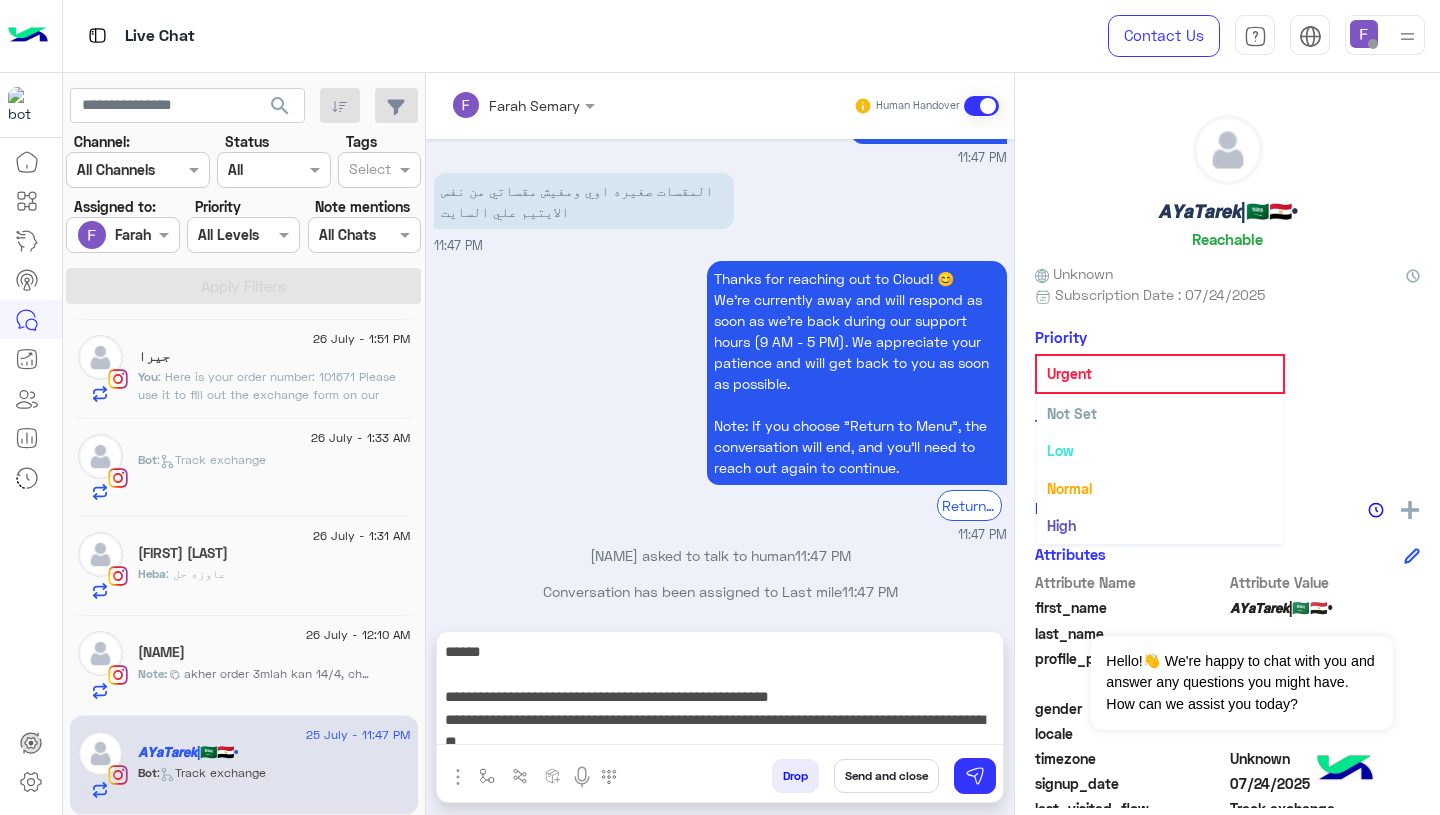 click 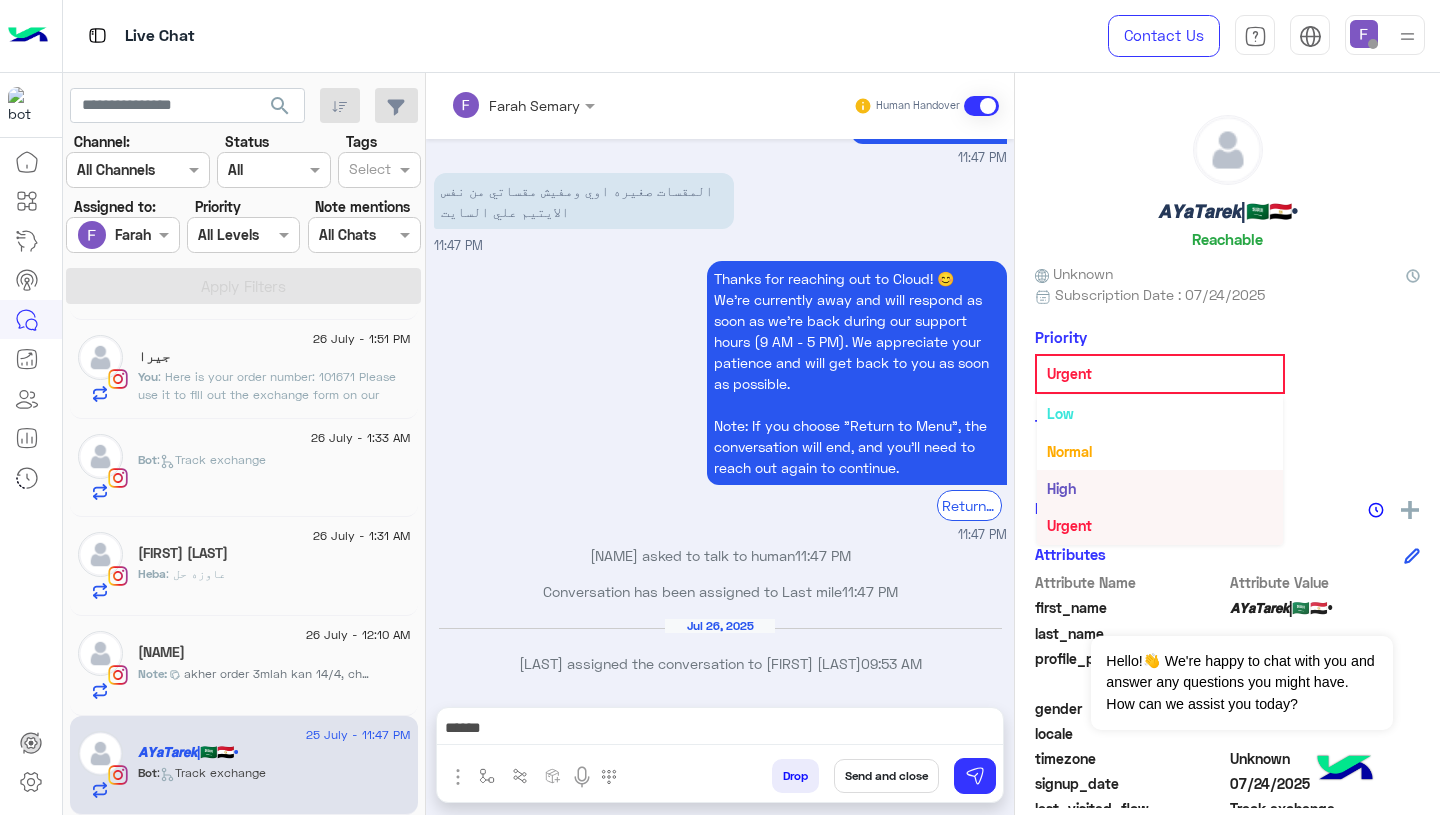 scroll, scrollTop: 0, scrollLeft: 0, axis: both 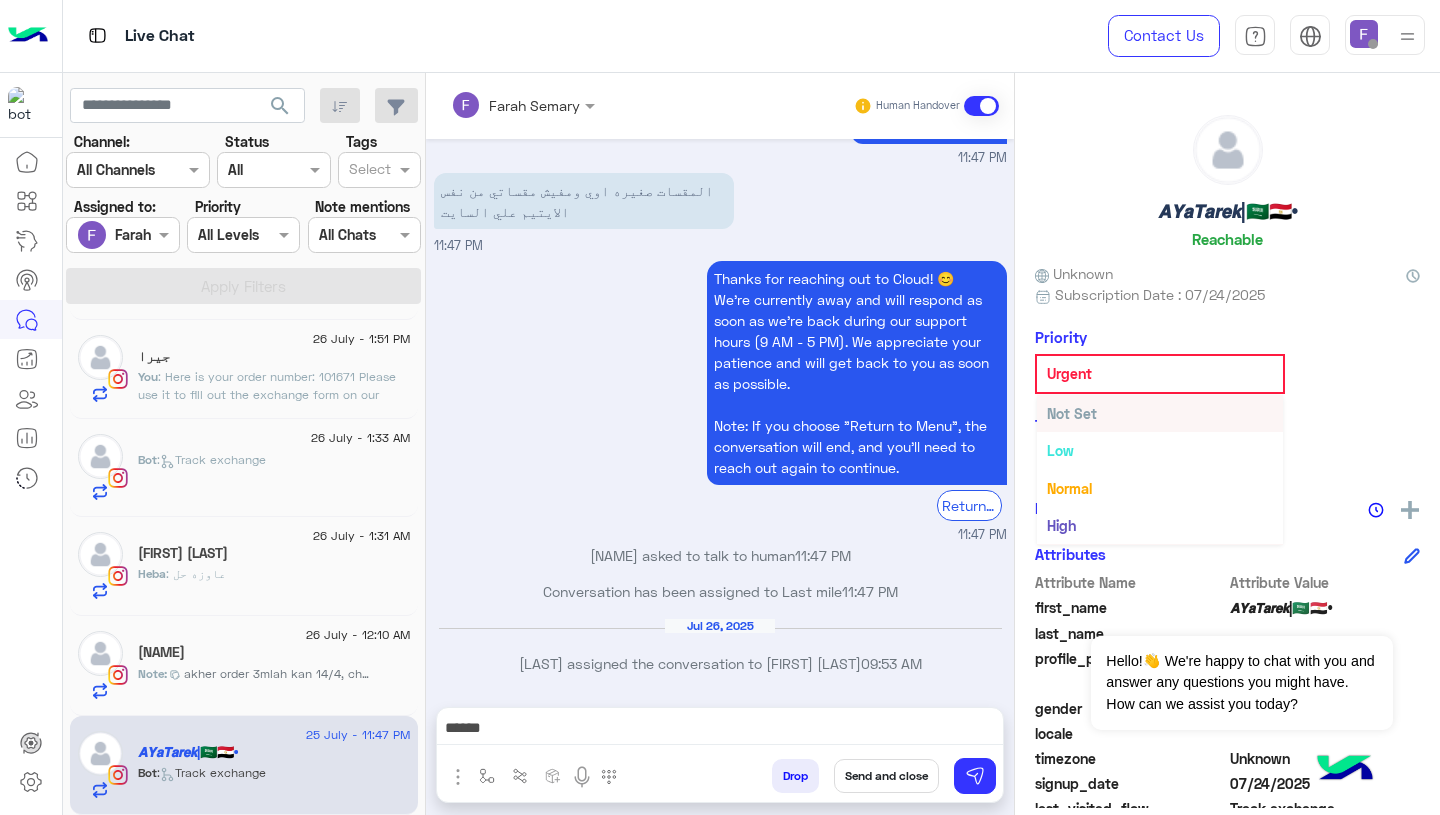 click on "Not Set" at bounding box center [1072, 413] 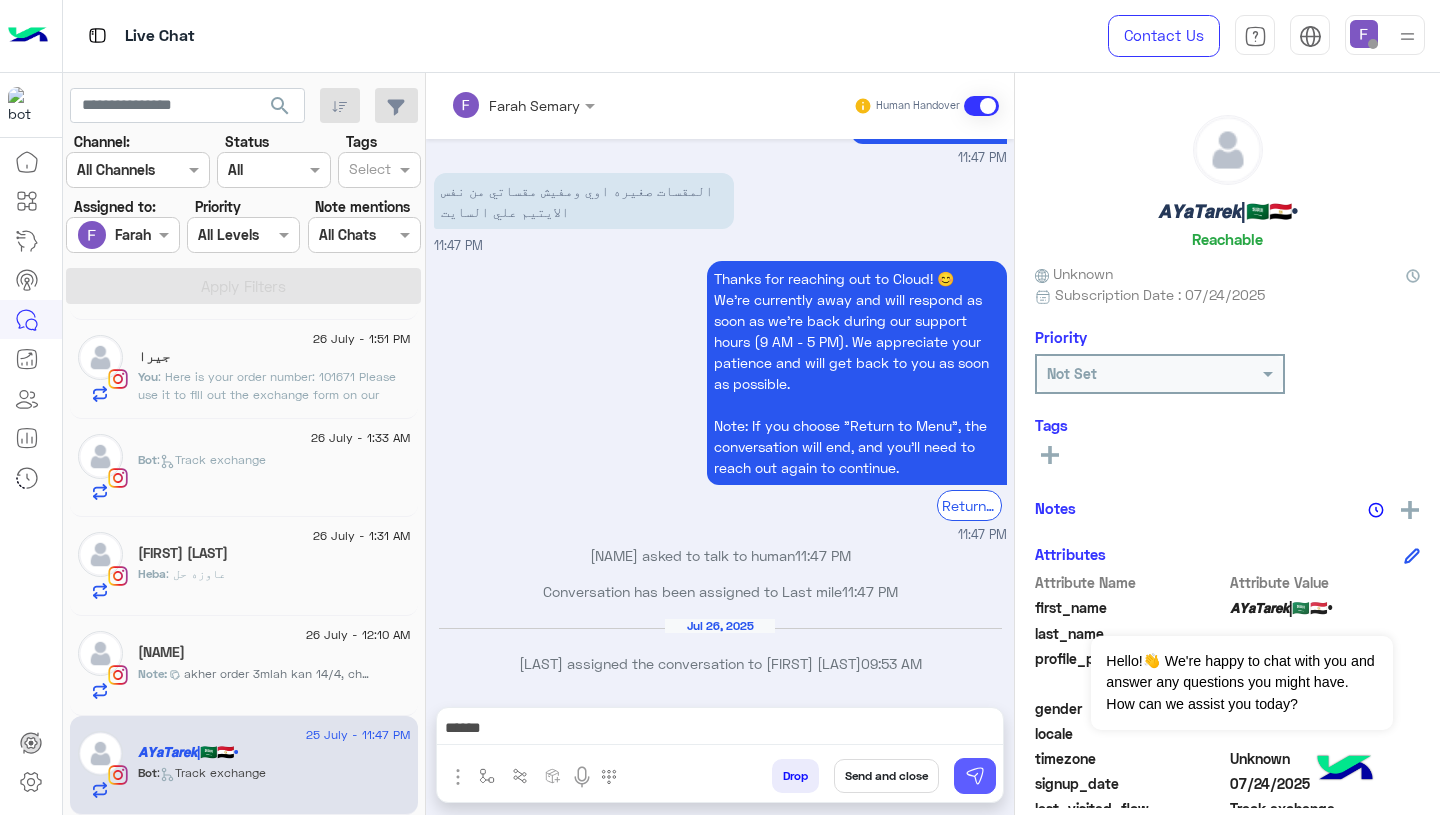 click at bounding box center (975, 776) 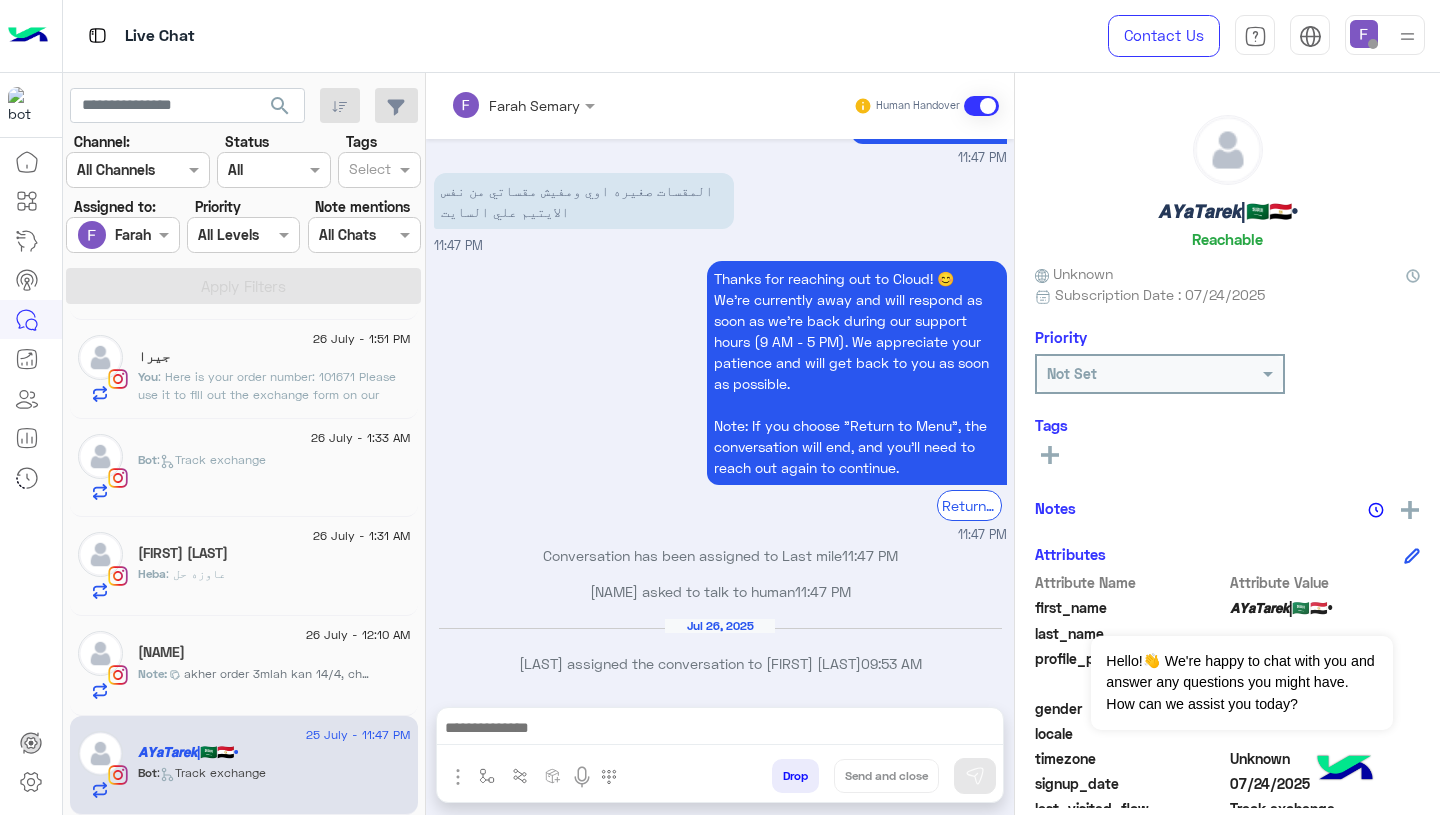 scroll, scrollTop: 1735, scrollLeft: 0, axis: vertical 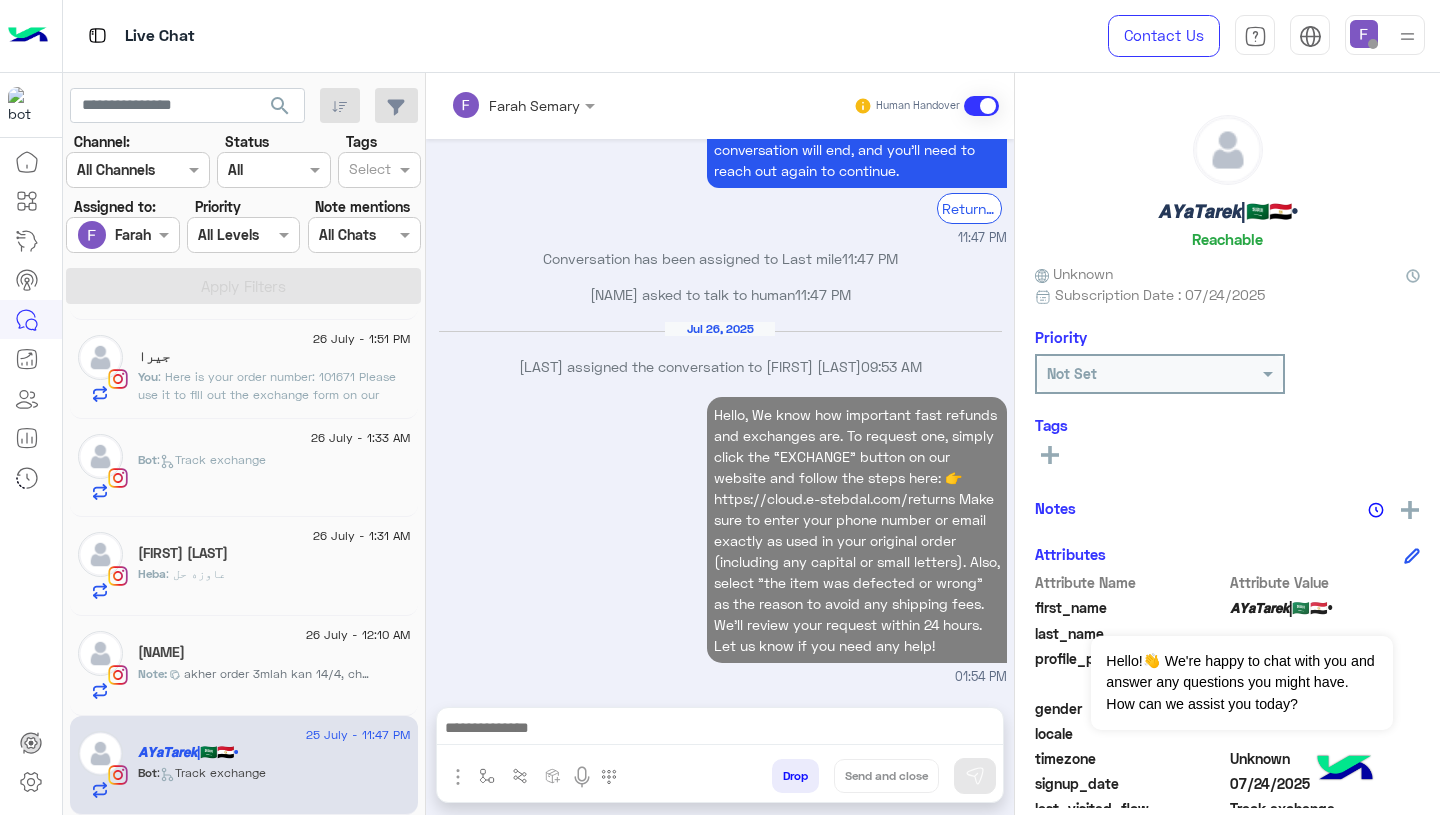 click on "[FIRST]" 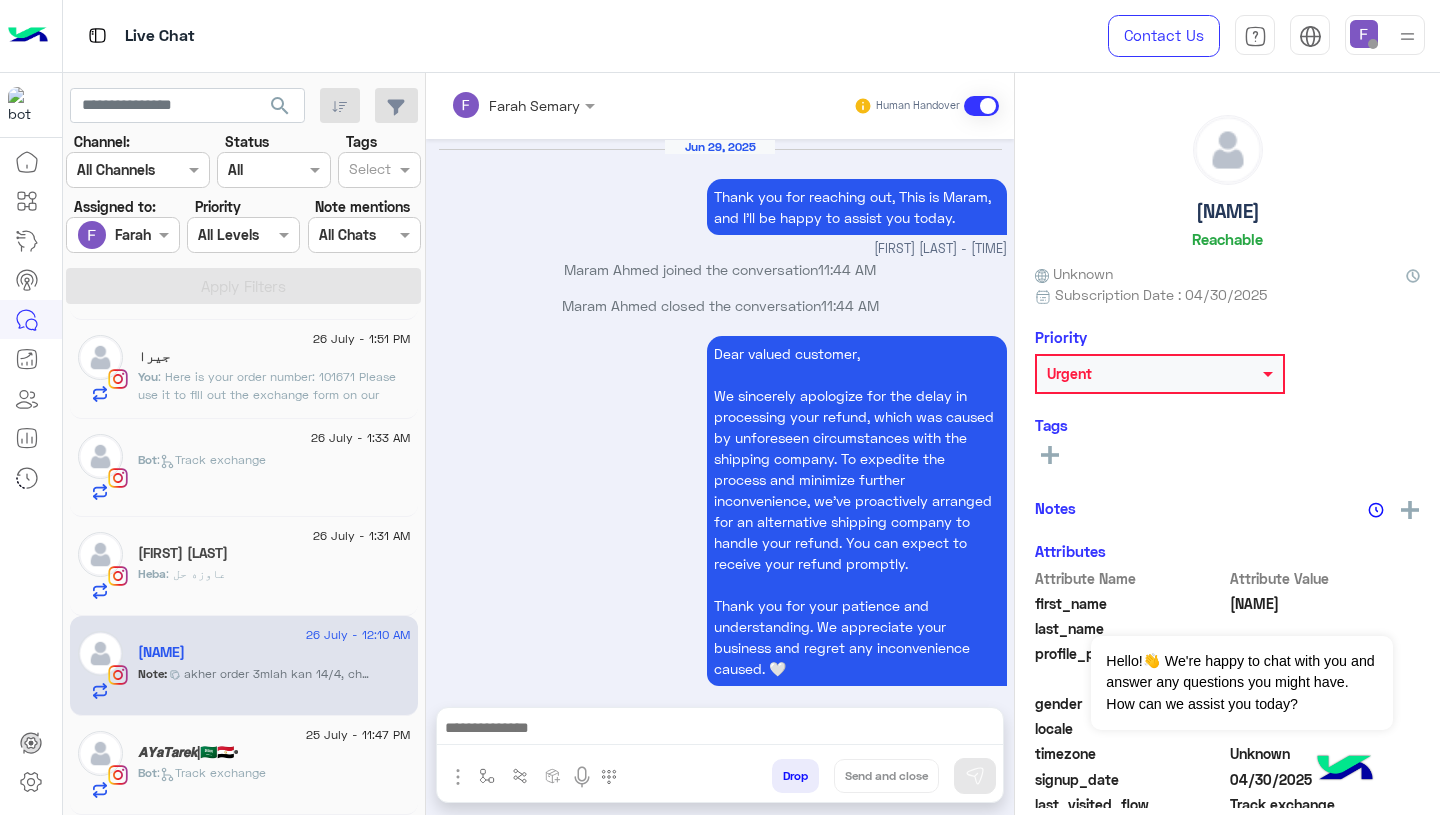 scroll, scrollTop: 1622, scrollLeft: 0, axis: vertical 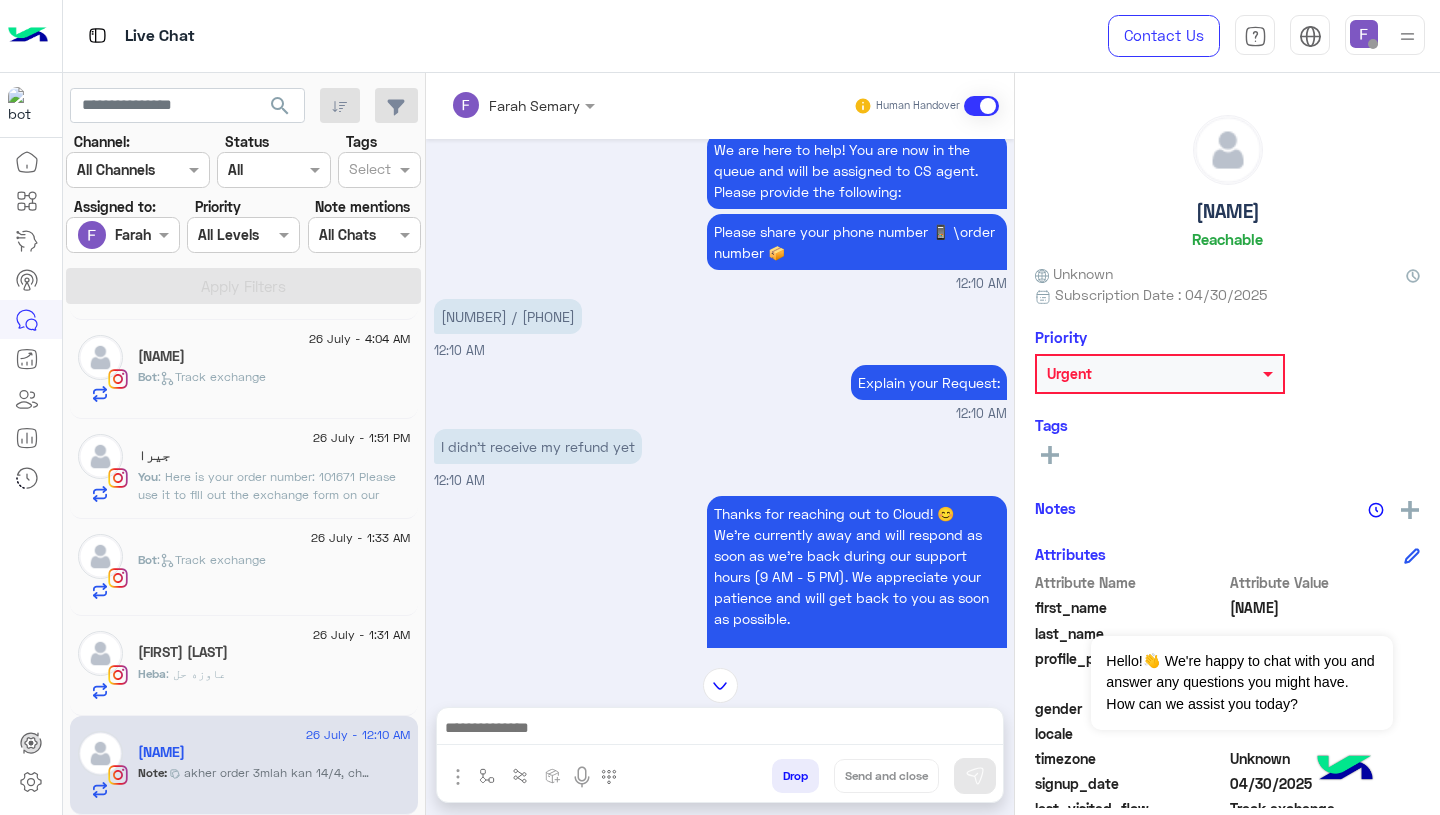 click on "I didn’t receive my refund yet" at bounding box center (538, 446) 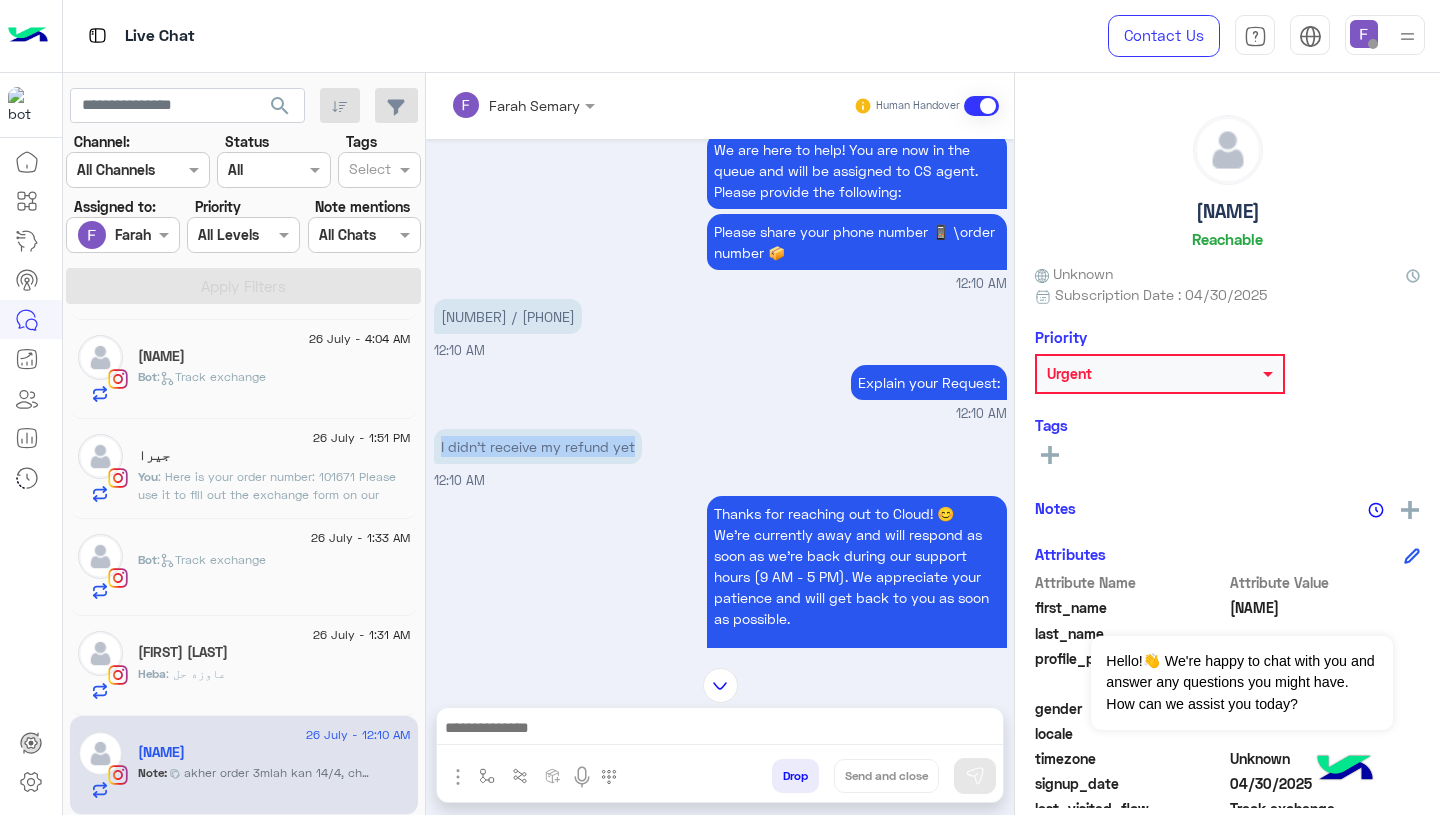 click on "I didn’t receive my refund yet" at bounding box center [538, 446] 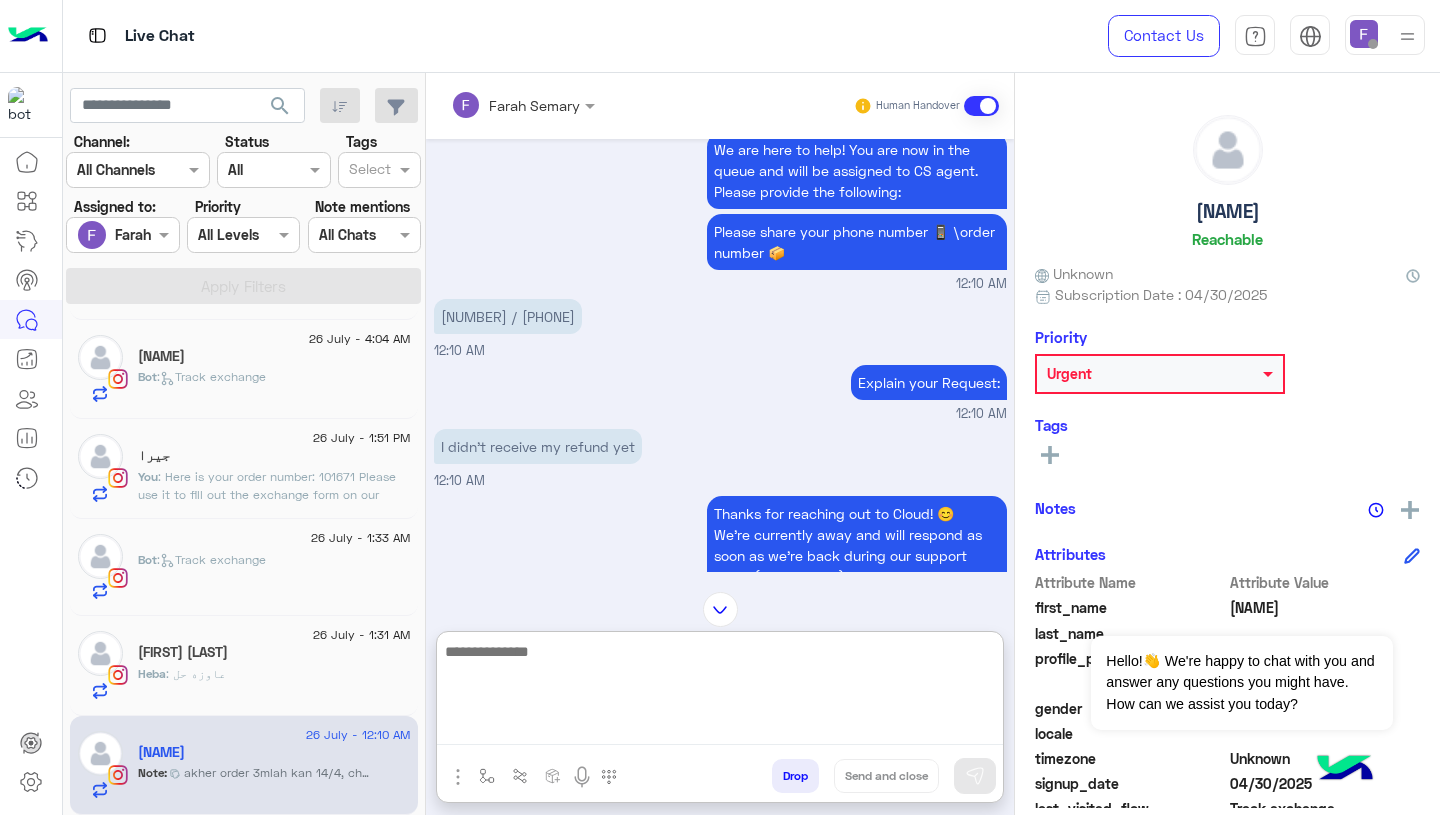 paste on "**********" 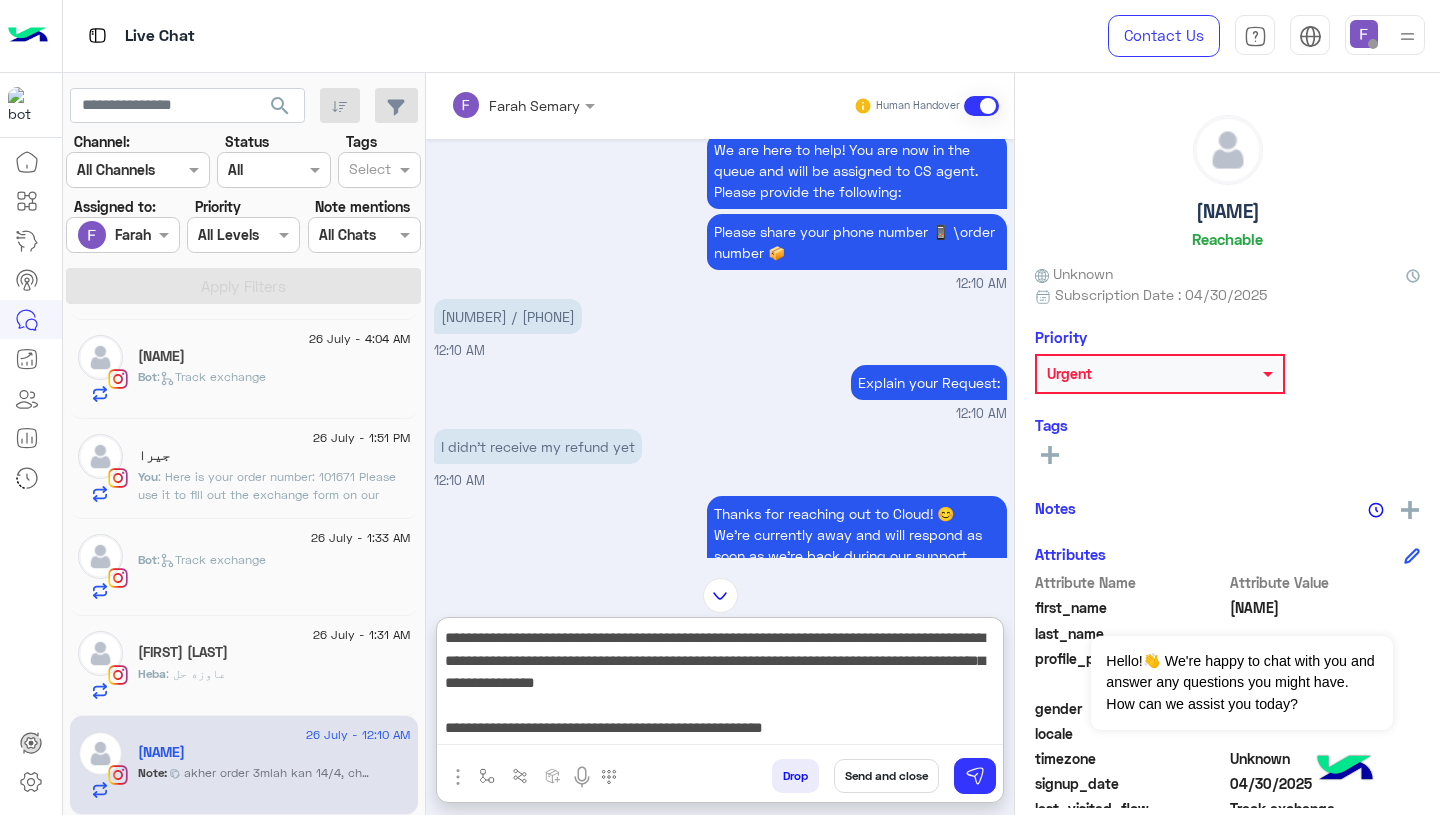 scroll, scrollTop: 87, scrollLeft: 0, axis: vertical 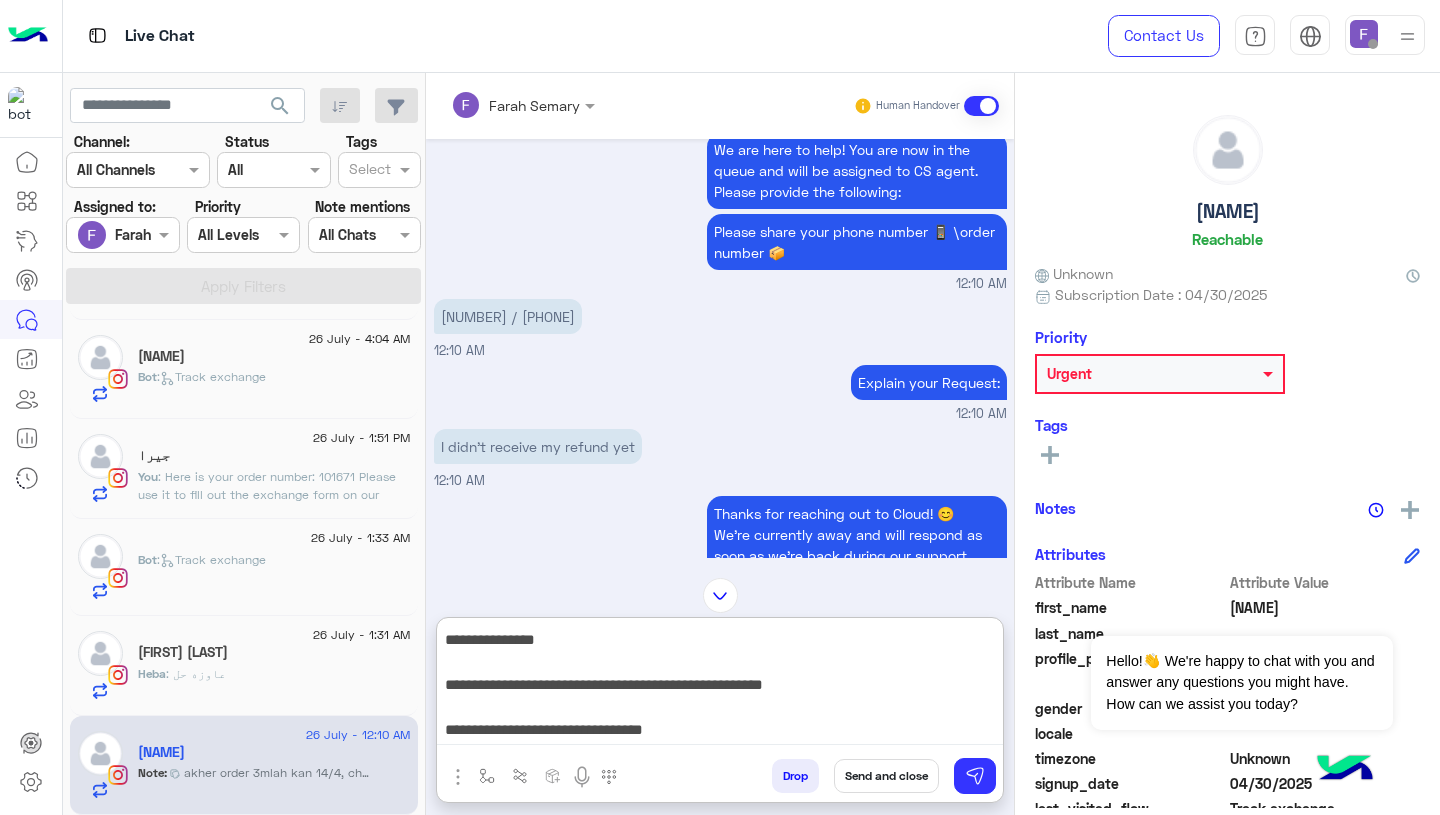 click on "**********" at bounding box center (720, 685) 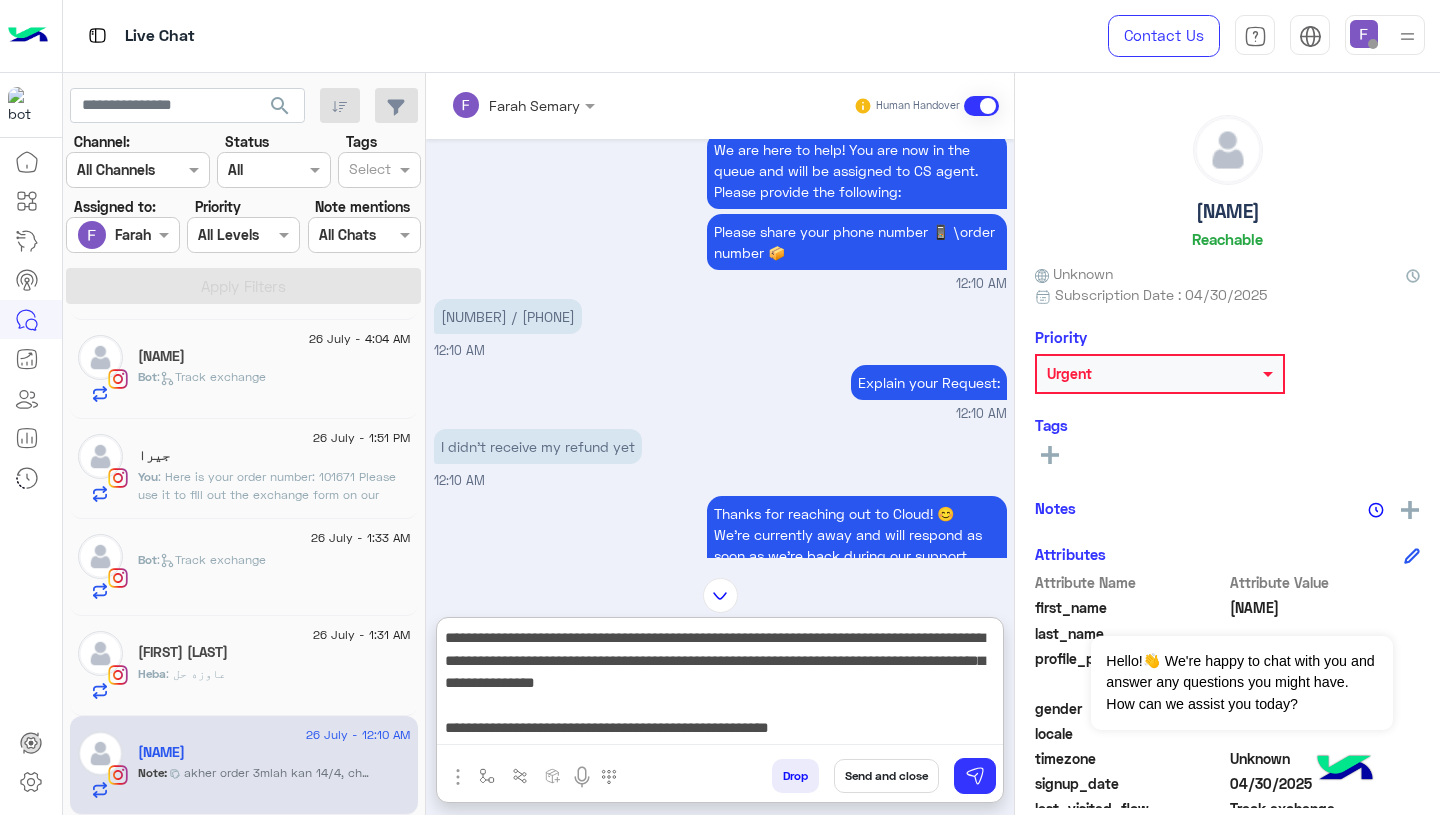 scroll, scrollTop: 0, scrollLeft: 0, axis: both 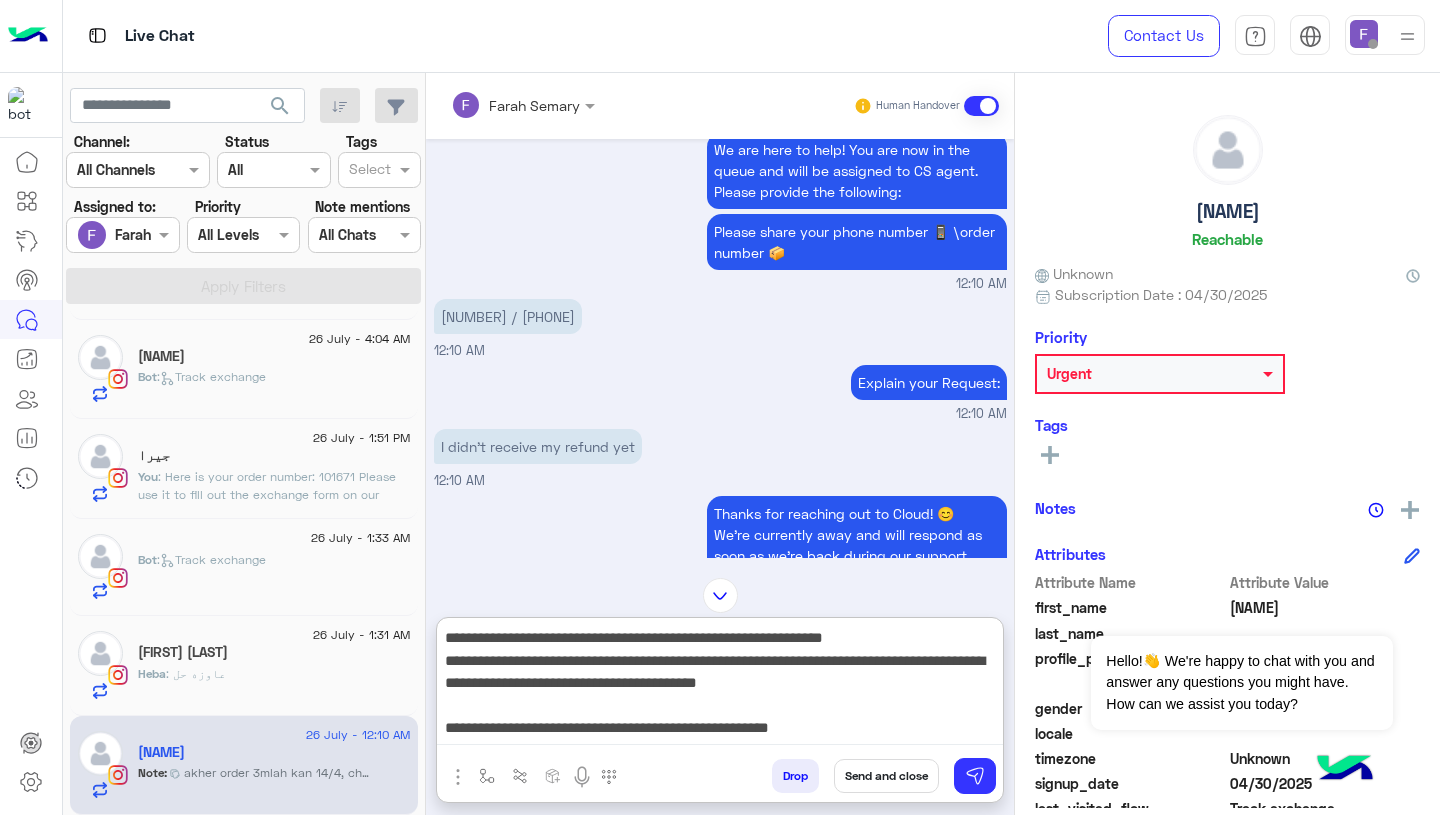 type on "[TEXT]" 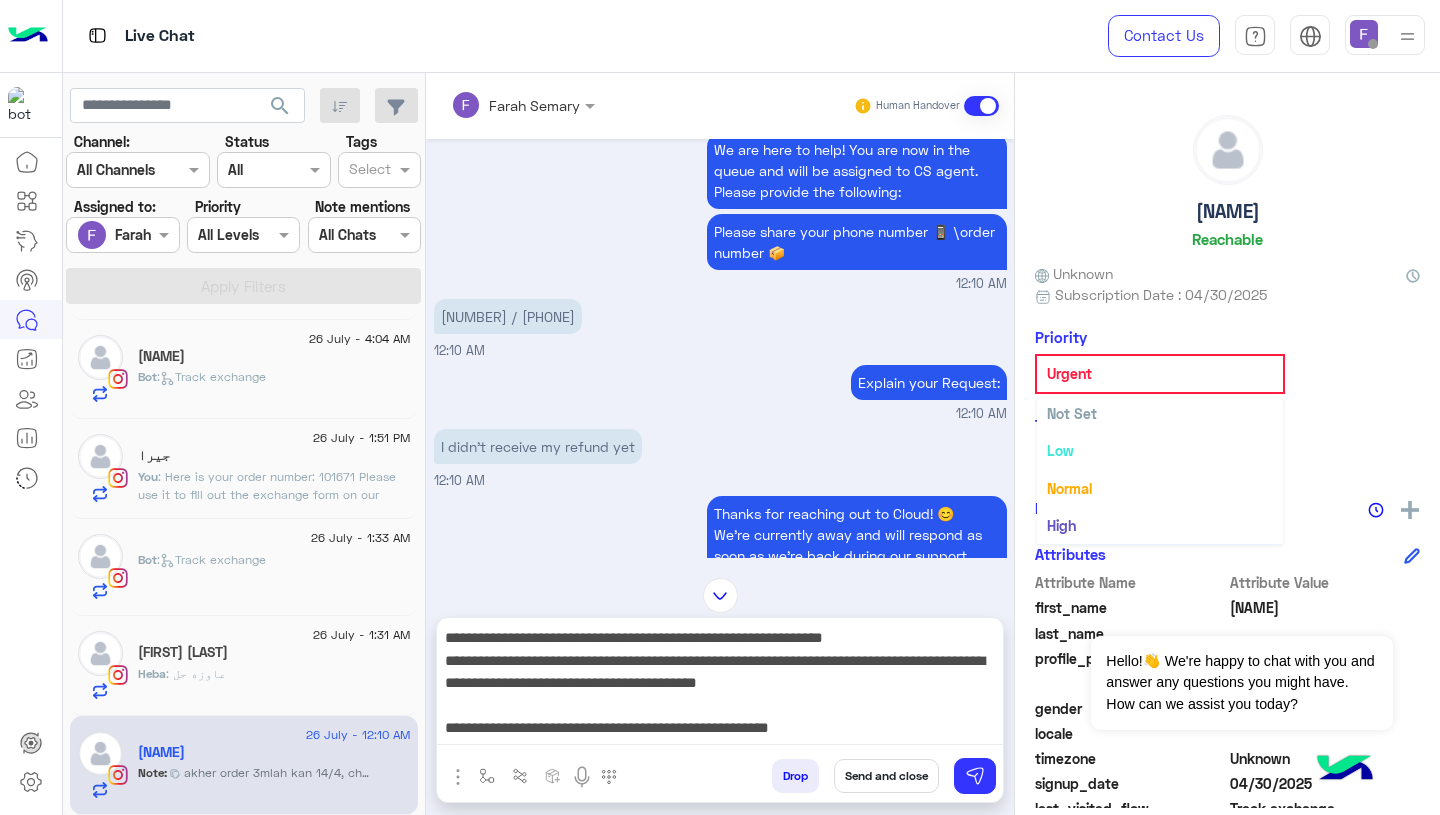 click 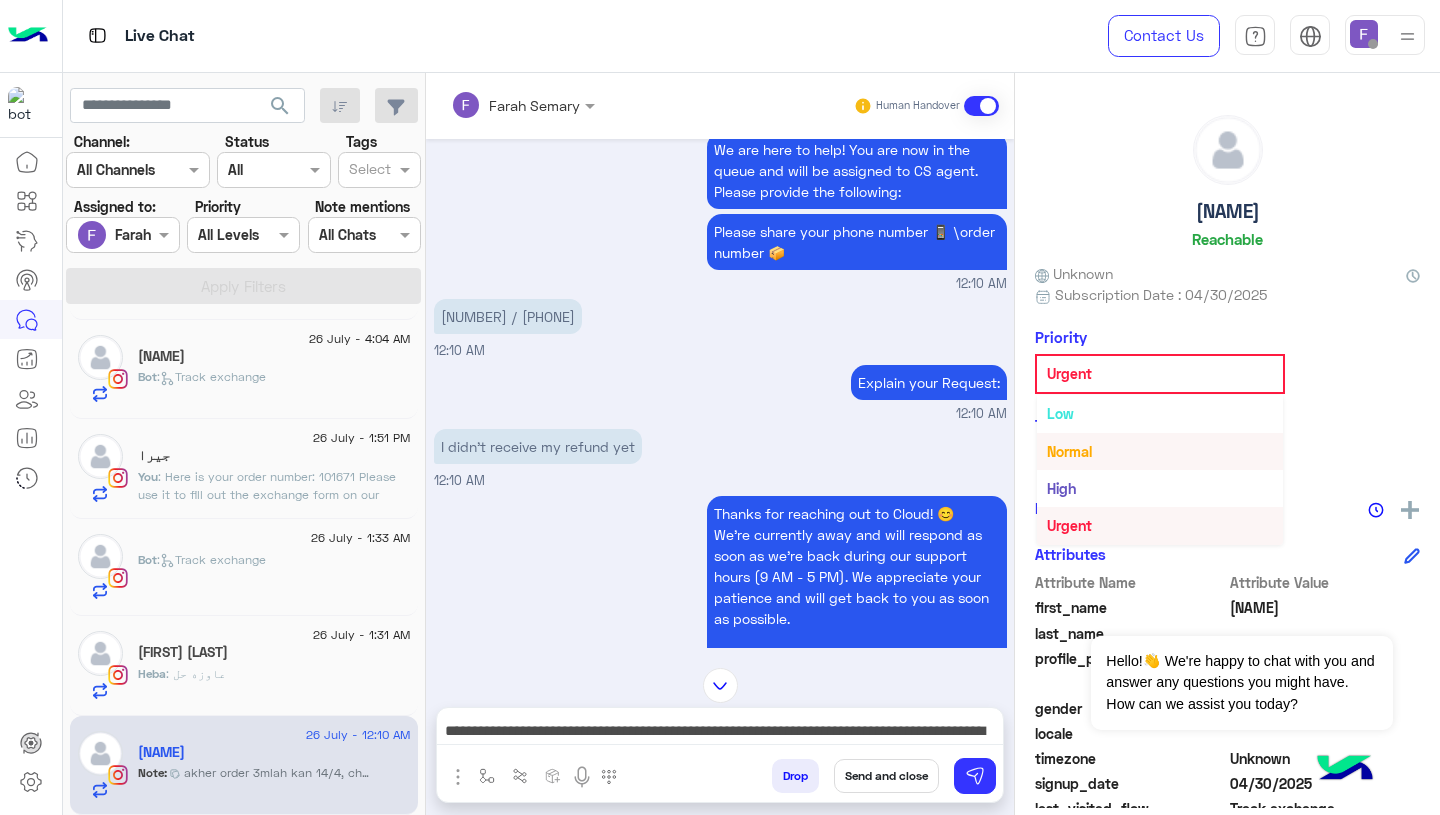scroll, scrollTop: 0, scrollLeft: 0, axis: both 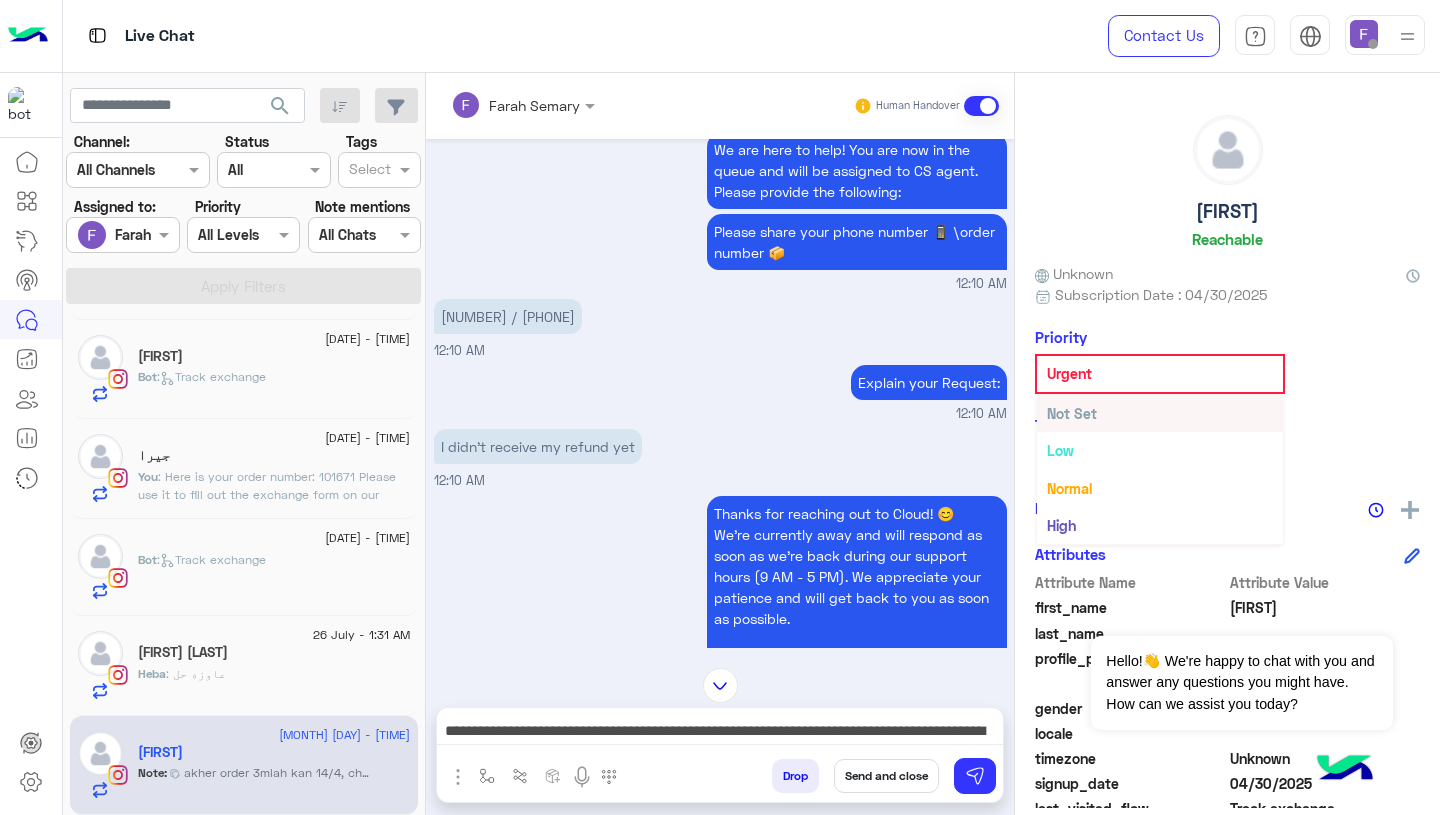 click on "Not Set" at bounding box center (1072, 413) 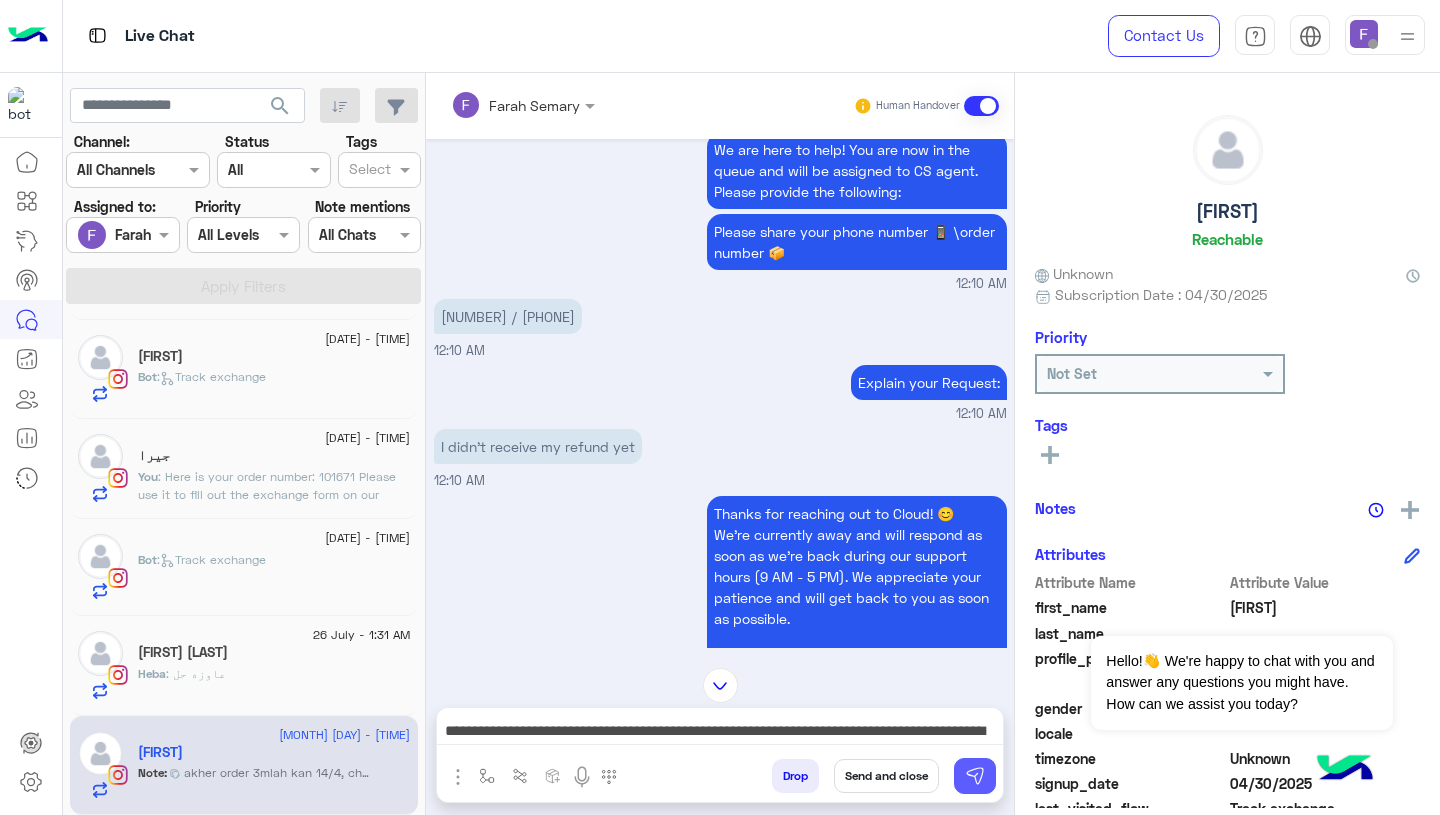 click at bounding box center [975, 776] 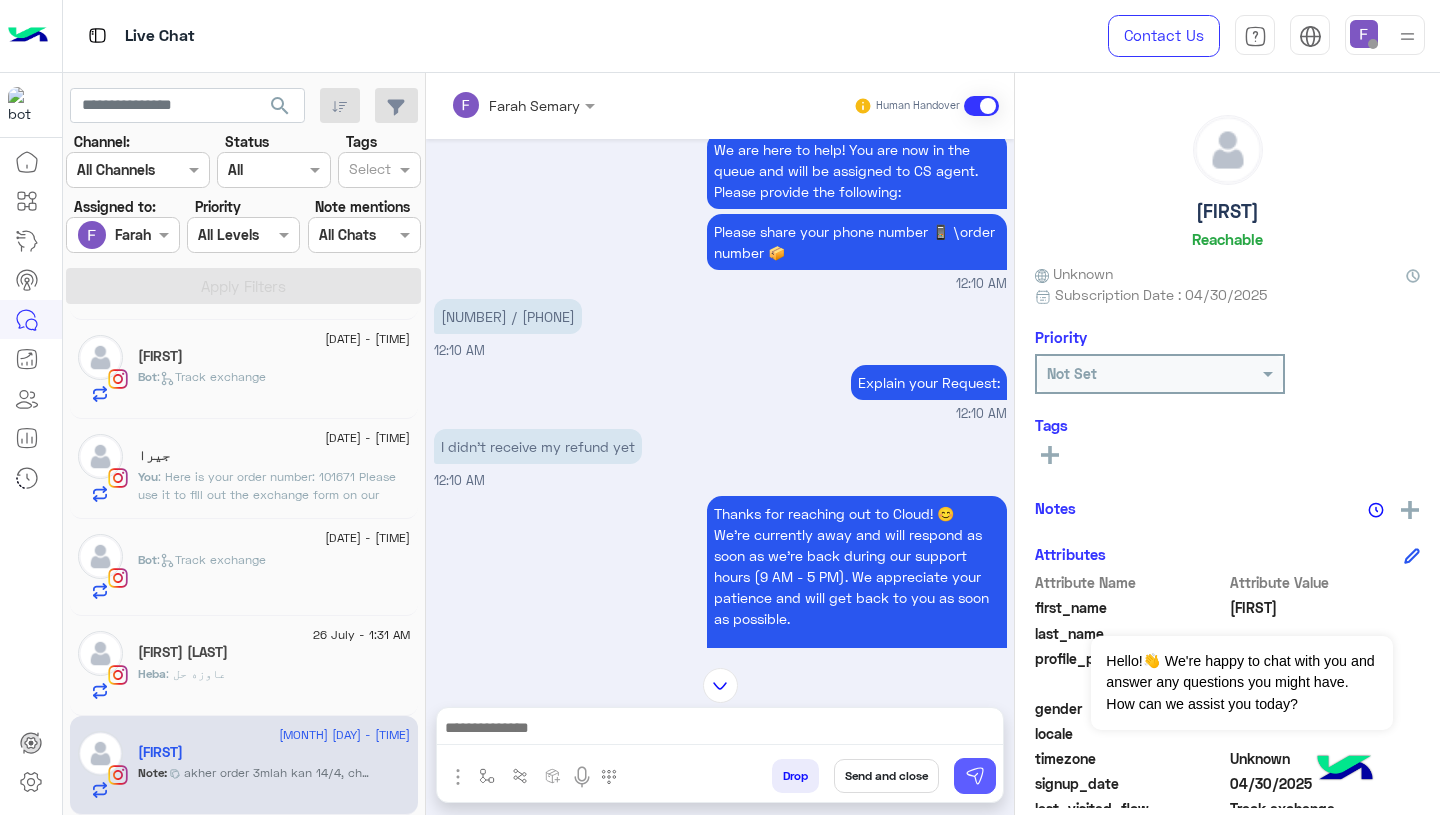 scroll, scrollTop: 0, scrollLeft: 0, axis: both 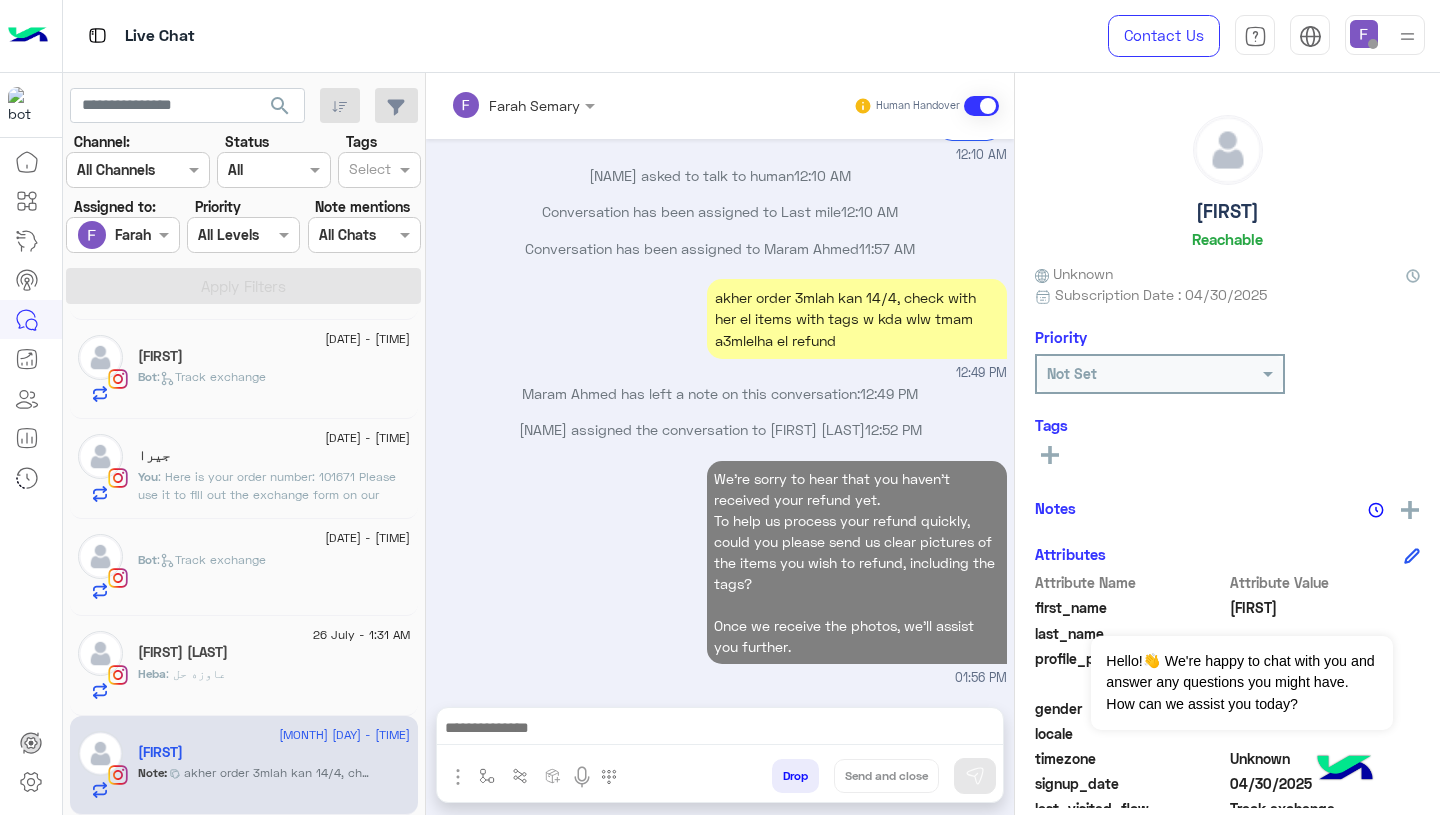 click on "Heba : عاوزه حل" 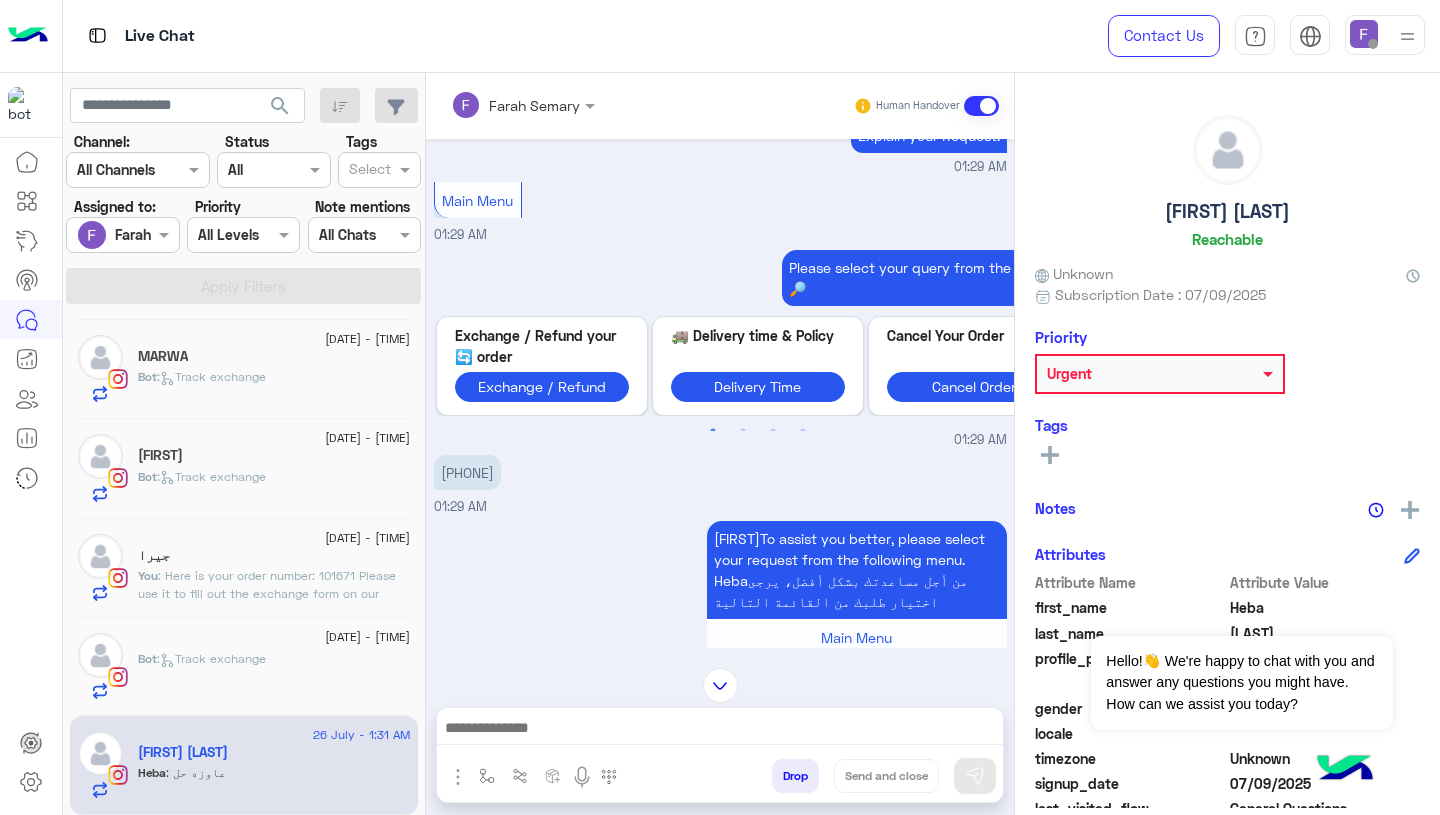 scroll, scrollTop: 318, scrollLeft: 0, axis: vertical 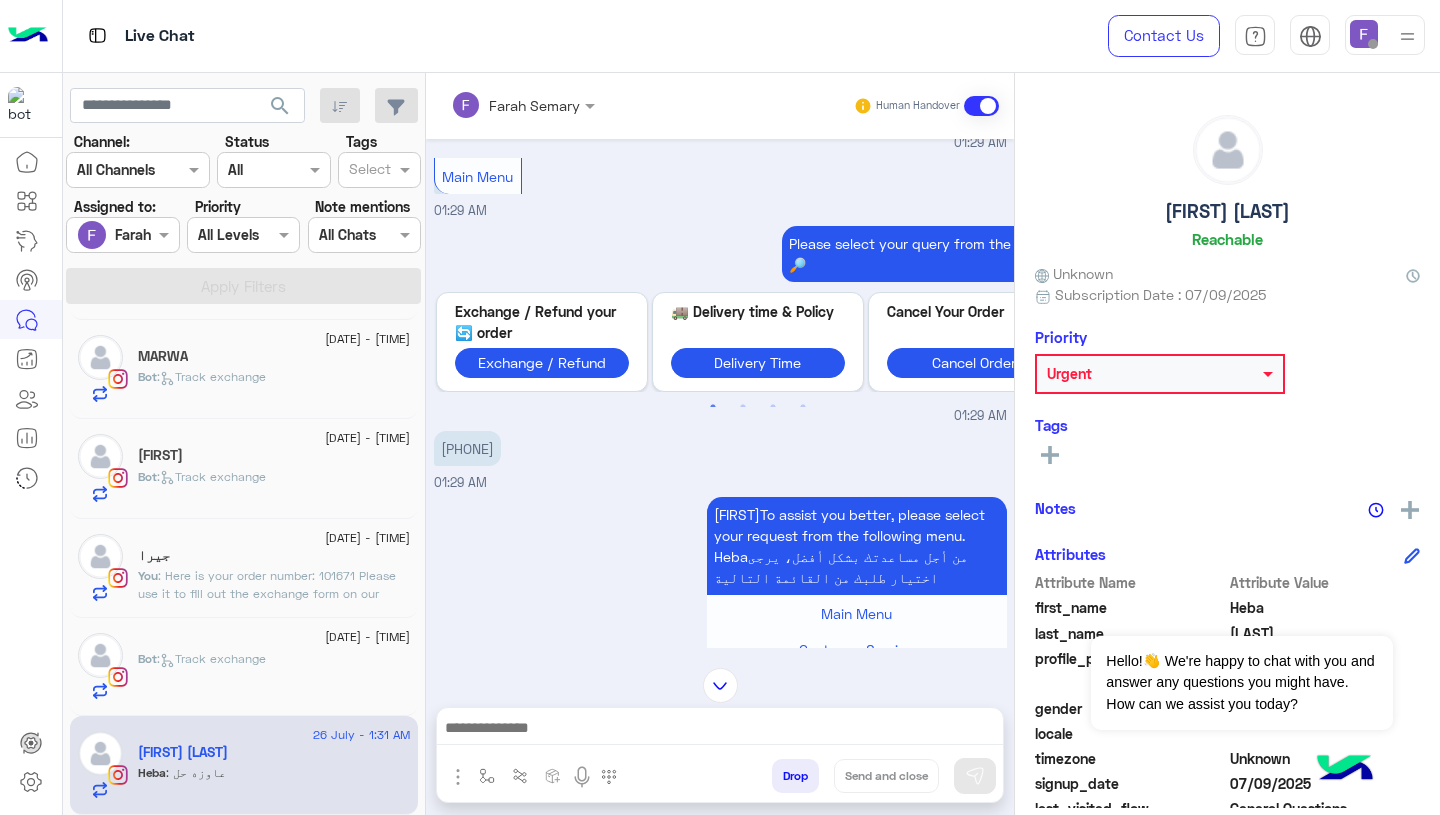 click on "[PHONE]" at bounding box center [467, 448] 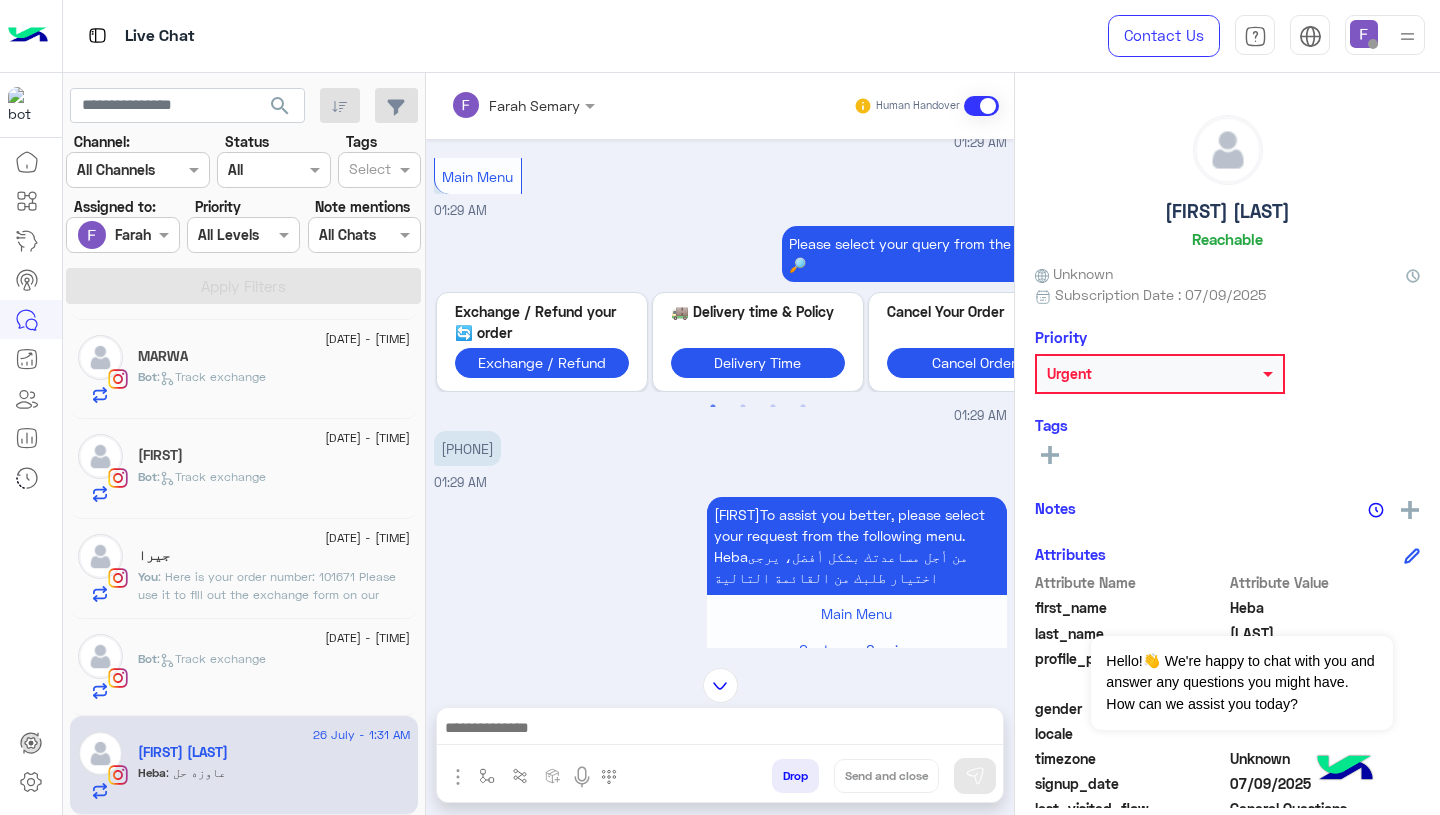scroll, scrollTop: 1593, scrollLeft: 0, axis: vertical 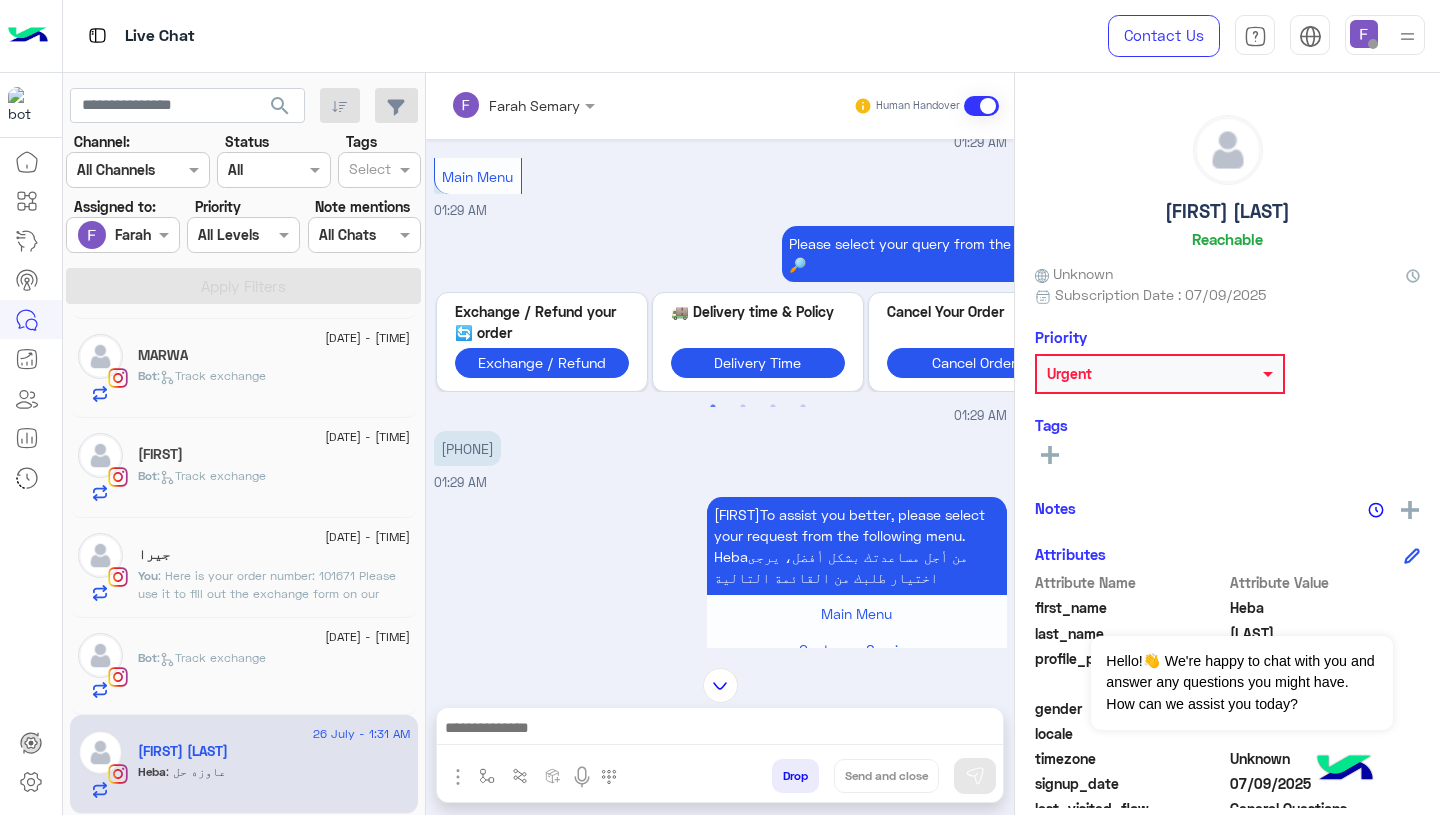 click at bounding box center (720, 730) 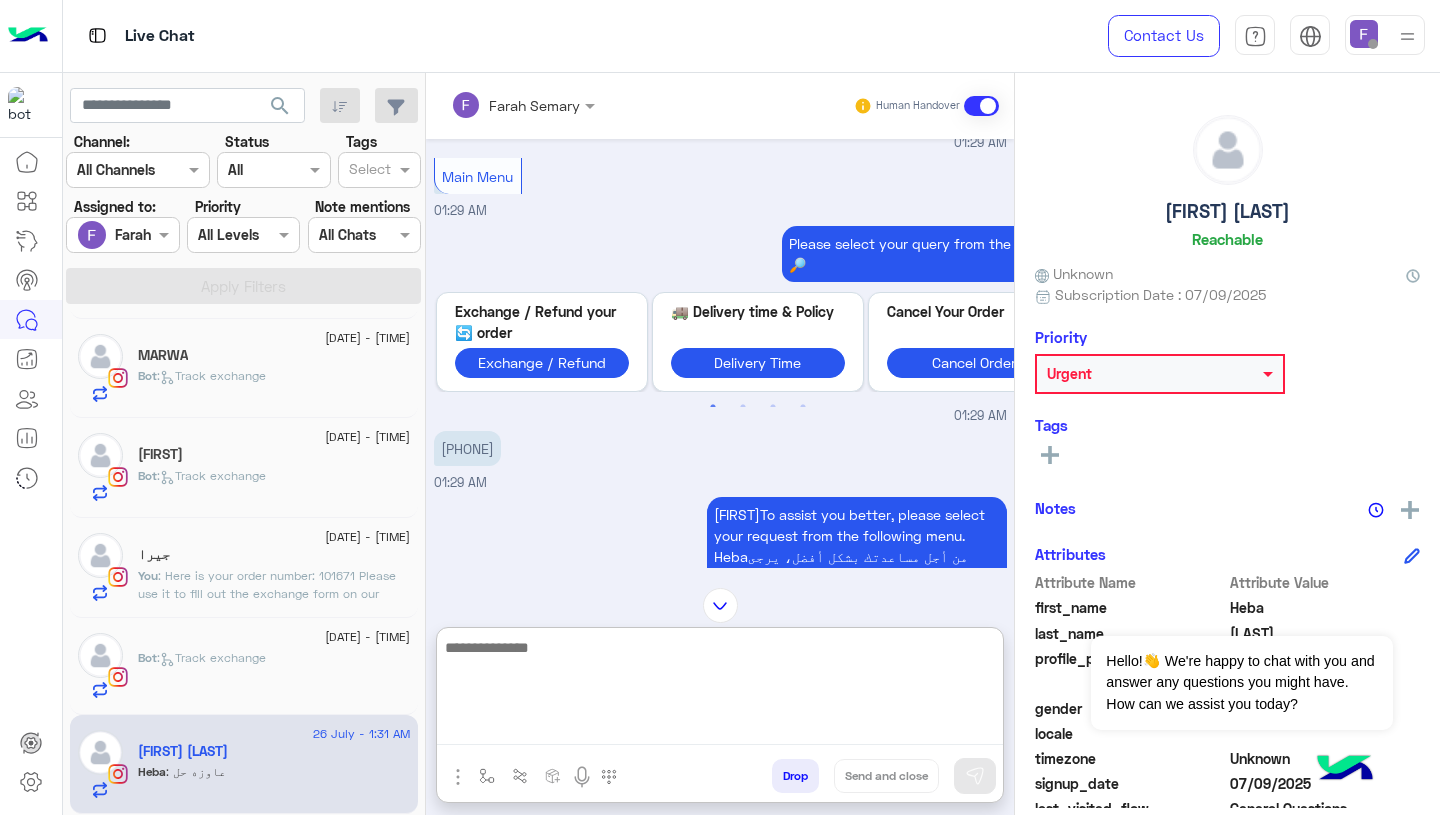 paste on "**********" 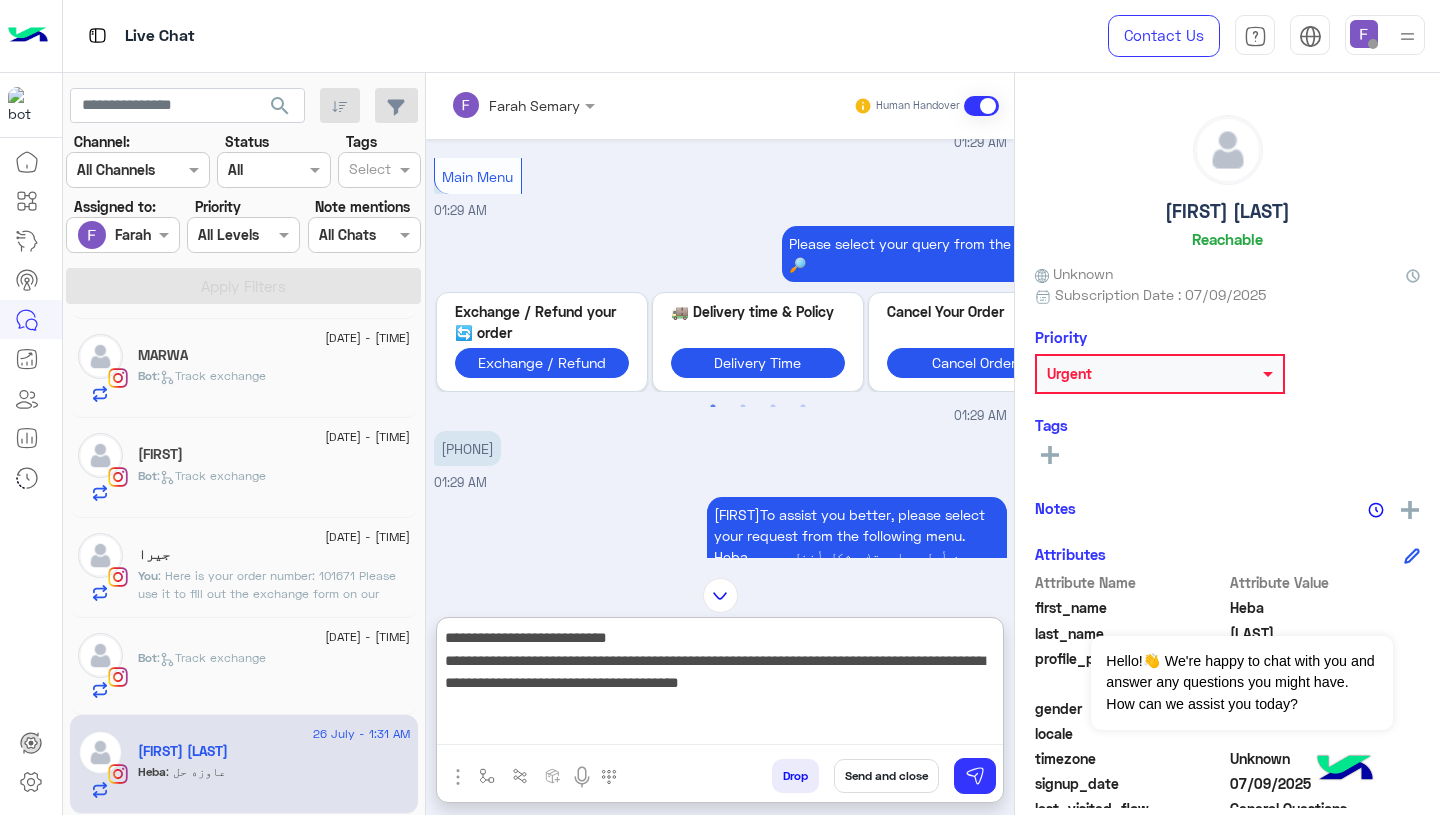 click on "**********" at bounding box center [720, 685] 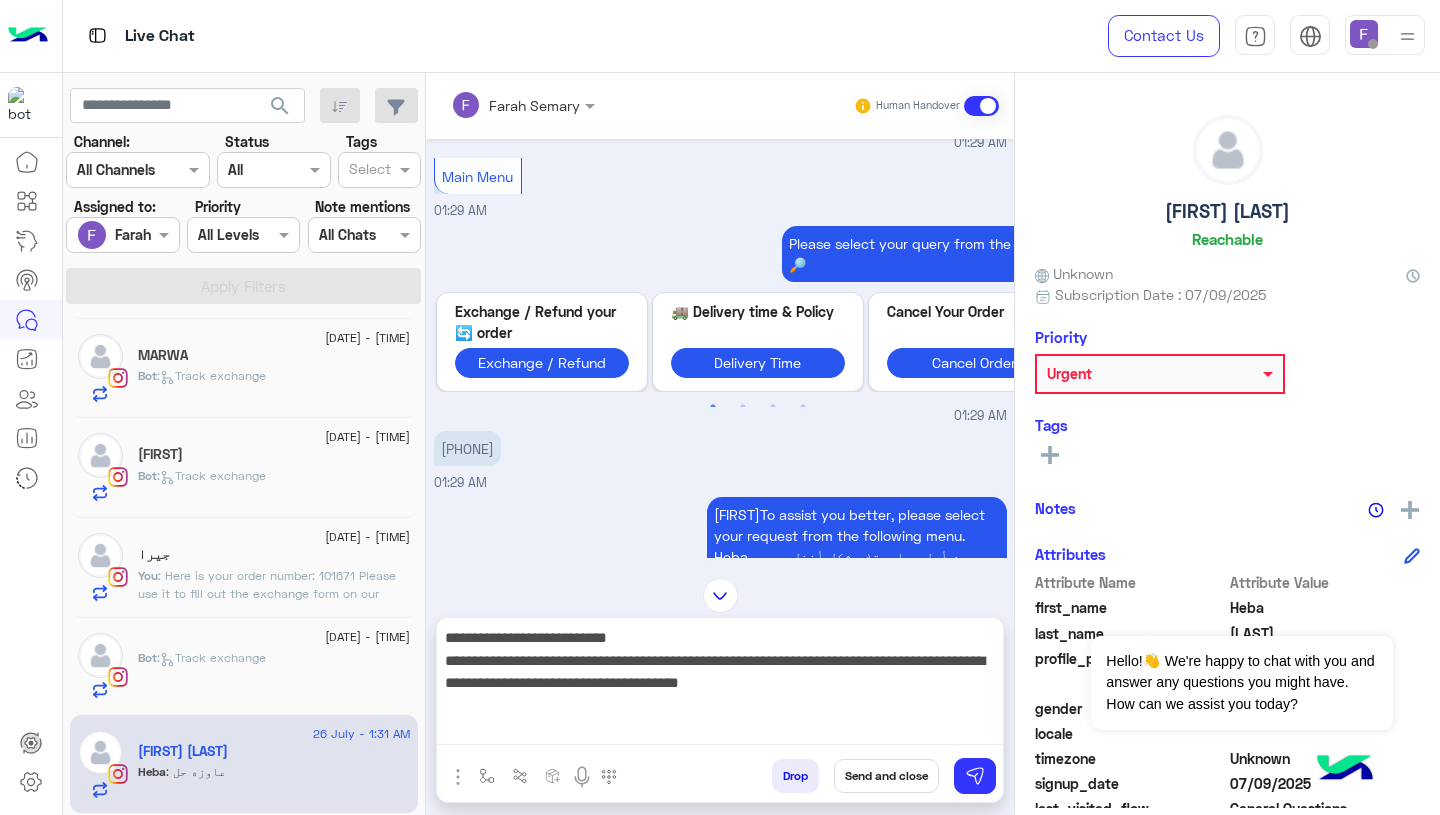 click on "[PHONE]" at bounding box center [467, 448] 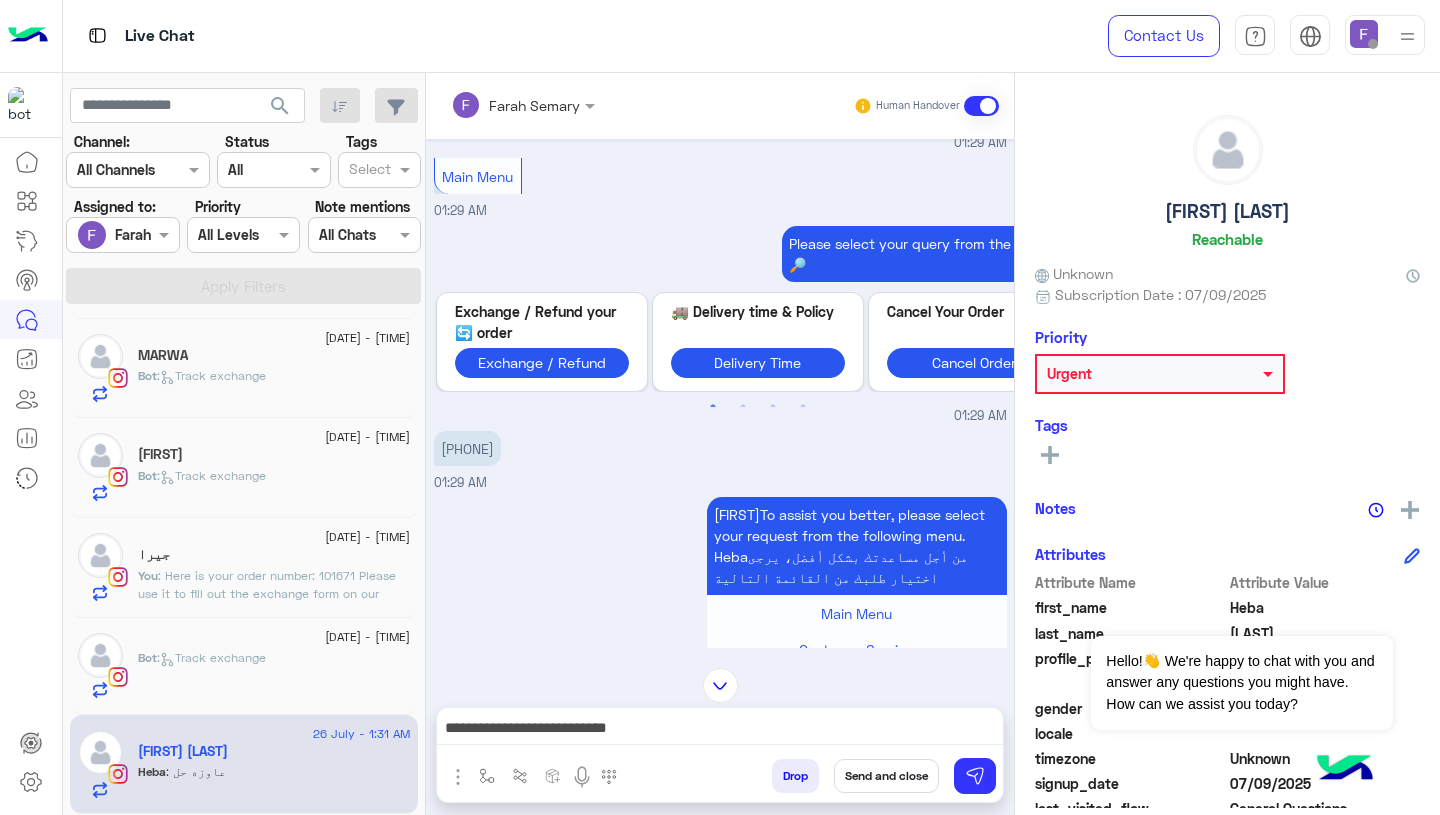 click on "[PHONE]" at bounding box center (467, 45) 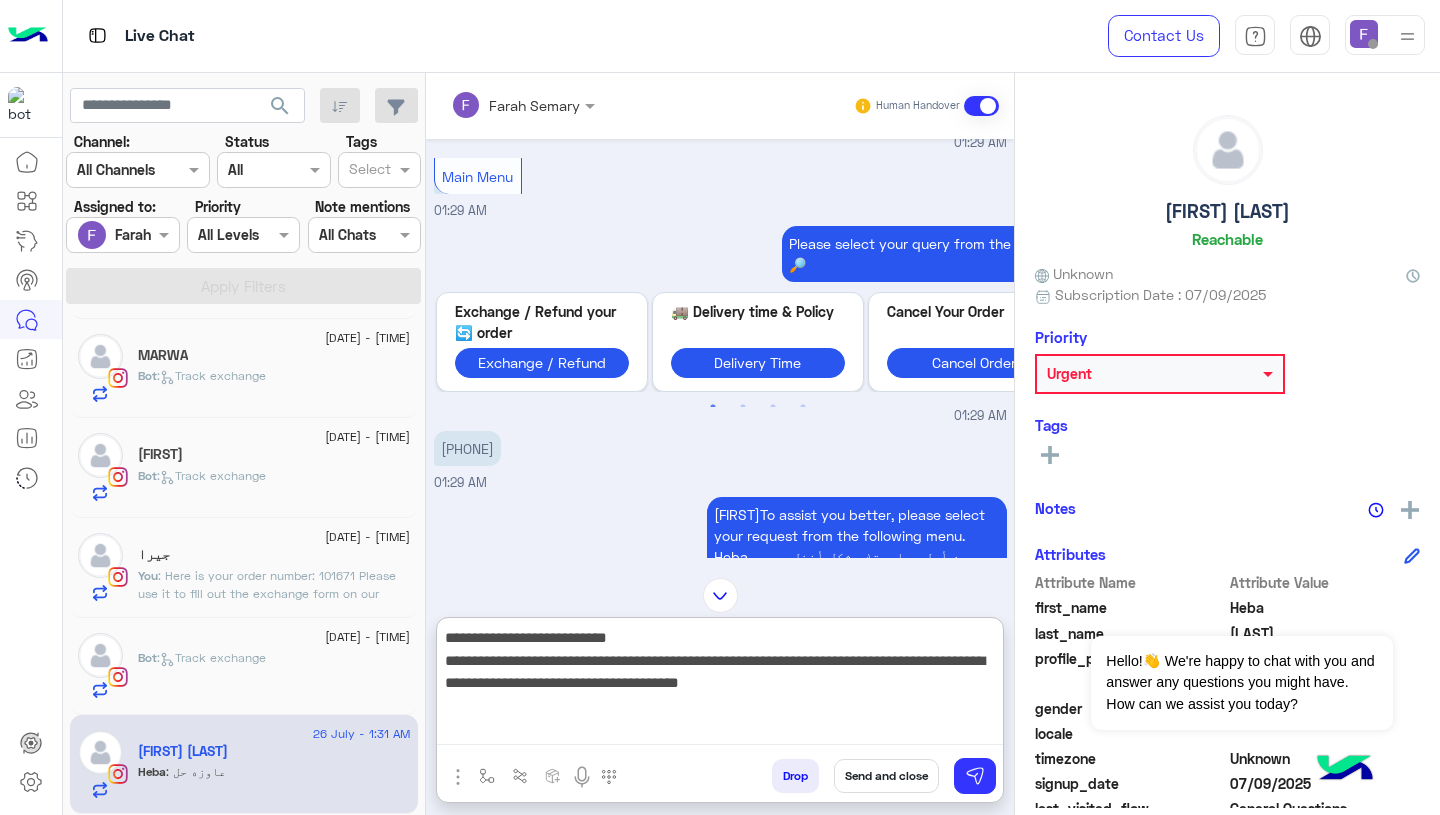 paste on "******" 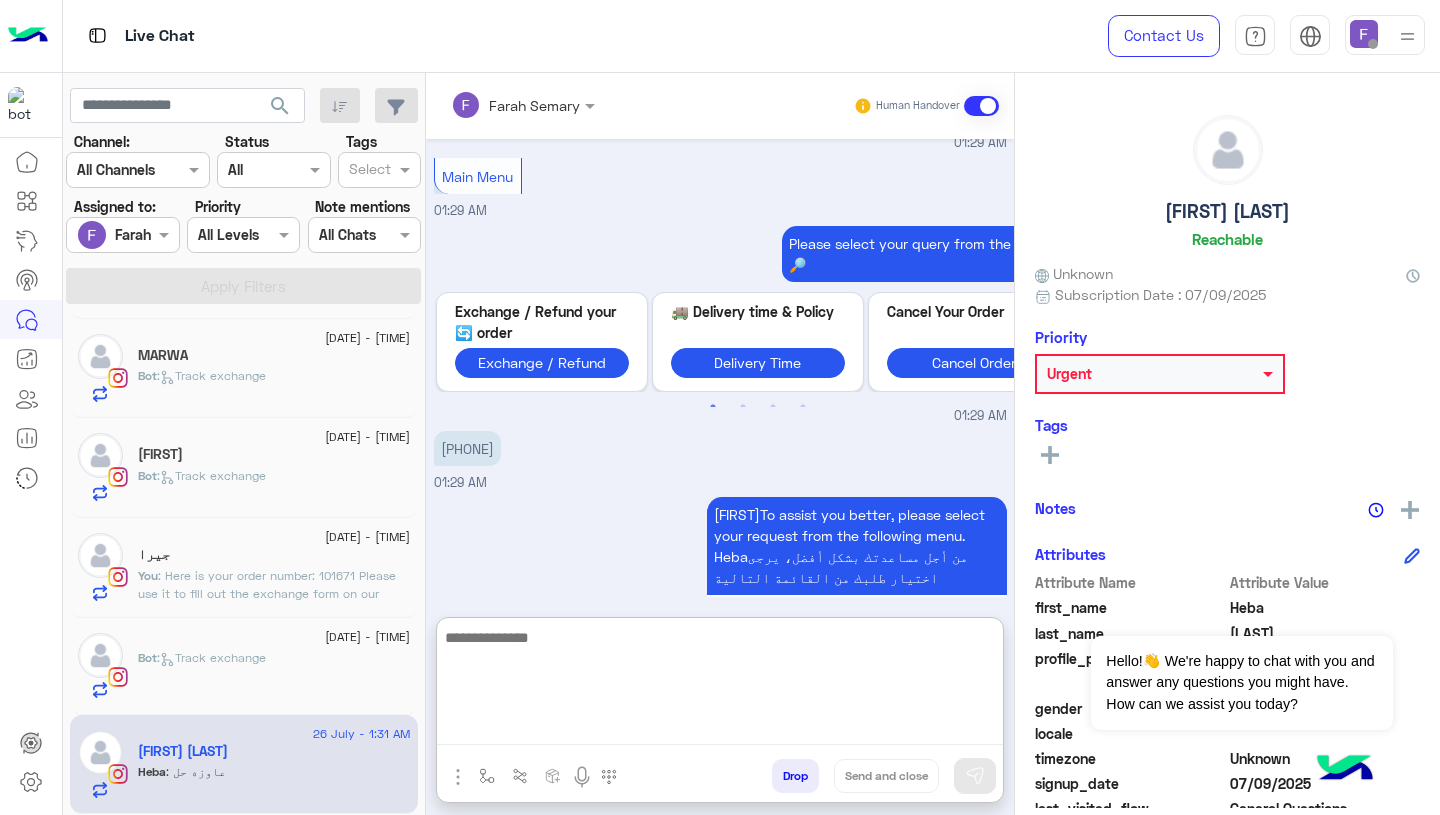 scroll, scrollTop: 2102, scrollLeft: 0, axis: vertical 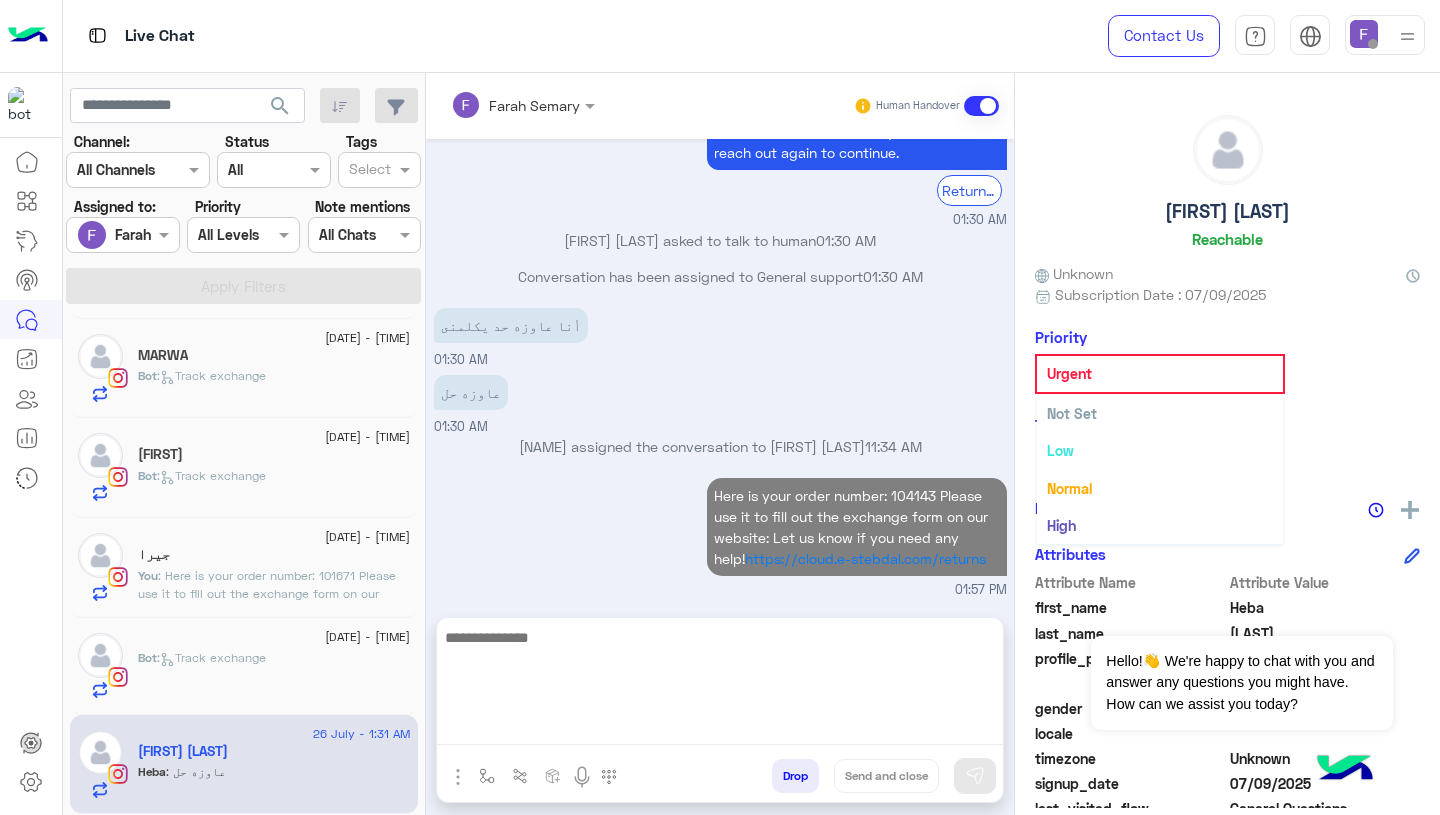 click 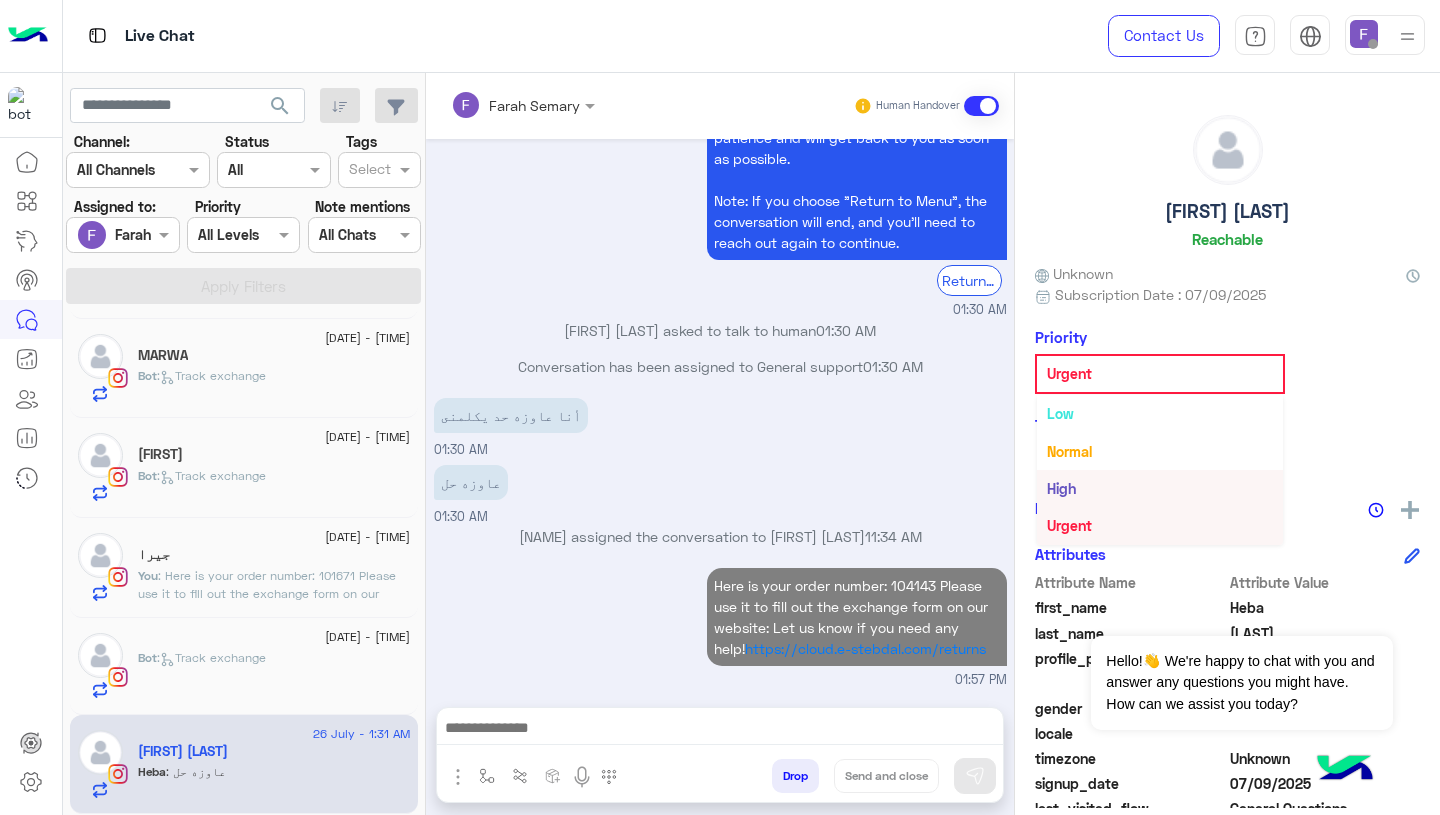 scroll, scrollTop: 0, scrollLeft: 0, axis: both 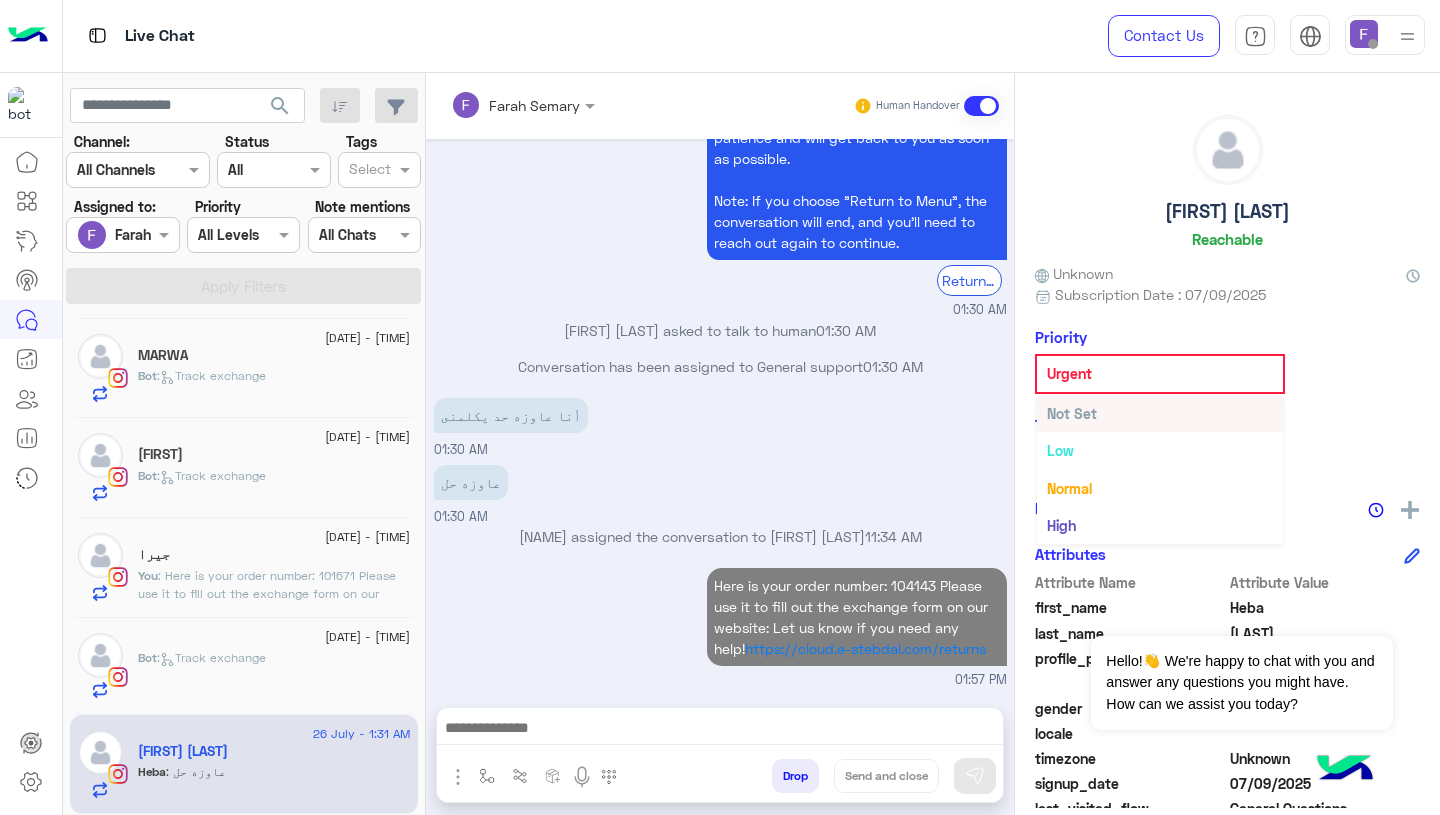 click on "Not Set" at bounding box center (1072, 413) 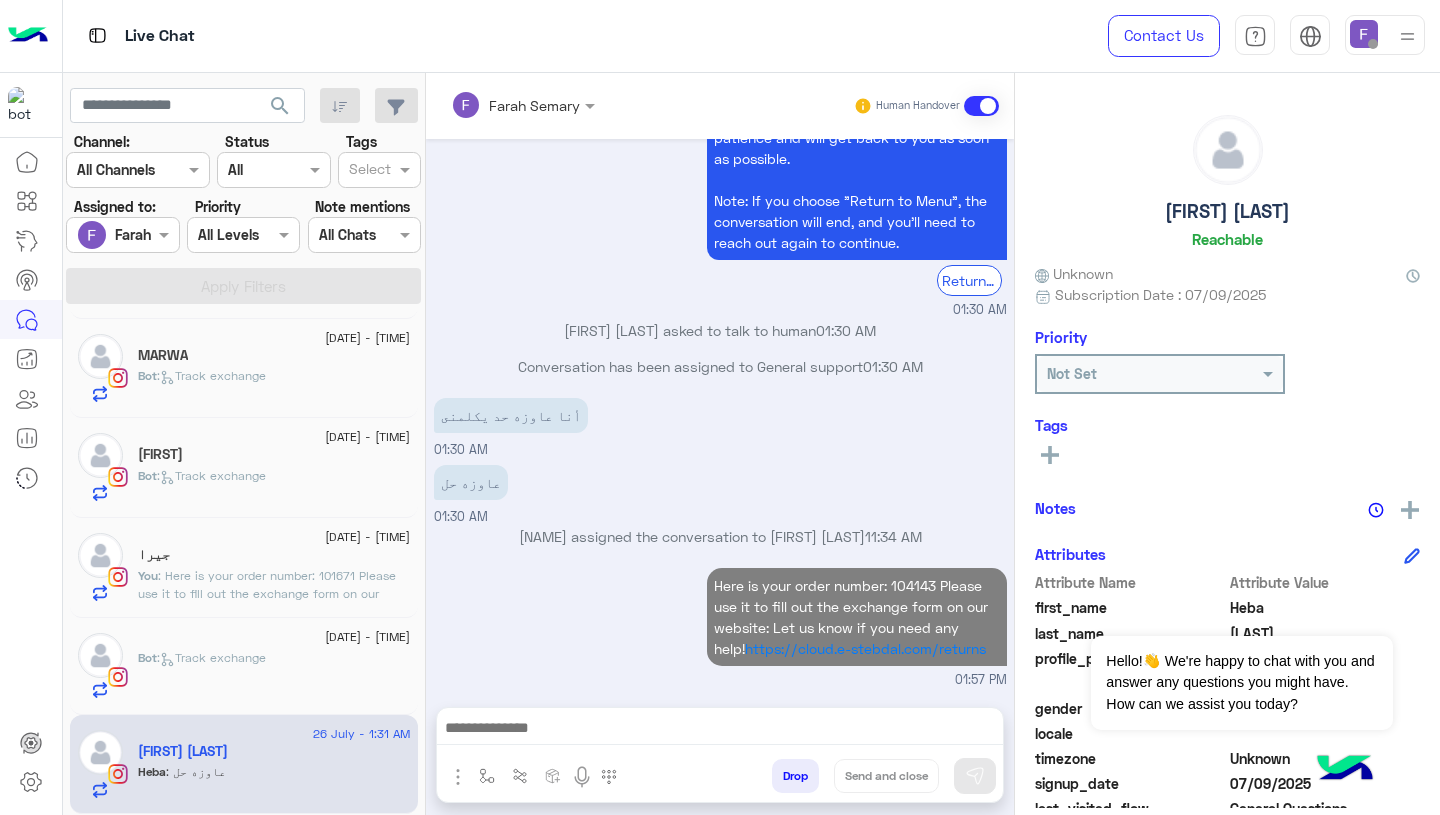 scroll, scrollTop: 2048, scrollLeft: 0, axis: vertical 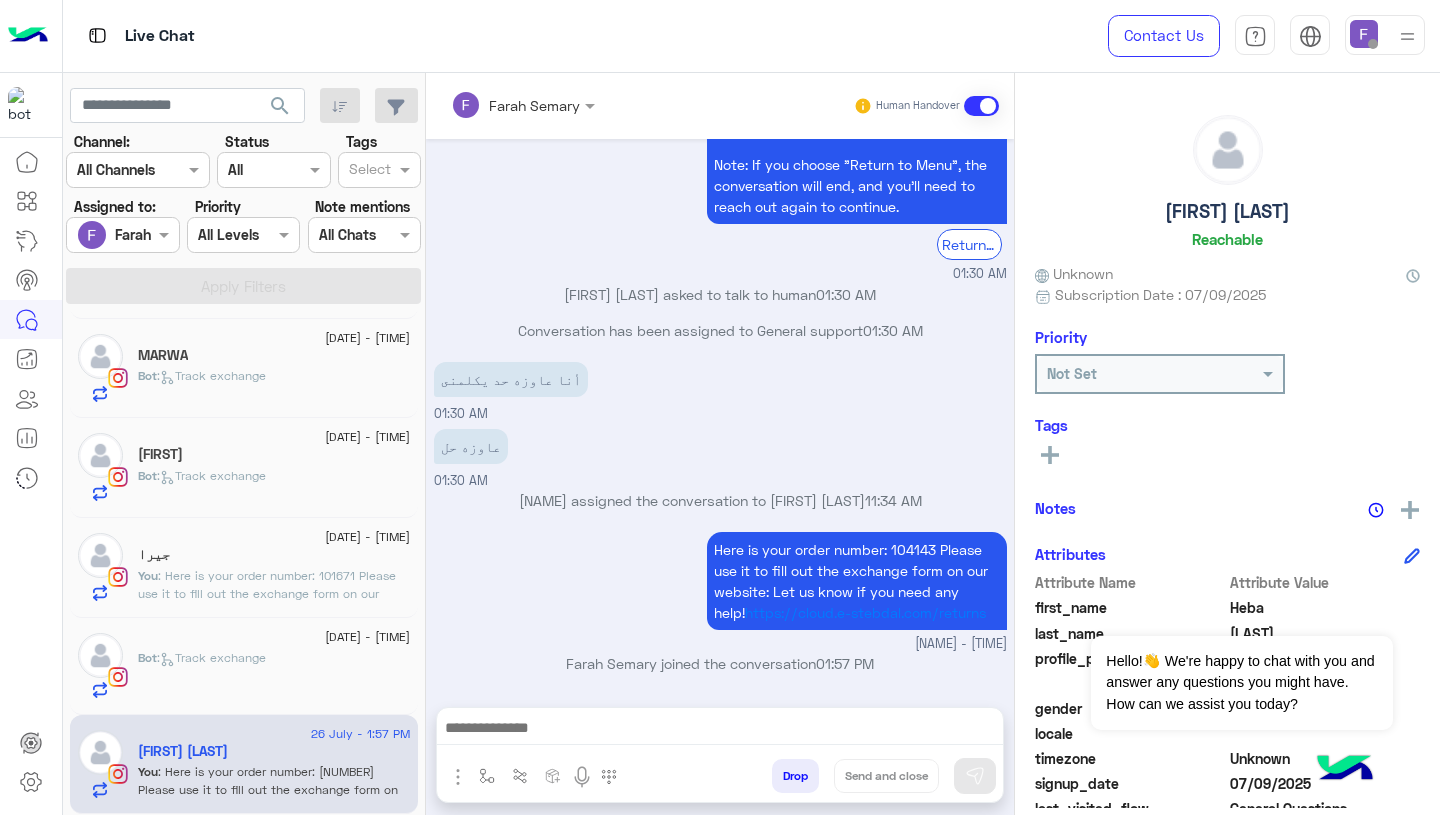 click on "Bot :   Track exchange" 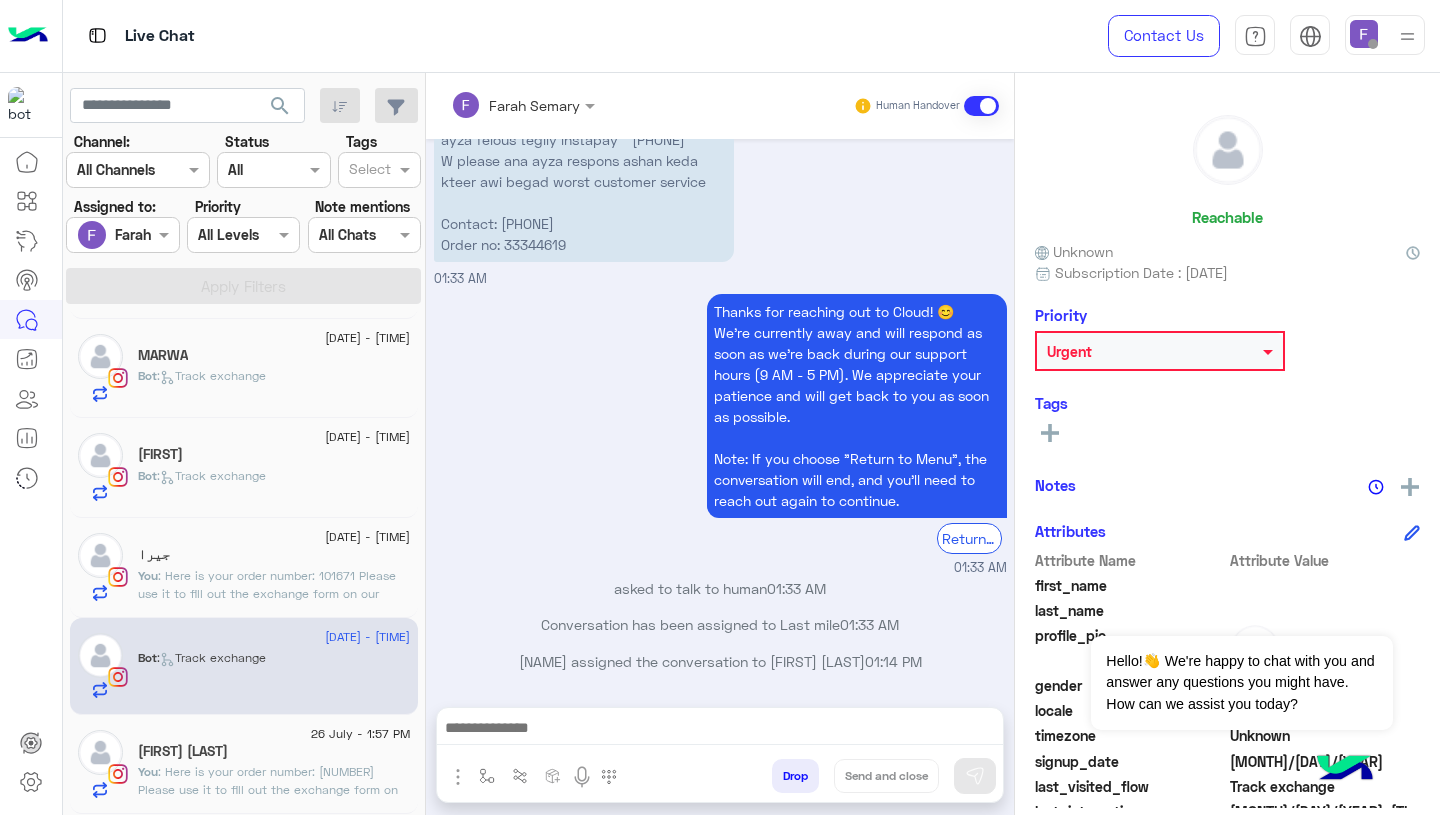 scroll, scrollTop: 3306, scrollLeft: 0, axis: vertical 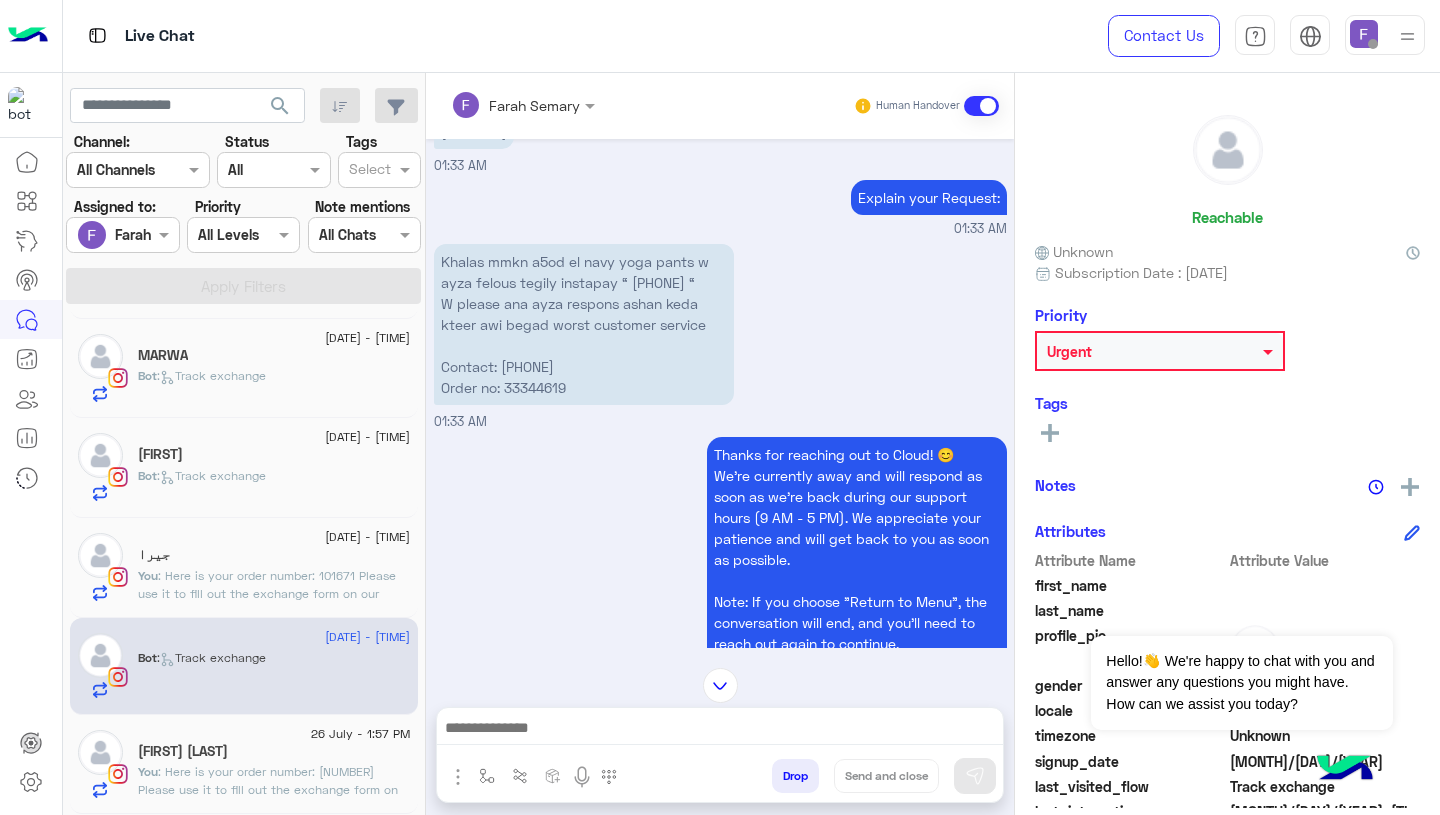 click on "Okay ana ba’aly week bahwl ab3t dms w email w agrab a call bas mafishh aslann w ana kont amlaa order w daf3a card w order geh w fe item na’sa w bahawl ab3t ashan el item el magitsh el ana daf3a ha’ha w exchange el kont ayza aamlo bas now ana ayza arg3 el top el kont ha exchange “ OFF-WHITE MICROFIBER U-SHAPED TANK TOP” w ayza ha’ “NAVY MICROFIBER CREWNECK TANK TOP” el magash w ayza felous tegily instapay  “ [PHONE] “ W please ana ayza respons ashan keda kteer awi begad worst customer service  Contact: [PHONE] Order no: [NUMBER]   [TIME]" at bounding box center (720, 335) 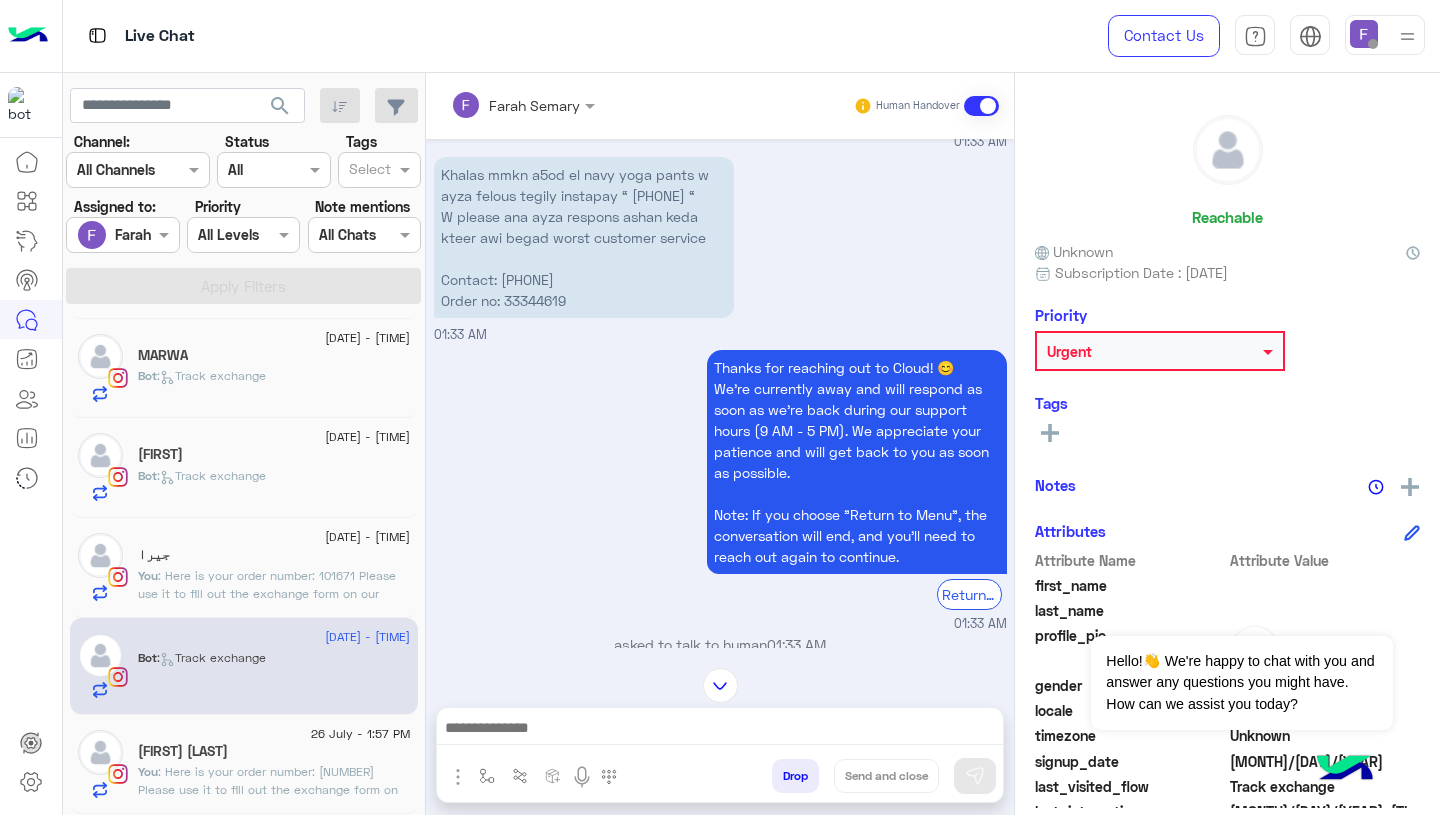 scroll, scrollTop: 3406, scrollLeft: 0, axis: vertical 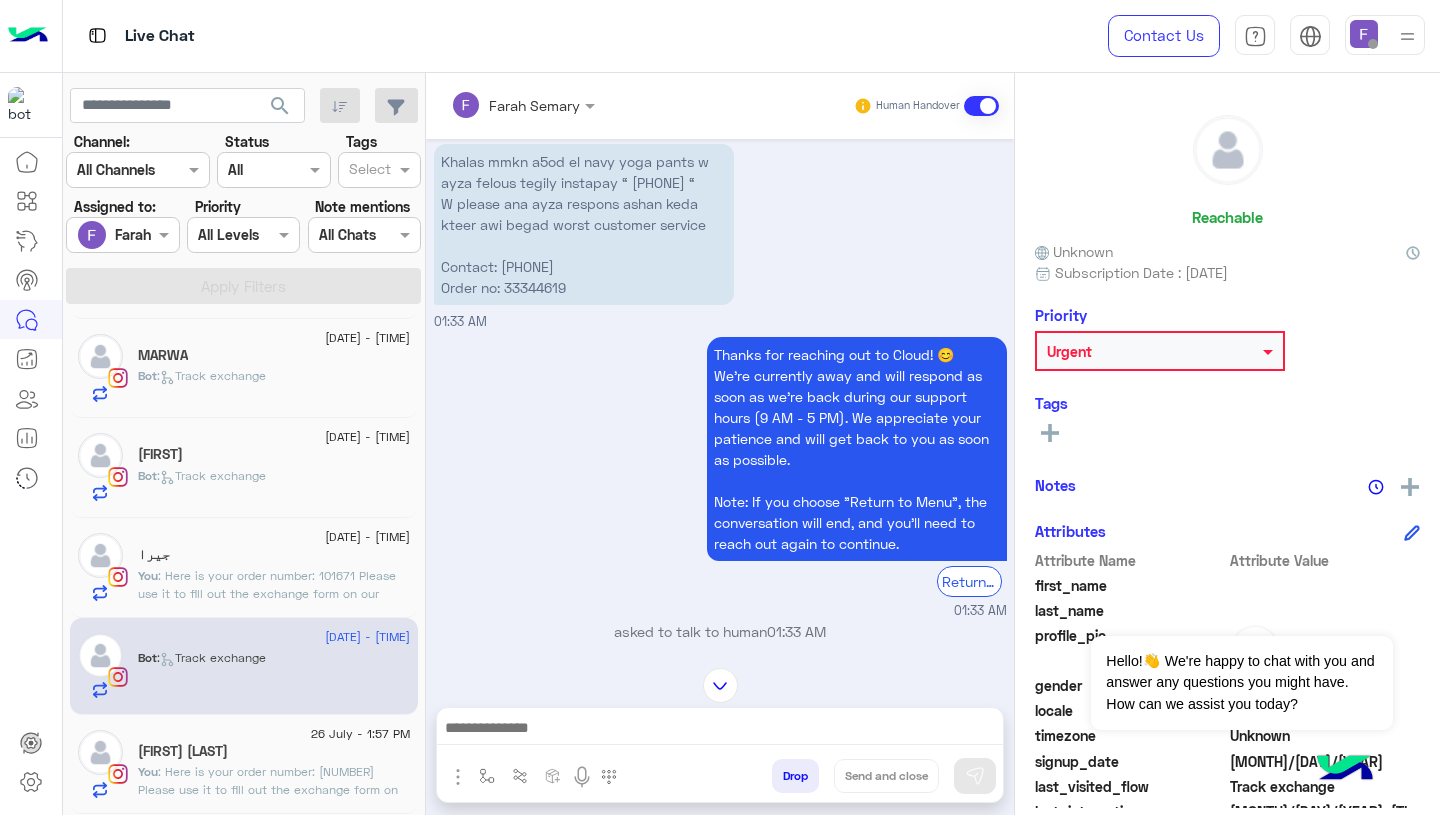 click on "جيرا" 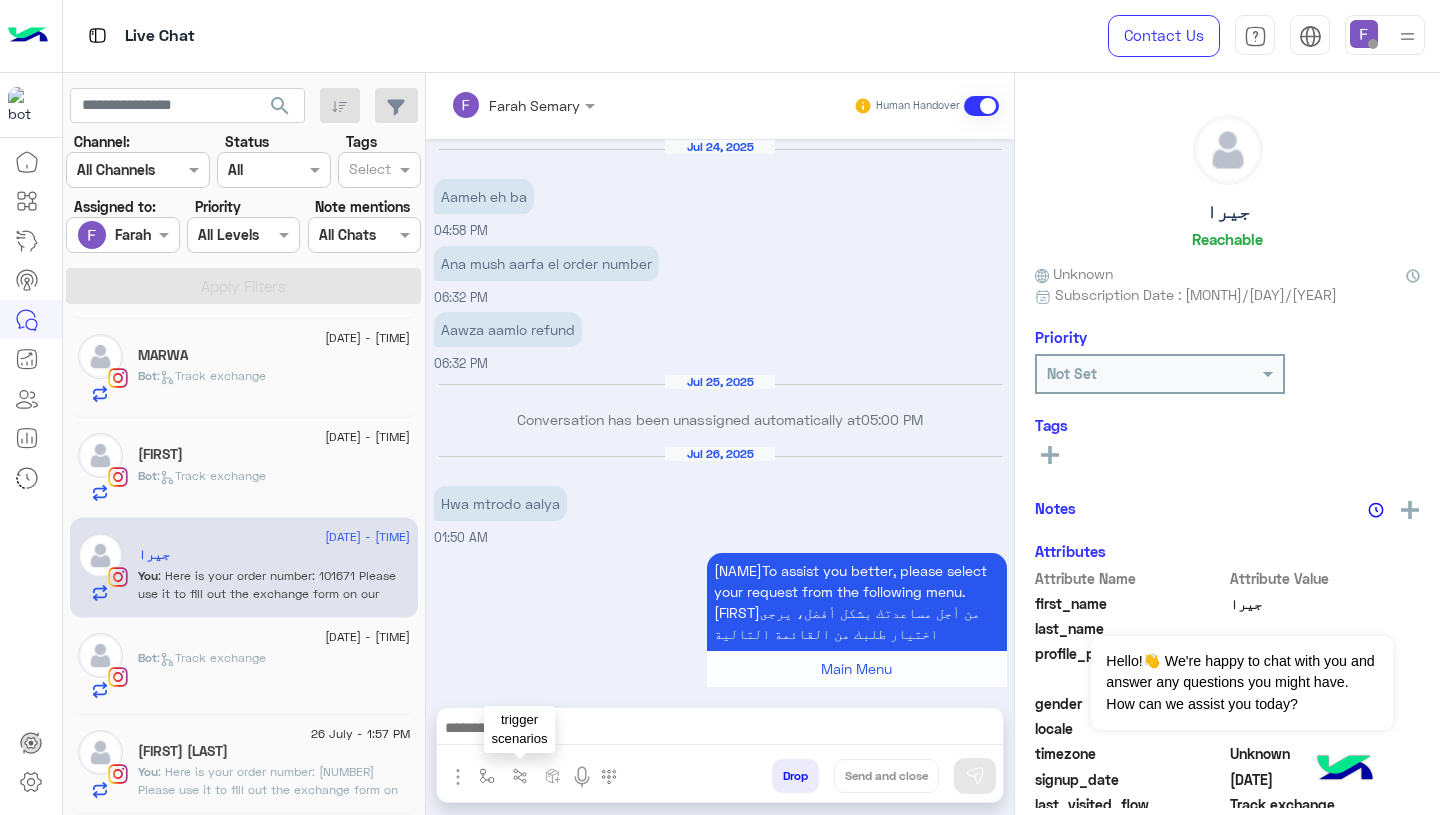 scroll, scrollTop: 1530, scrollLeft: 0, axis: vertical 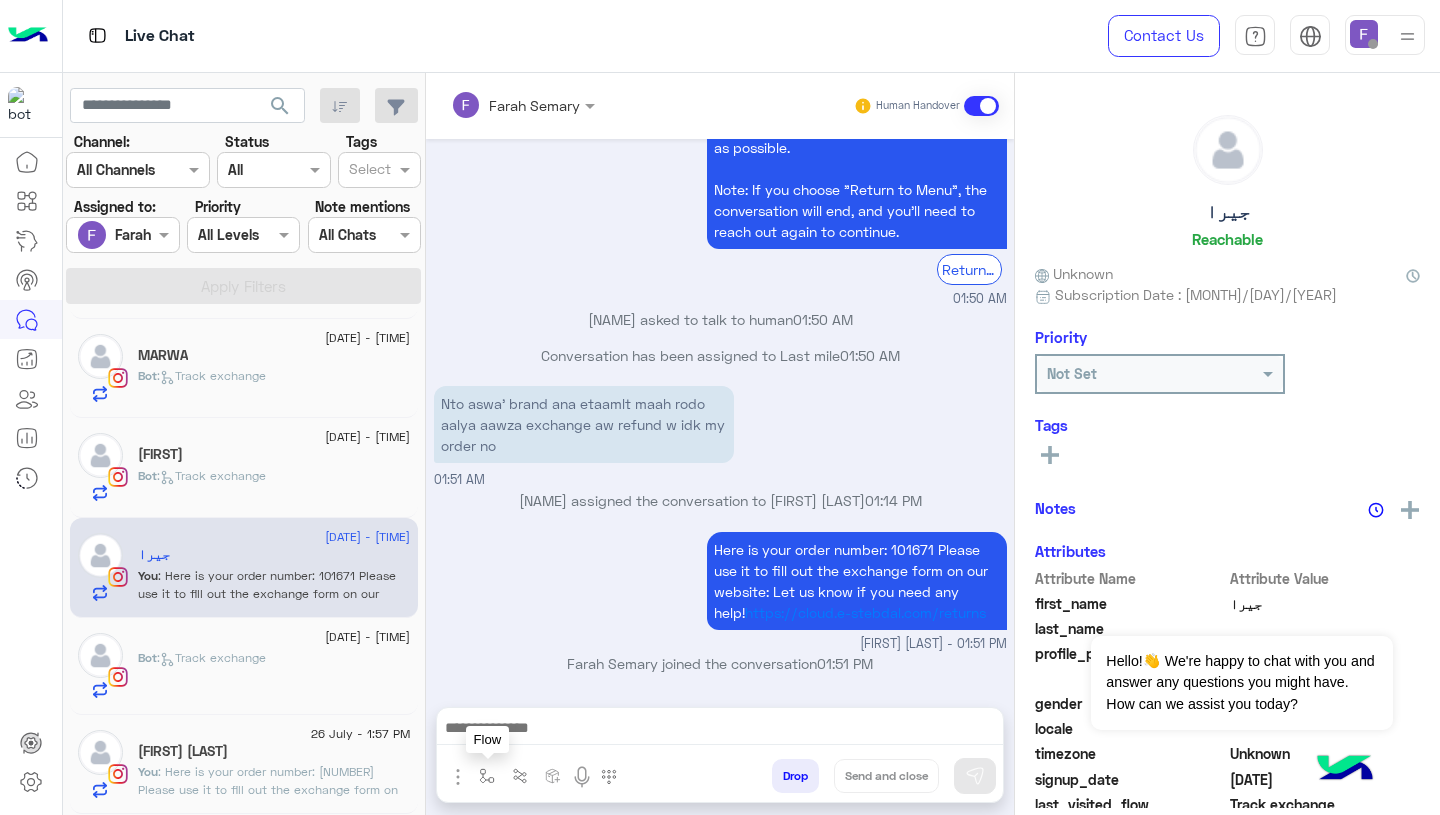 click at bounding box center (487, 776) 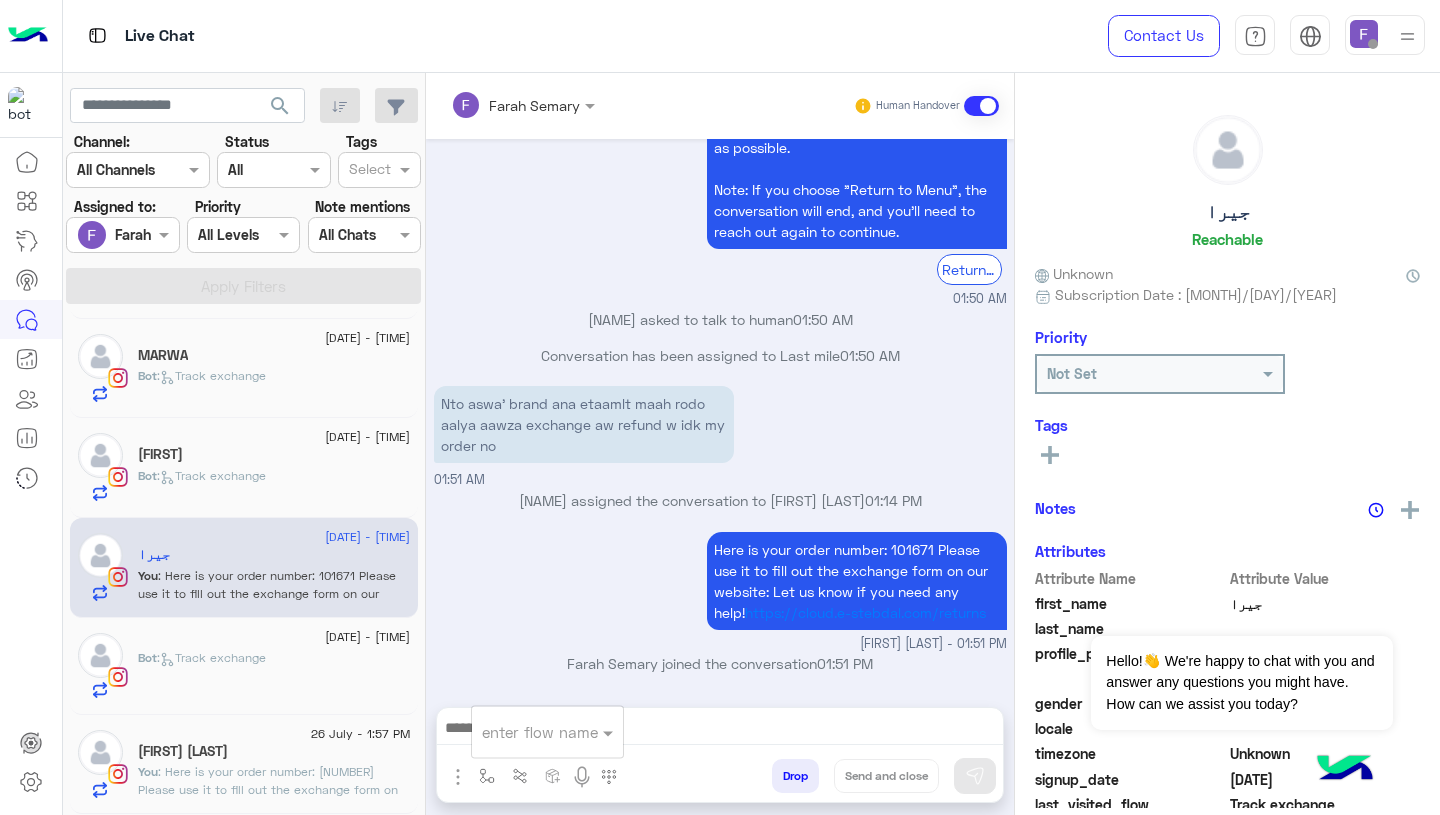 click at bounding box center (523, 732) 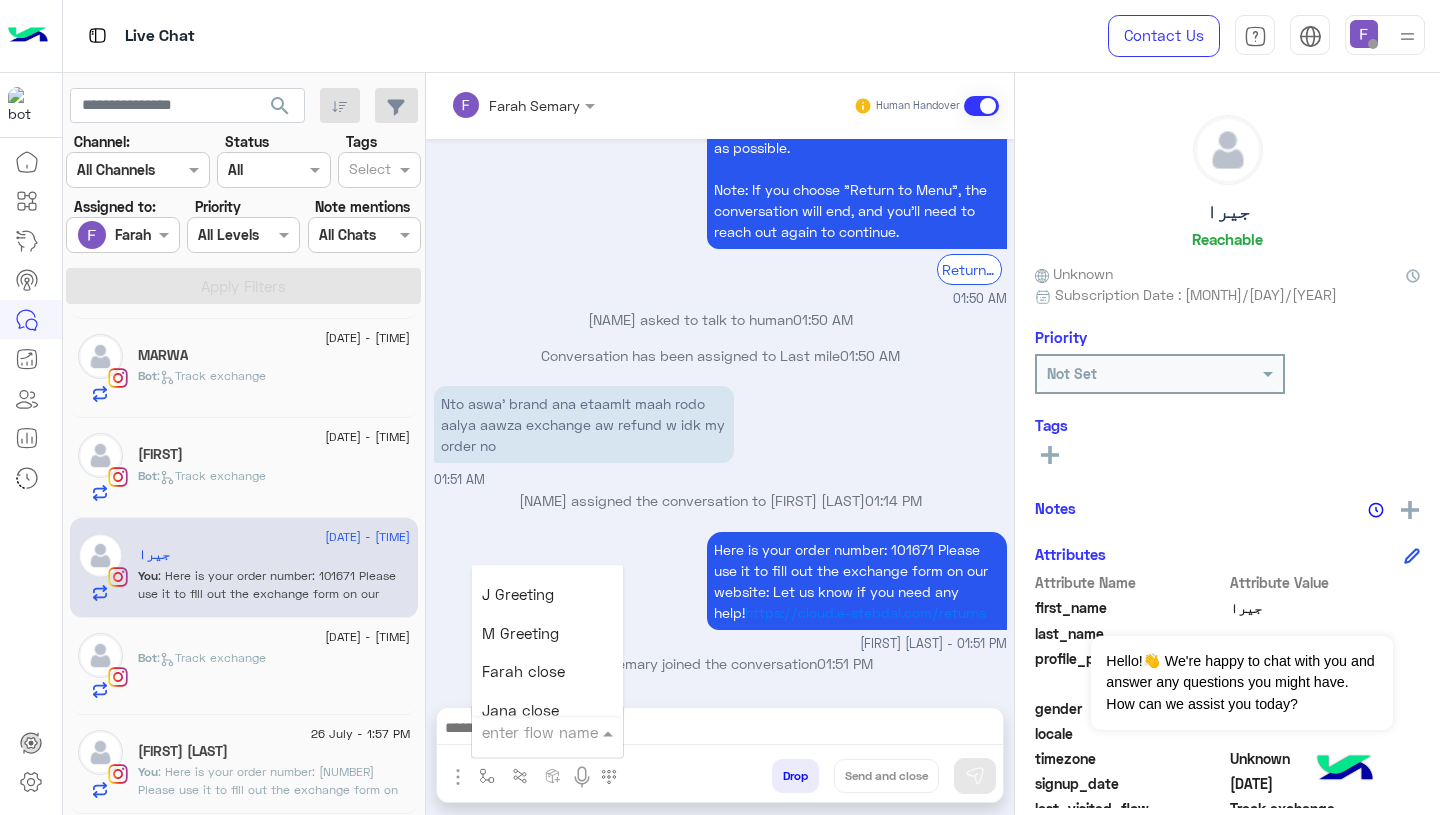 scroll, scrollTop: 2503, scrollLeft: 0, axis: vertical 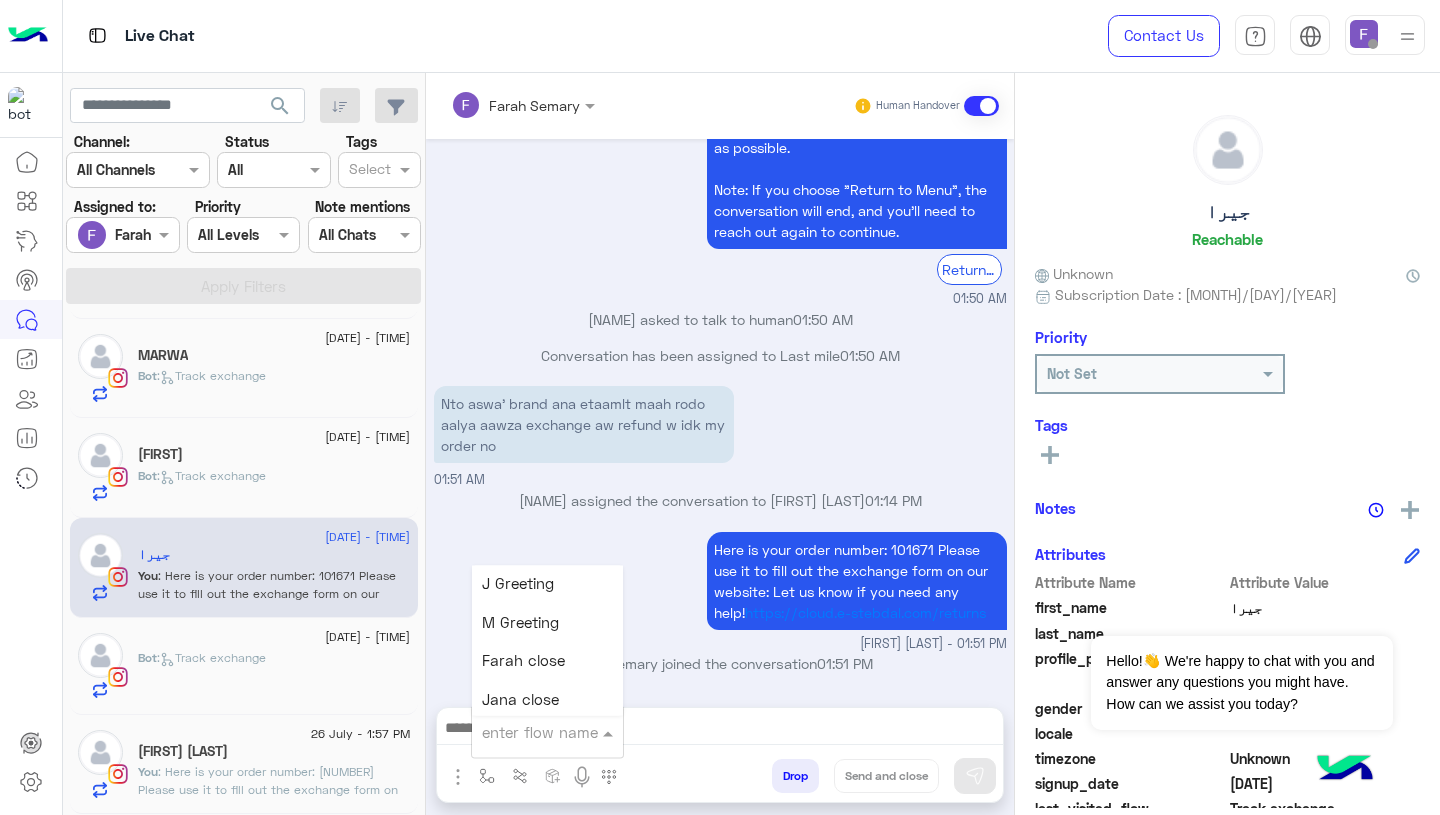 click on "Farah close" at bounding box center [523, 661] 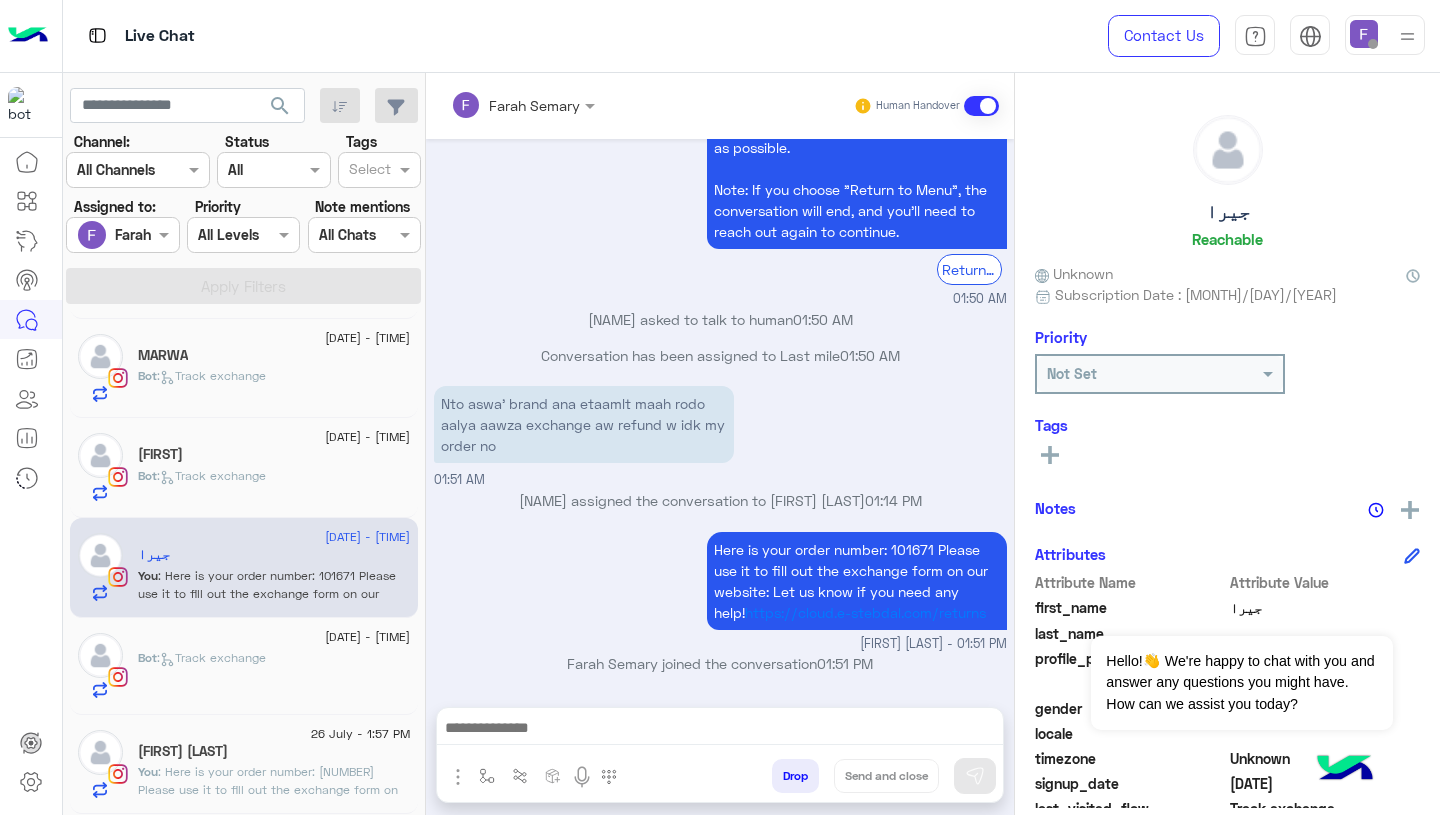 type on "**********" 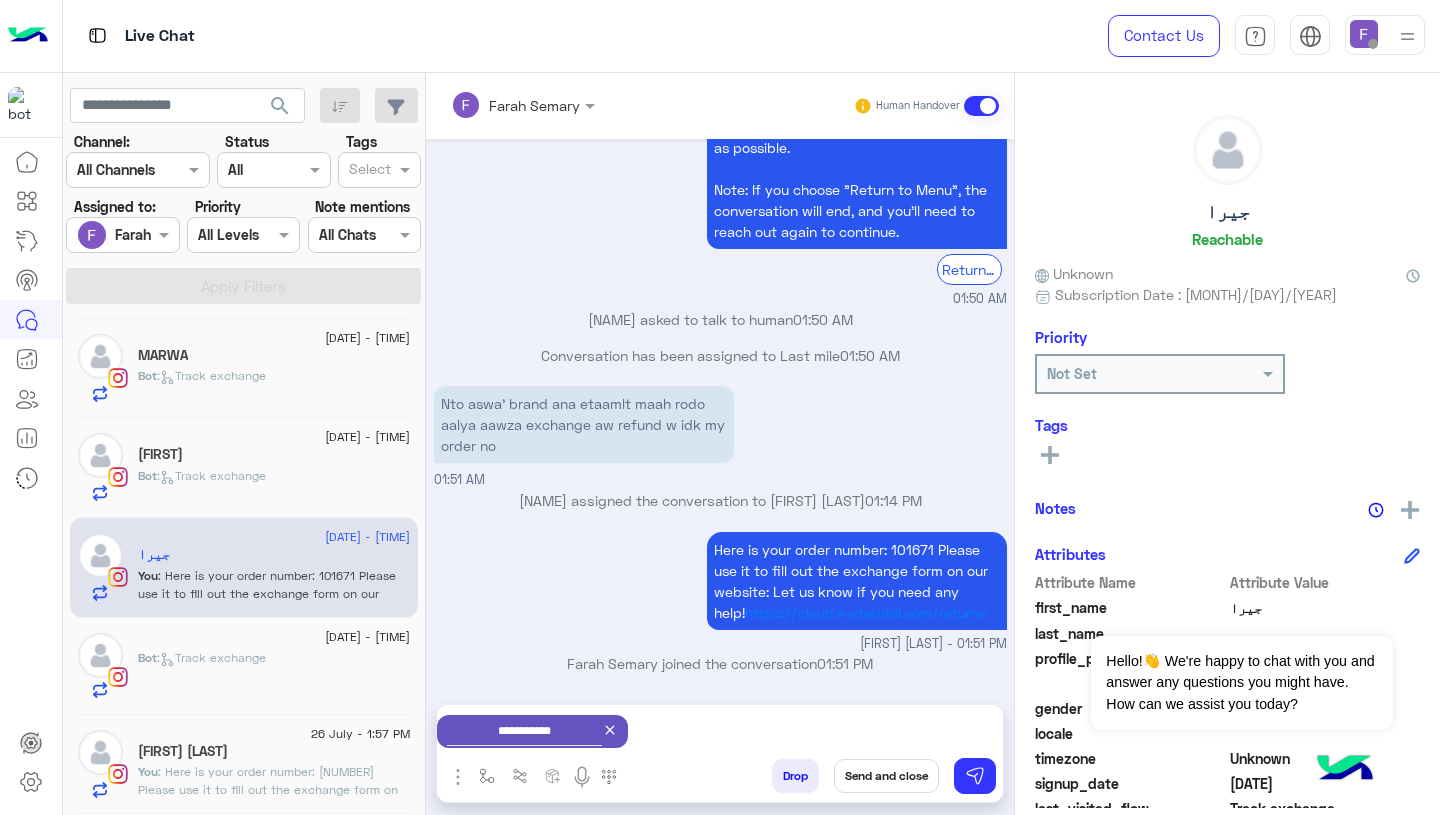 click on "Send and close" at bounding box center [886, 776] 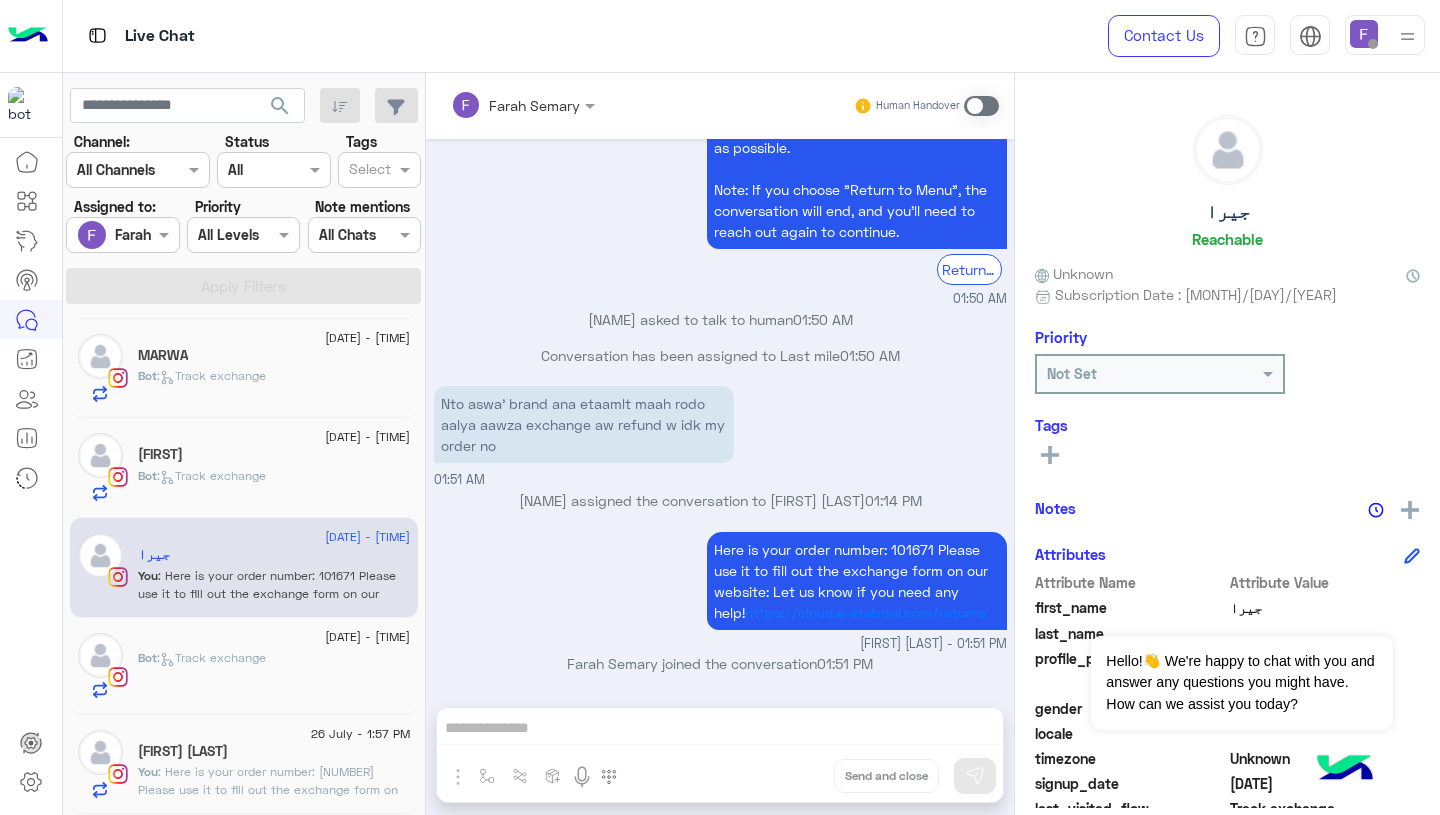 scroll, scrollTop: 1567, scrollLeft: 0, axis: vertical 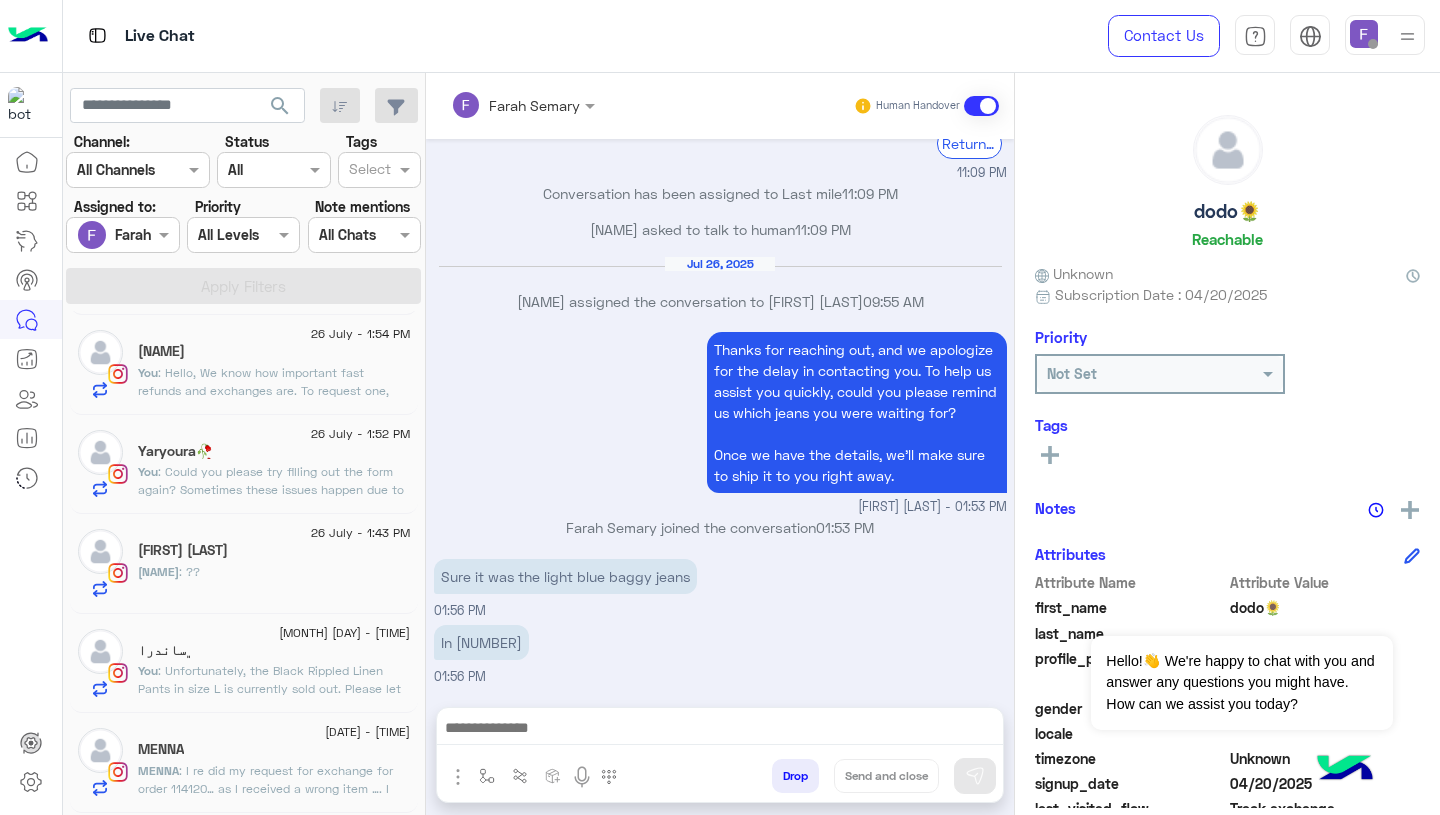 click on "[NAME] : ??" 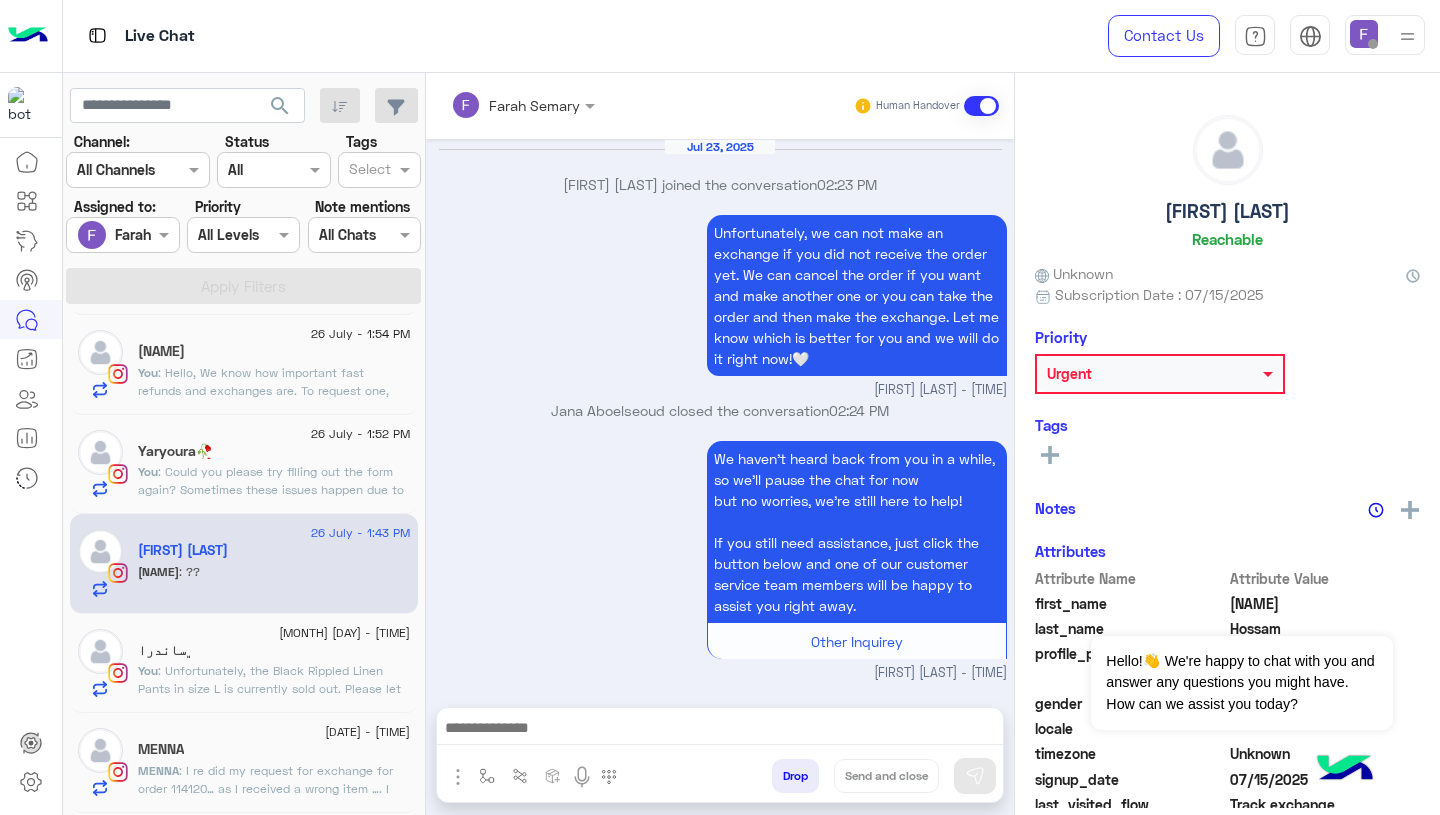 scroll, scrollTop: 1836, scrollLeft: 0, axis: vertical 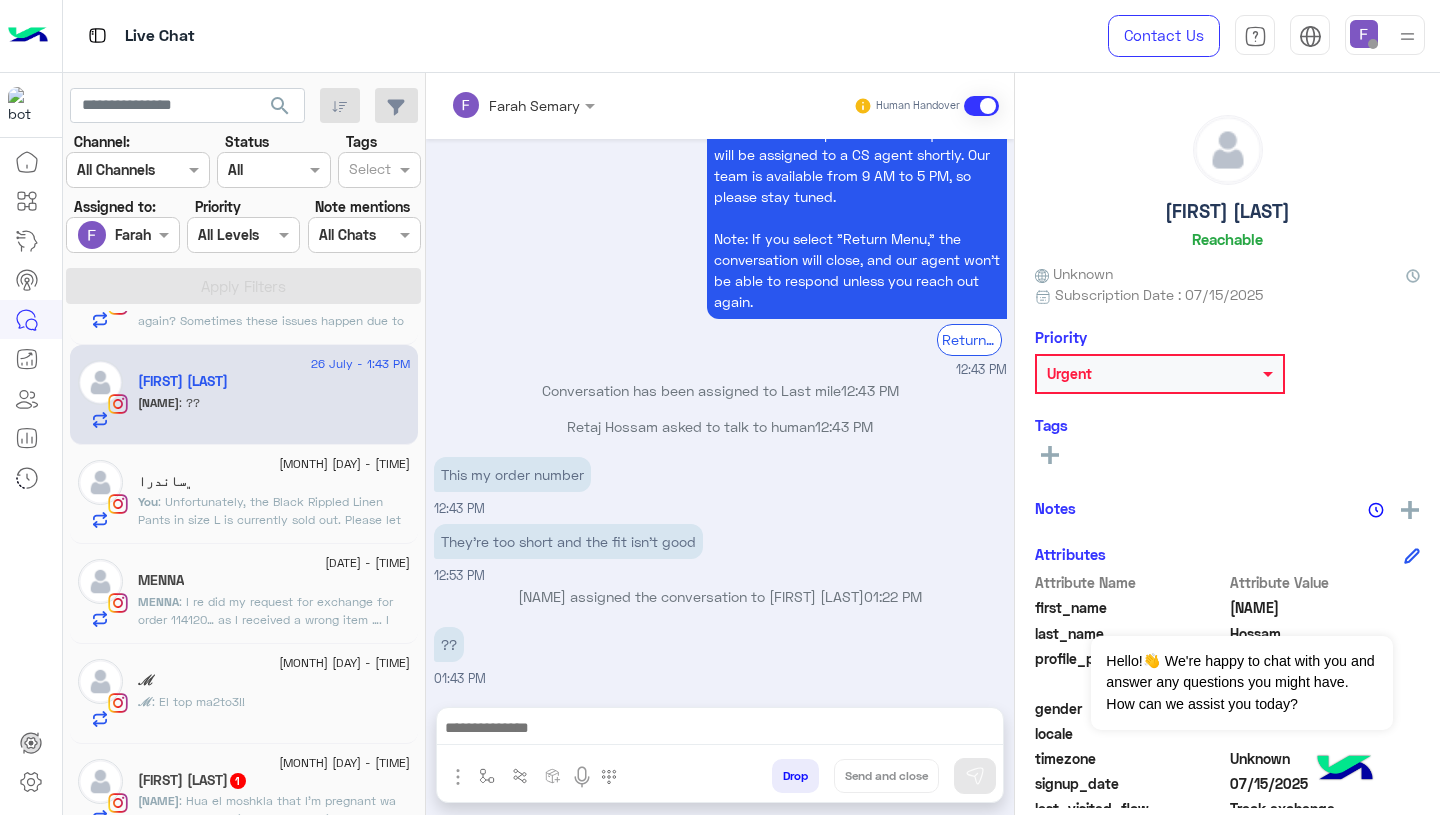 click on "[NAME] : I re did my request for exchange for order [NUMBER]… as I received a wrong item …. I was wondering when will I receive it??" 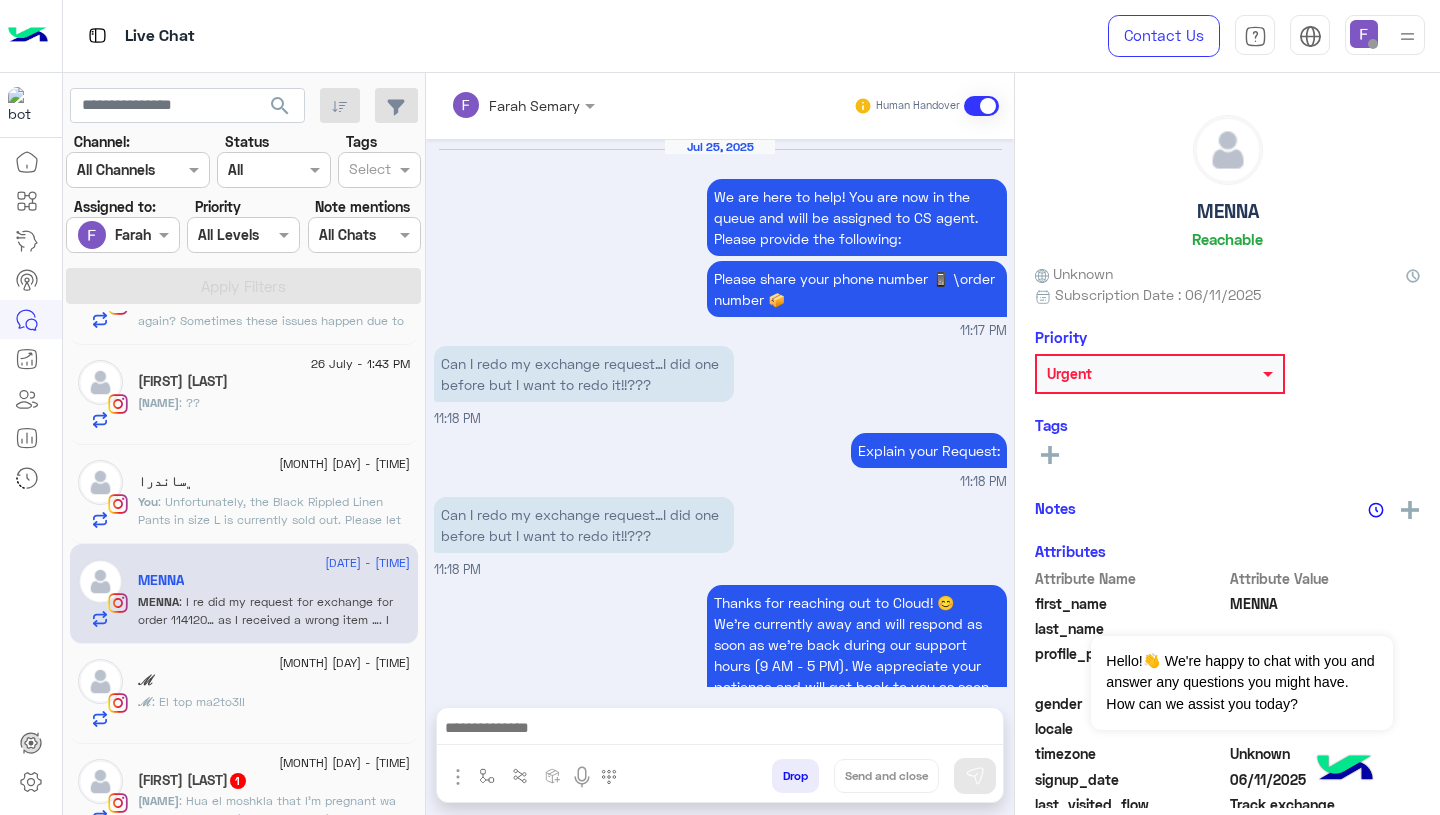 scroll, scrollTop: 1641, scrollLeft: 0, axis: vertical 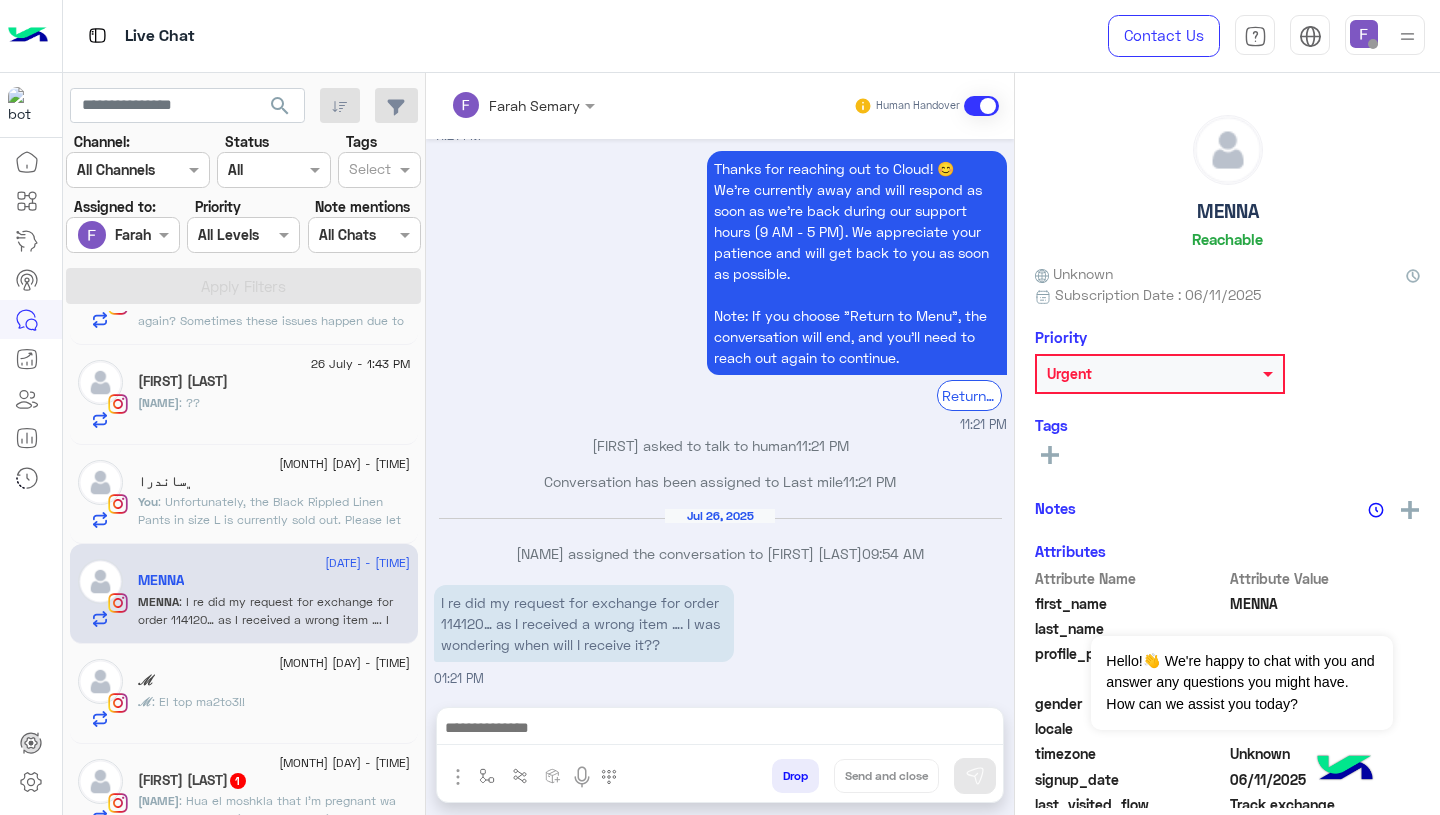 click on ": Unfortunately, the Black Rippled Linen Pants in size L is currently sold out.
Please let us know if you'd like to choose a different size or a different item, and we'll be happy to assist you!" 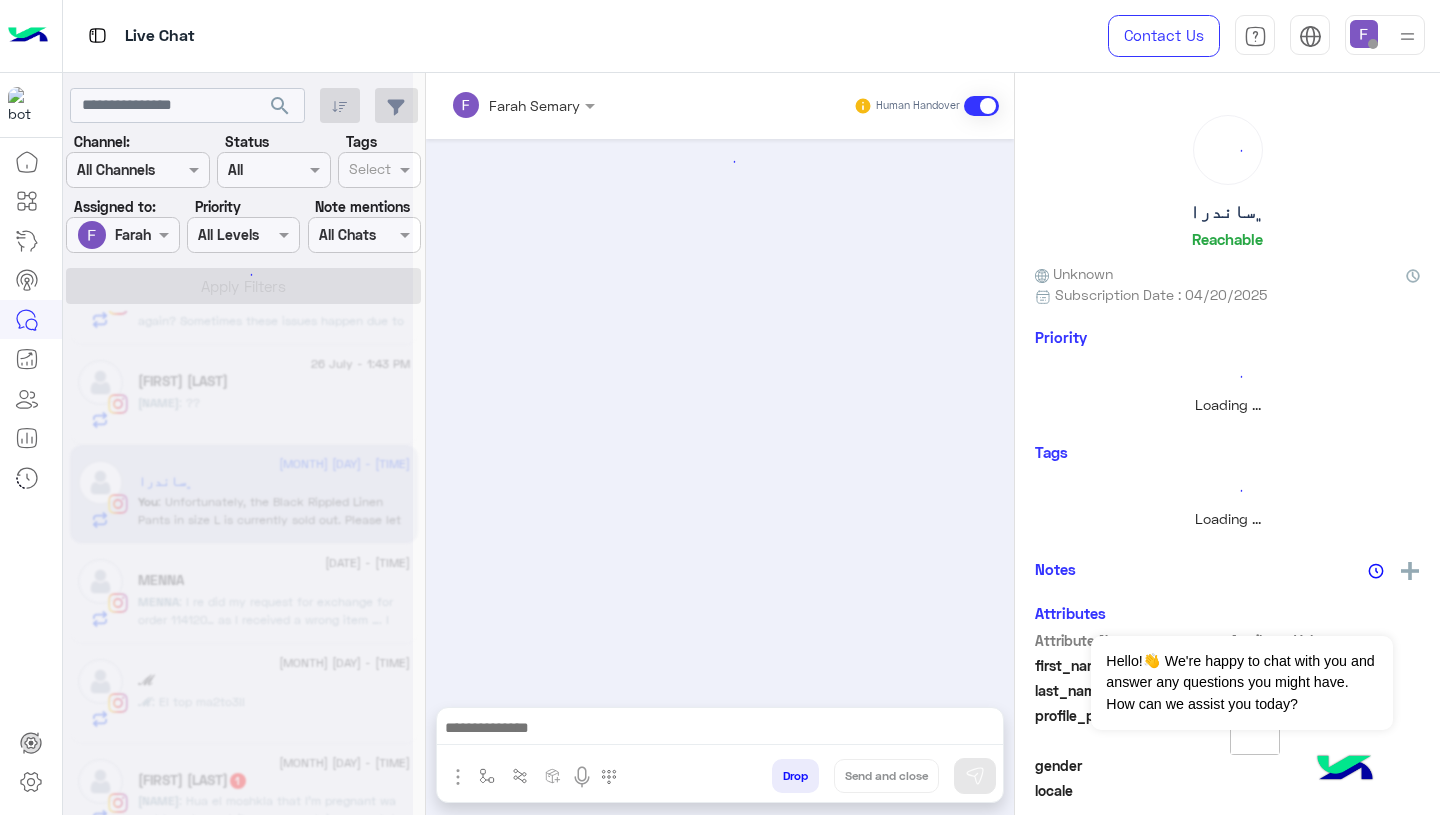 scroll 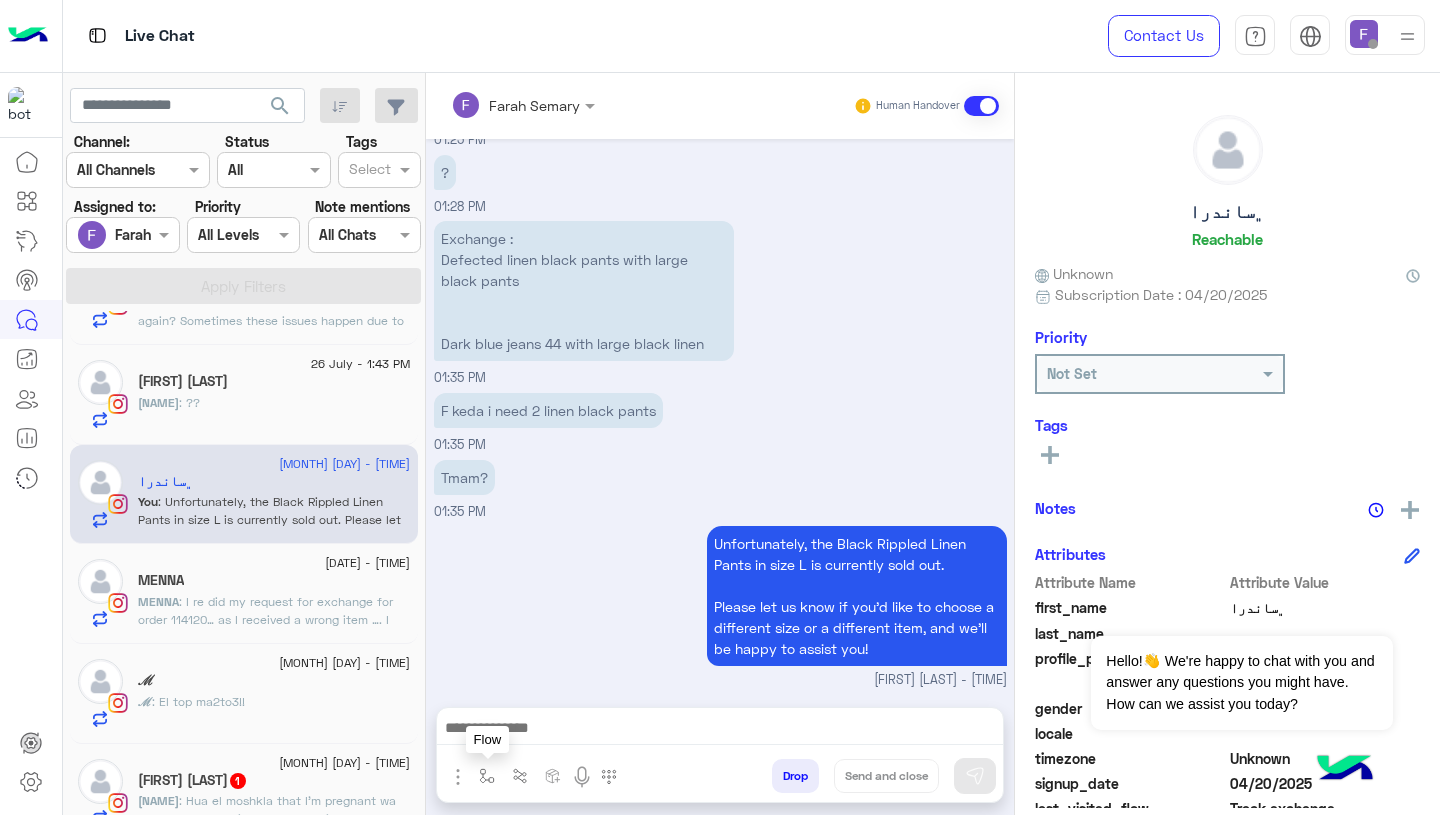 click at bounding box center (487, 775) 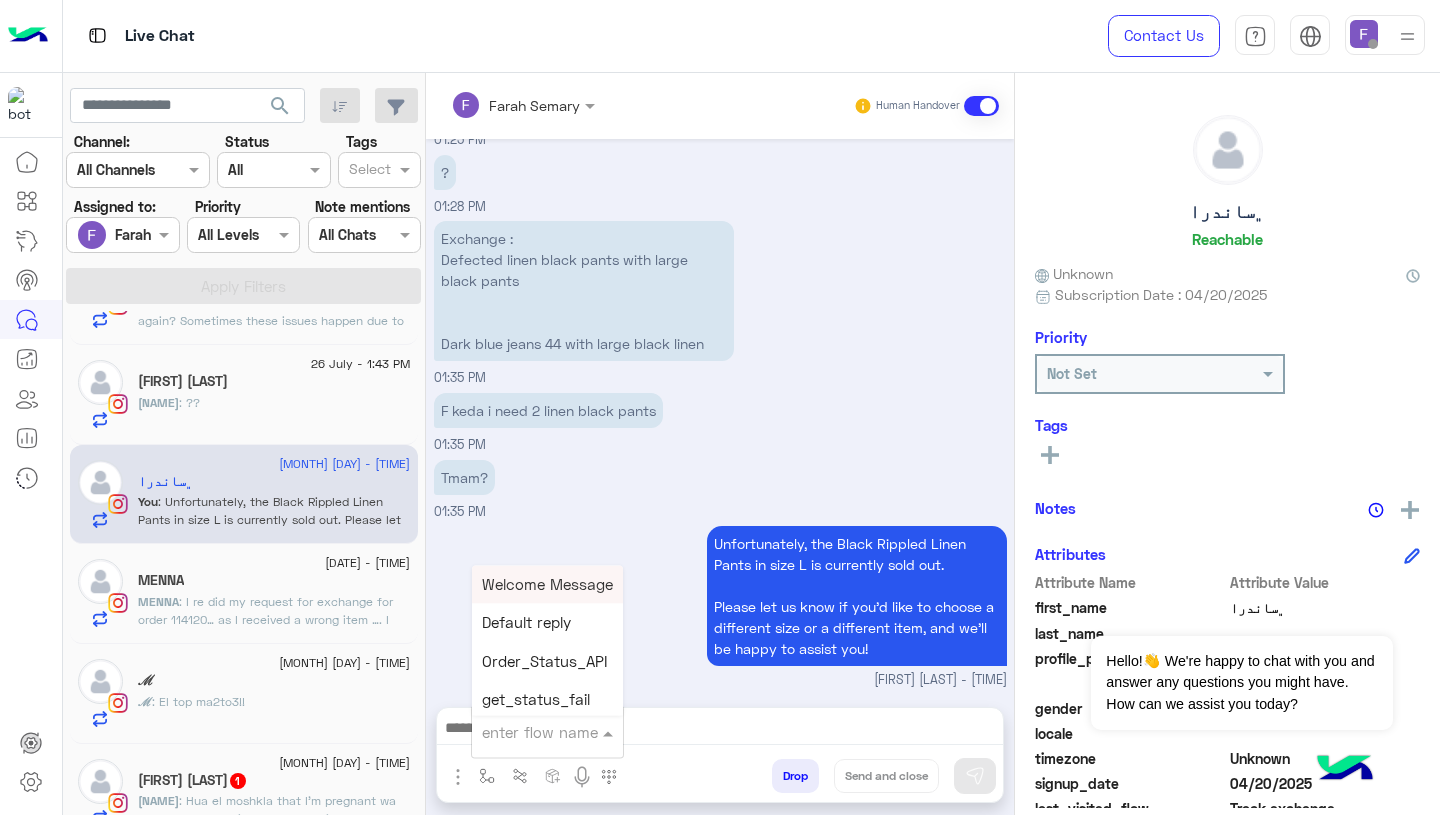 click at bounding box center (523, 732) 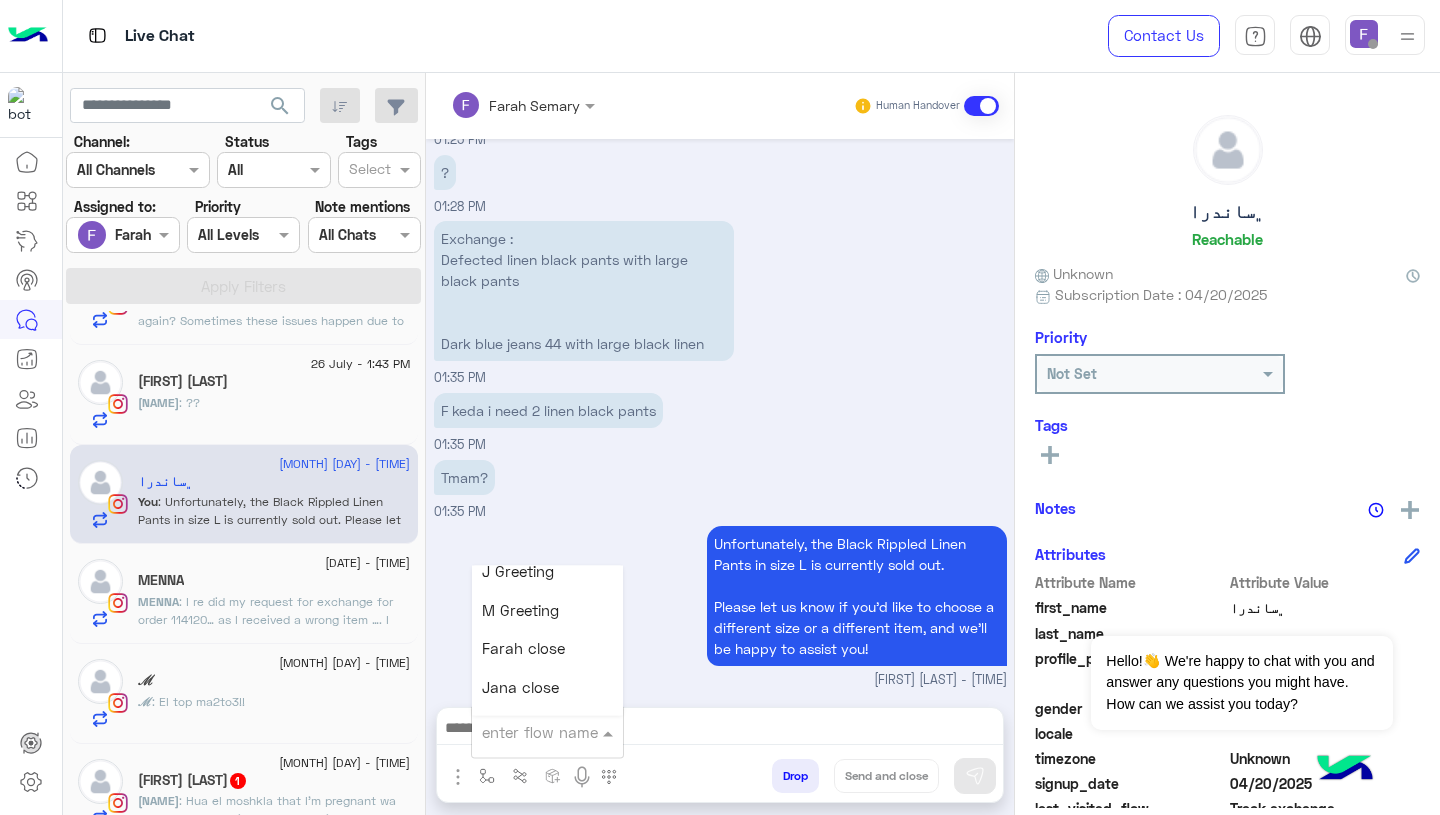 click on "Farah close" at bounding box center [523, 649] 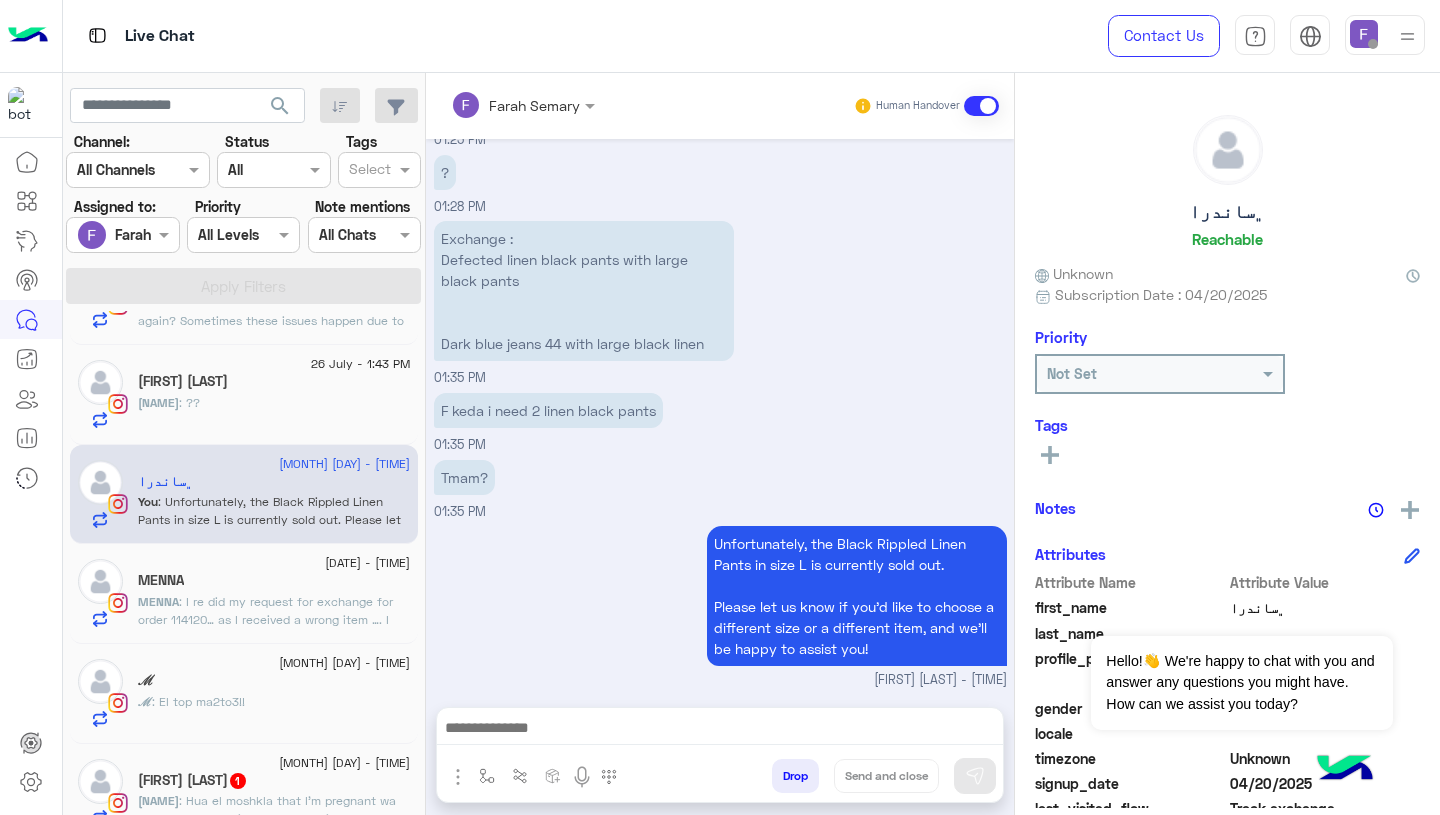 type on "**********" 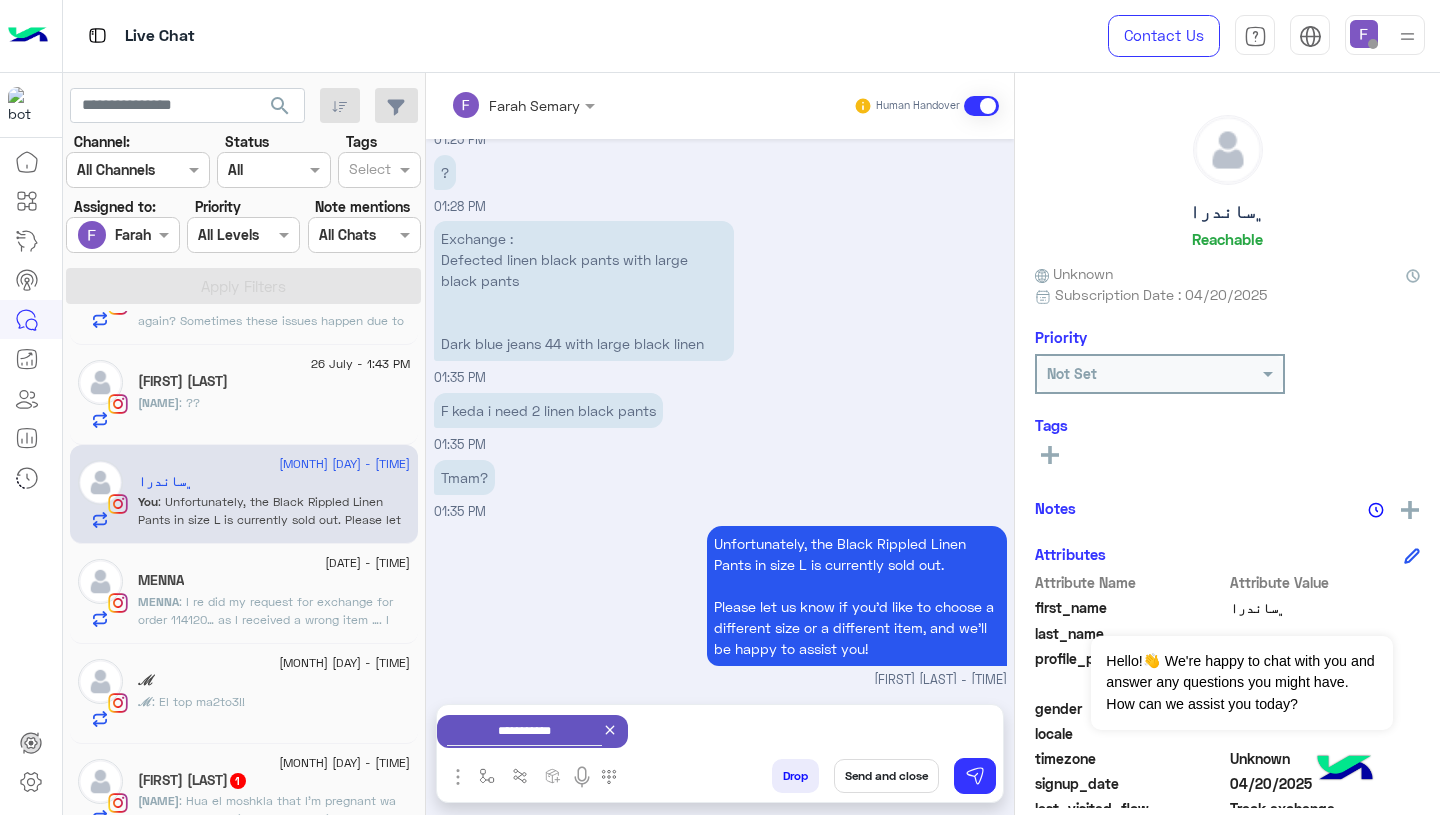 click on "Send and close" at bounding box center (886, 776) 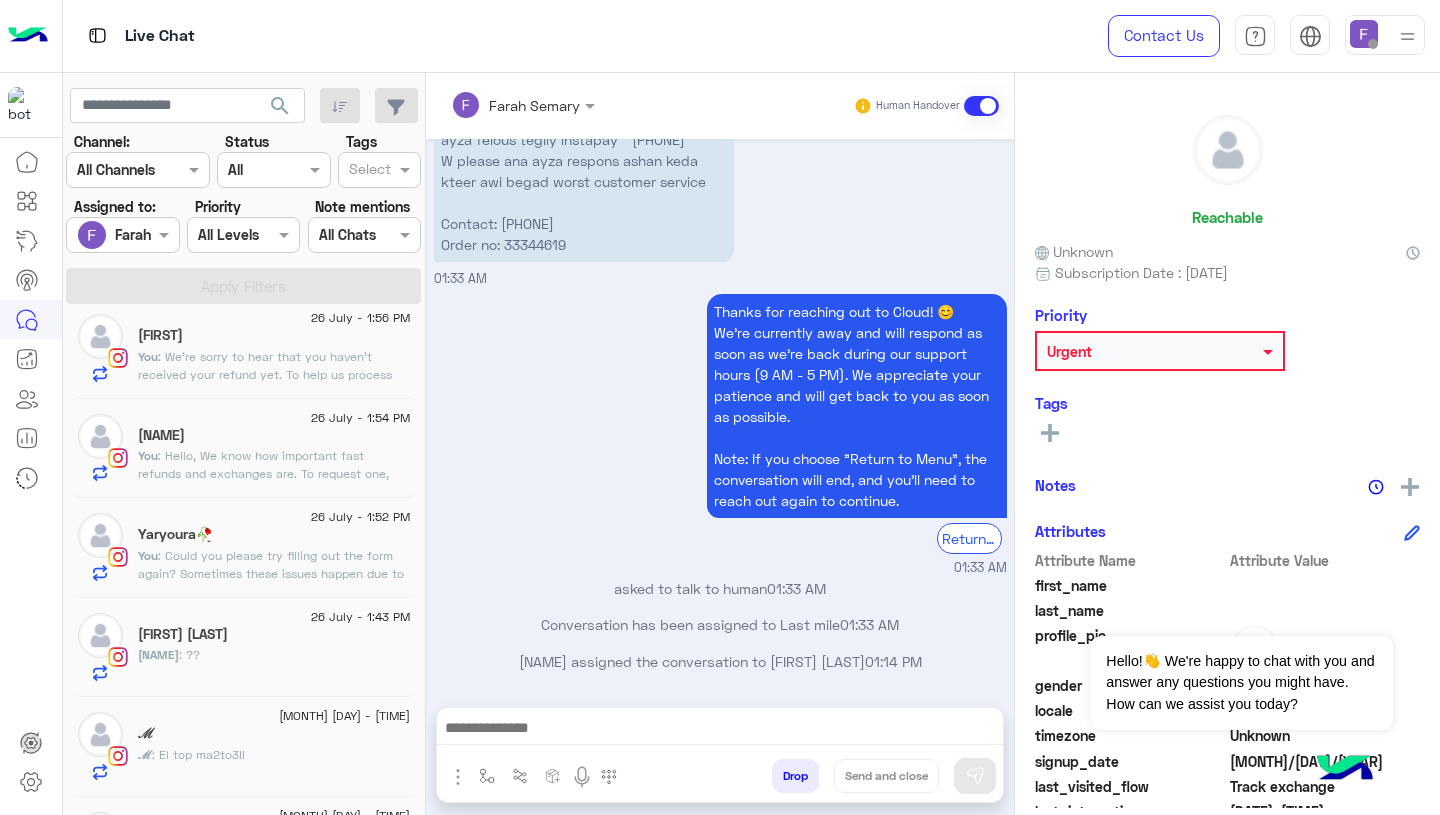 click on "Yaryoura🥀" 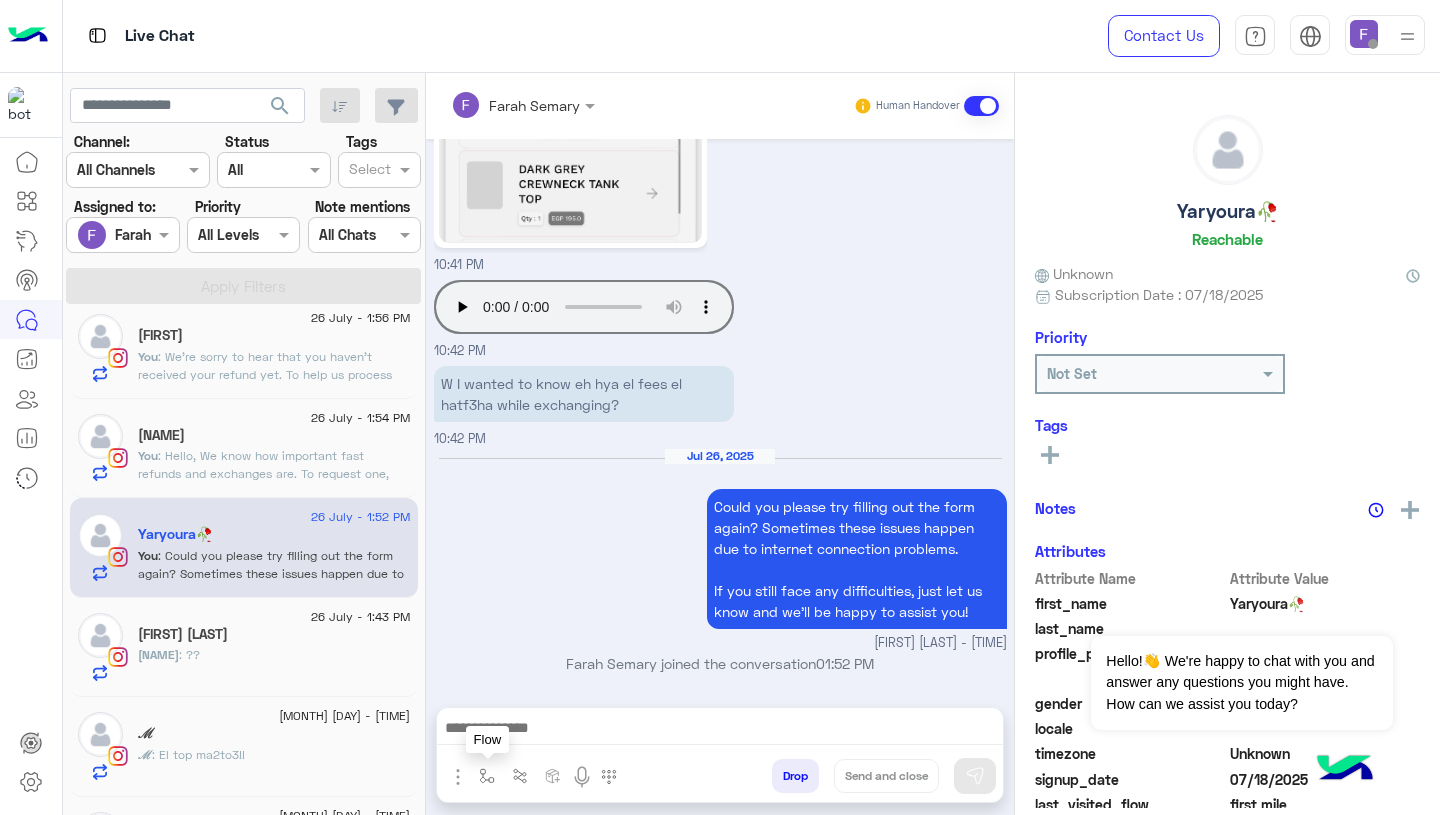 click at bounding box center (487, 776) 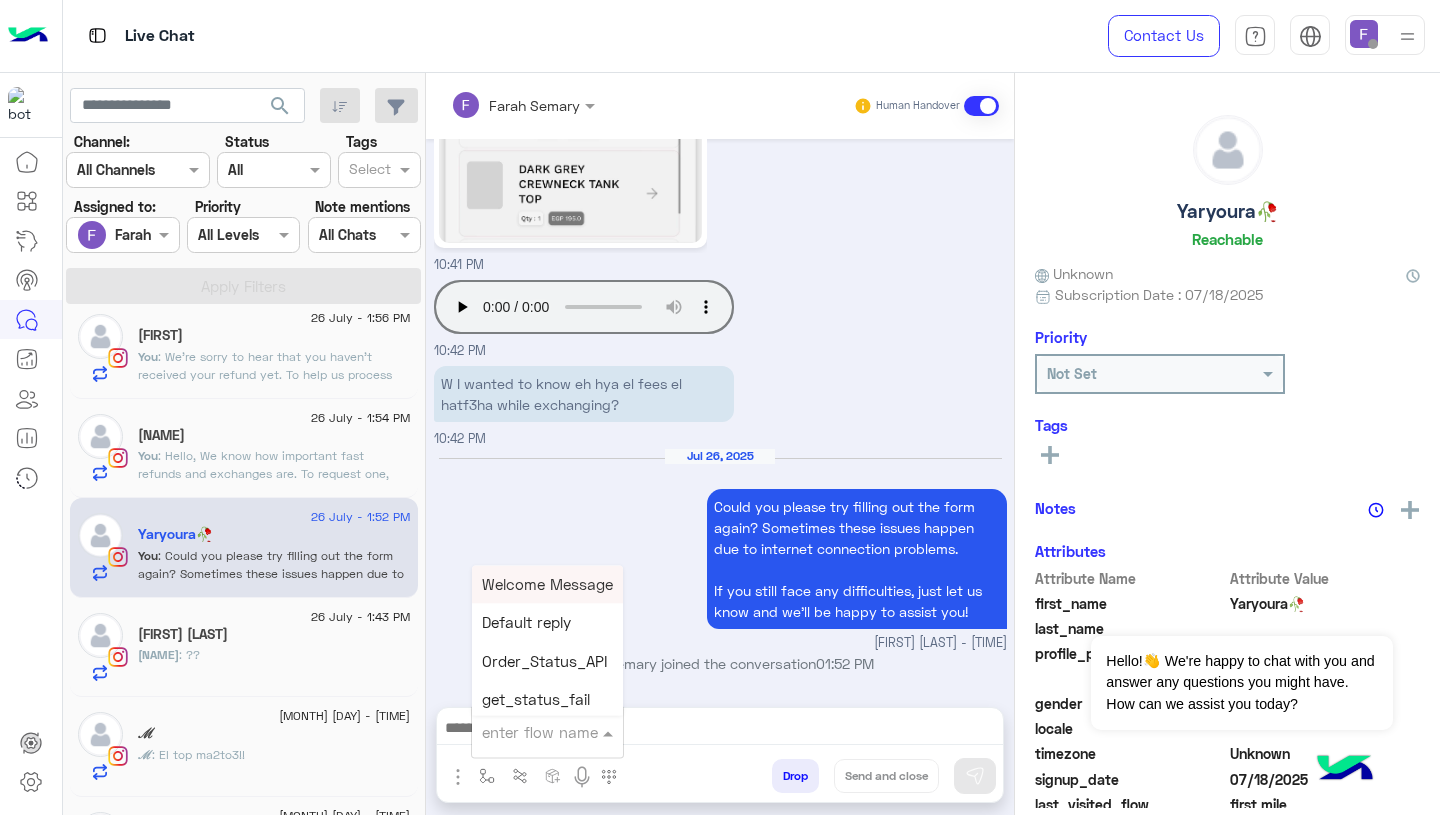 click at bounding box center [523, 732] 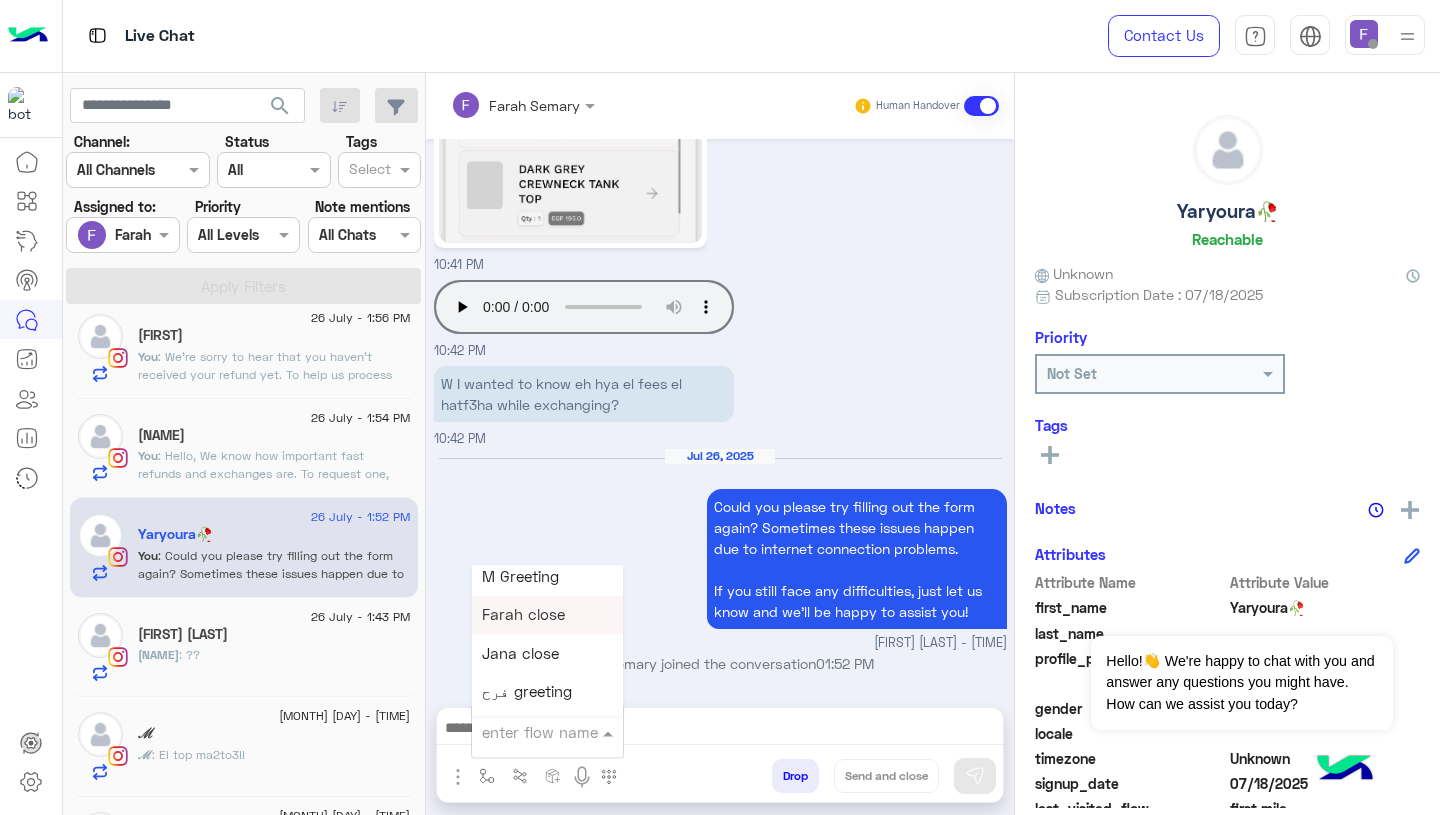 click on "Farah close" at bounding box center [523, 615] 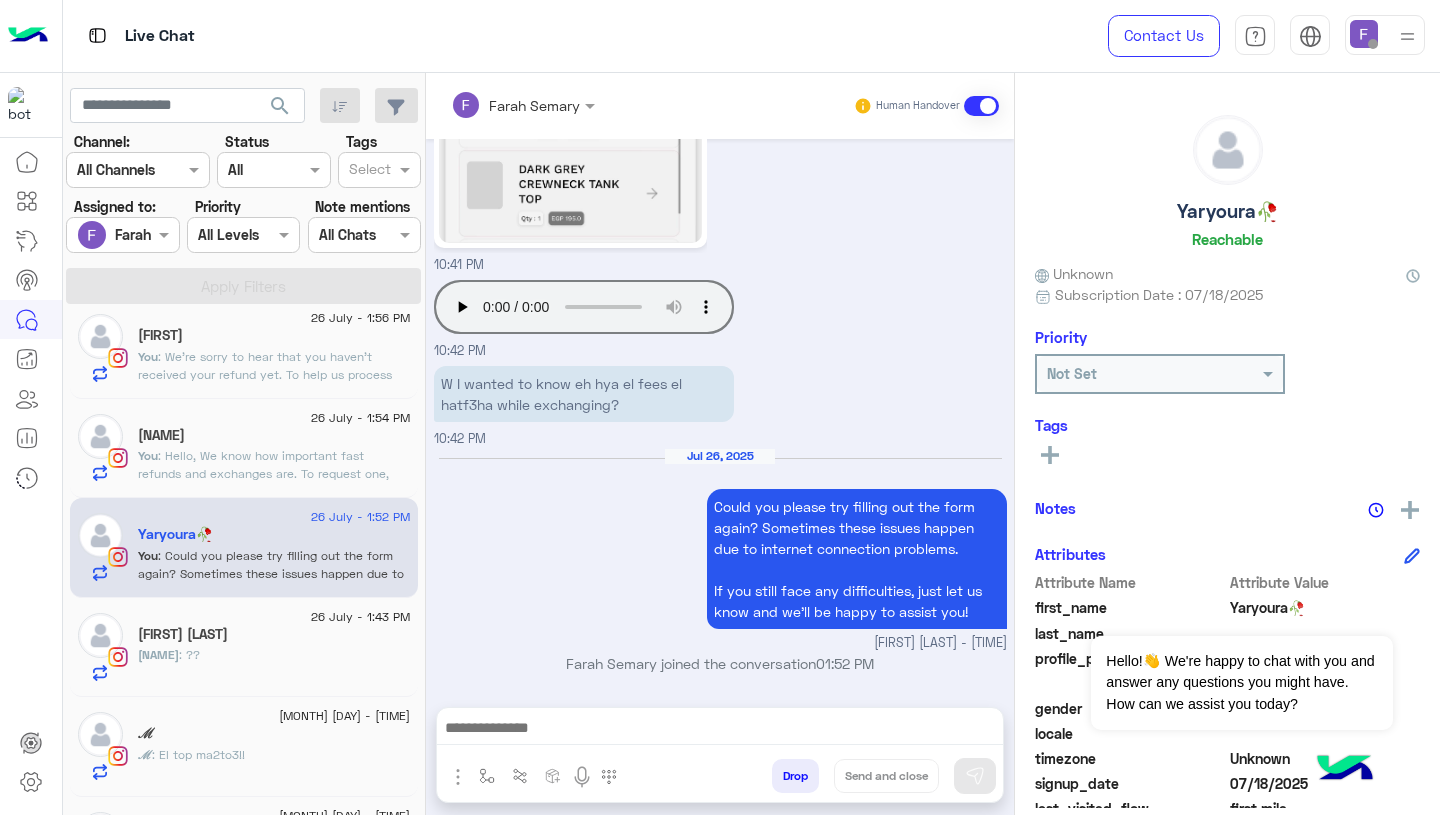 type on "**********" 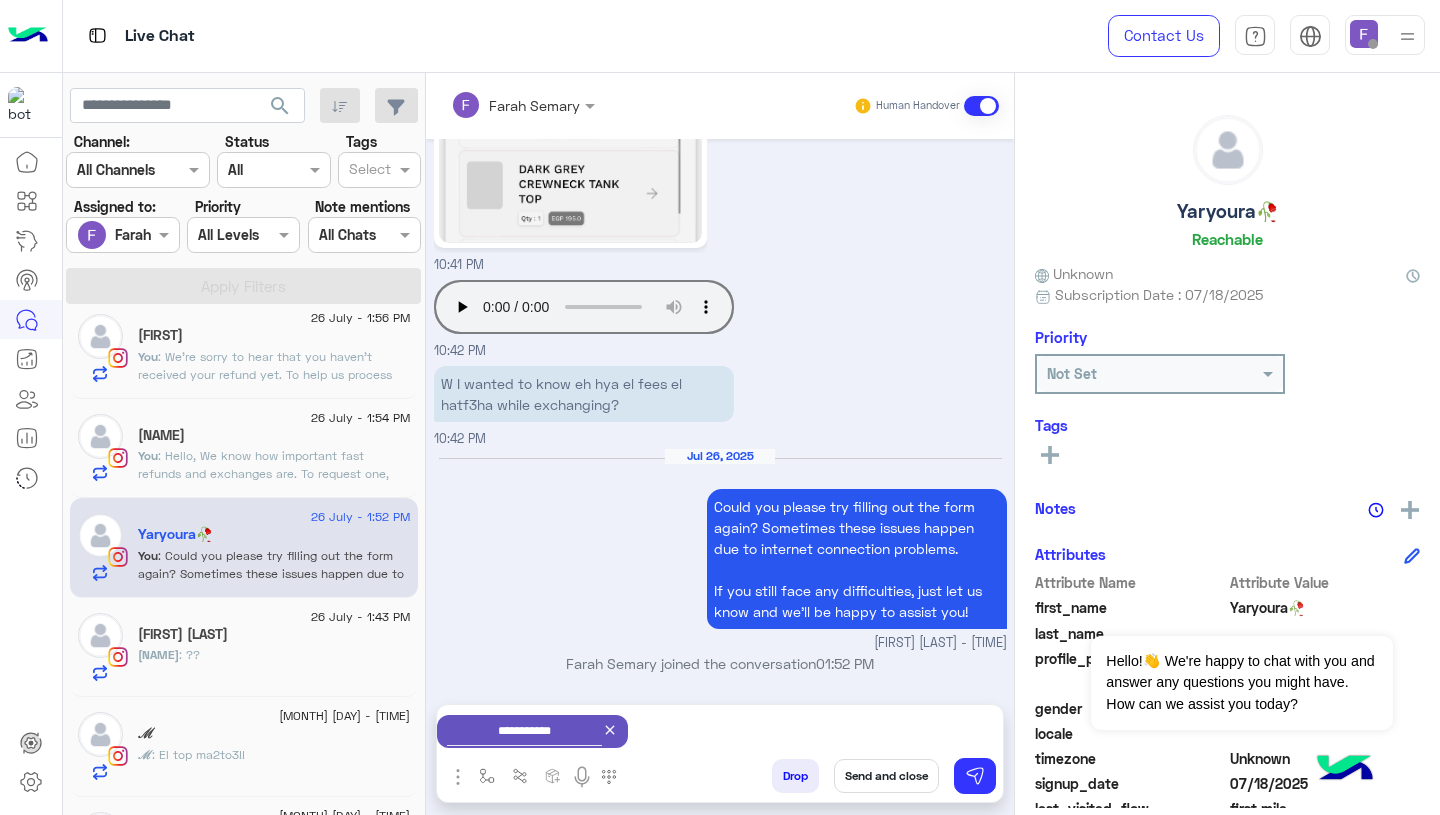click on "Send and close" at bounding box center [886, 776] 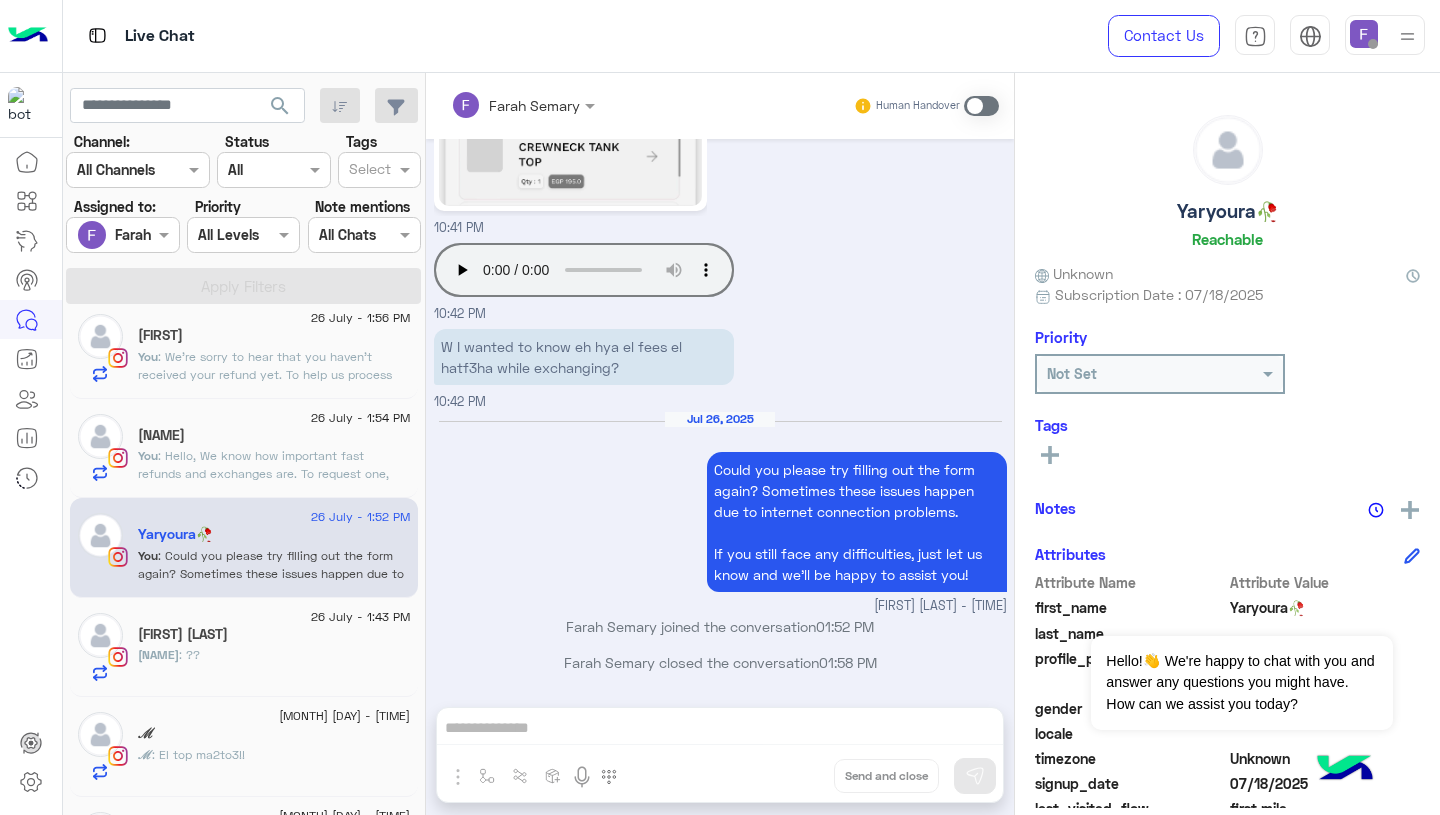 click on ": Hello,
We know how important fast refunds and exchanges are.
To request one, simply click the “EXCHANGE” button on our website and follow the steps here:
👉 https://cloud.e-stebdal.com/returns
Make sure to enter your phone number or email exactly as used in your original order (including any capital or small letters).
Also, select "the item was defected or wrong" as the reason to avoid any shipping fees.
We’ll review your request within 24 hours. Let us know if you need any help!" 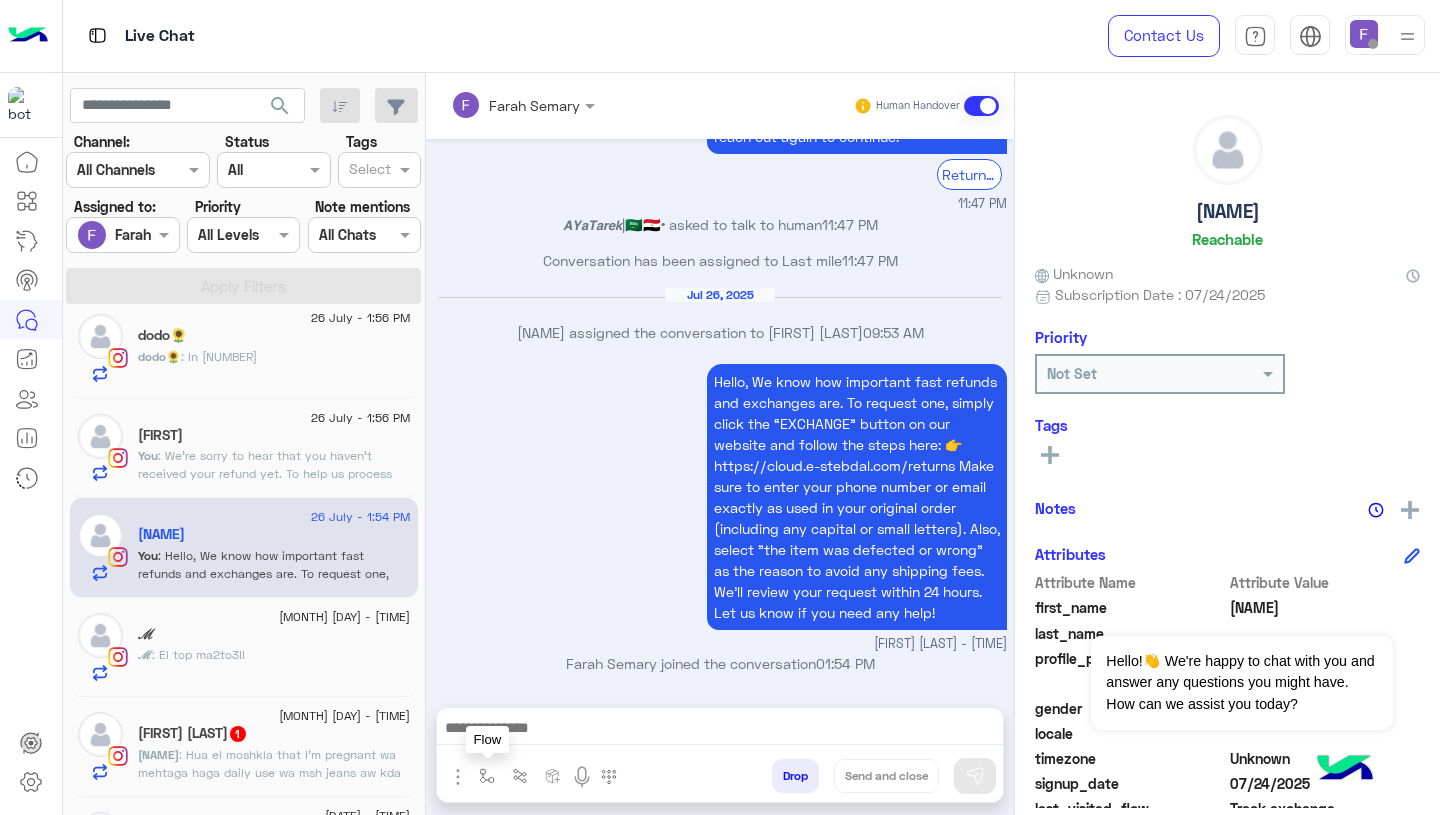 click at bounding box center [487, 776] 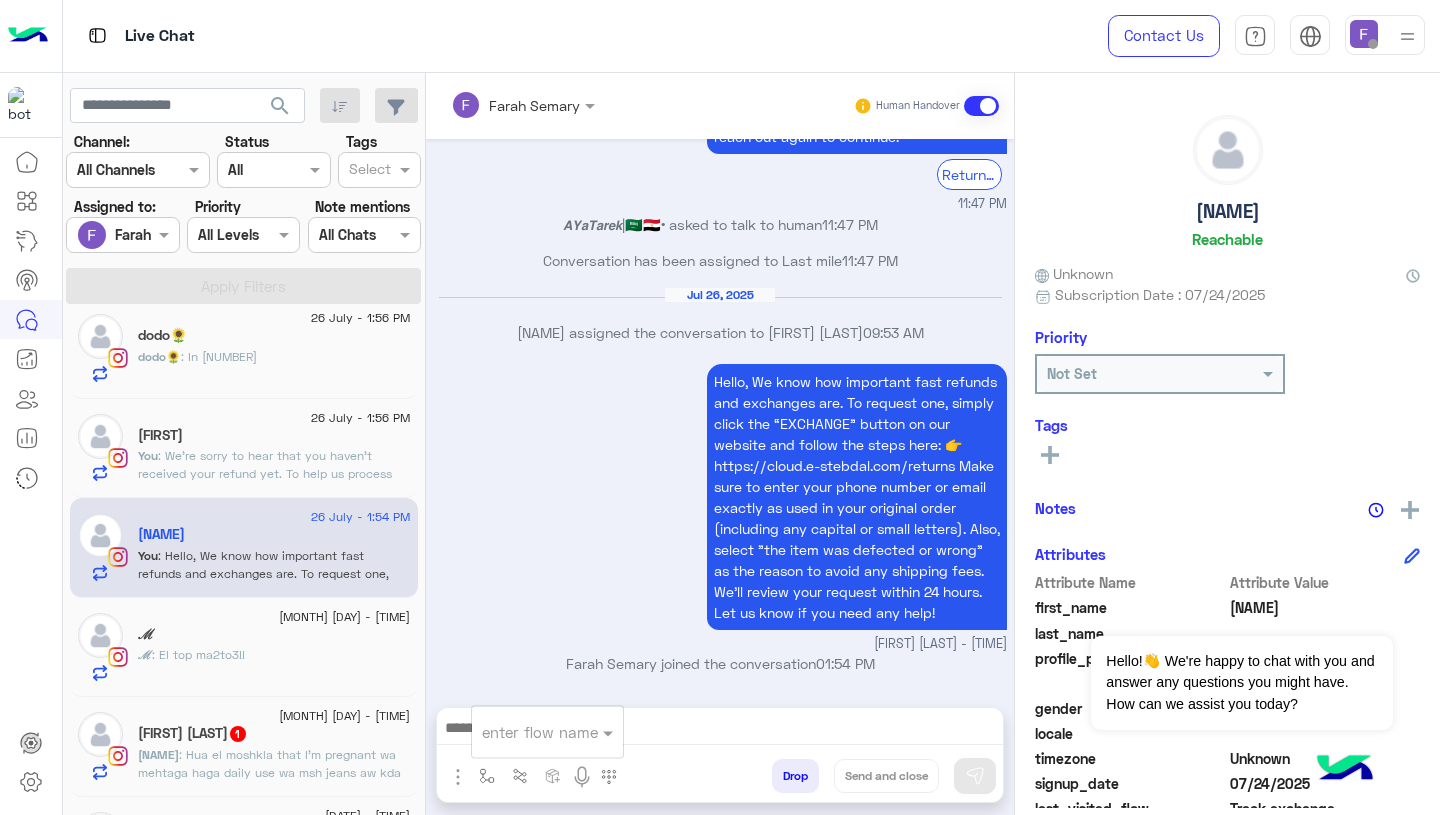 click at bounding box center [523, 732] 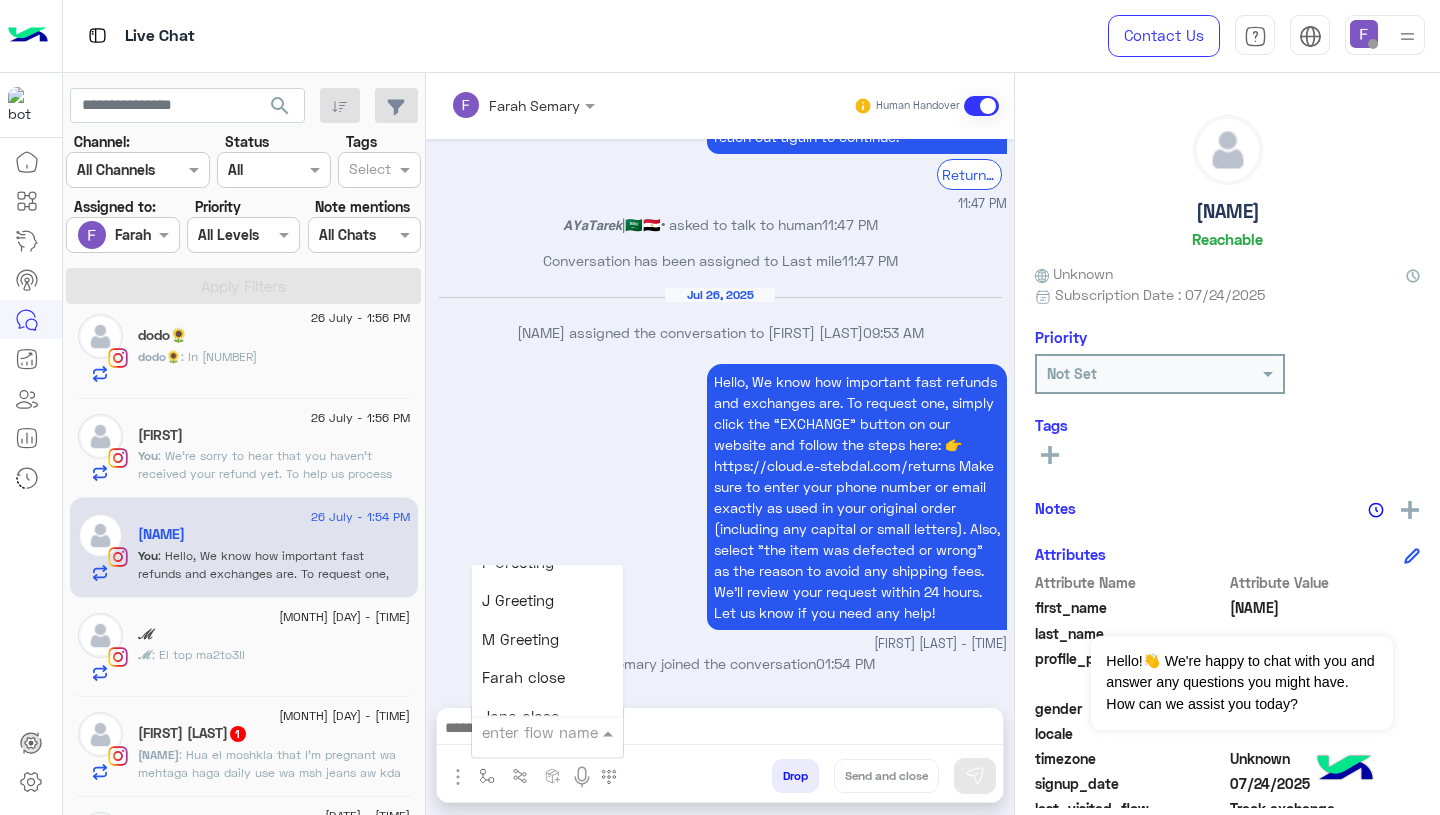 click on "Farah close" at bounding box center [523, 678] 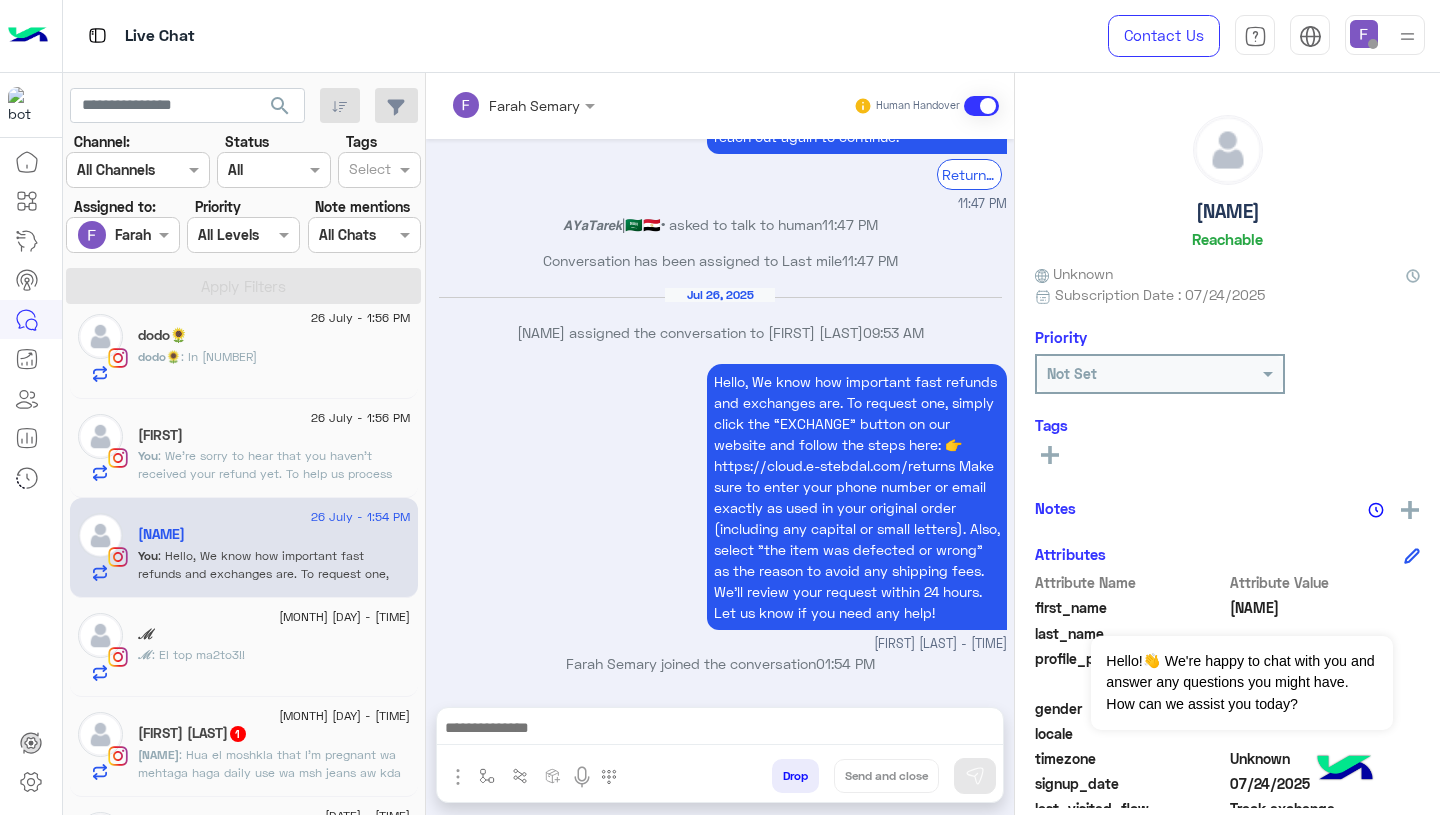 type on "**********" 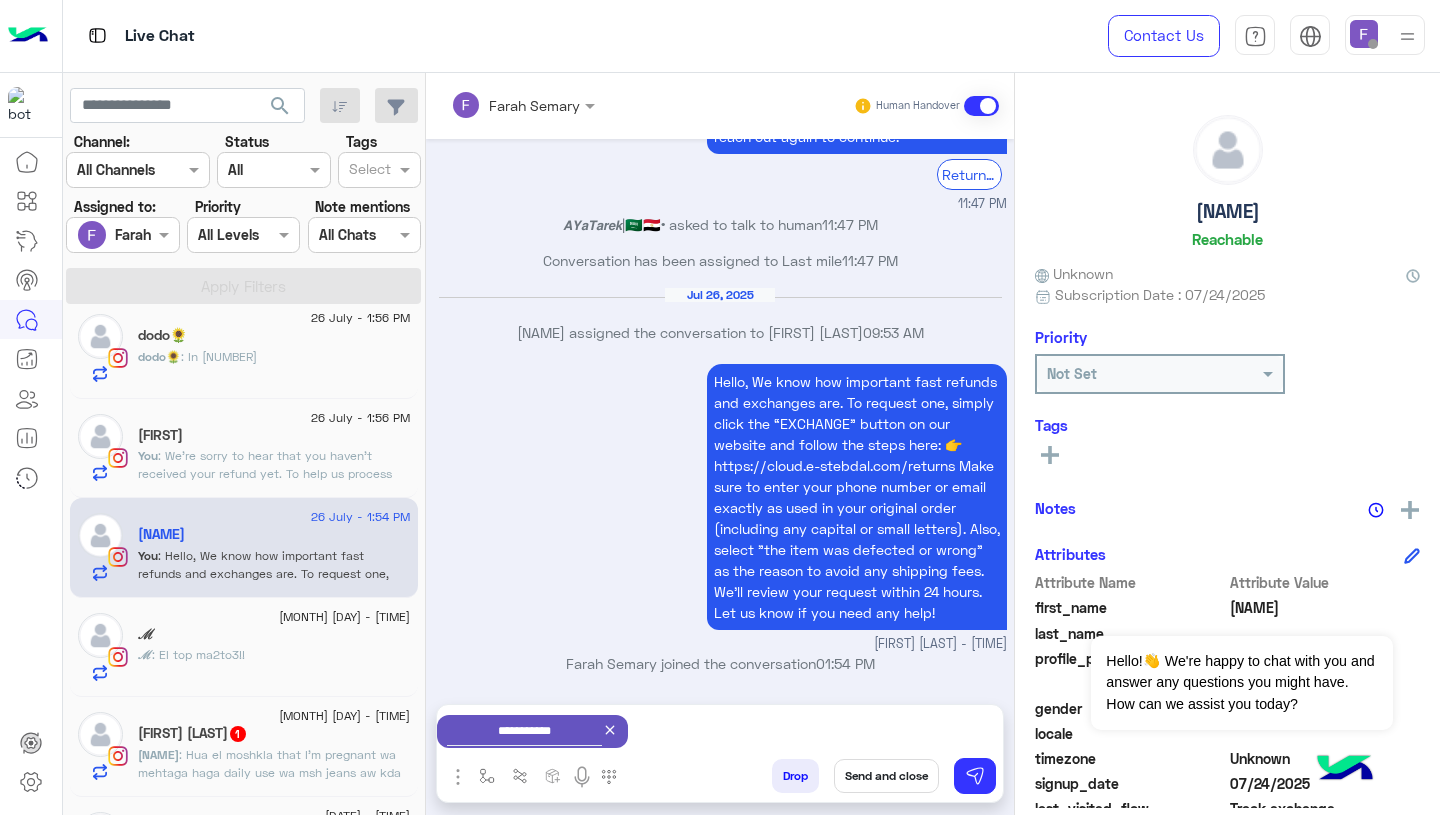 click on "Send and close" at bounding box center (886, 776) 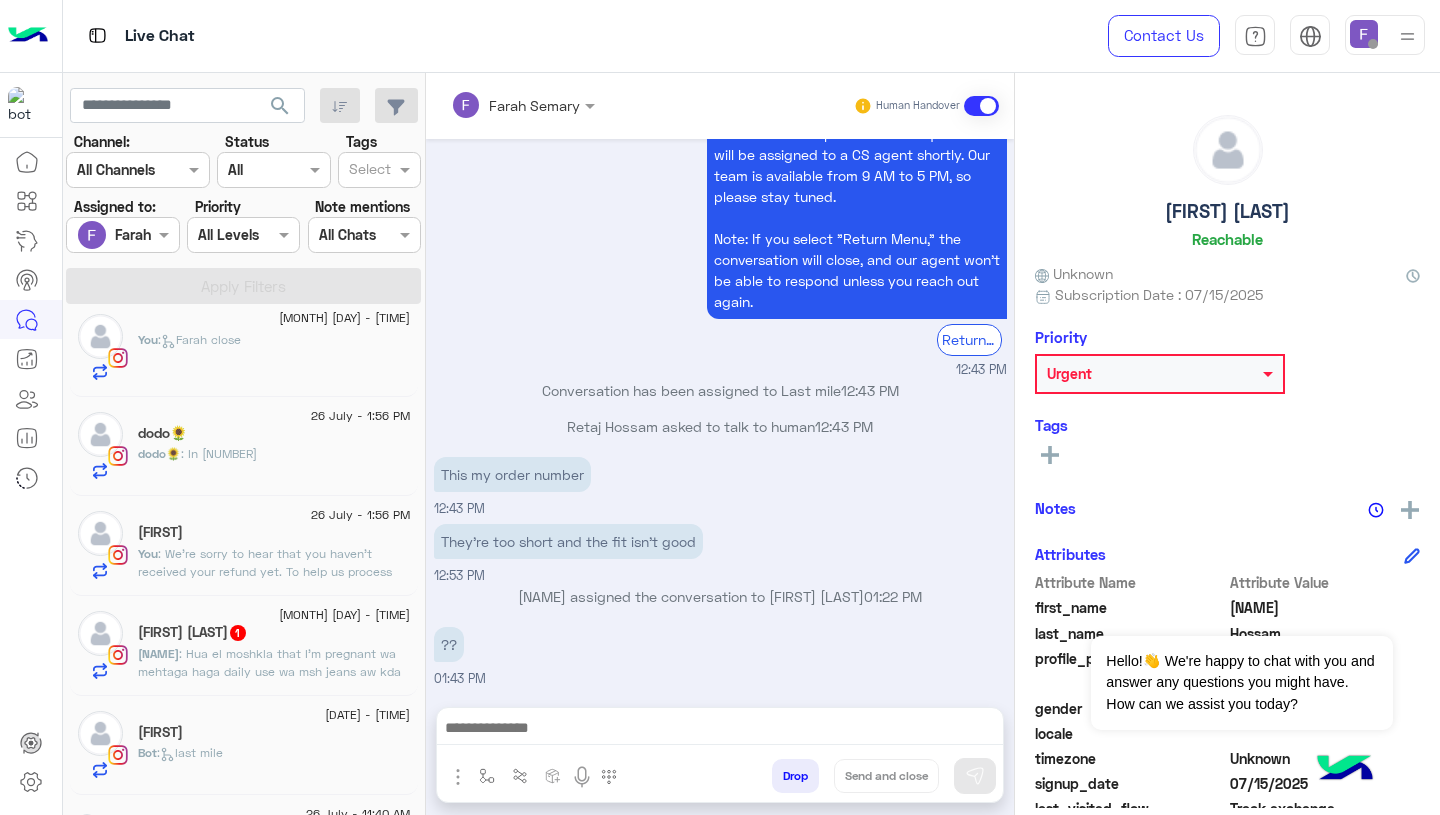 click on "[FIRST]" 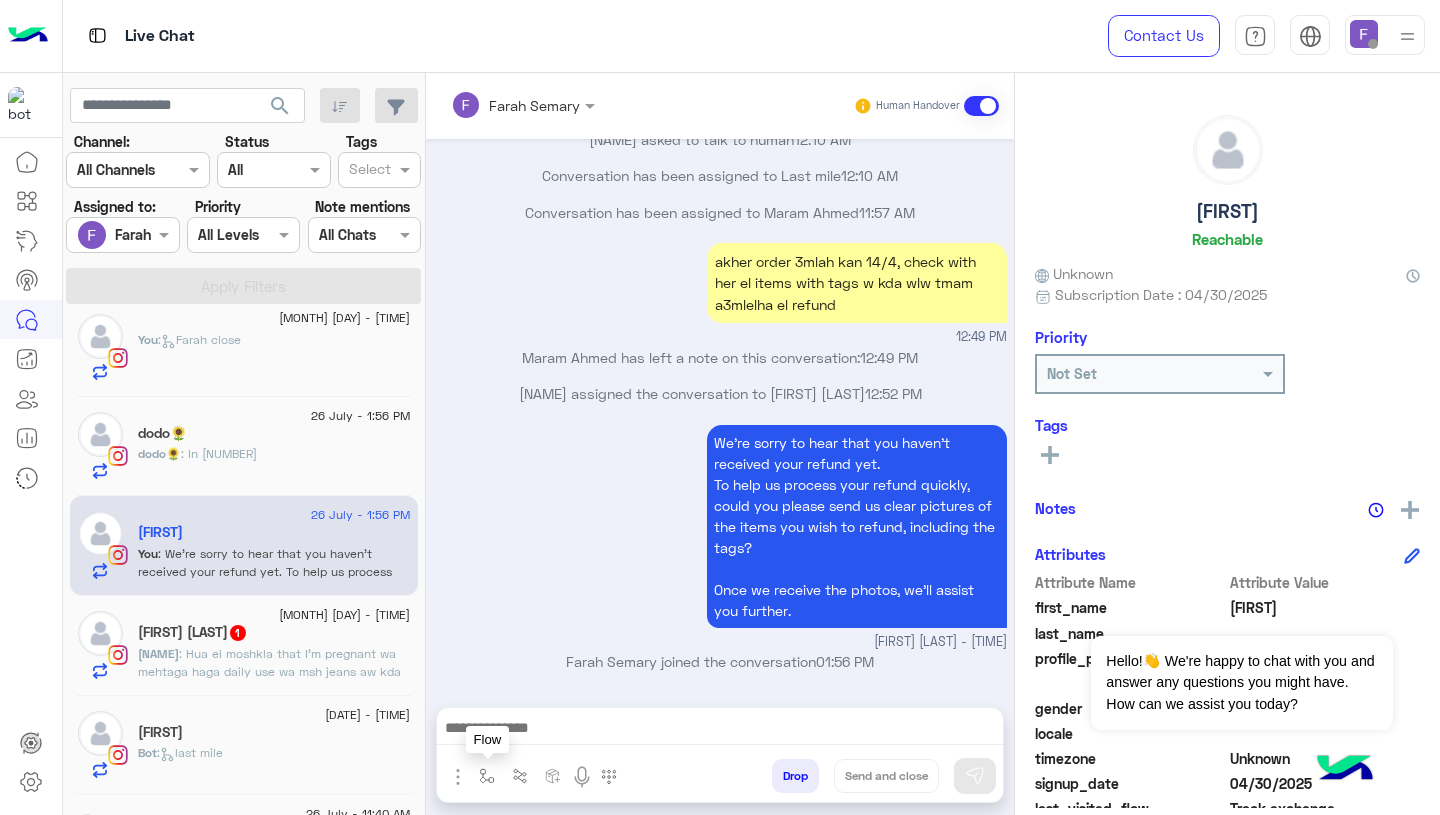 click at bounding box center (487, 776) 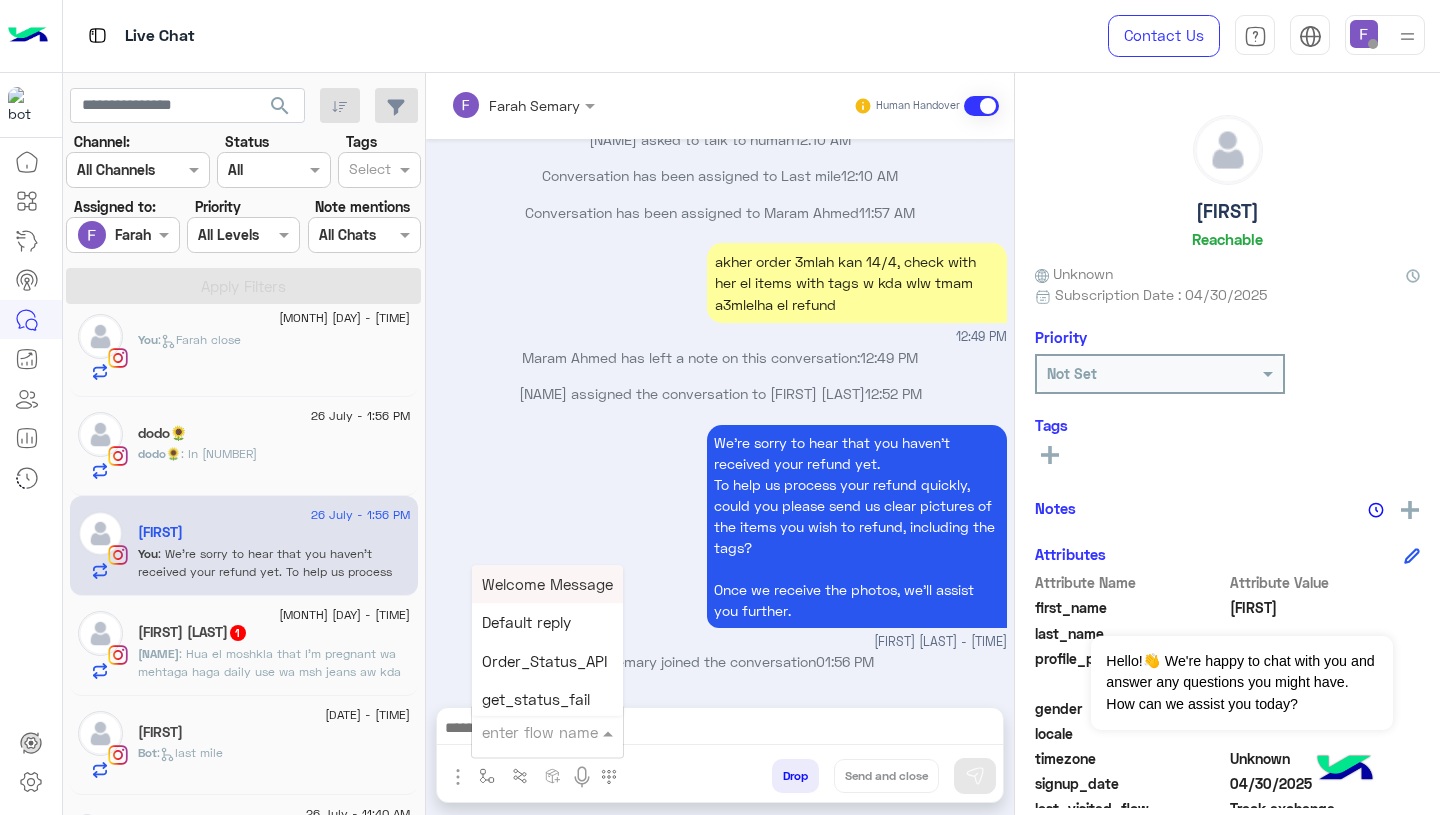 click at bounding box center [523, 732] 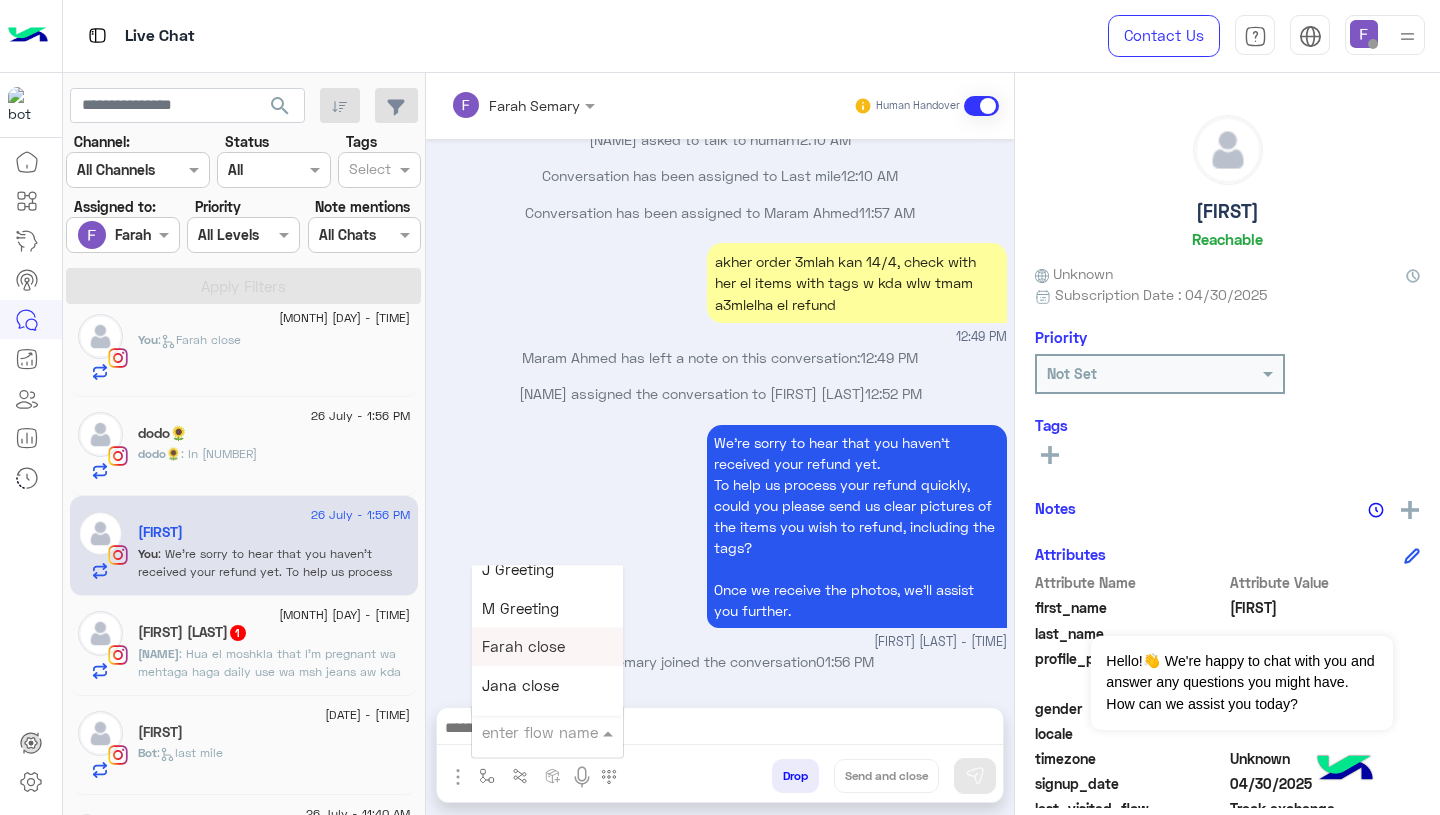 click on "Farah close" at bounding box center (547, 647) 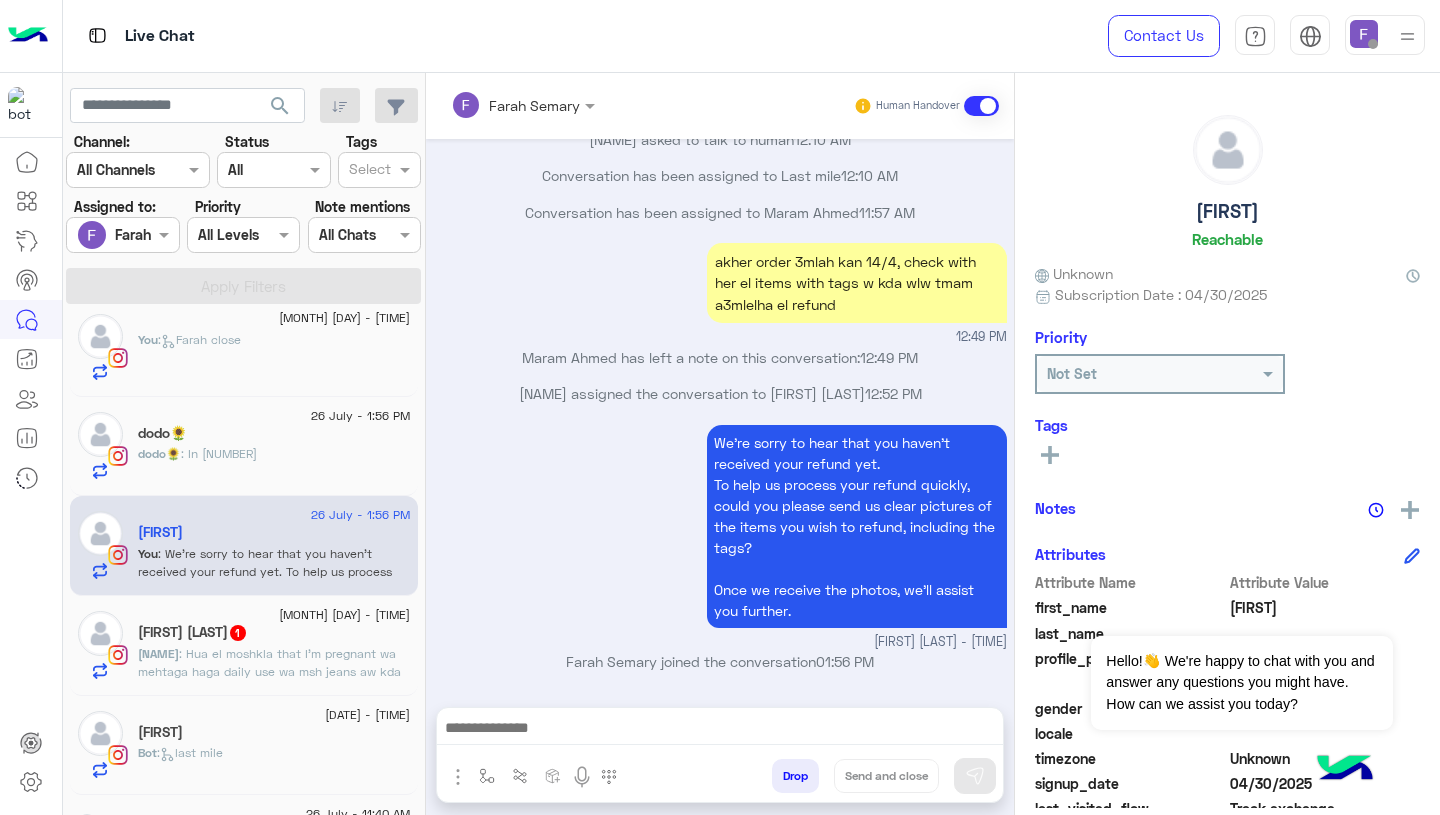 type on "**********" 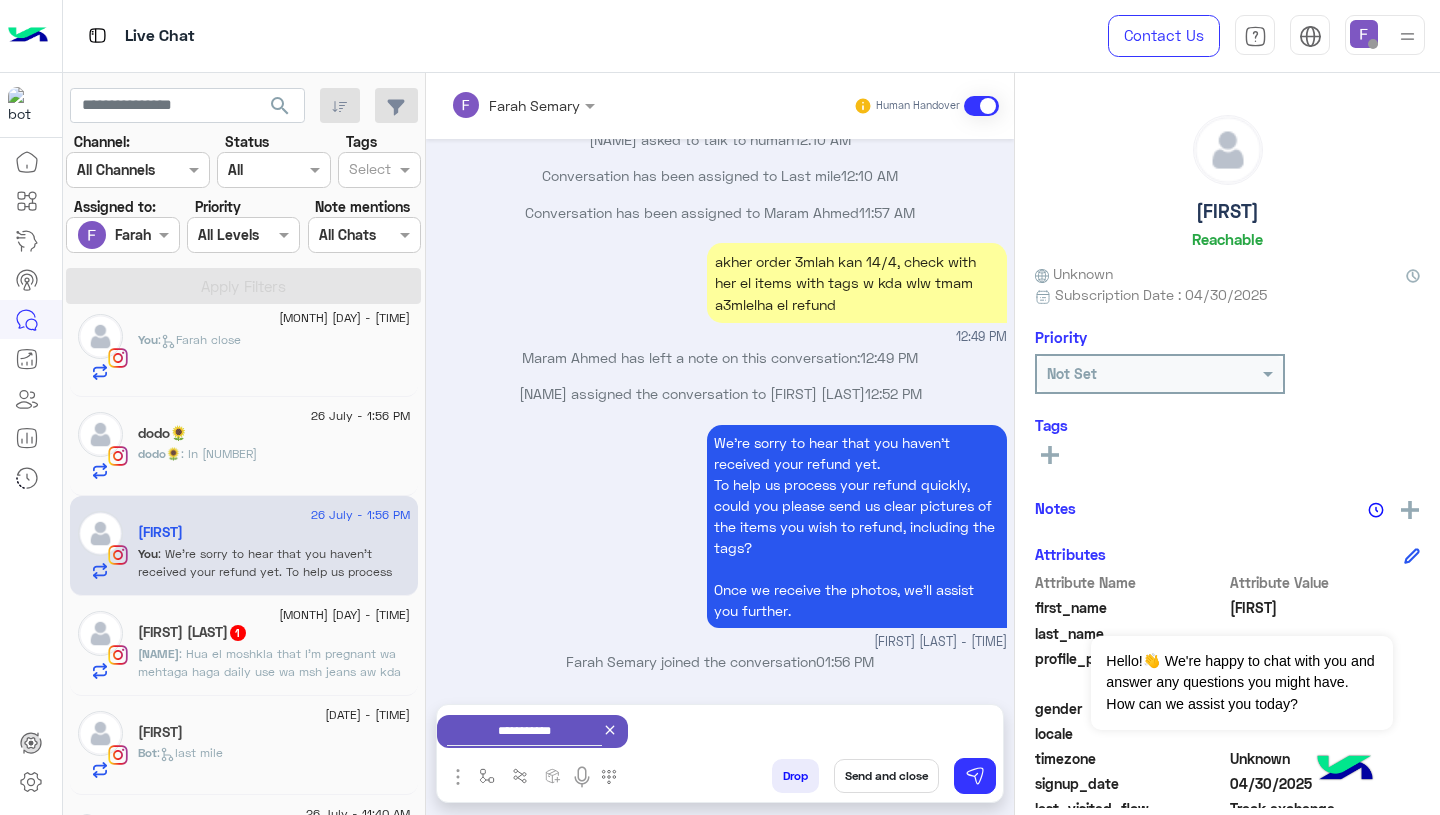 click on "Send and close" at bounding box center (886, 776) 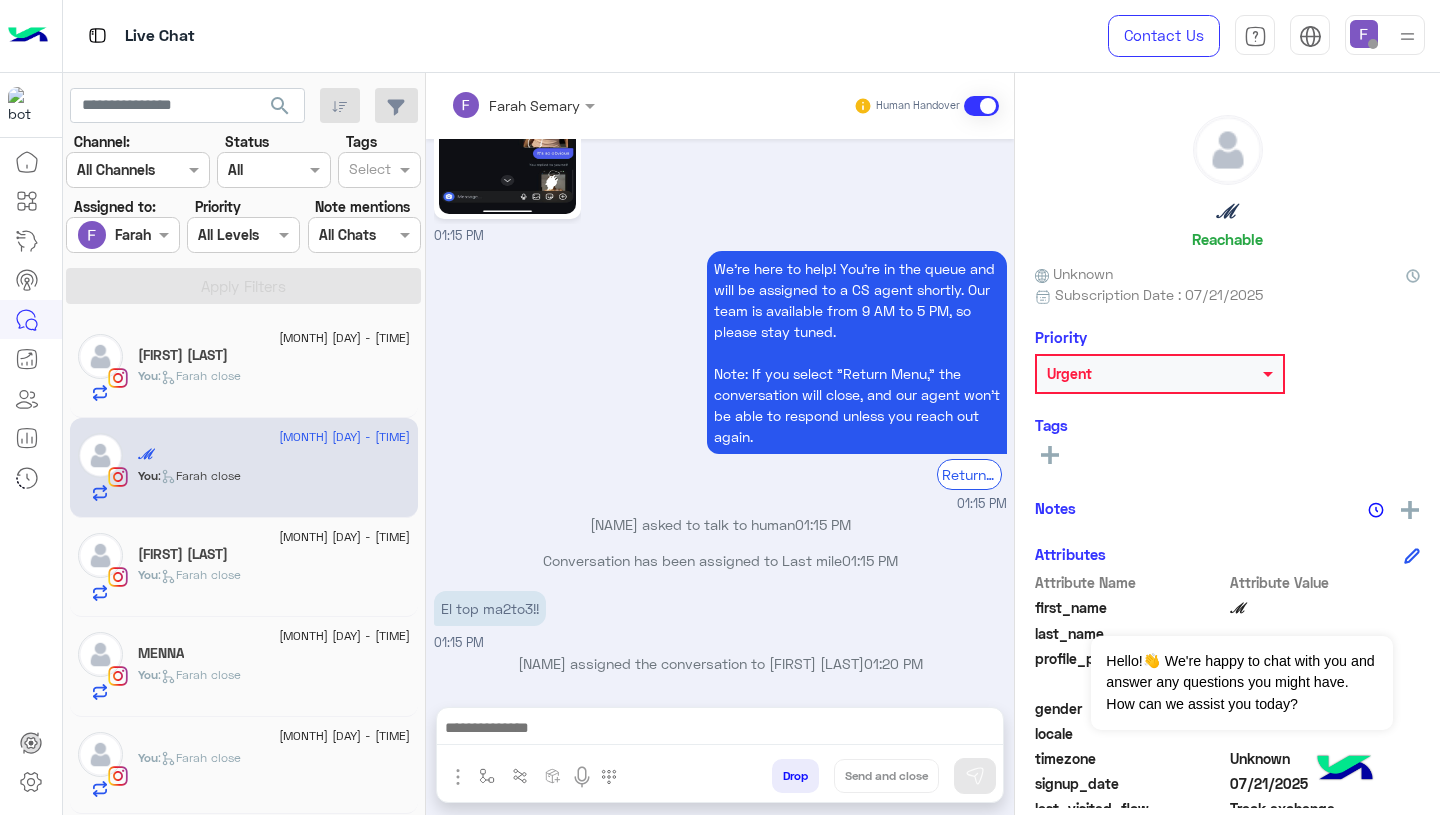 click on "You  :   Farah close" 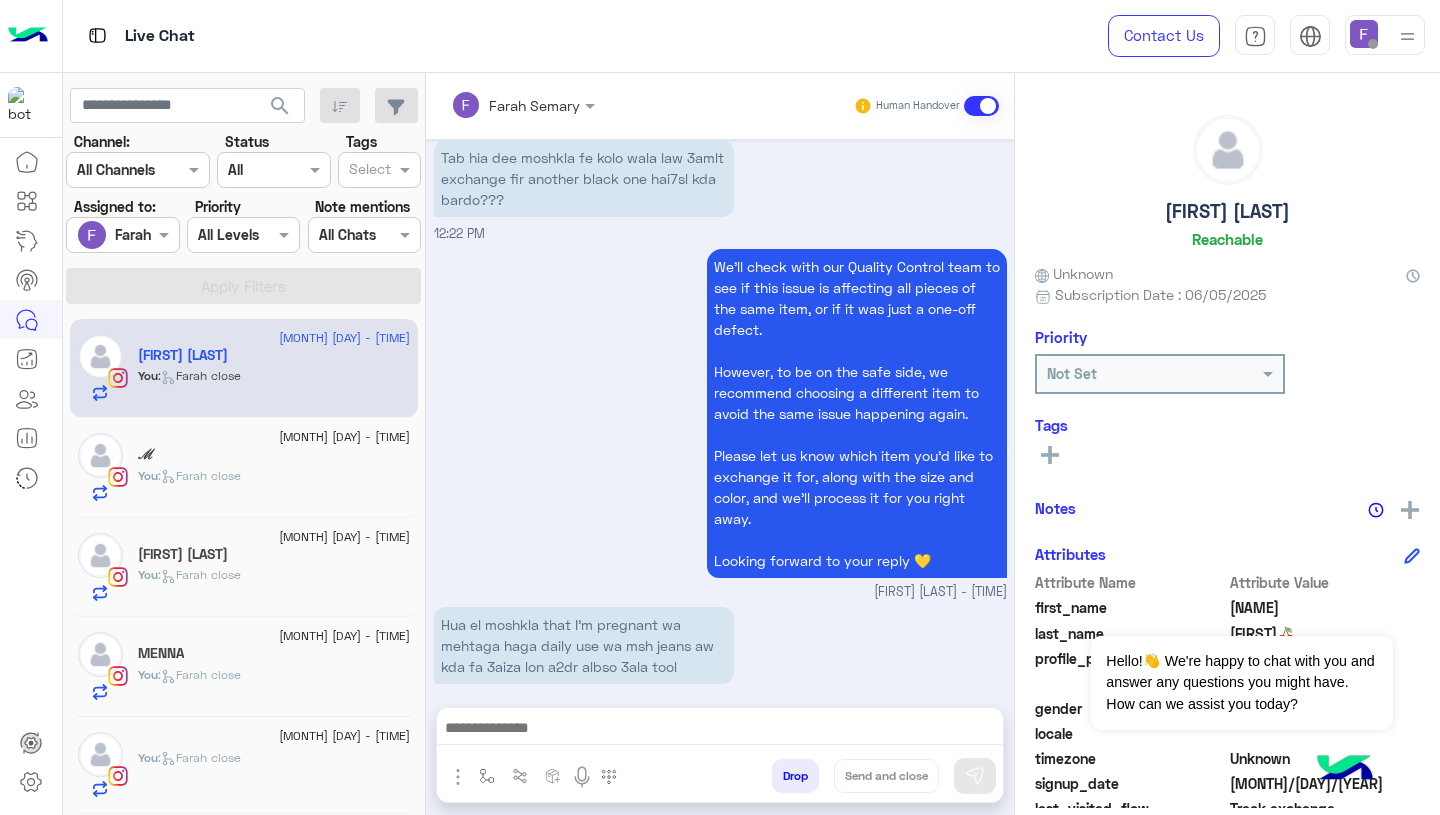 click on "Hua el moshkla that I’m pregnant wa mehtaga haga daily use wa msh jeans aw kda fa 3aiza lon a2dr albso 3ala tool" at bounding box center (584, 645) 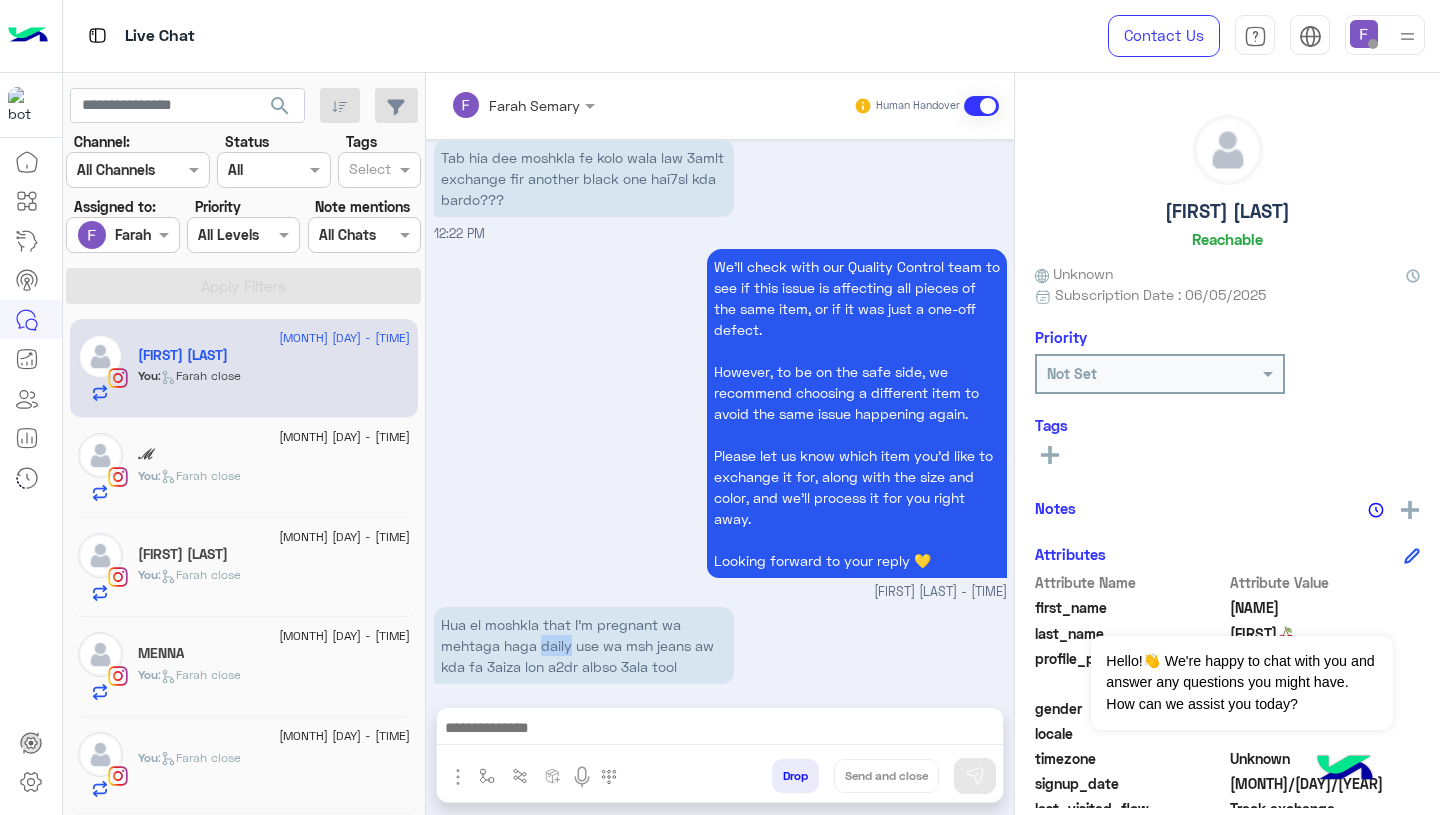 click on "Hua el moshkla that I’m pregnant wa mehtaga haga daily use wa msh jeans aw kda fa 3aiza lon a2dr albso 3ala tool" at bounding box center (584, 645) 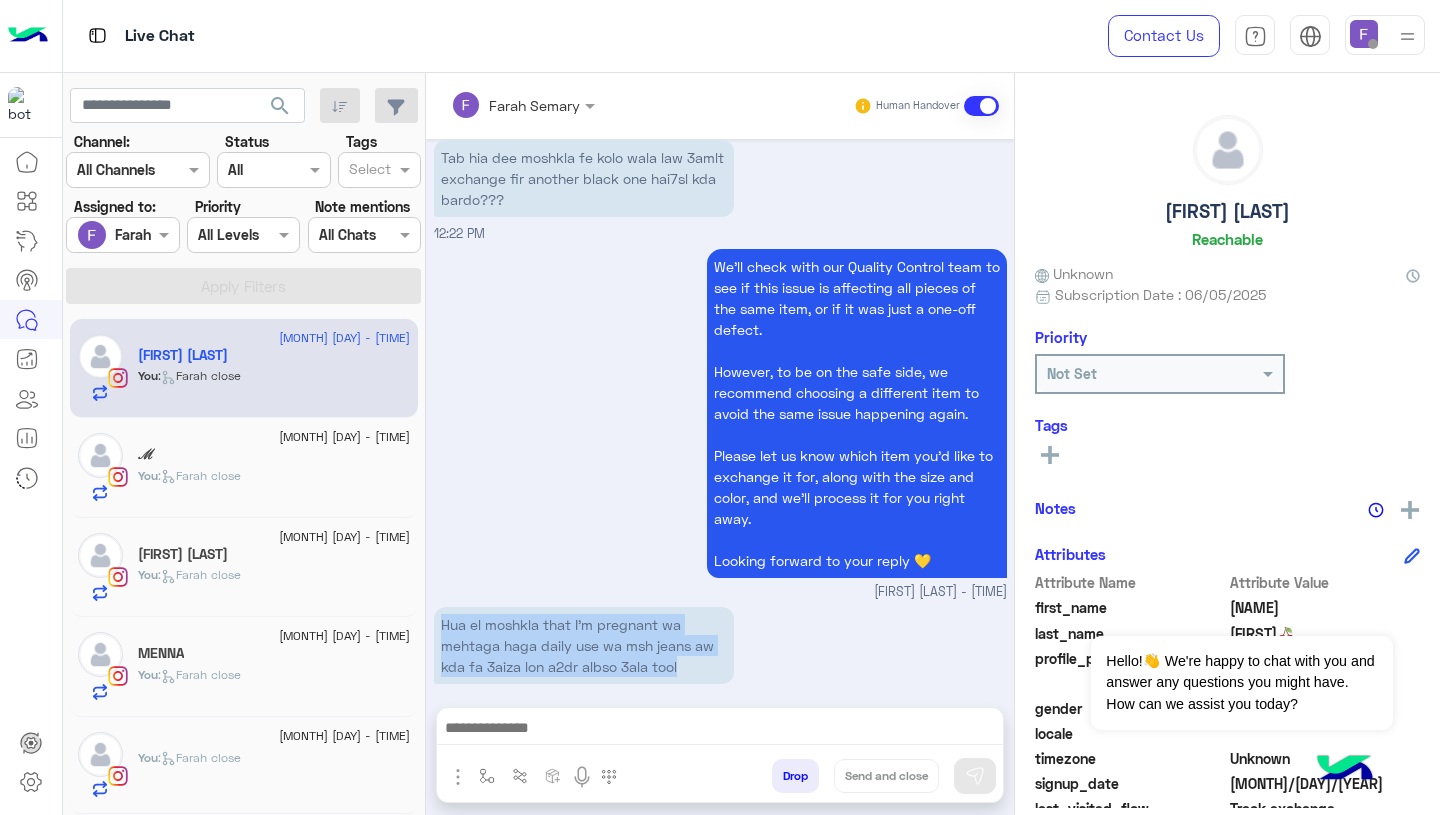 click on "Hua el moshkla that I’m pregnant wa mehtaga haga daily use wa msh jeans aw kda fa 3aiza lon a2dr albso 3ala tool" at bounding box center (584, 645) 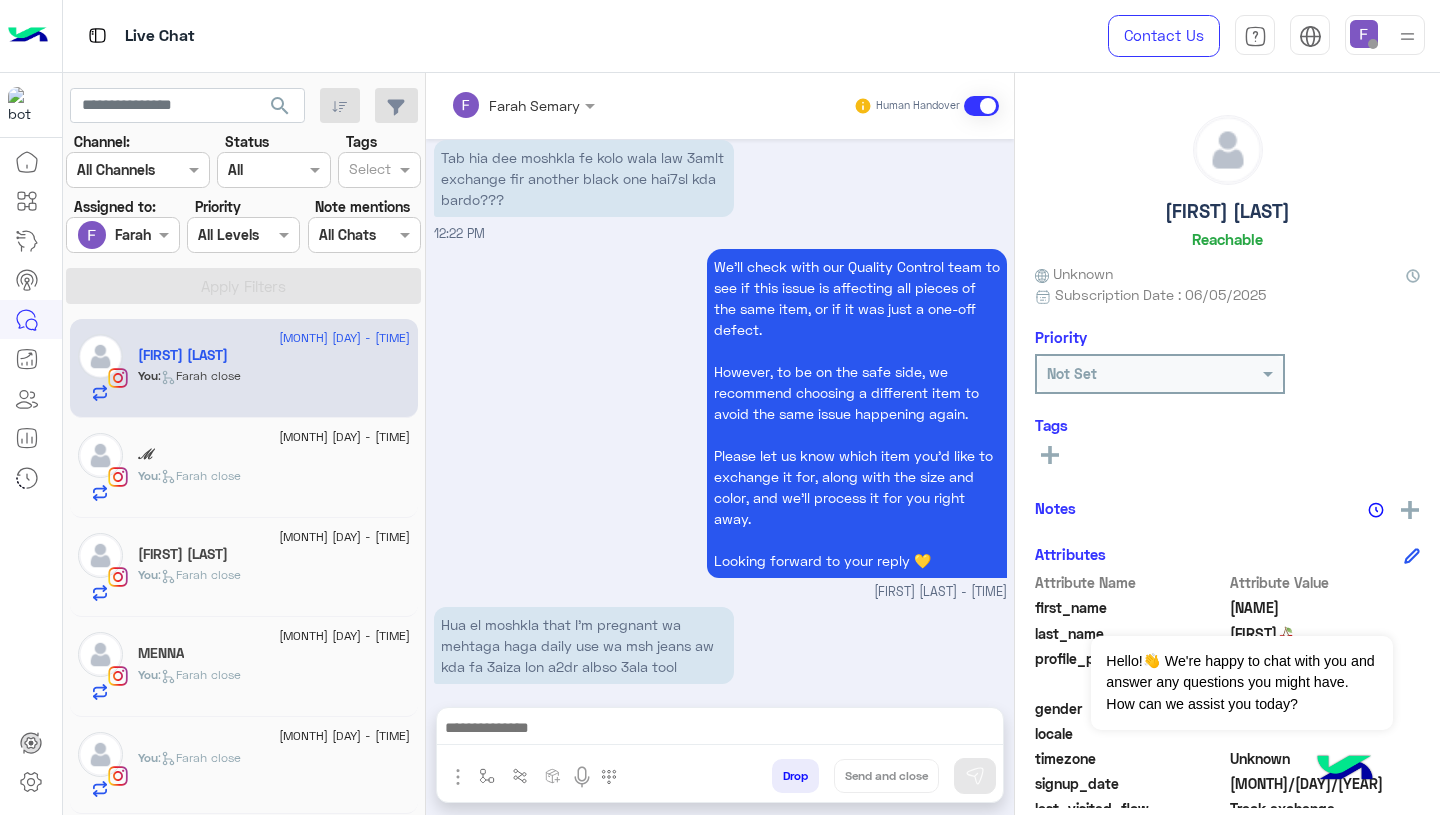 click on "Hua el moshkla that I’m pregnant wa mehtaga haga daily use wa msh jeans aw kda fa 3aiza lon a2dr albso 3ala tool" at bounding box center (584, 645) 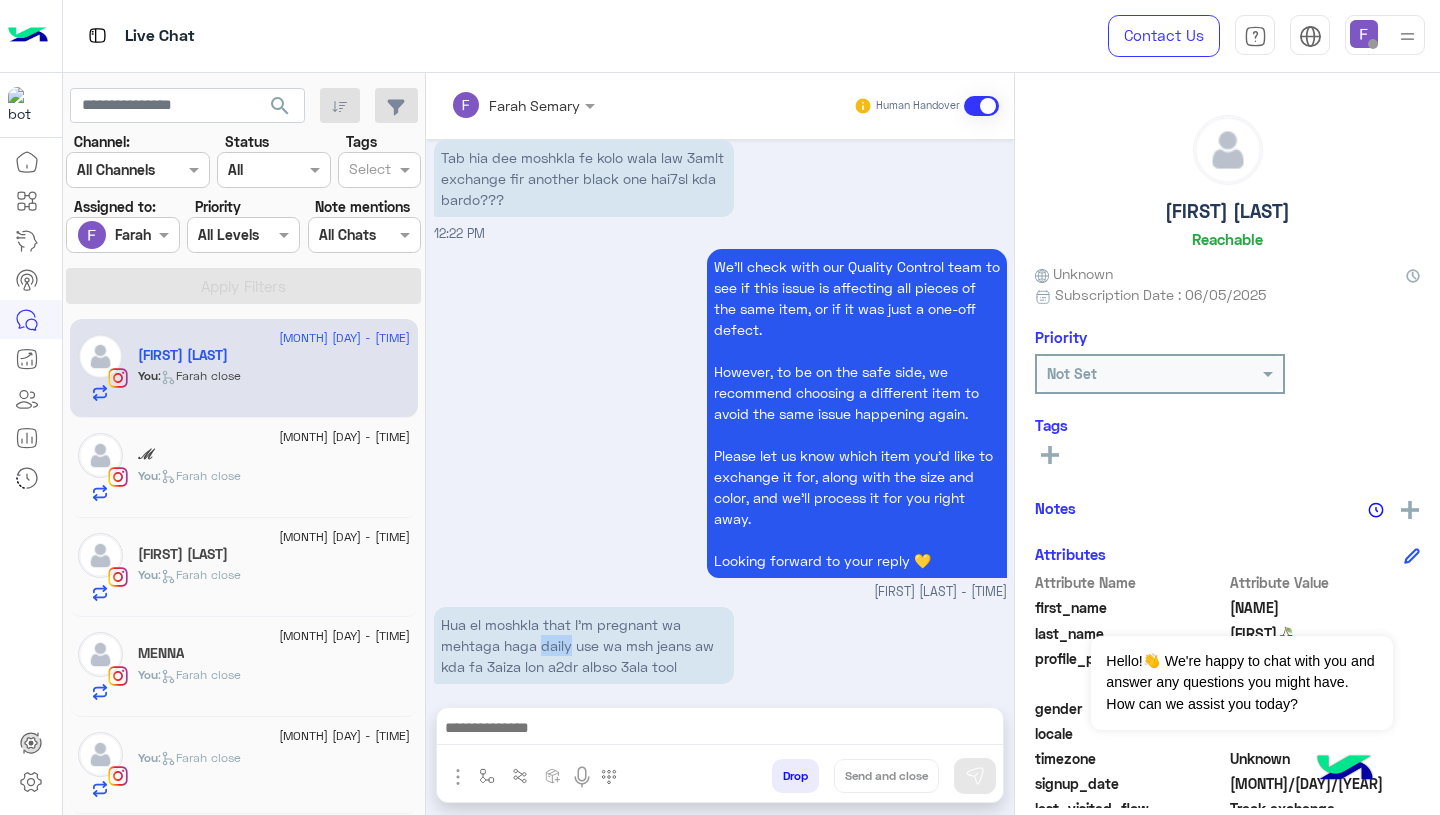 click on "Hua el moshkla that I’m pregnant wa mehtaga haga daily use wa msh jeans aw kda fa 3aiza lon a2dr albso 3ala tool" at bounding box center (584, 645) 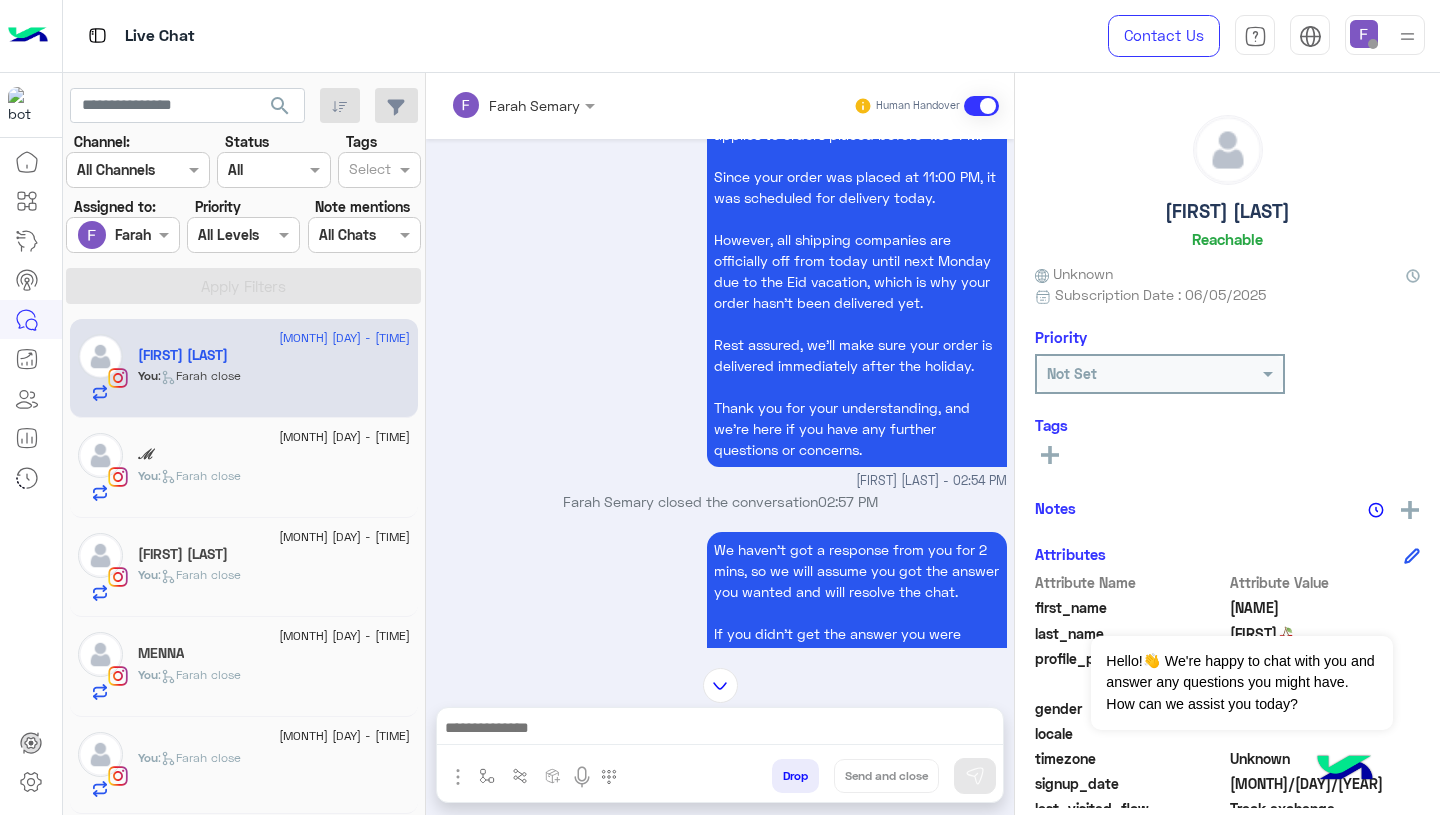 scroll, scrollTop: 2166, scrollLeft: 0, axis: vertical 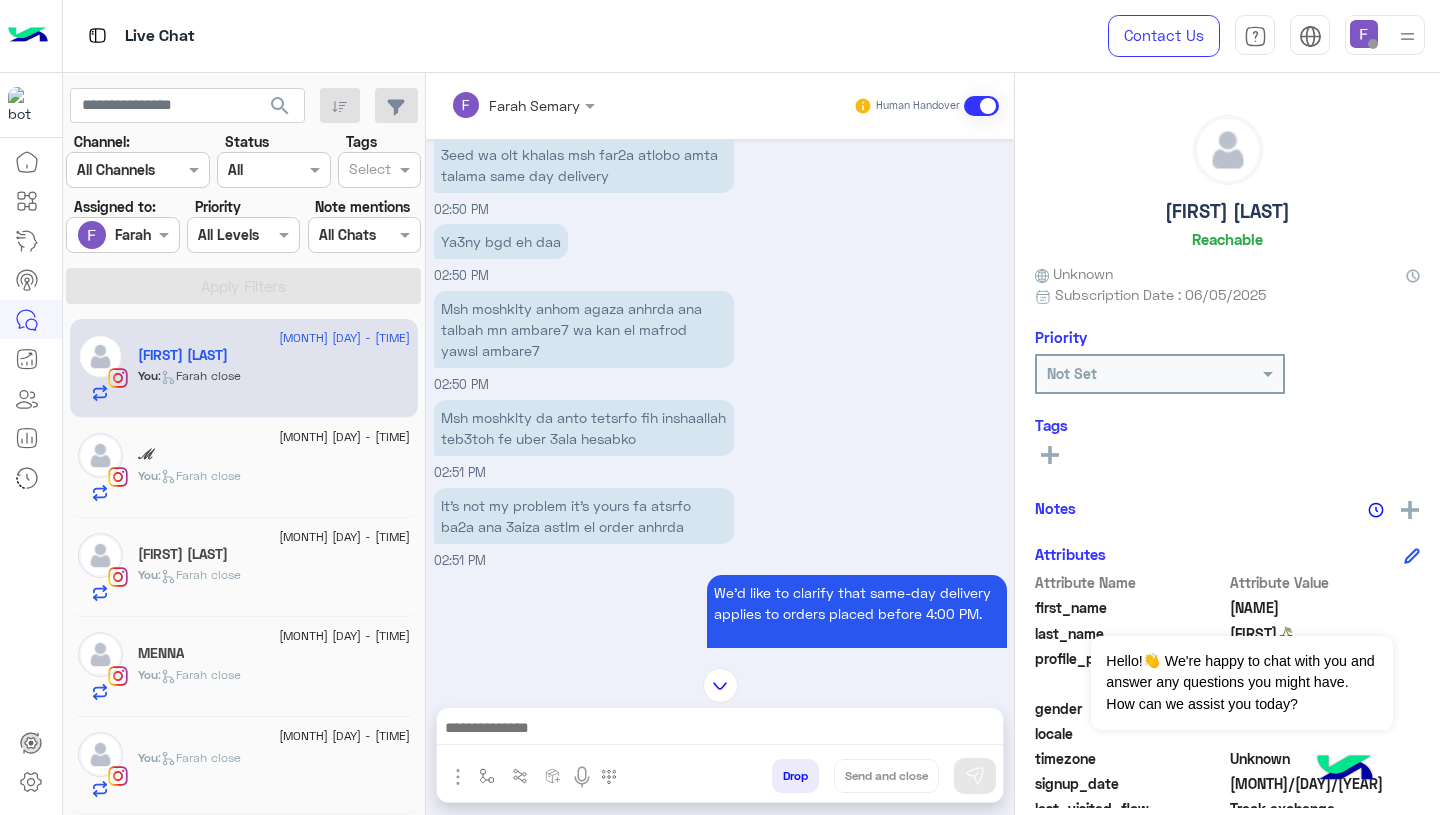 click on "Msh moshklty anhom agaza anhrda ana talbah mn ambare7 wa kan el mafrod yawsl ambare7" at bounding box center (584, 329) 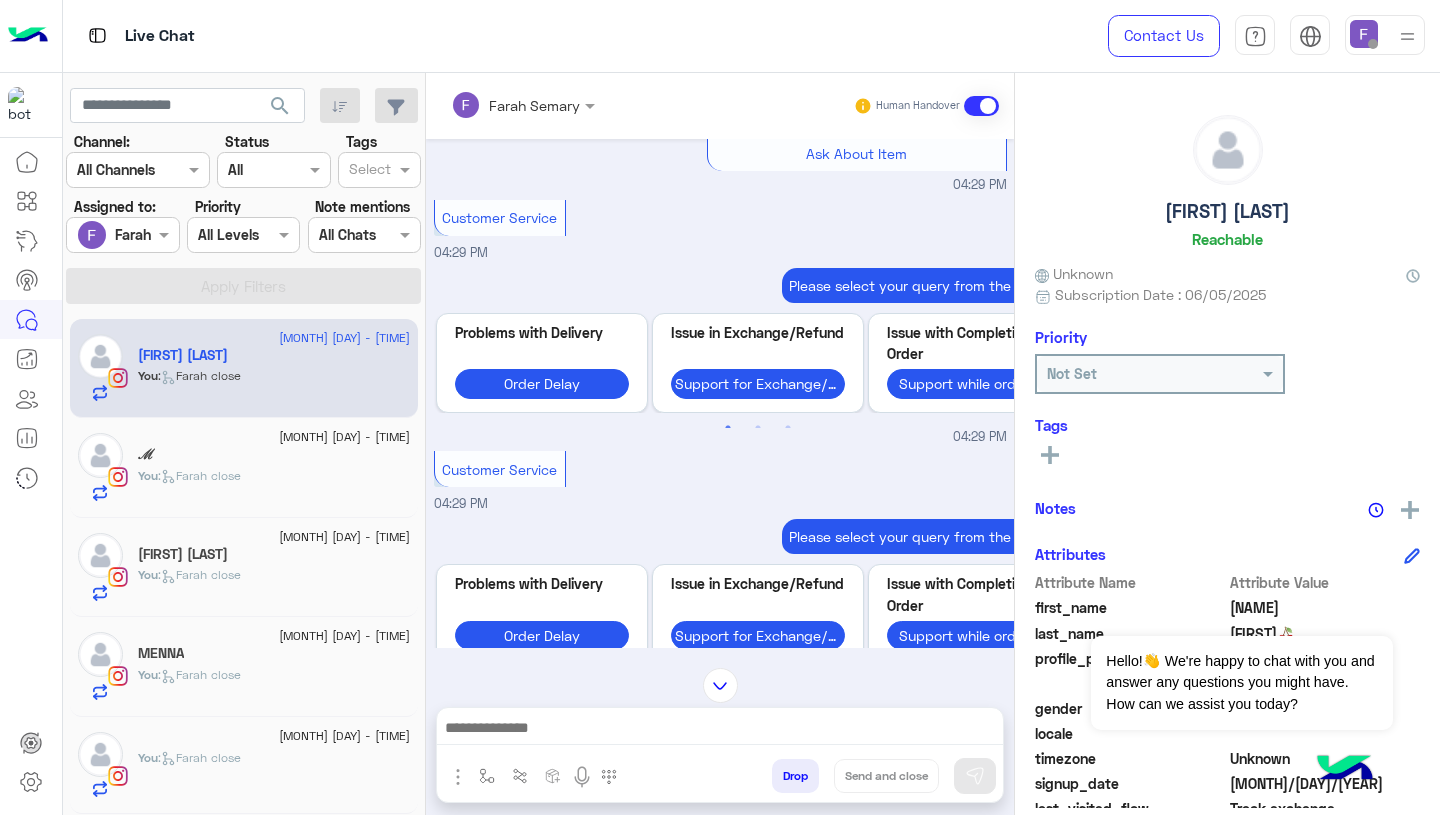 scroll, scrollTop: 4200, scrollLeft: 0, axis: vertical 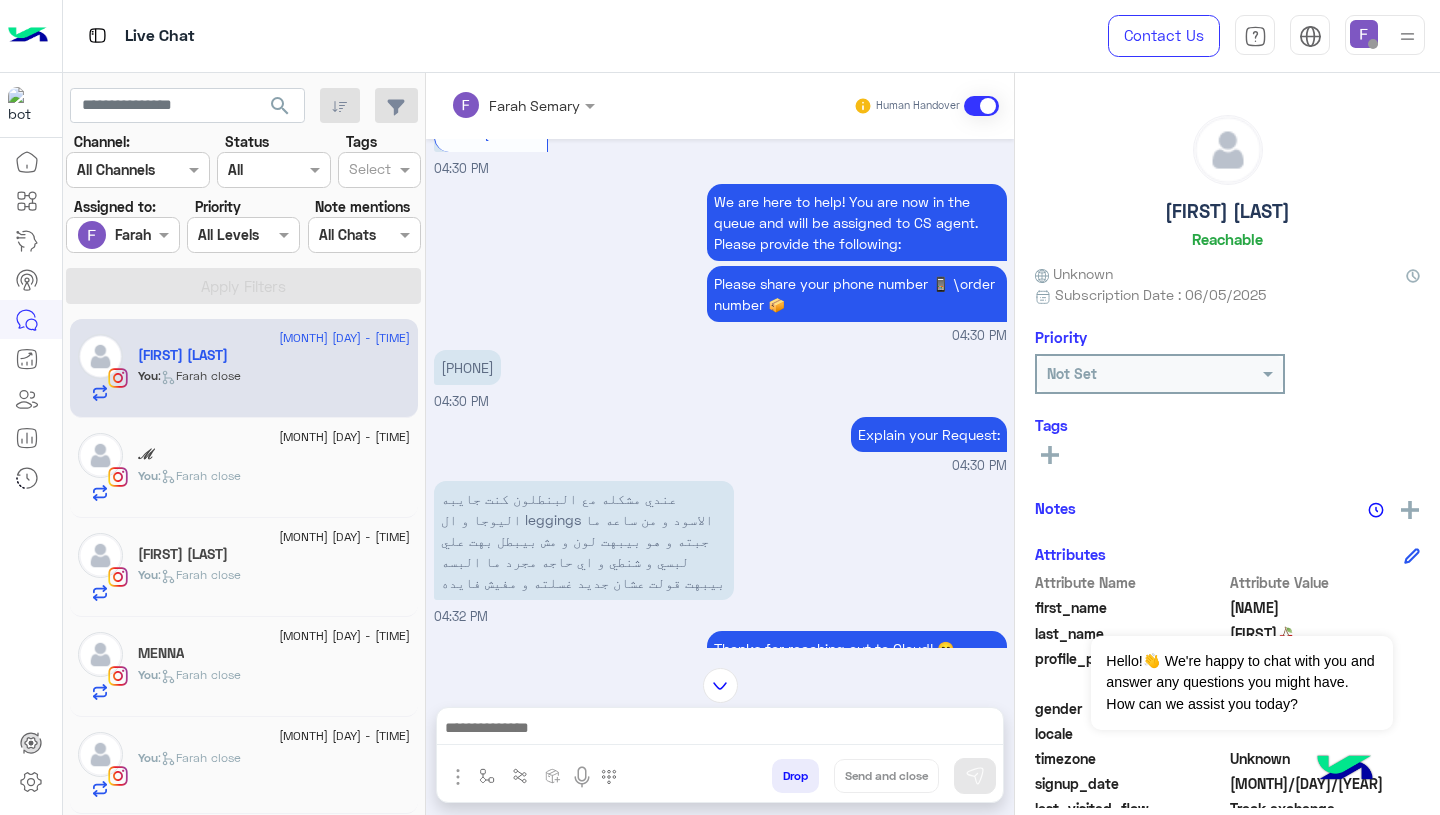 click on "[PHONE]" at bounding box center (467, 367) 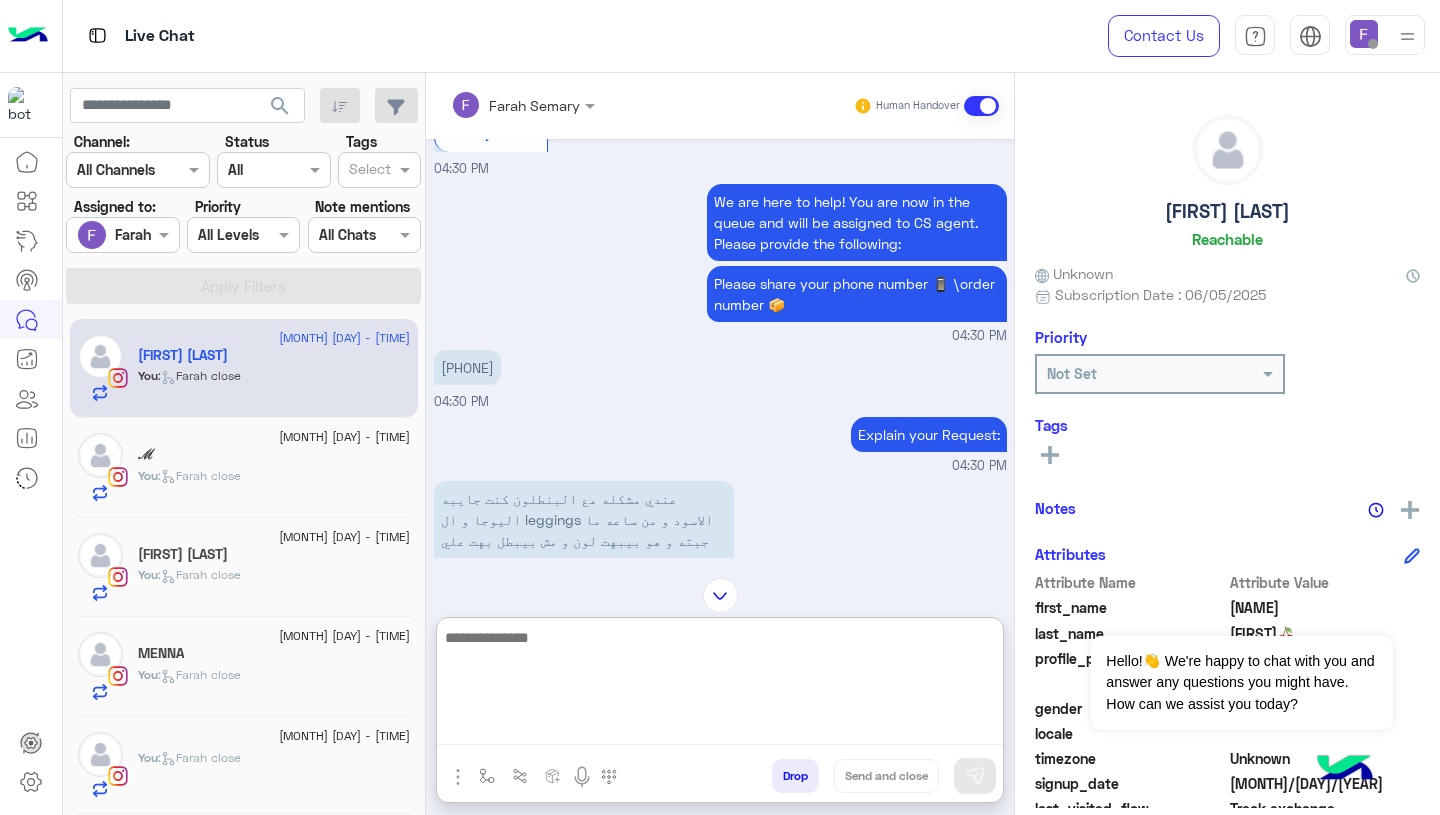 paste on "**********" 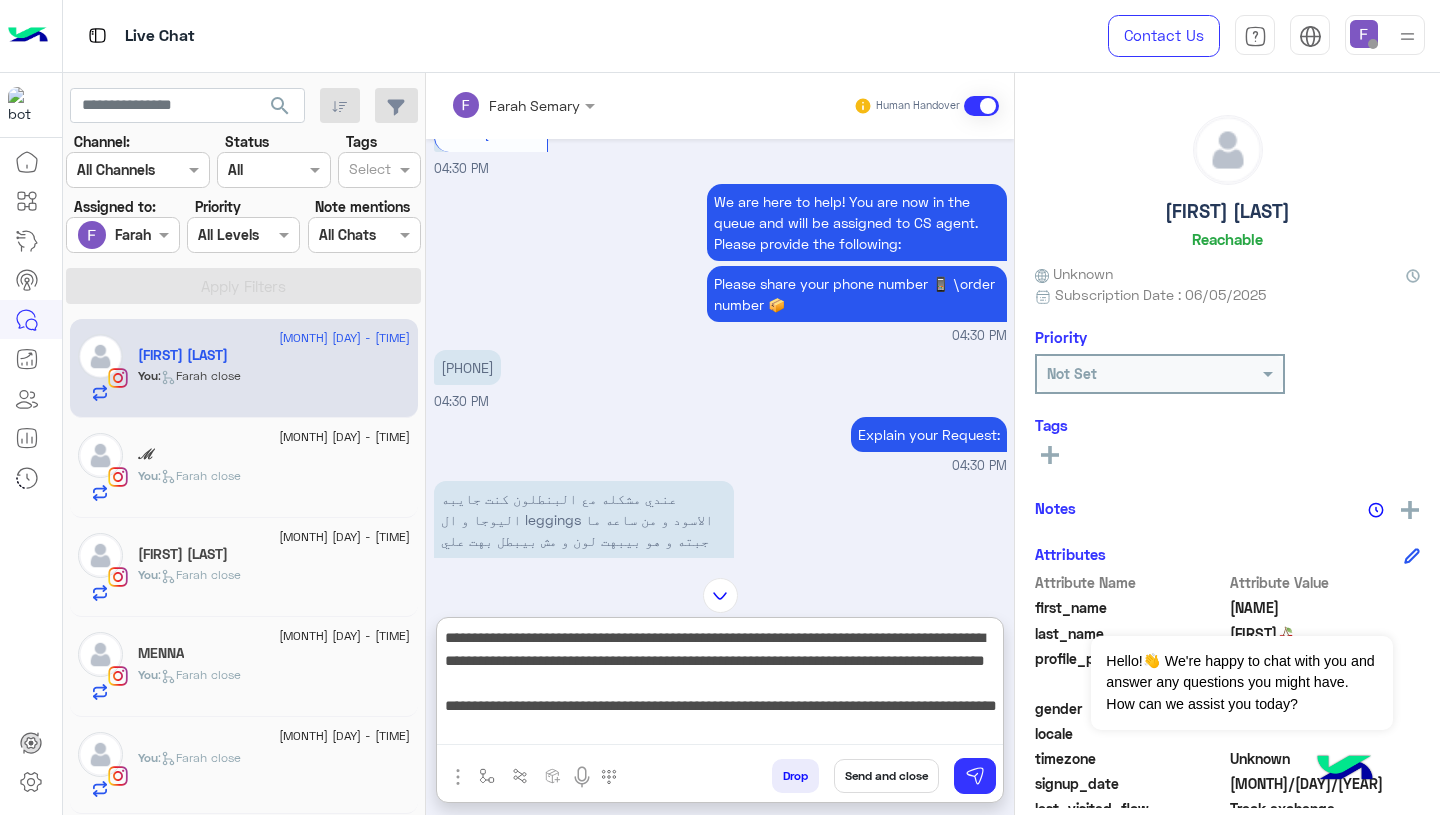scroll, scrollTop: 0, scrollLeft: 0, axis: both 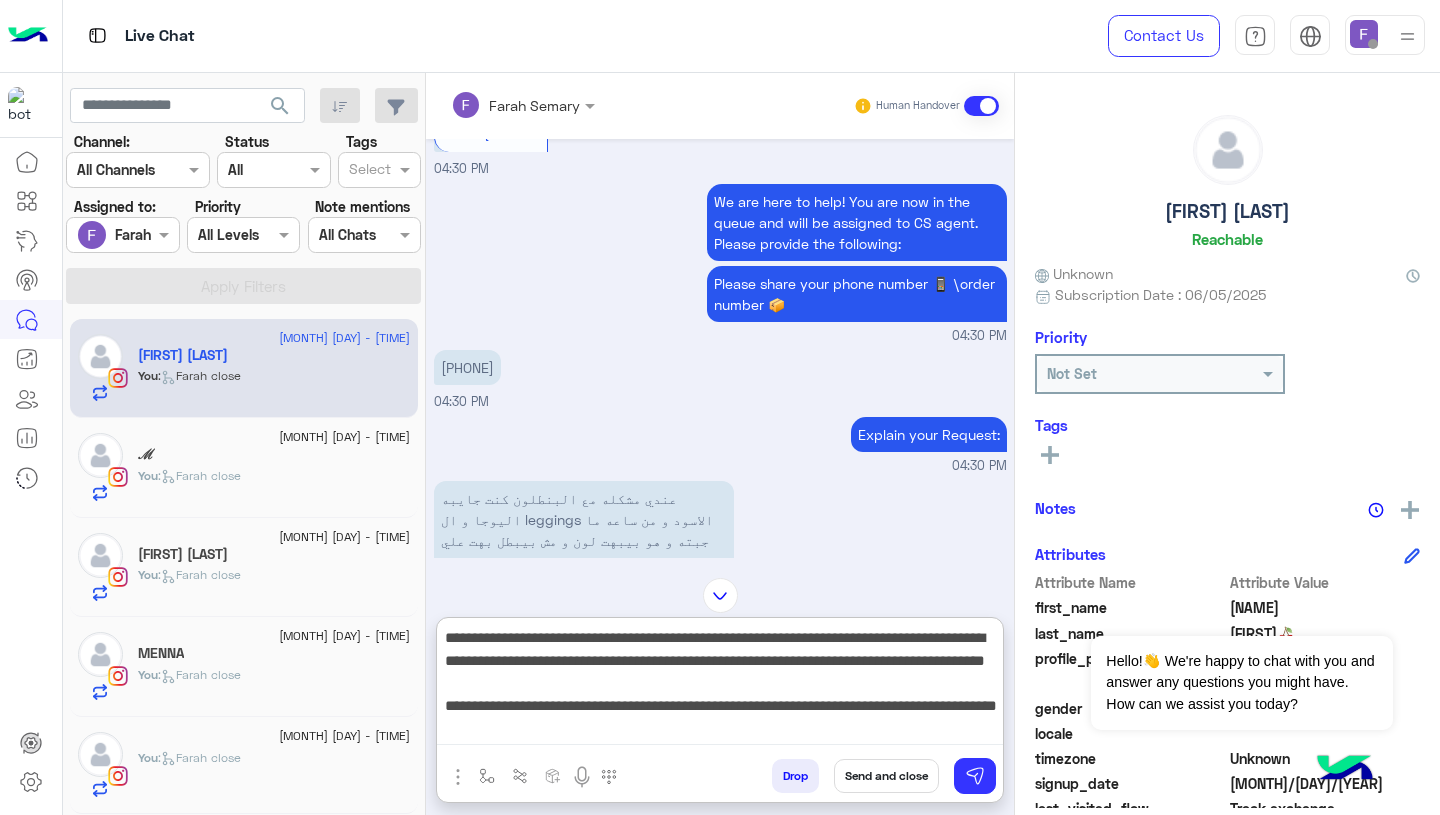 click on "**********" at bounding box center [720, 685] 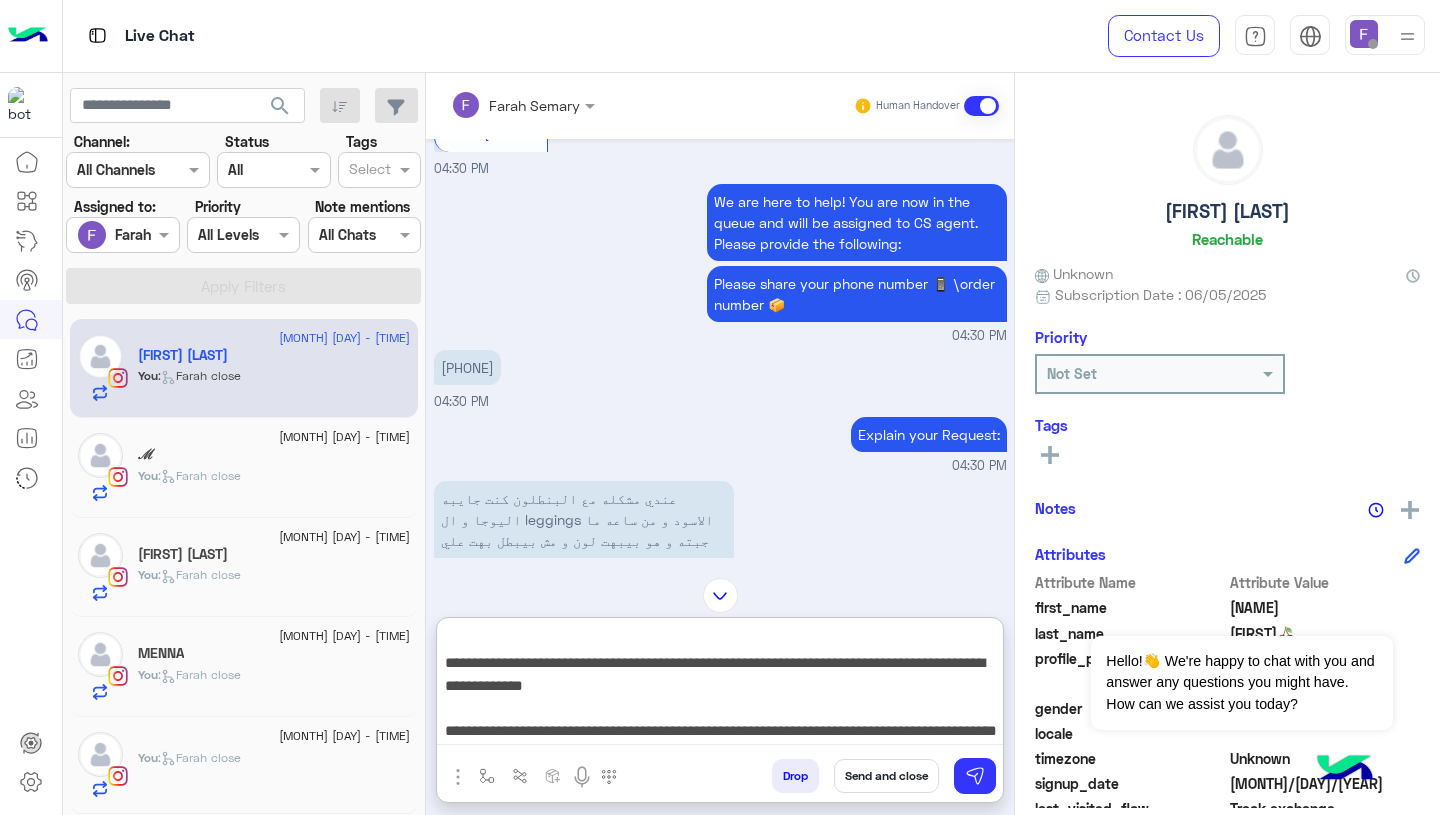 scroll, scrollTop: 110, scrollLeft: 0, axis: vertical 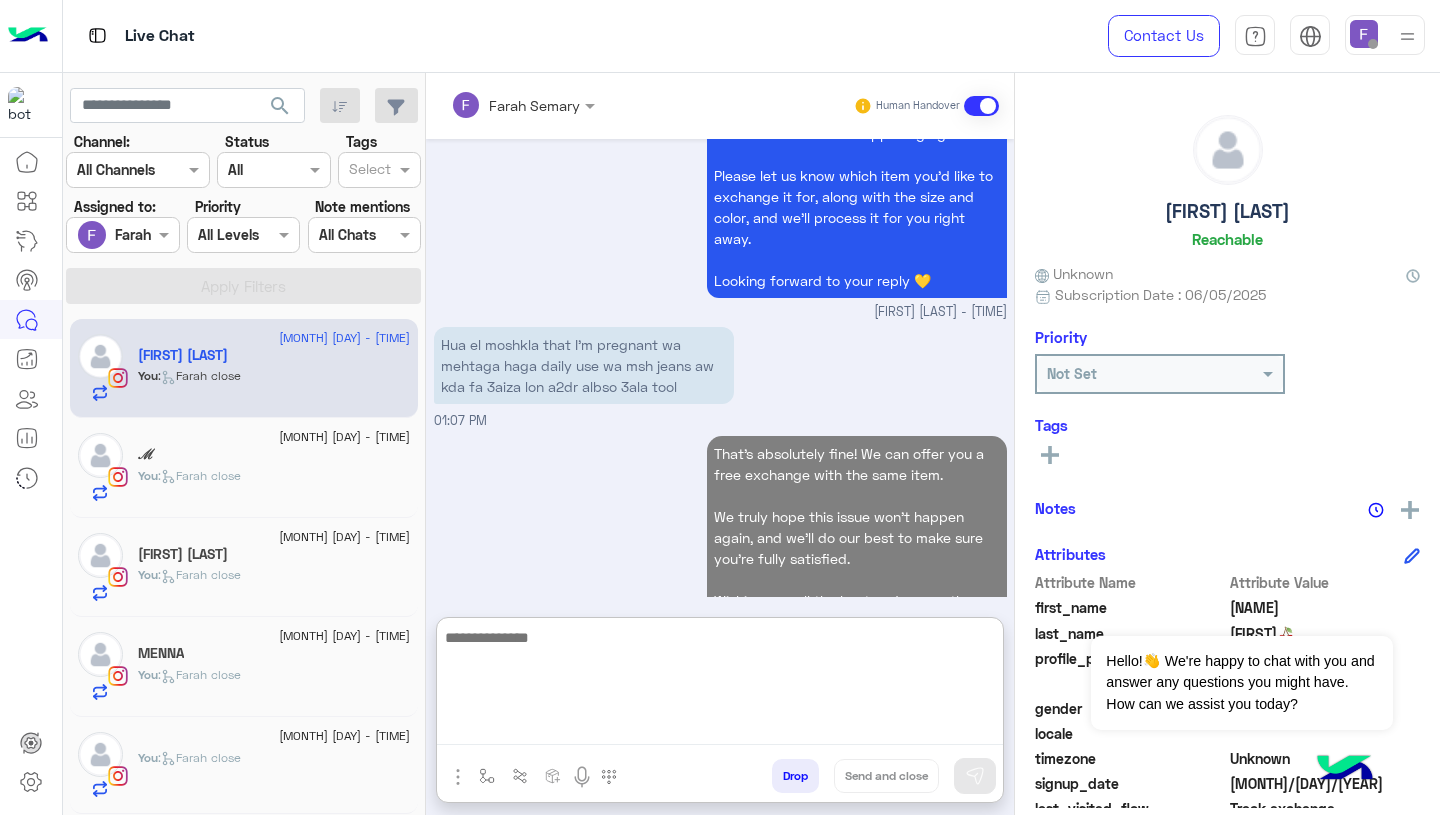 click on "That’s absolutely fine! We can offer you a free exchange with the same item. We truly hope this issue won’t happen again, and we’ll do our best to make sure you’re fully satisfied. Wishing you all the best and a smooth, healthy pregnancy! We’re here if you need anything. [TIME]" at bounding box center (720, 557) 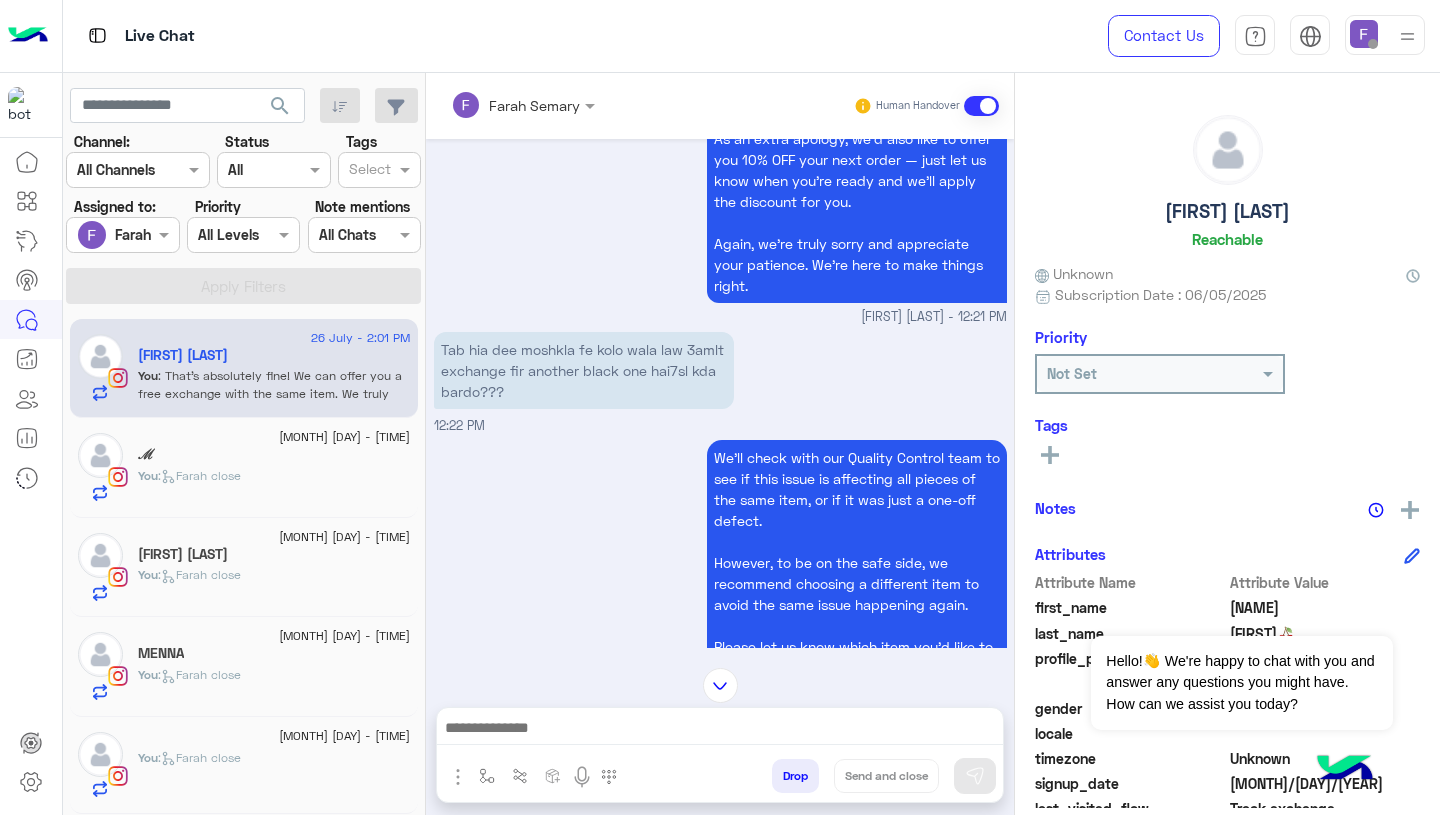 scroll, scrollTop: 7049, scrollLeft: 0, axis: vertical 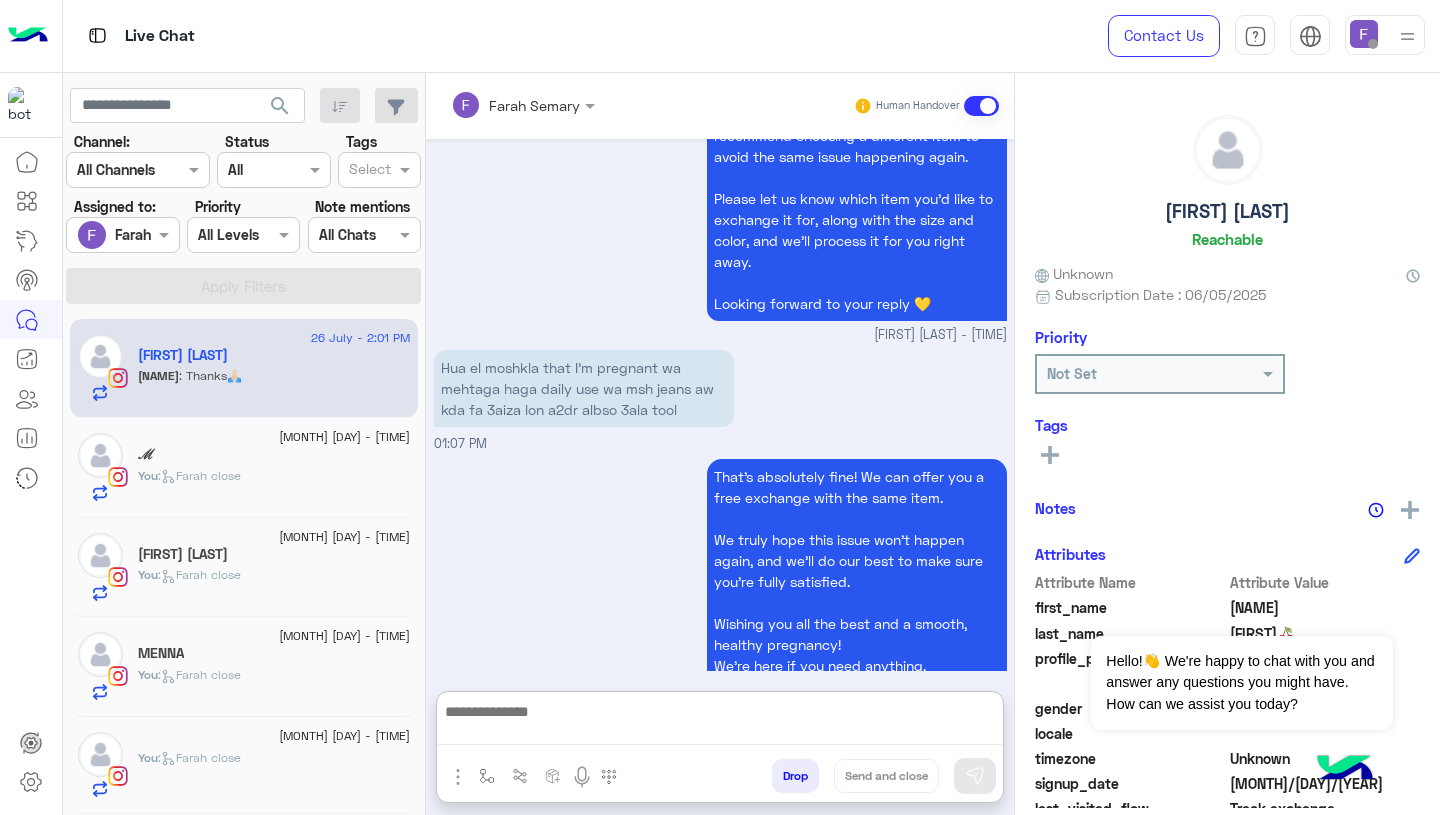 click at bounding box center (720, 722) 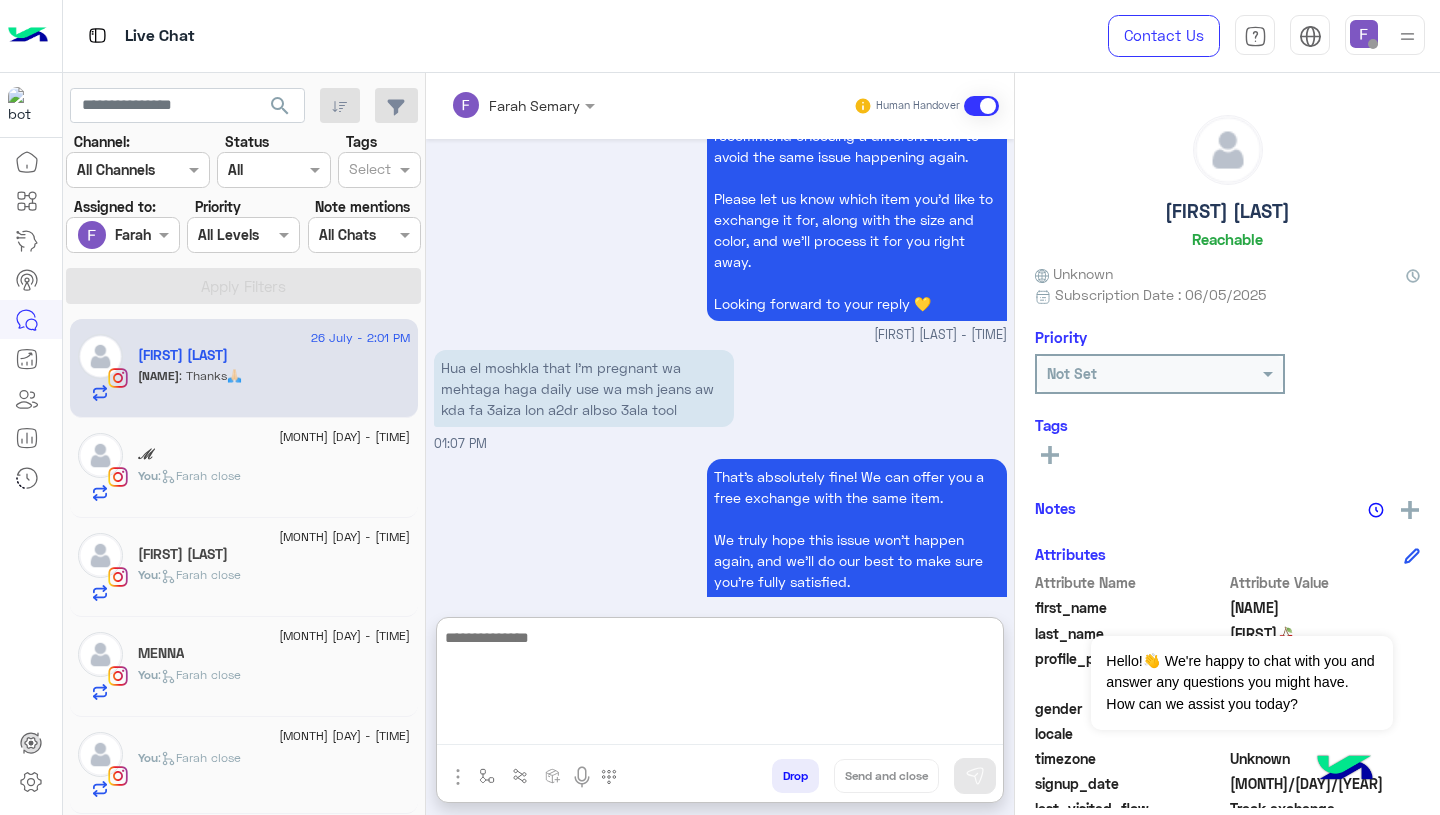 paste on "**********" 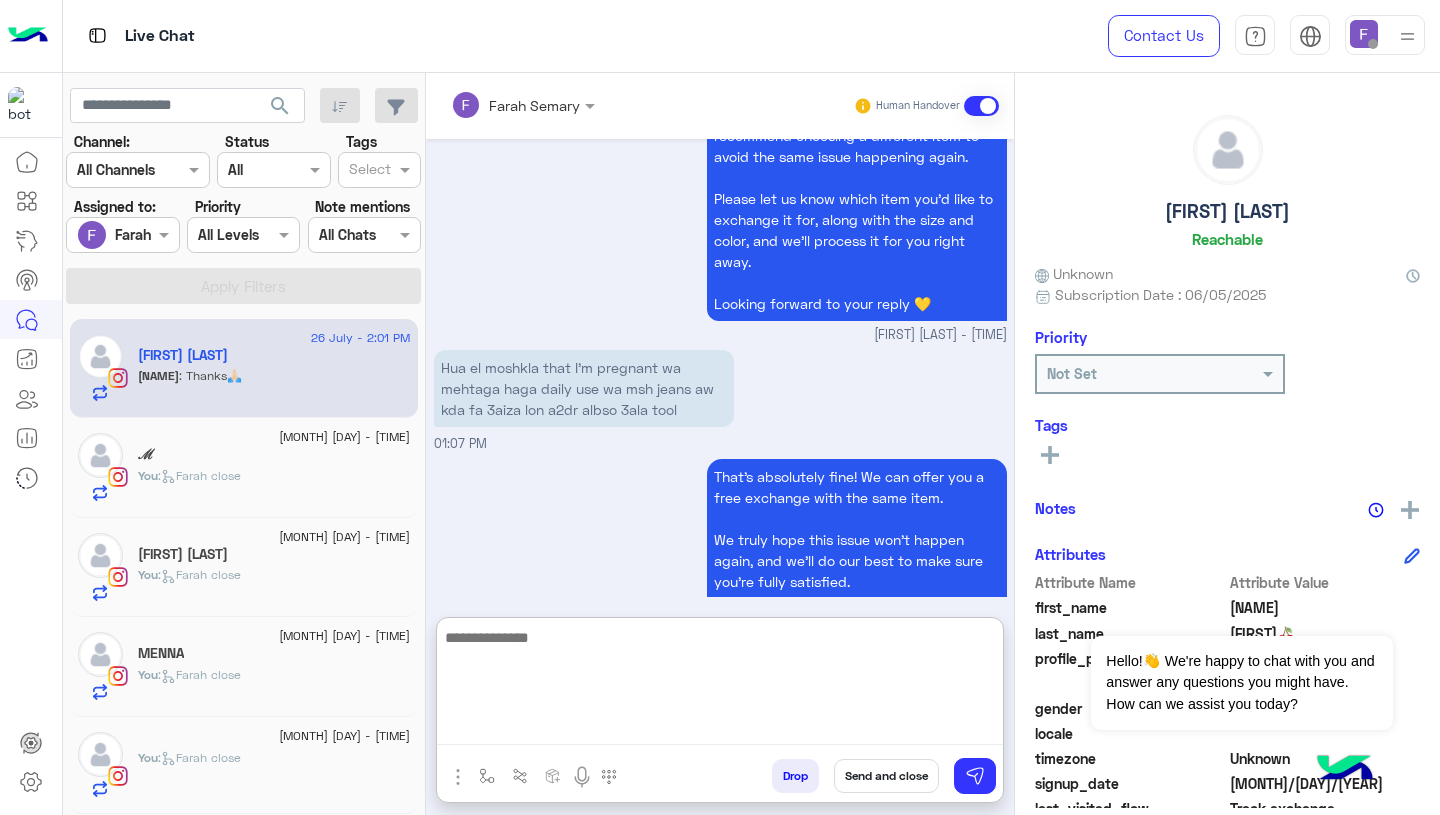scroll, scrollTop: 0, scrollLeft: 0, axis: both 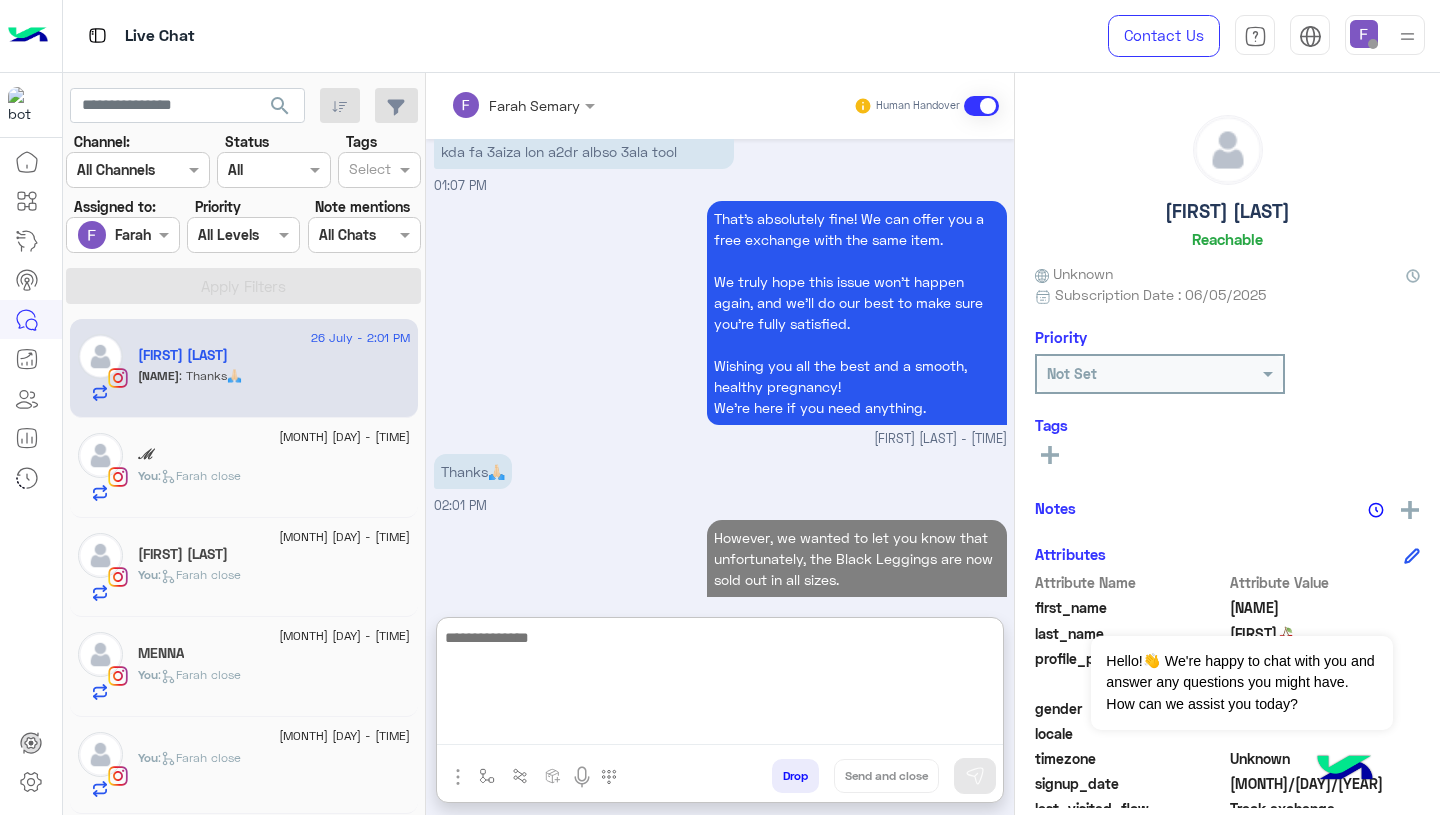 click on "However, we wanted to let you know that unfortunately, the Black Leggings are now sold out in all sizes. If you’d like, we can help you choose a different item or color. Just let us know!   [TIME]" at bounding box center (720, 599) 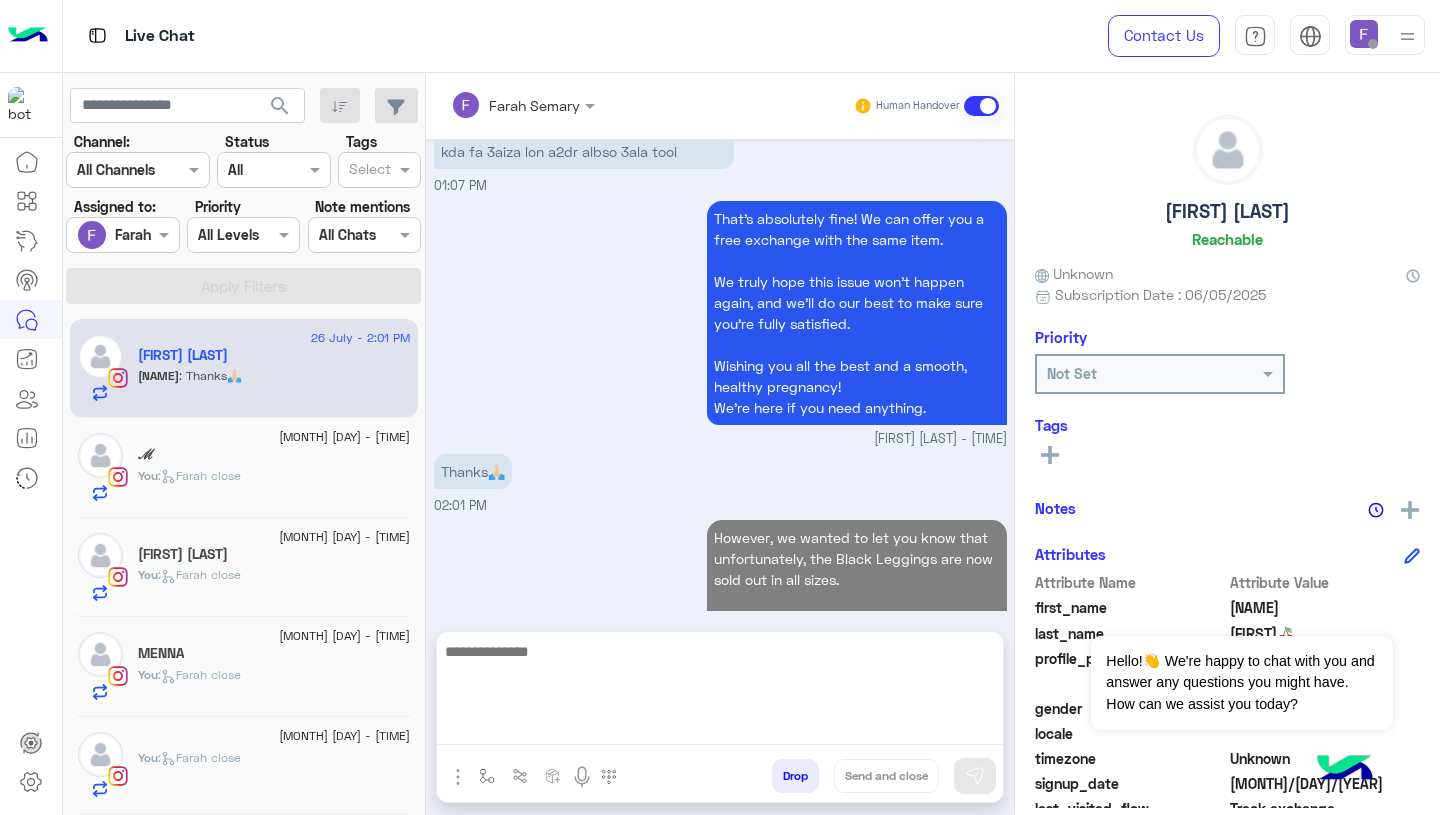 scroll, scrollTop: 7701, scrollLeft: 0, axis: vertical 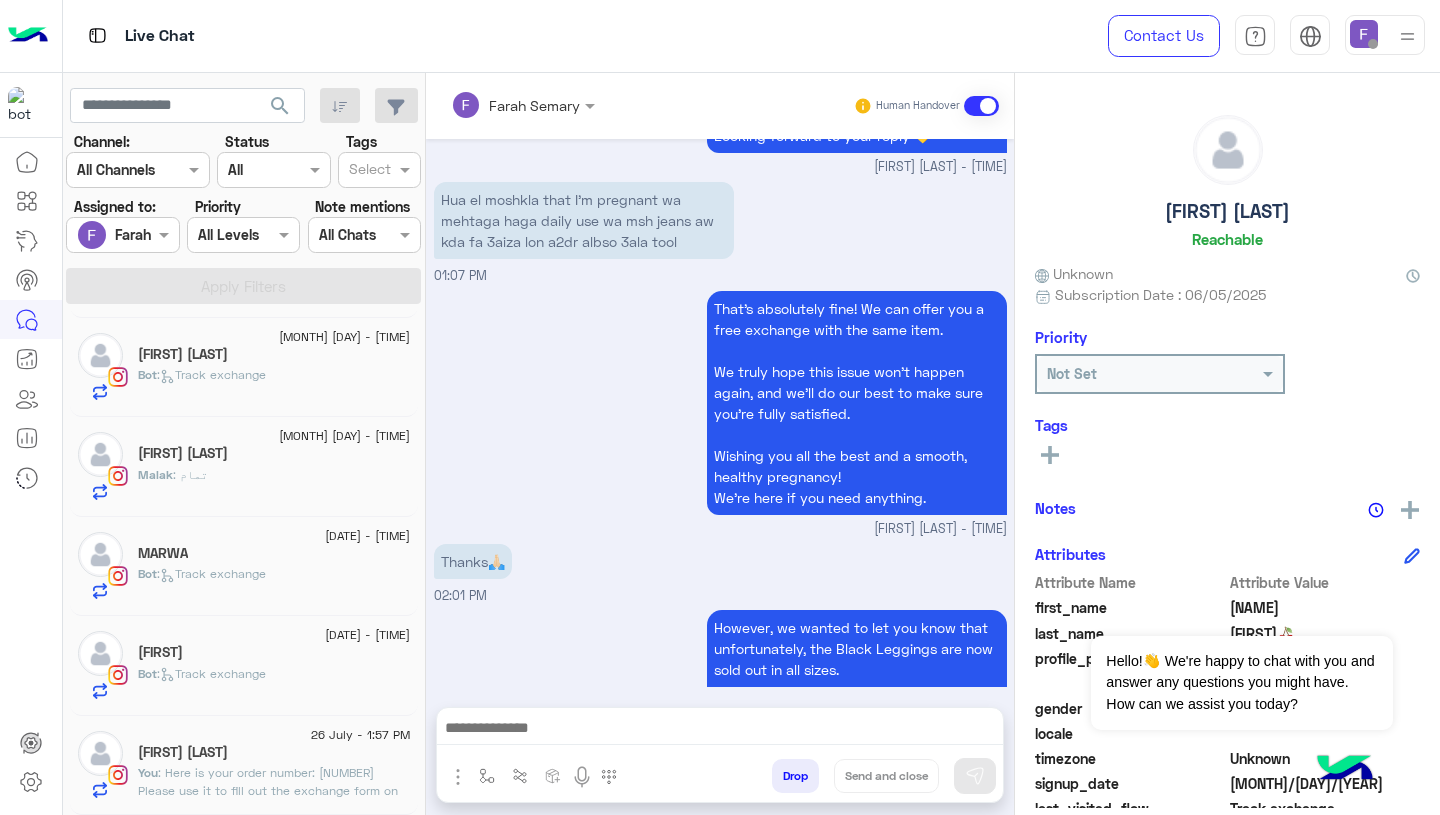 click on "[DATE] - [TIME] [FIRST] [LAST]   You  : Here is your order number: [NUMBER]
Please use it to fill out the exchange form on our website: https://cloud.e-stebdal.com/returns Let us know if you need any help!" 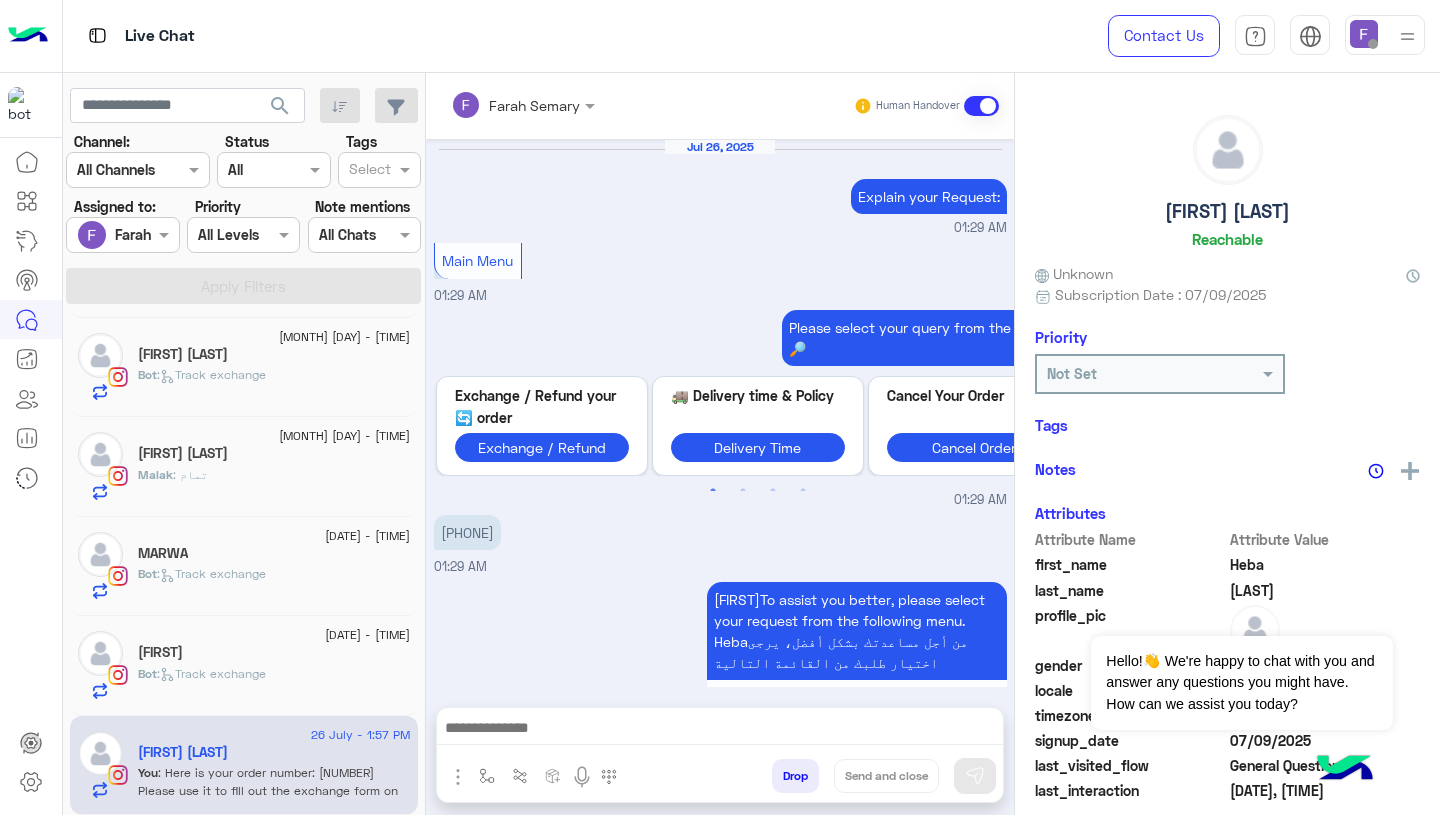 scroll, scrollTop: 1815, scrollLeft: 0, axis: vertical 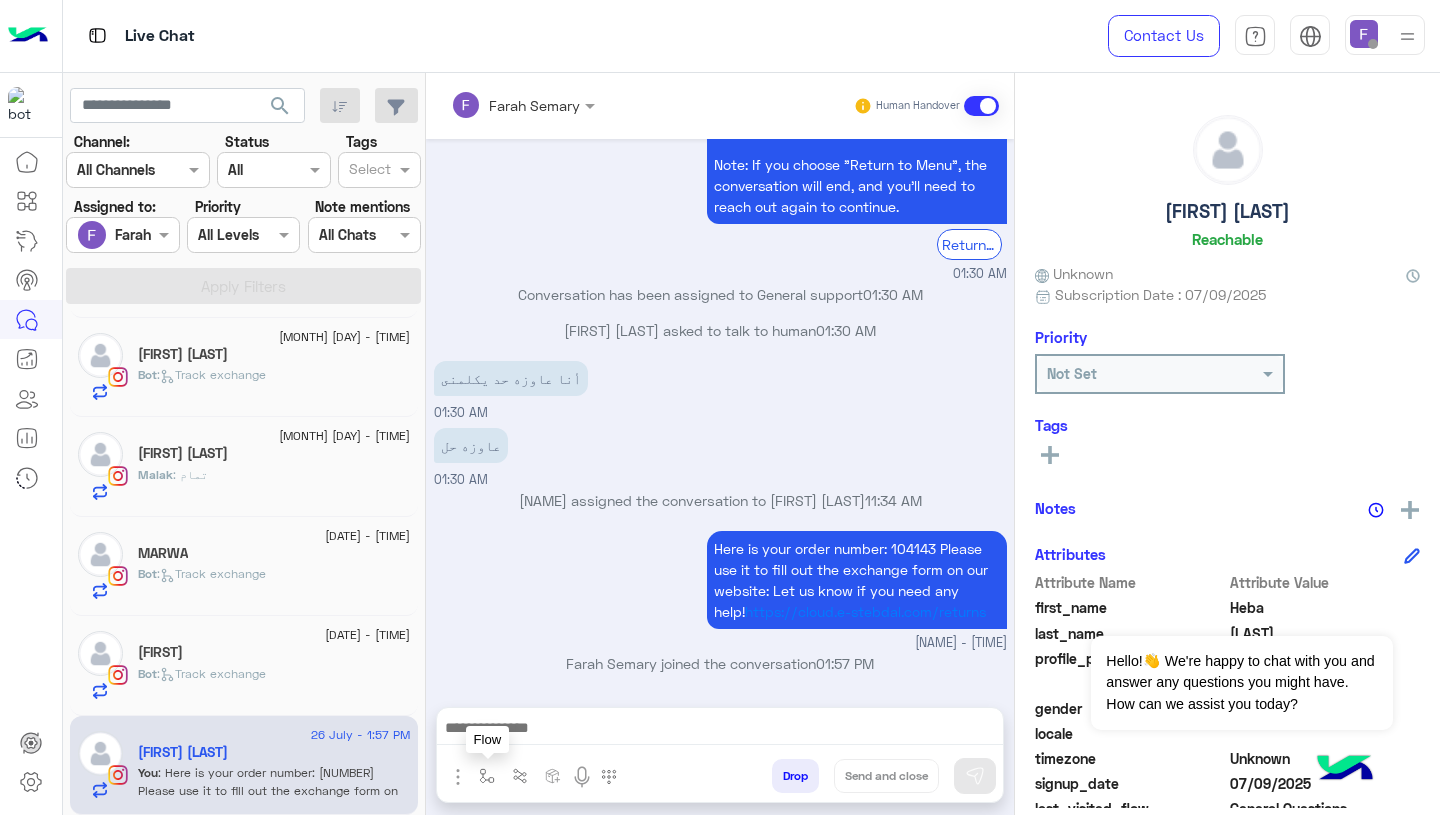 click at bounding box center (487, 776) 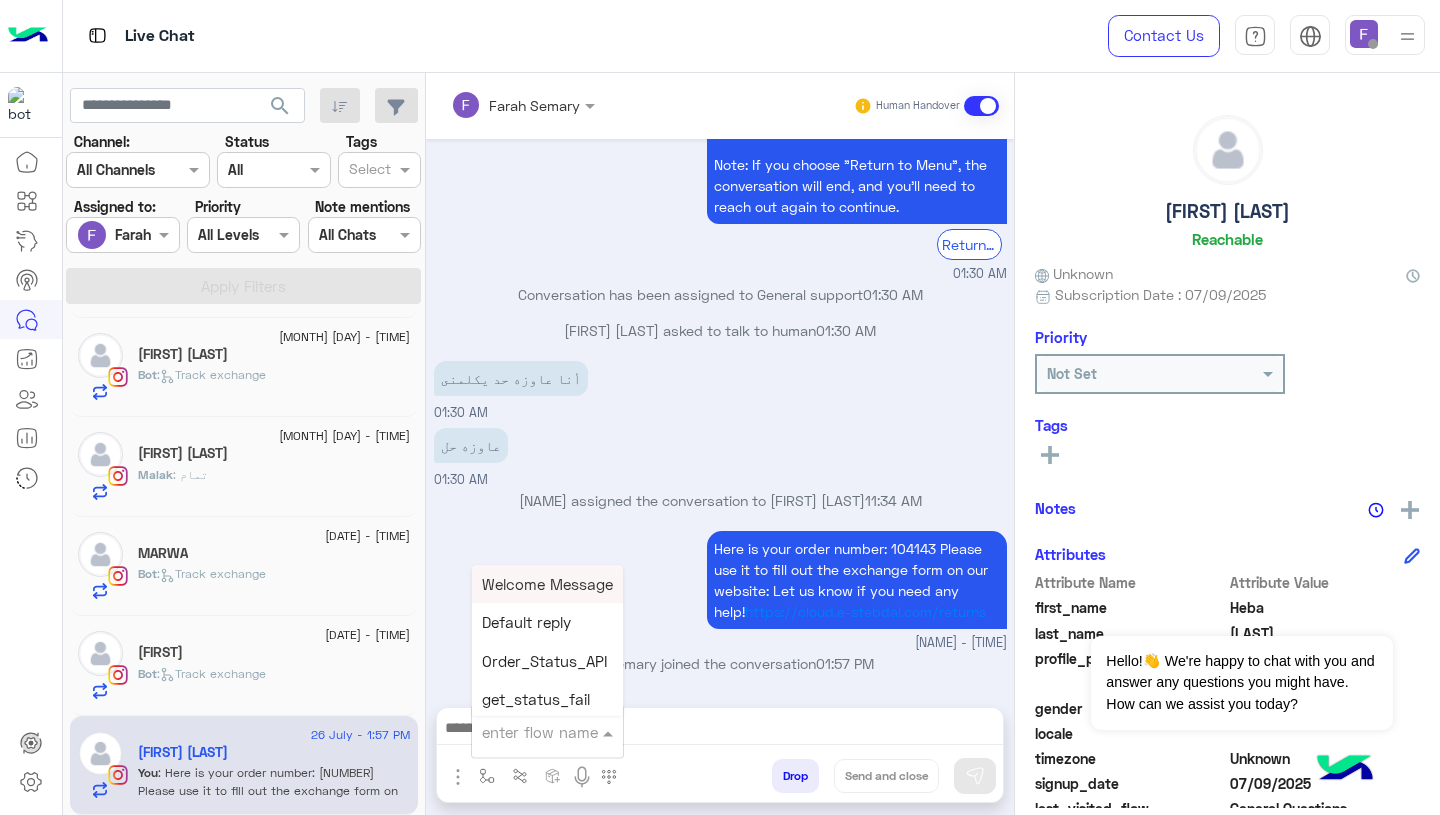 click at bounding box center (523, 732) 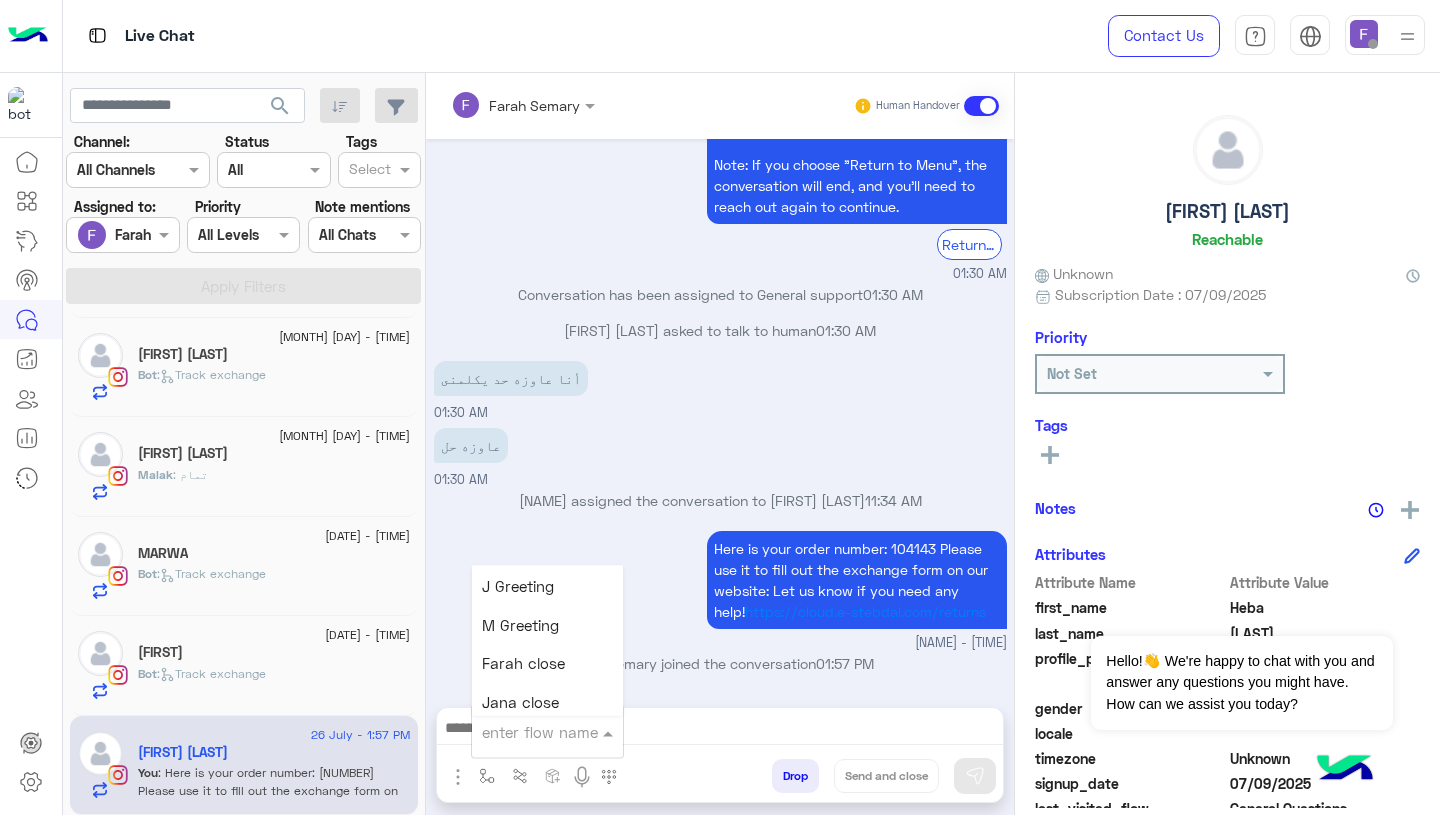scroll, scrollTop: 2498, scrollLeft: 0, axis: vertical 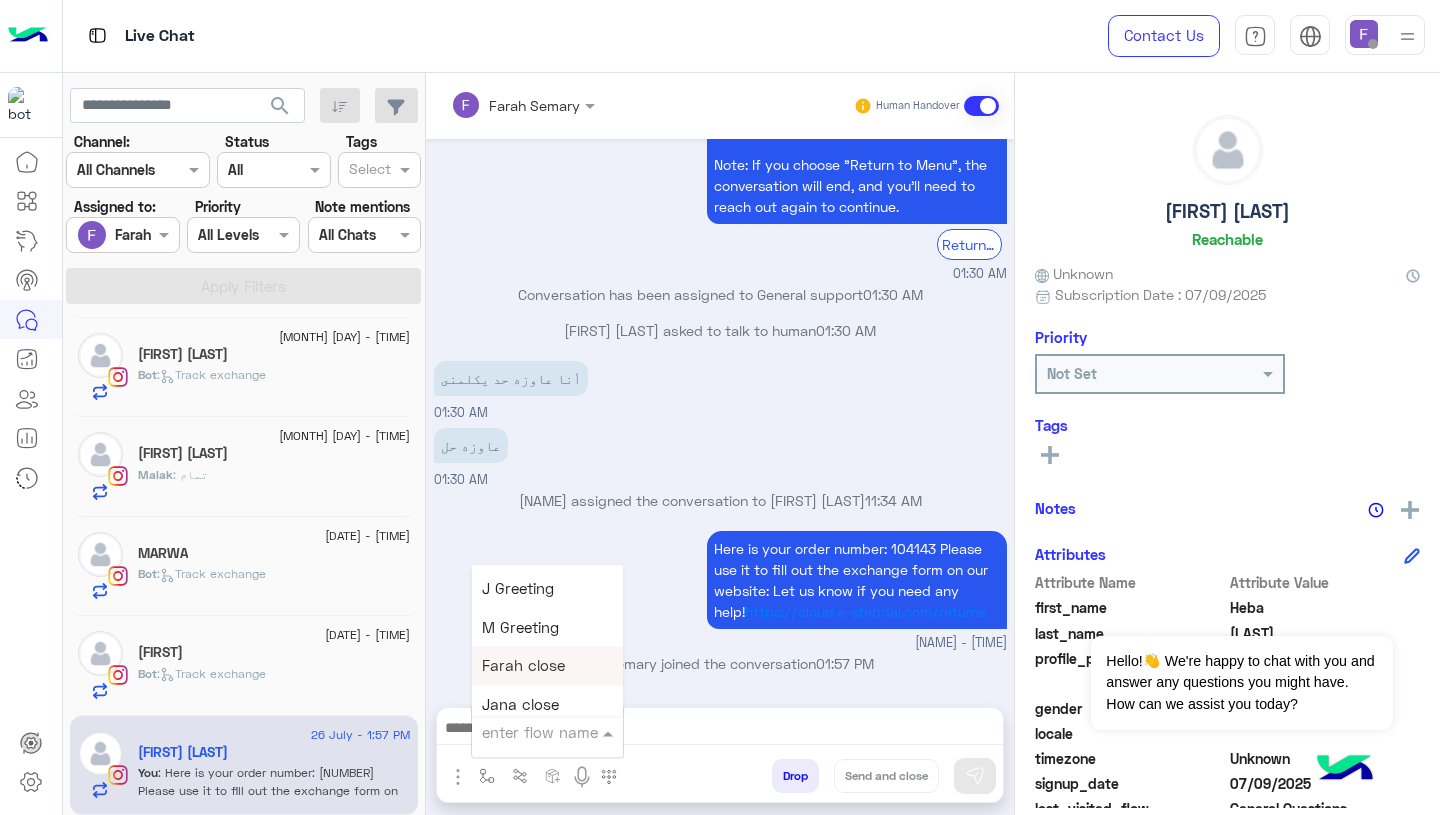 click on "Farah close" at bounding box center (523, 666) 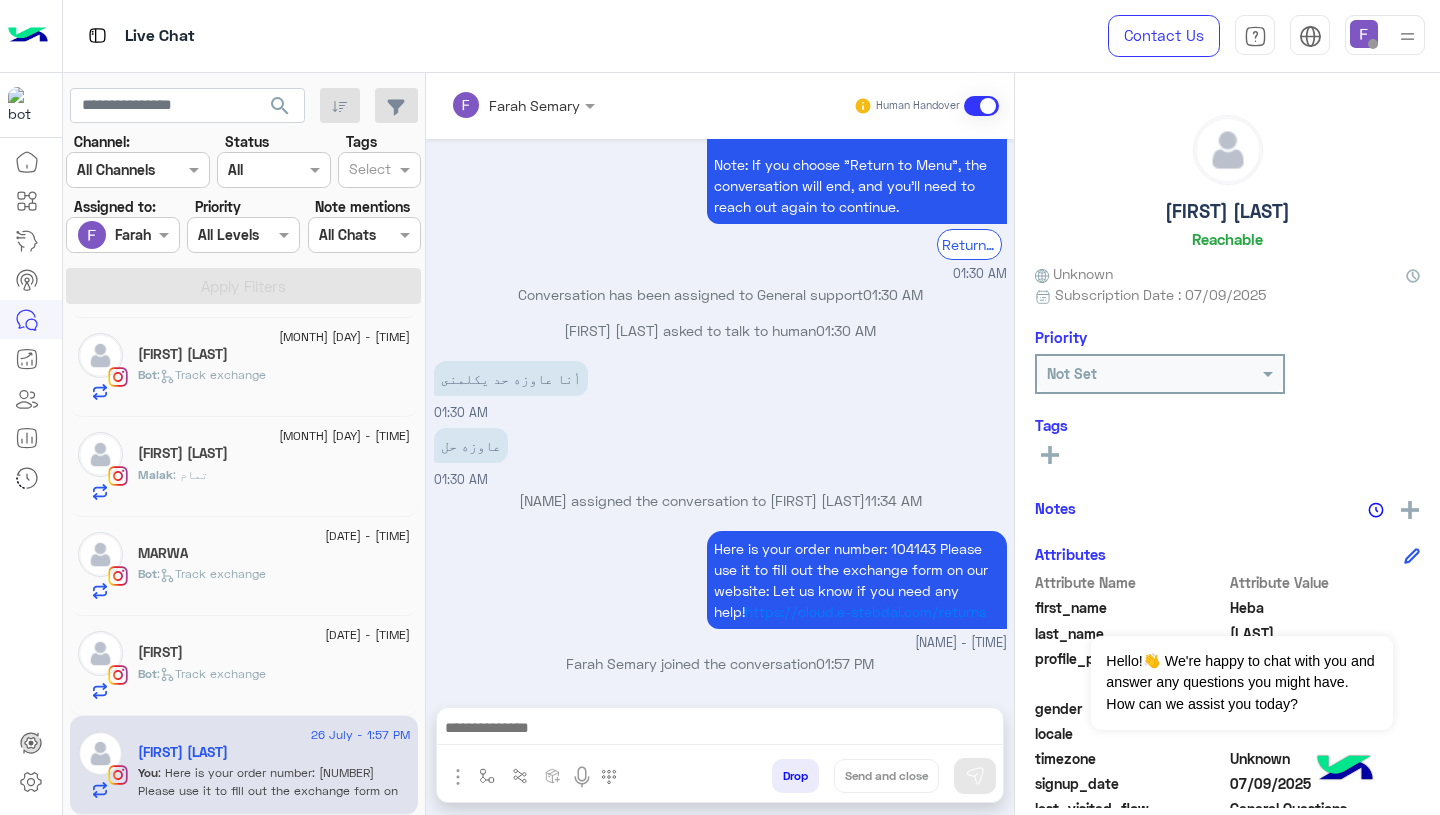 type on "**********" 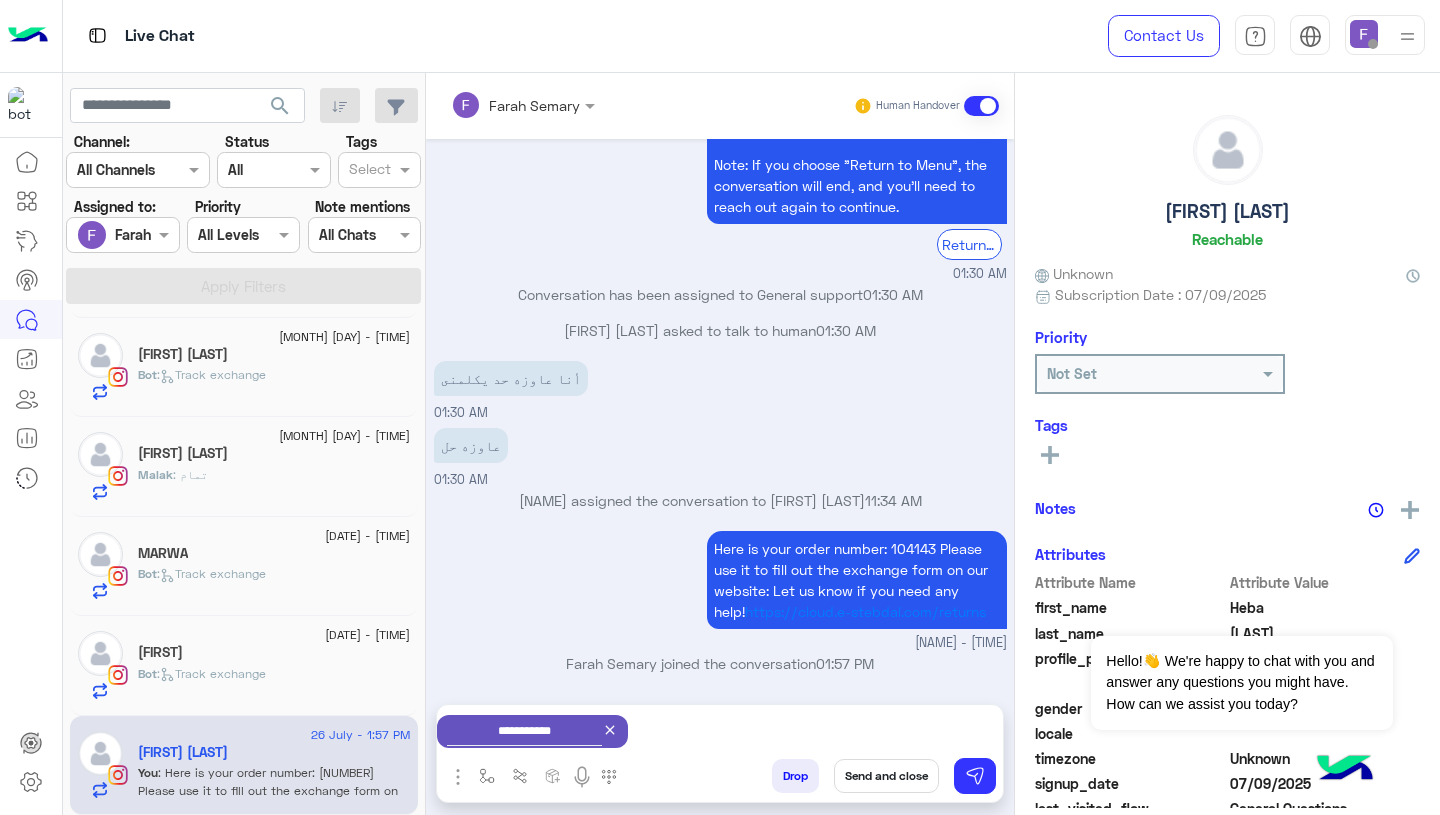 click on "Send and close" at bounding box center (886, 776) 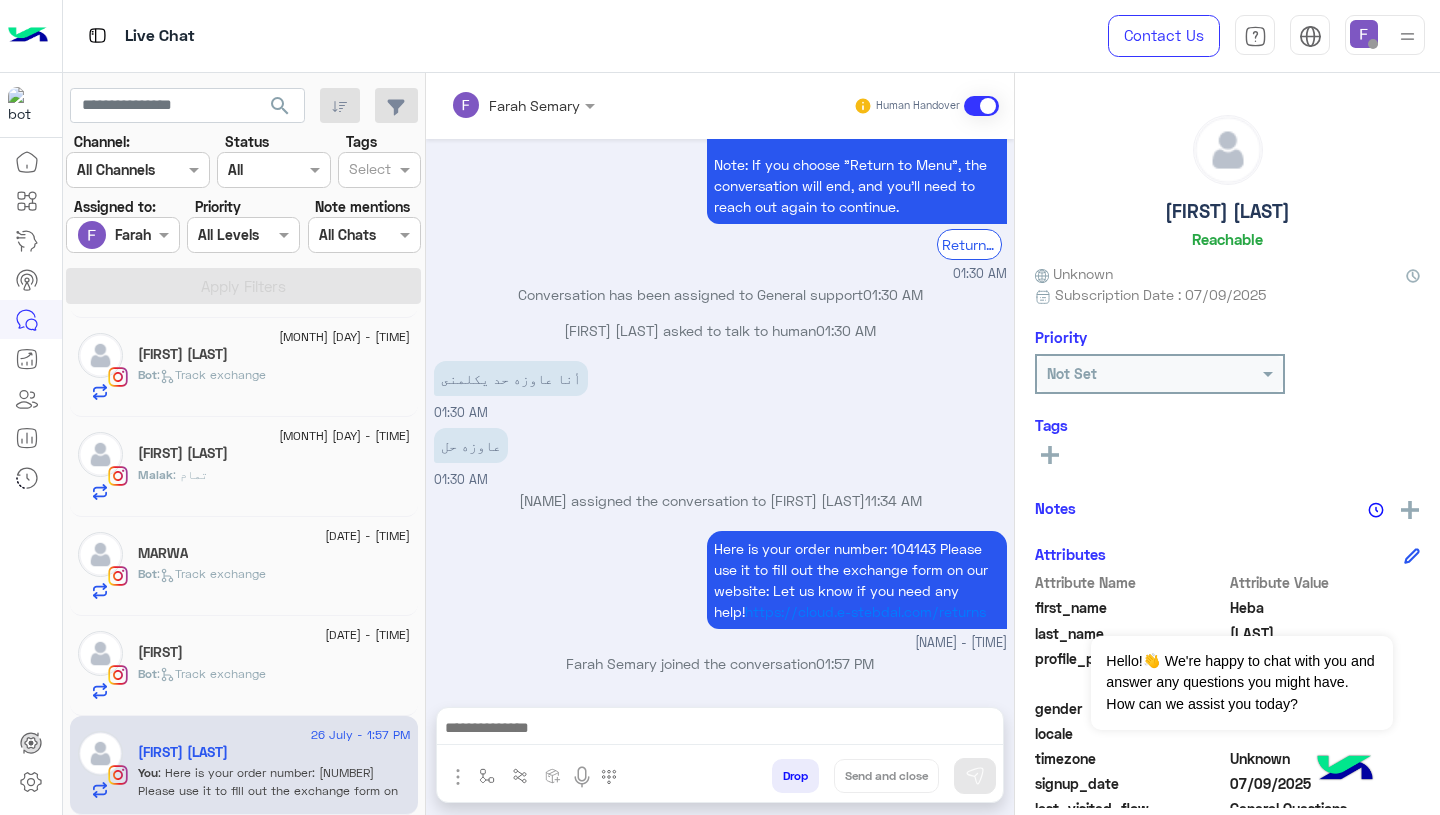 scroll, scrollTop: 1852, scrollLeft: 0, axis: vertical 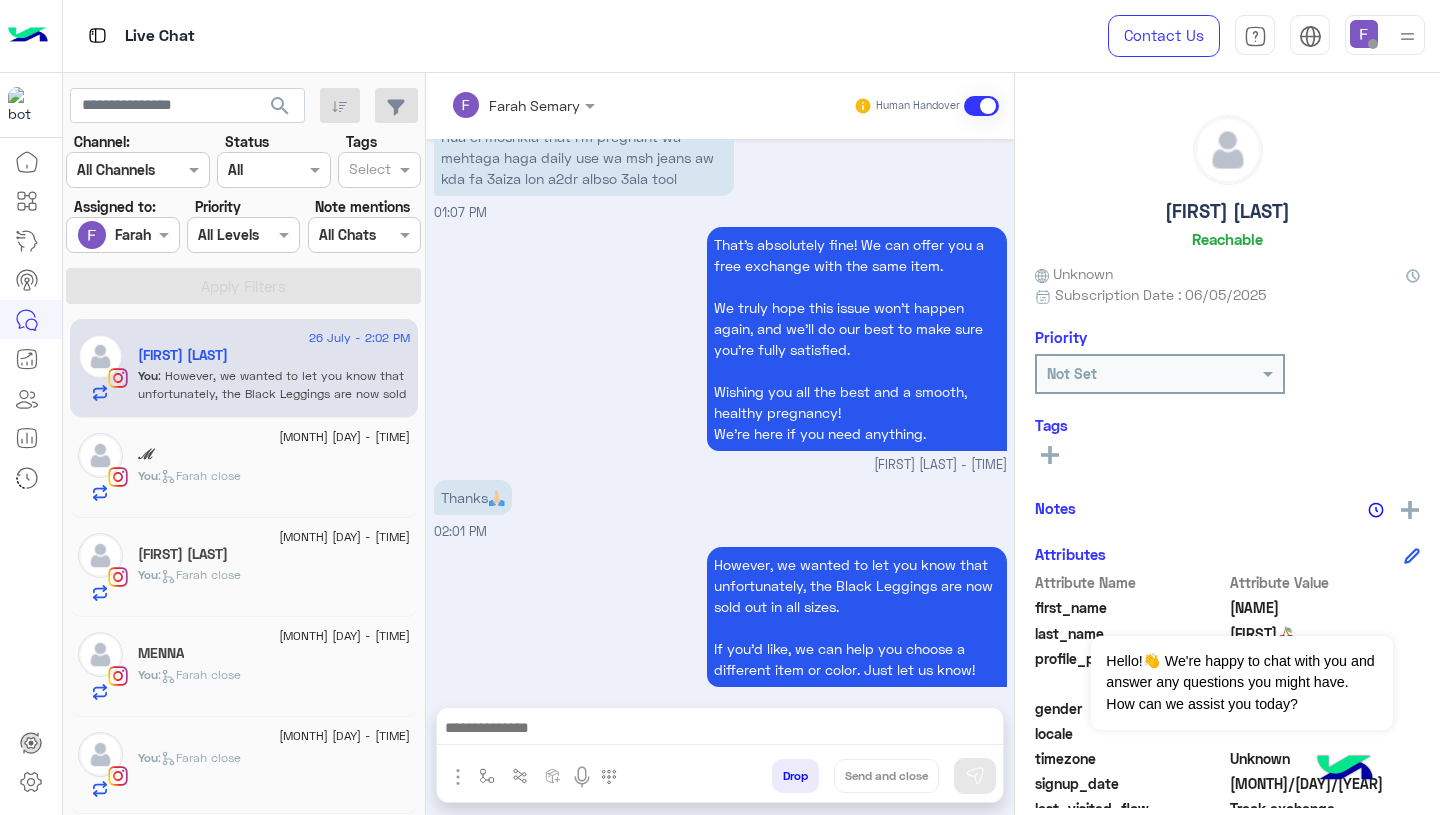 click on "You  :   Farah close" 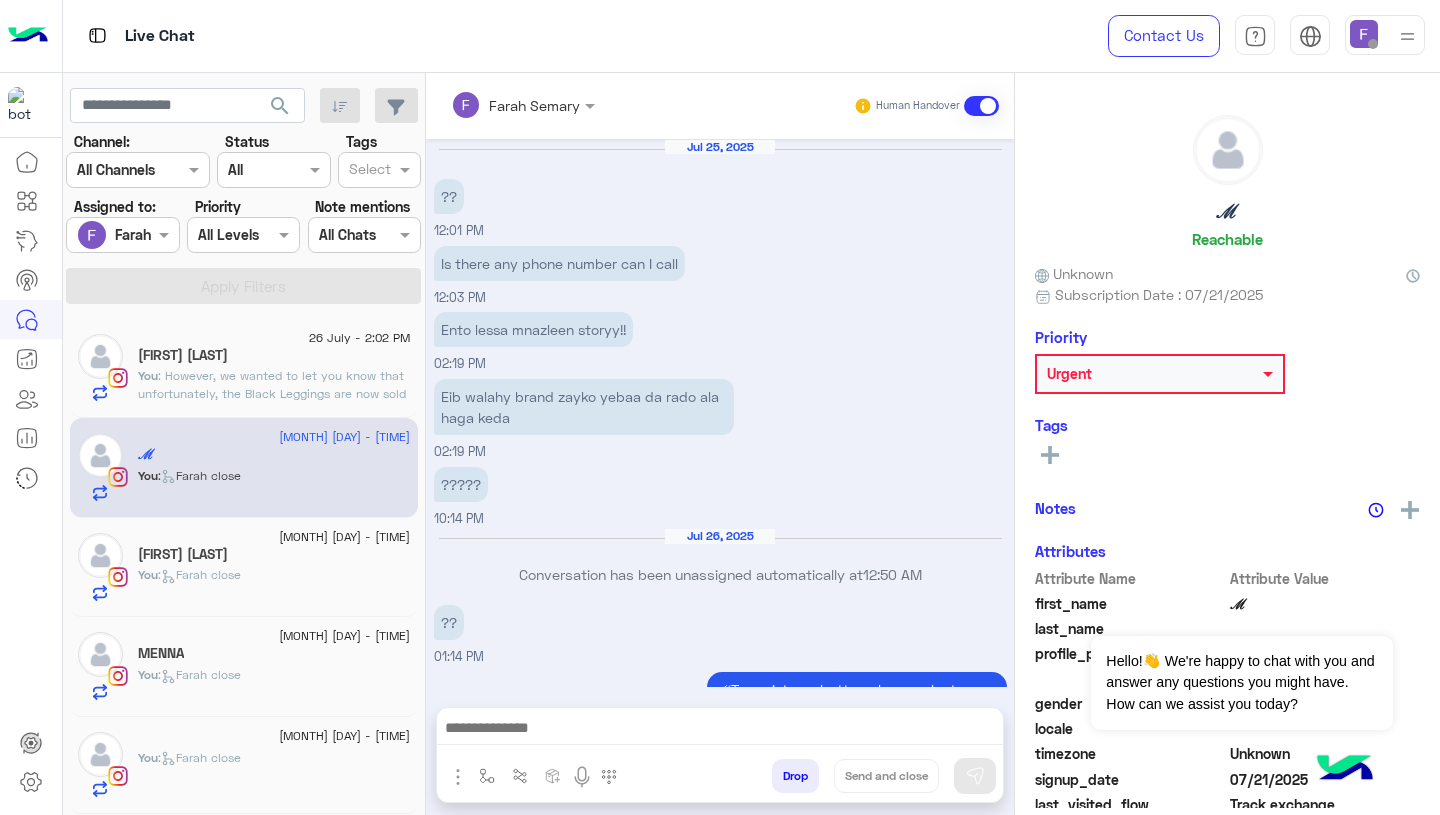 scroll, scrollTop: 1557, scrollLeft: 0, axis: vertical 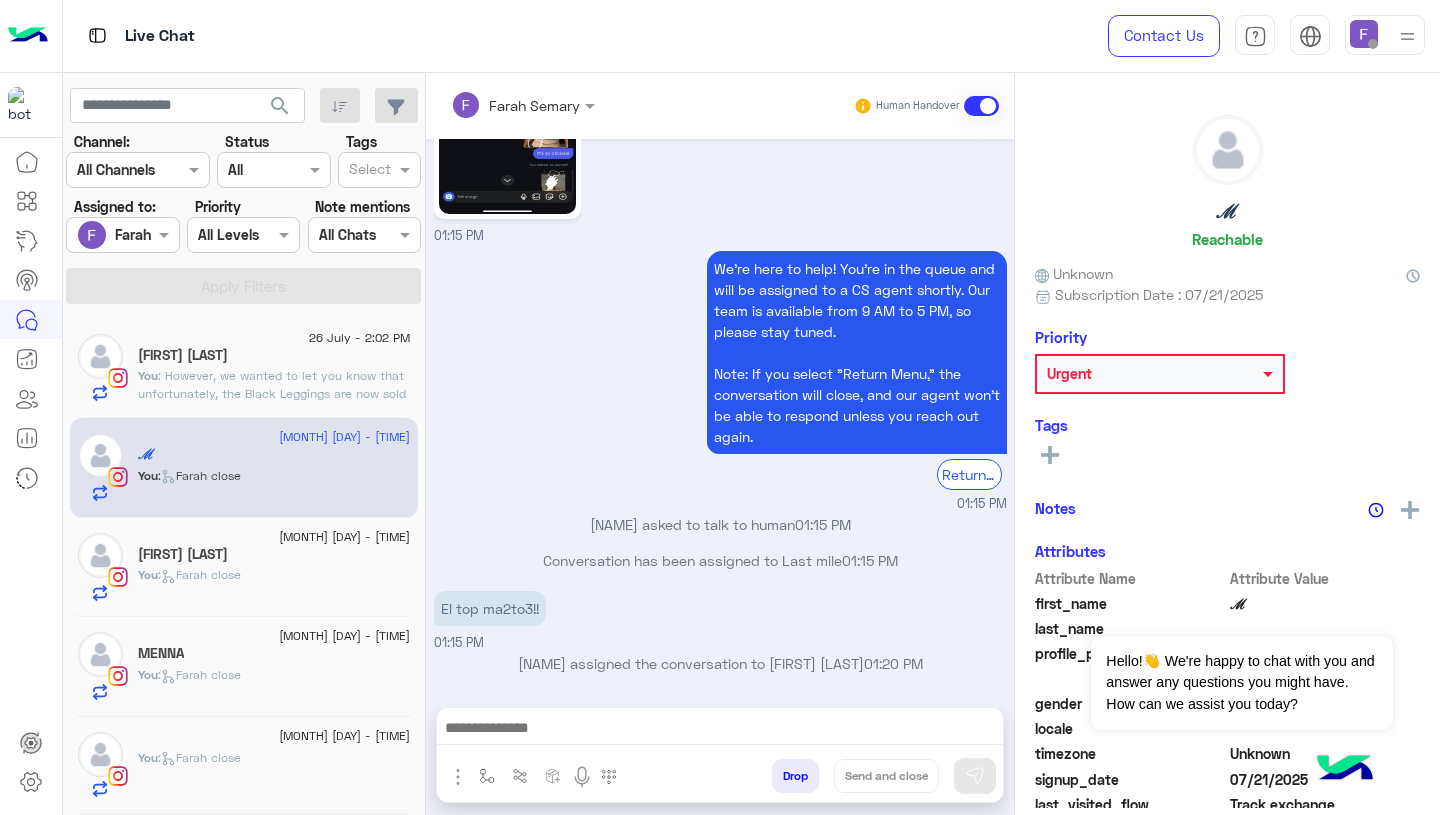 click on ": However, we wanted to let you know that unfortunately, the Black Leggings are now sold out in all sizes.
If you’d like, we can help you choose a different item or color. Just let us know!" 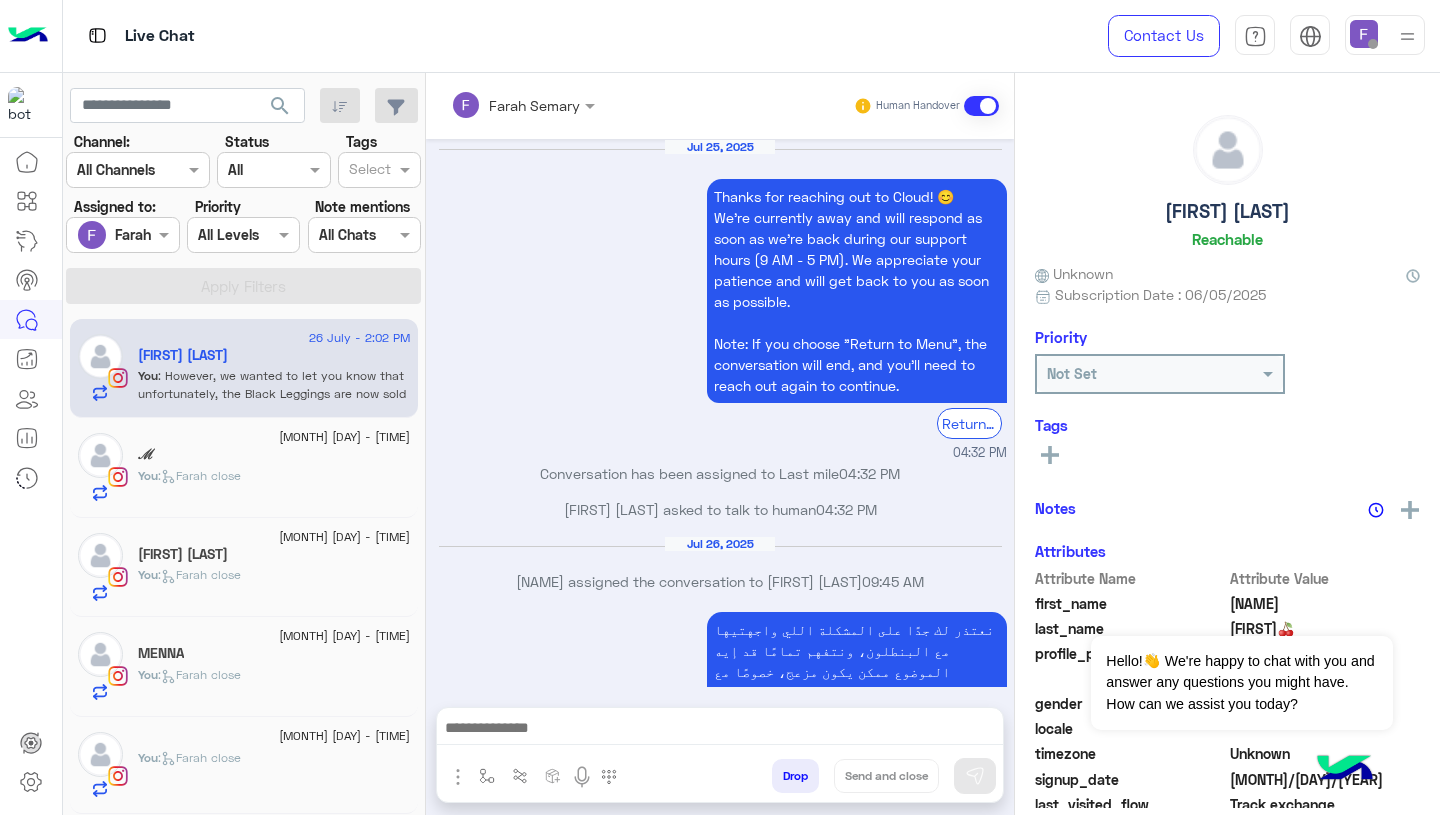 scroll, scrollTop: 2527, scrollLeft: 0, axis: vertical 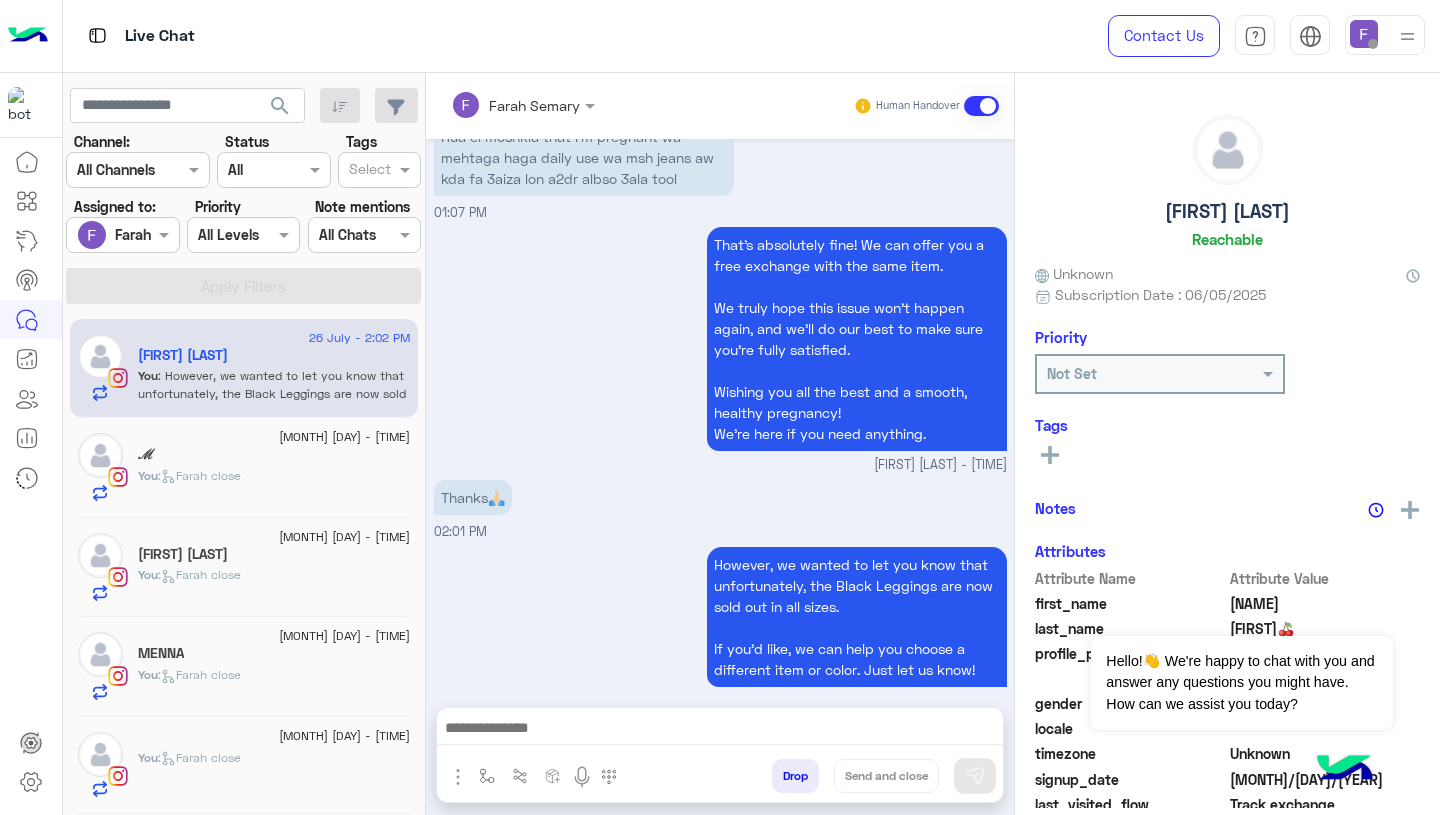 click on "You  :   Farah close" 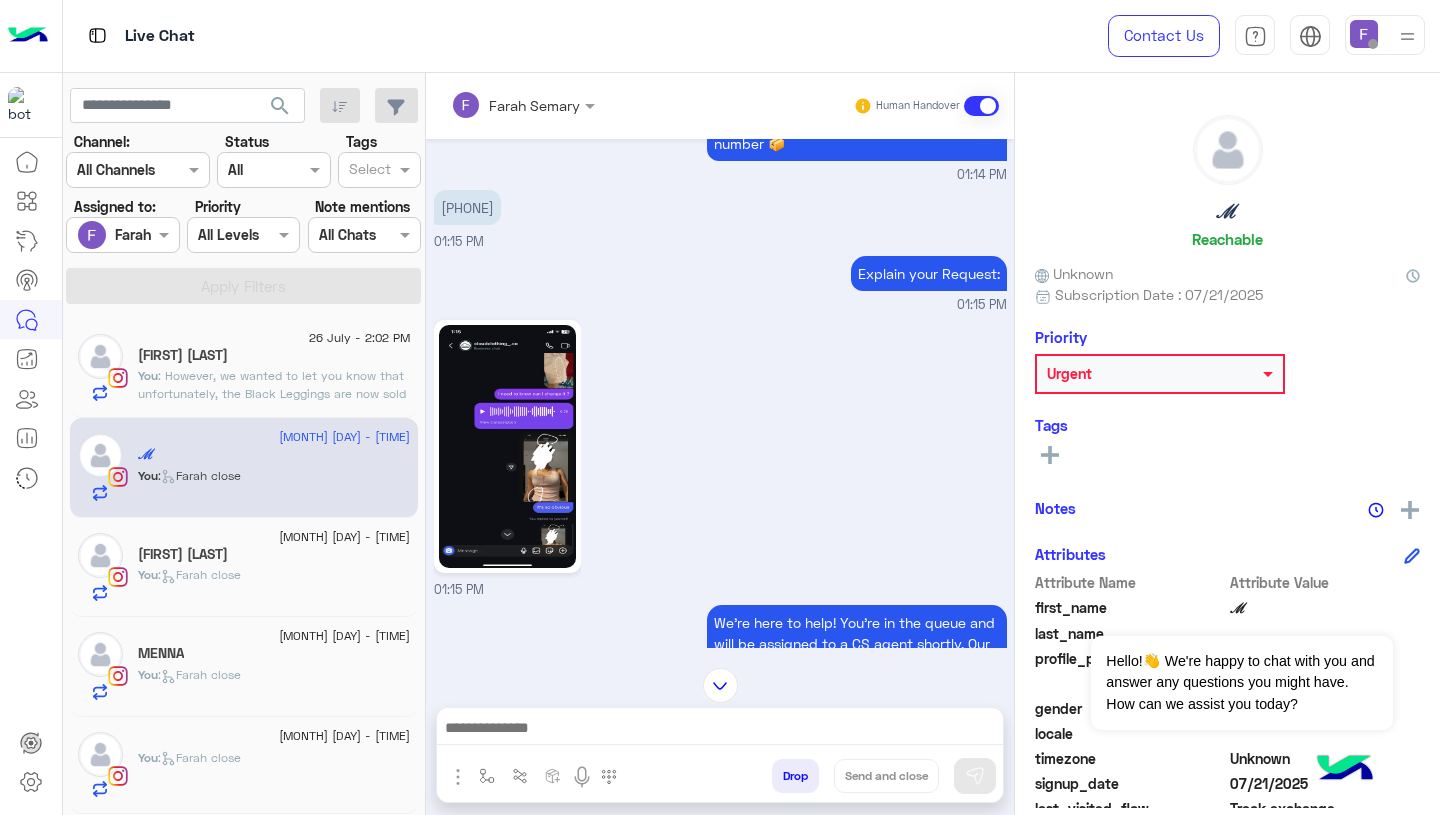 scroll, scrollTop: 1204, scrollLeft: 0, axis: vertical 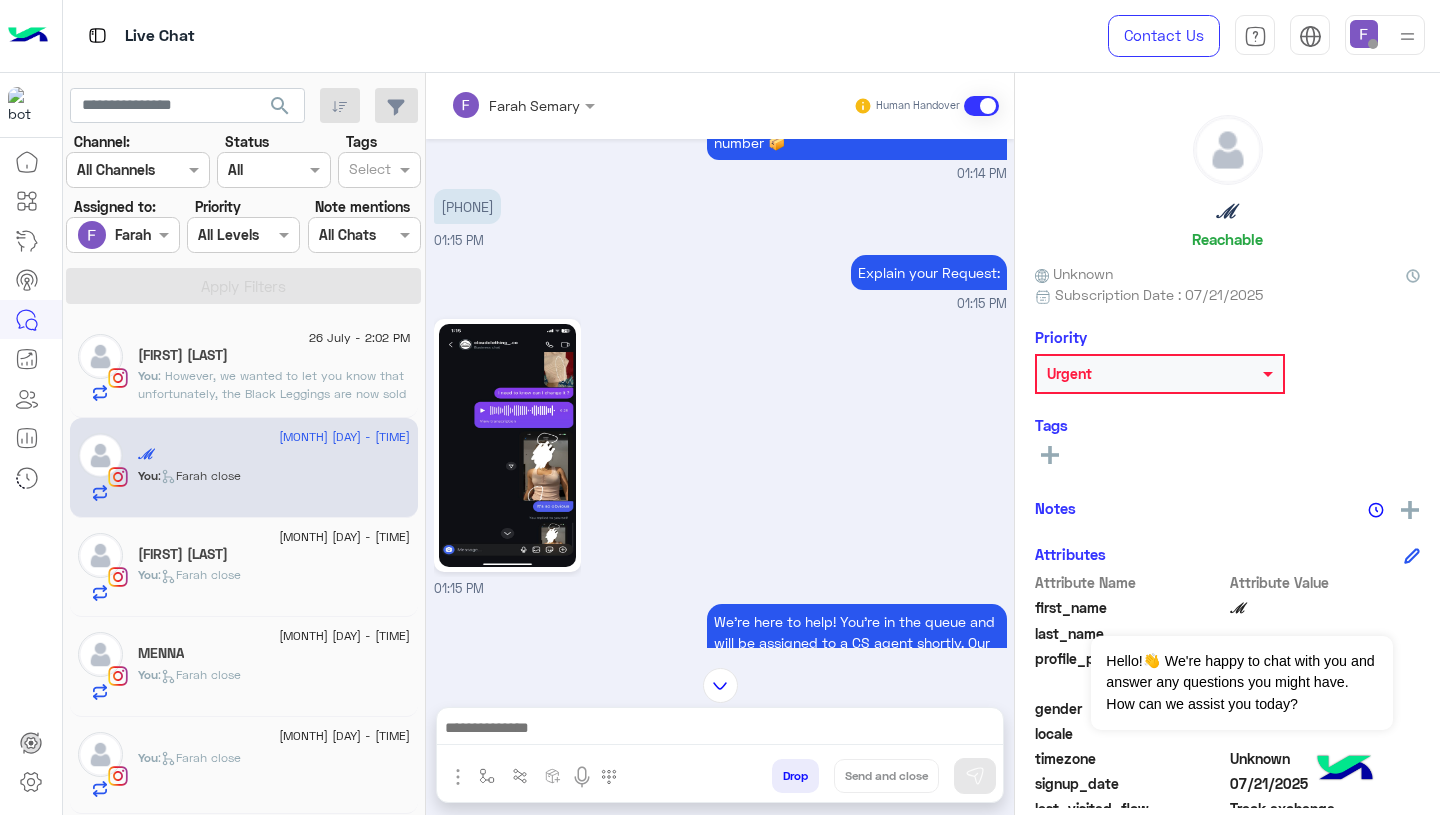 click 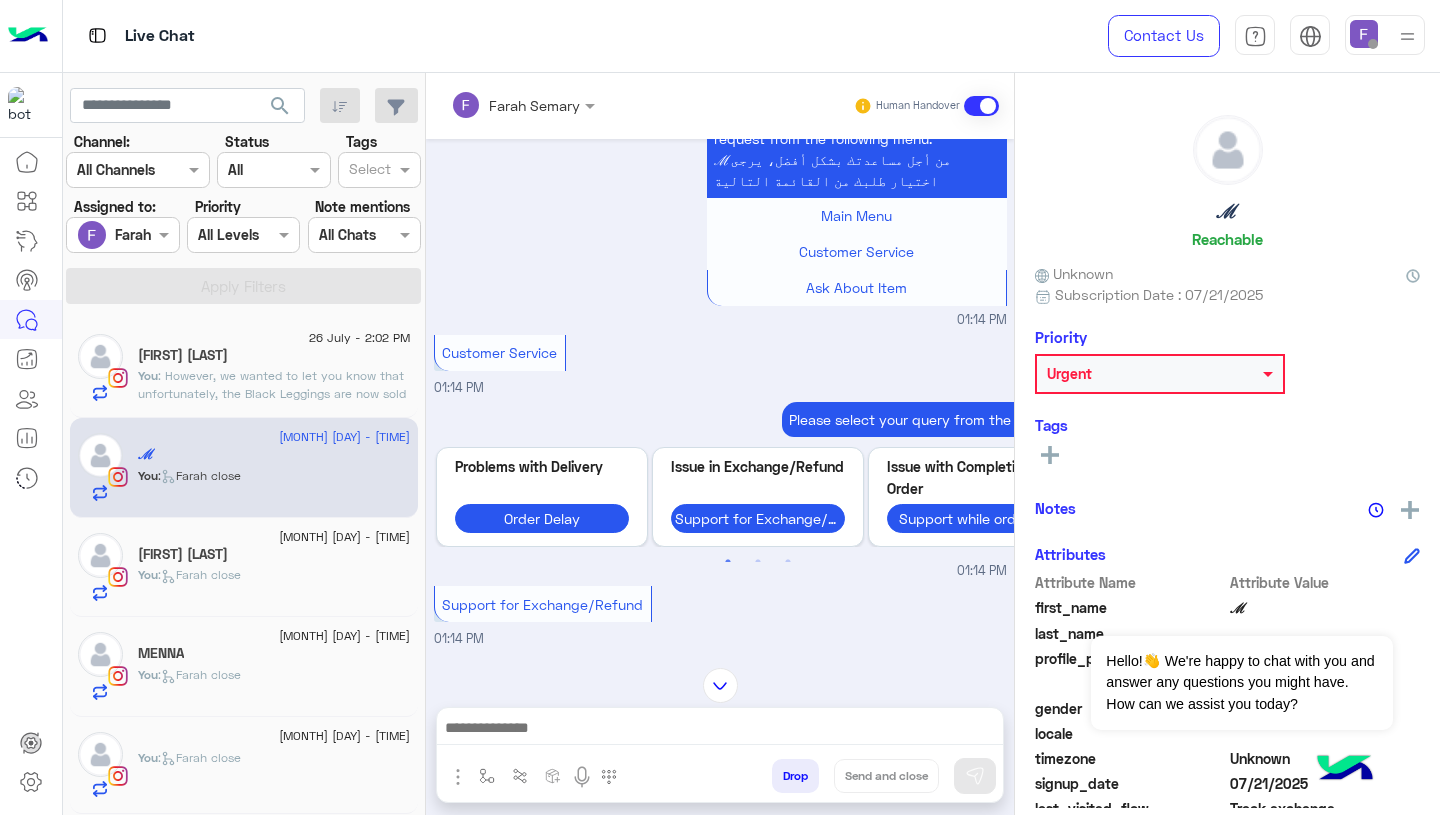 scroll, scrollTop: 0, scrollLeft: 0, axis: both 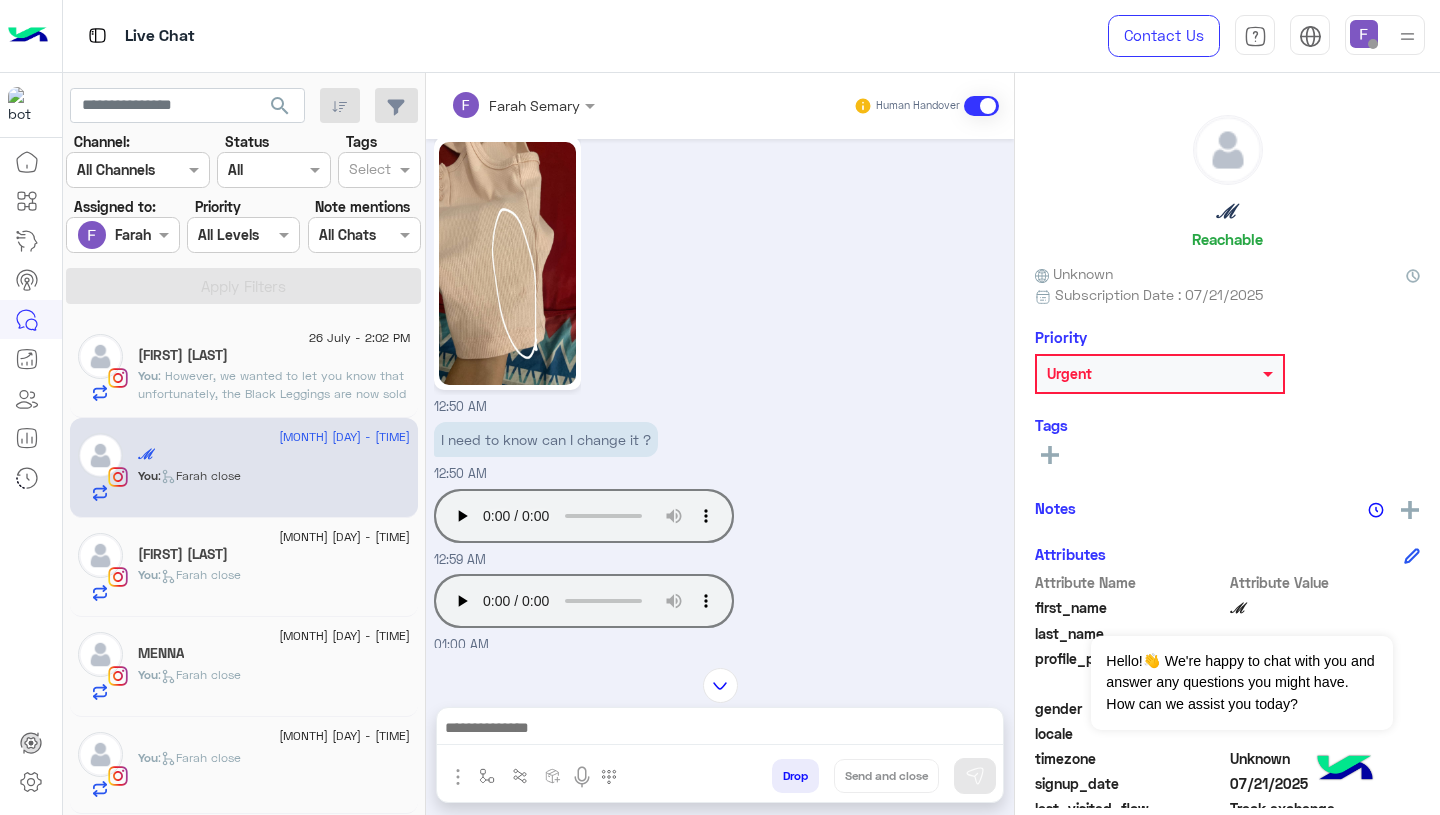 click 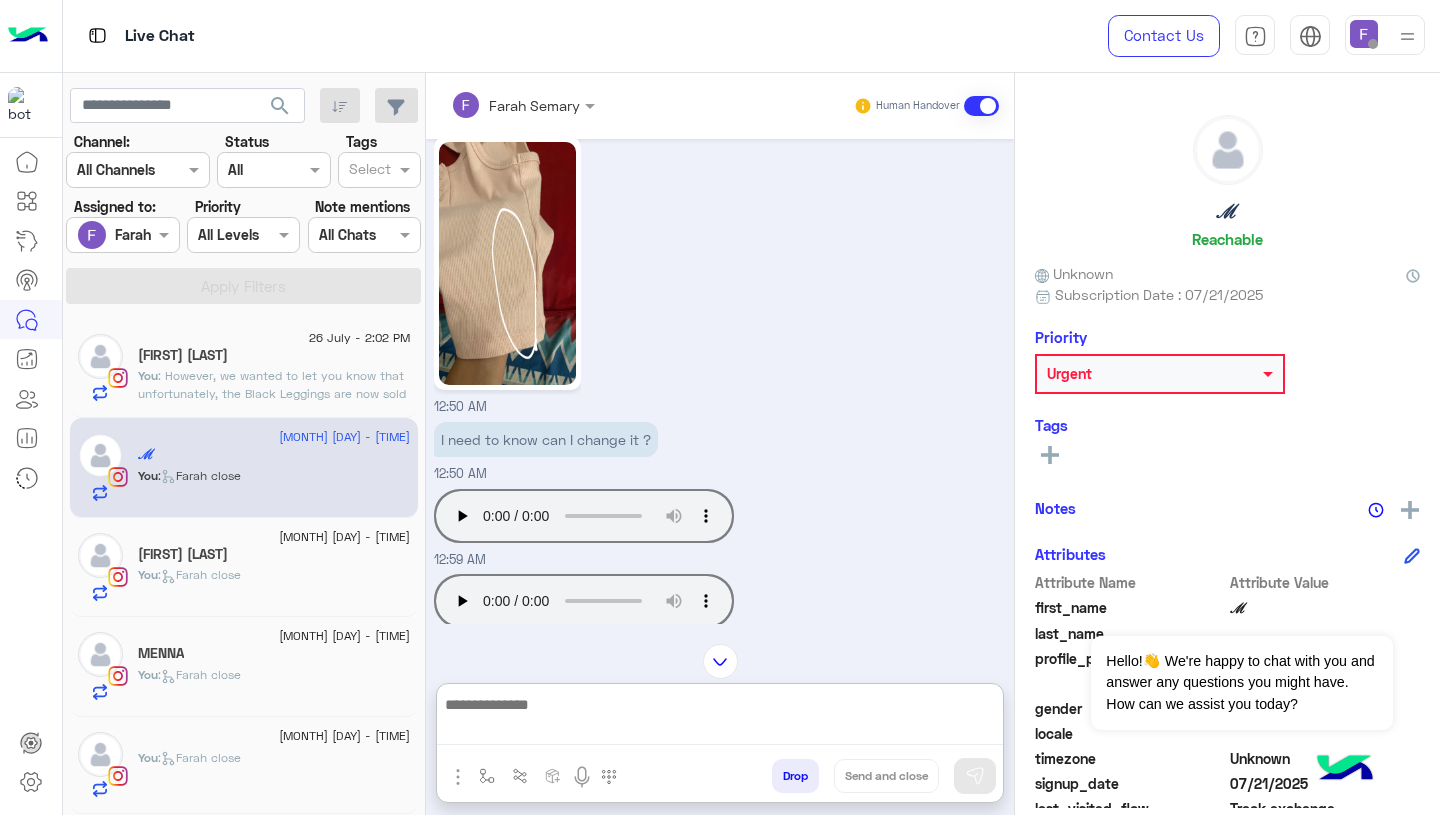 click at bounding box center (720, 718) 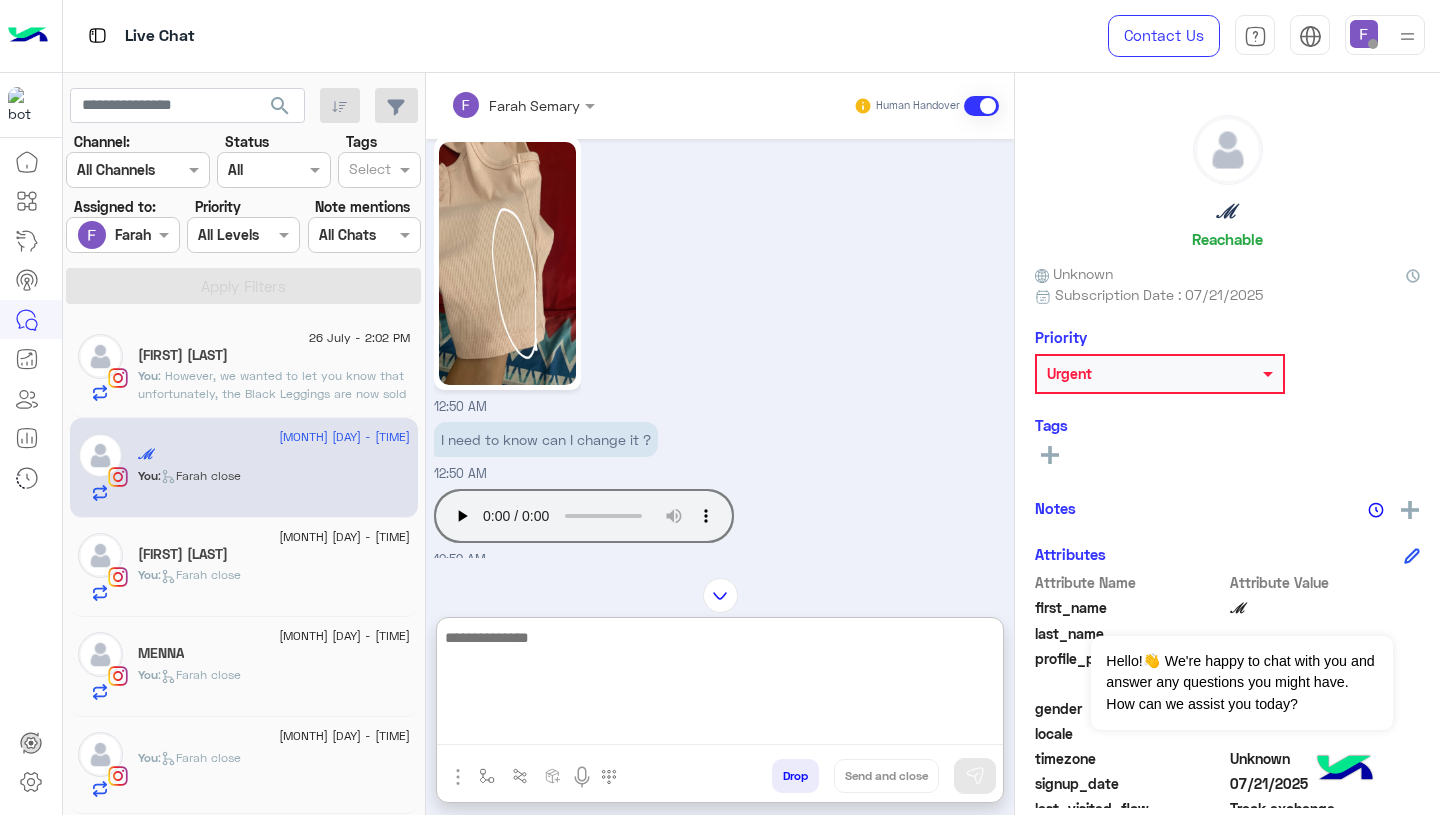 paste on "[TEXT]" 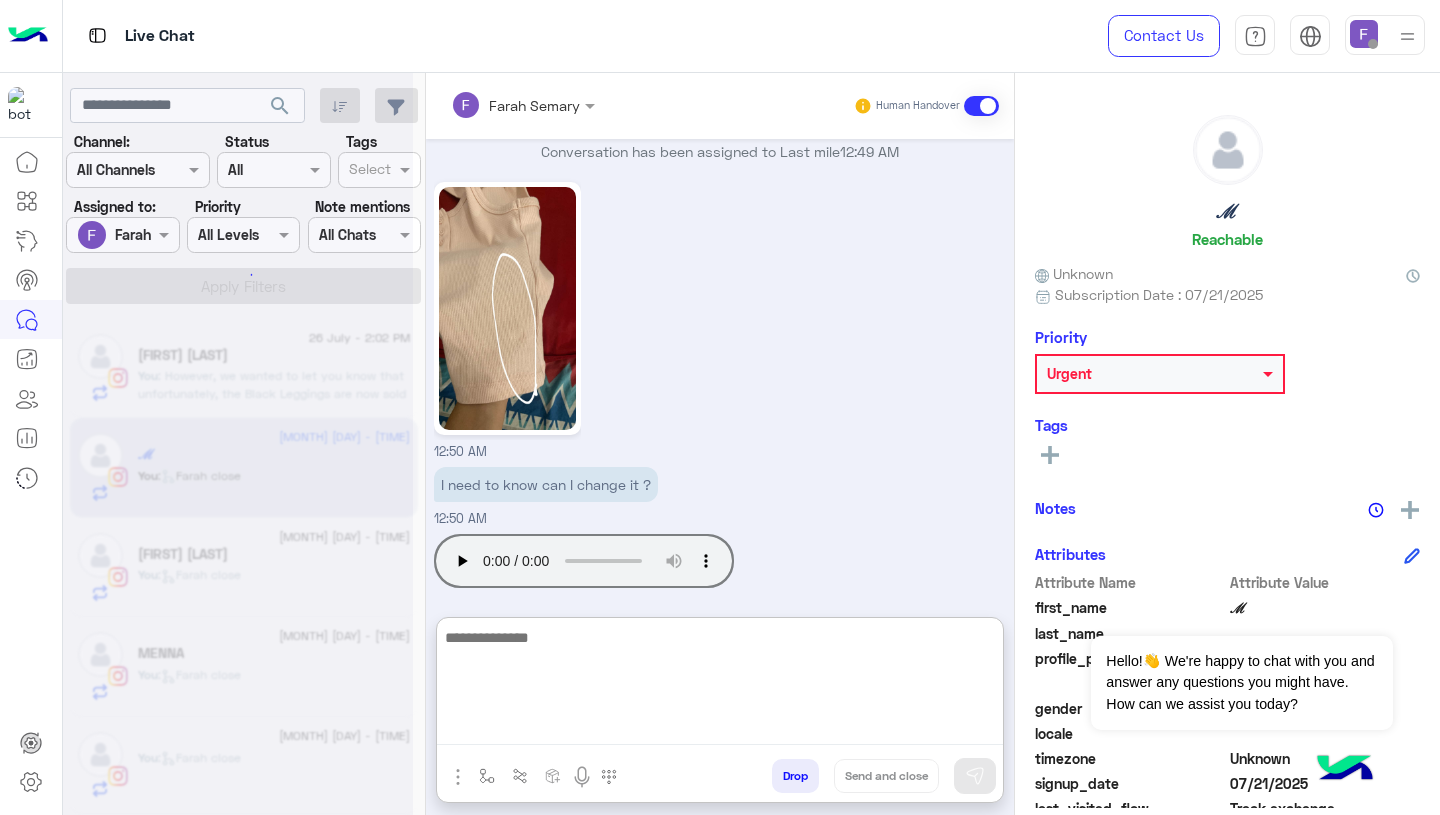 scroll, scrollTop: 0, scrollLeft: 0, axis: both 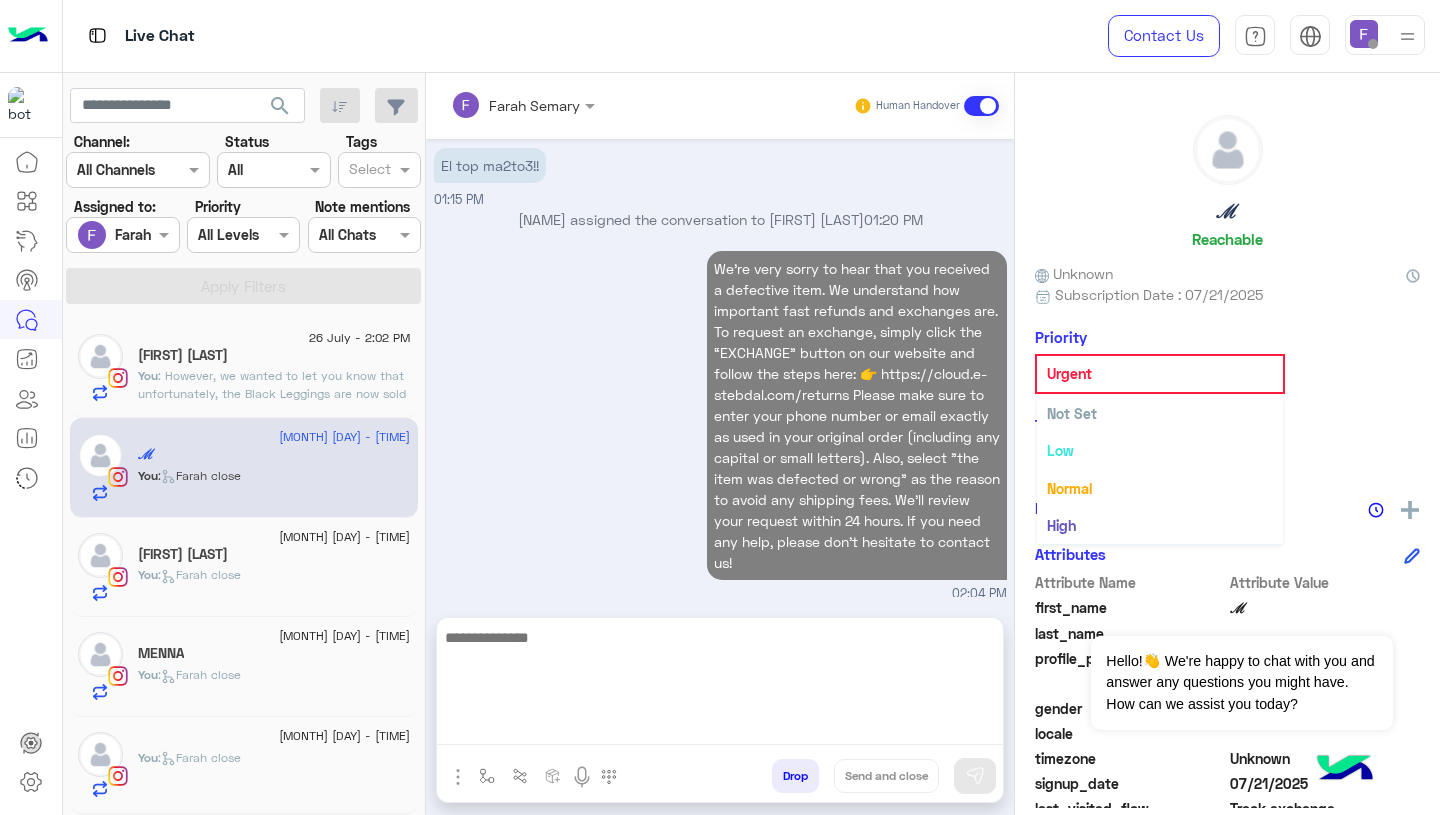 click 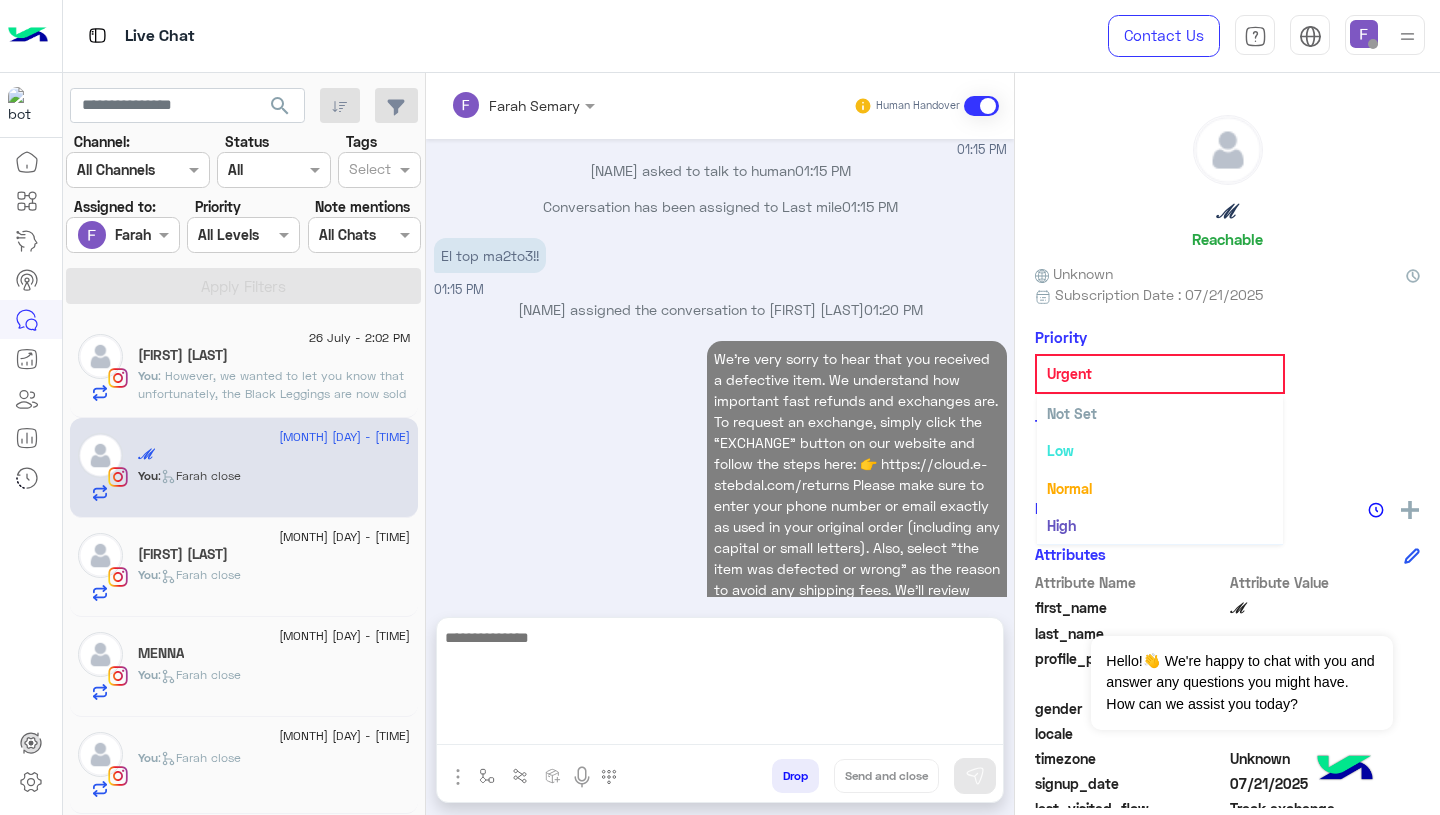 scroll, scrollTop: 37, scrollLeft: 0, axis: vertical 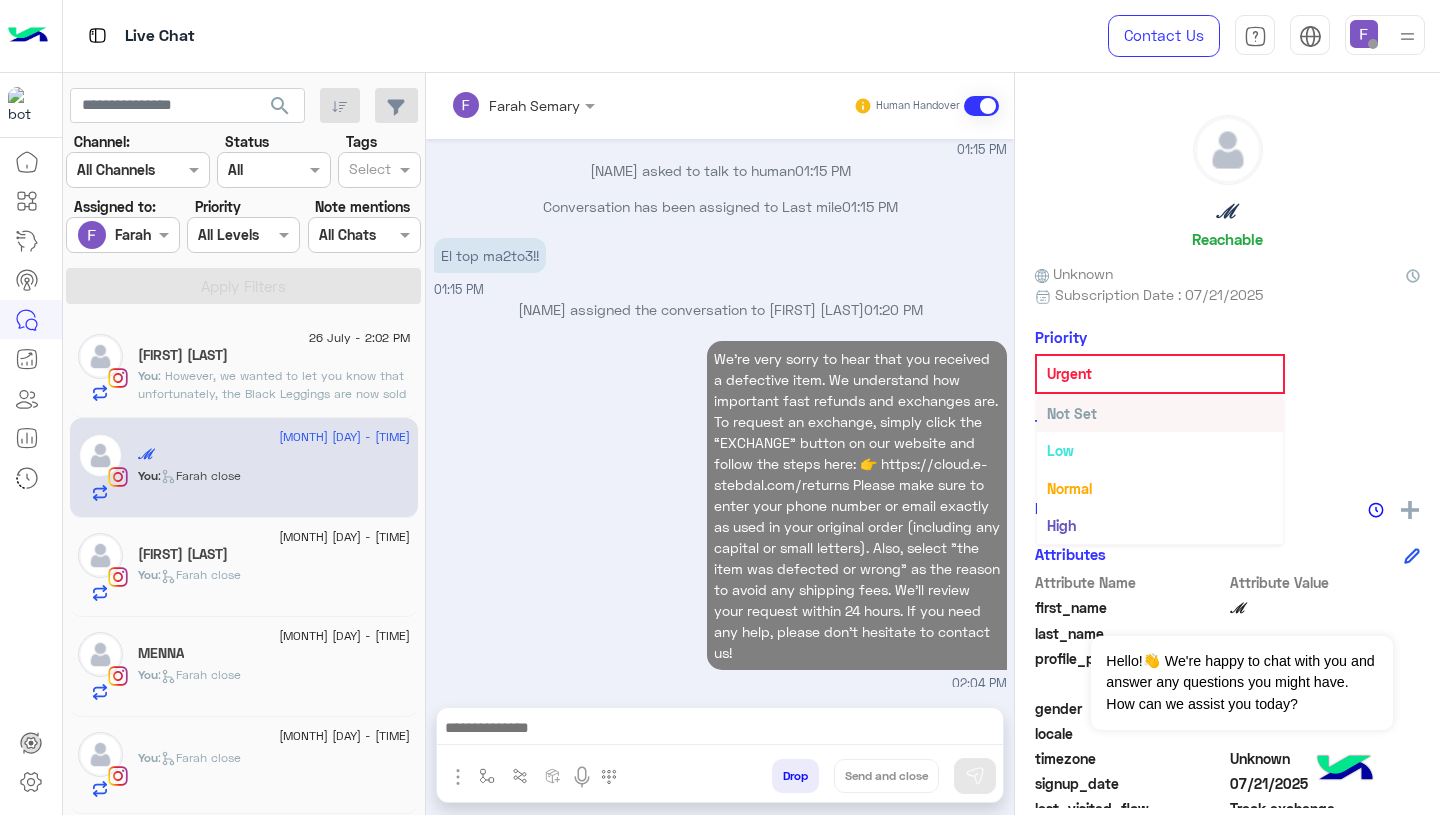 click on "Not Set" at bounding box center (1072, 413) 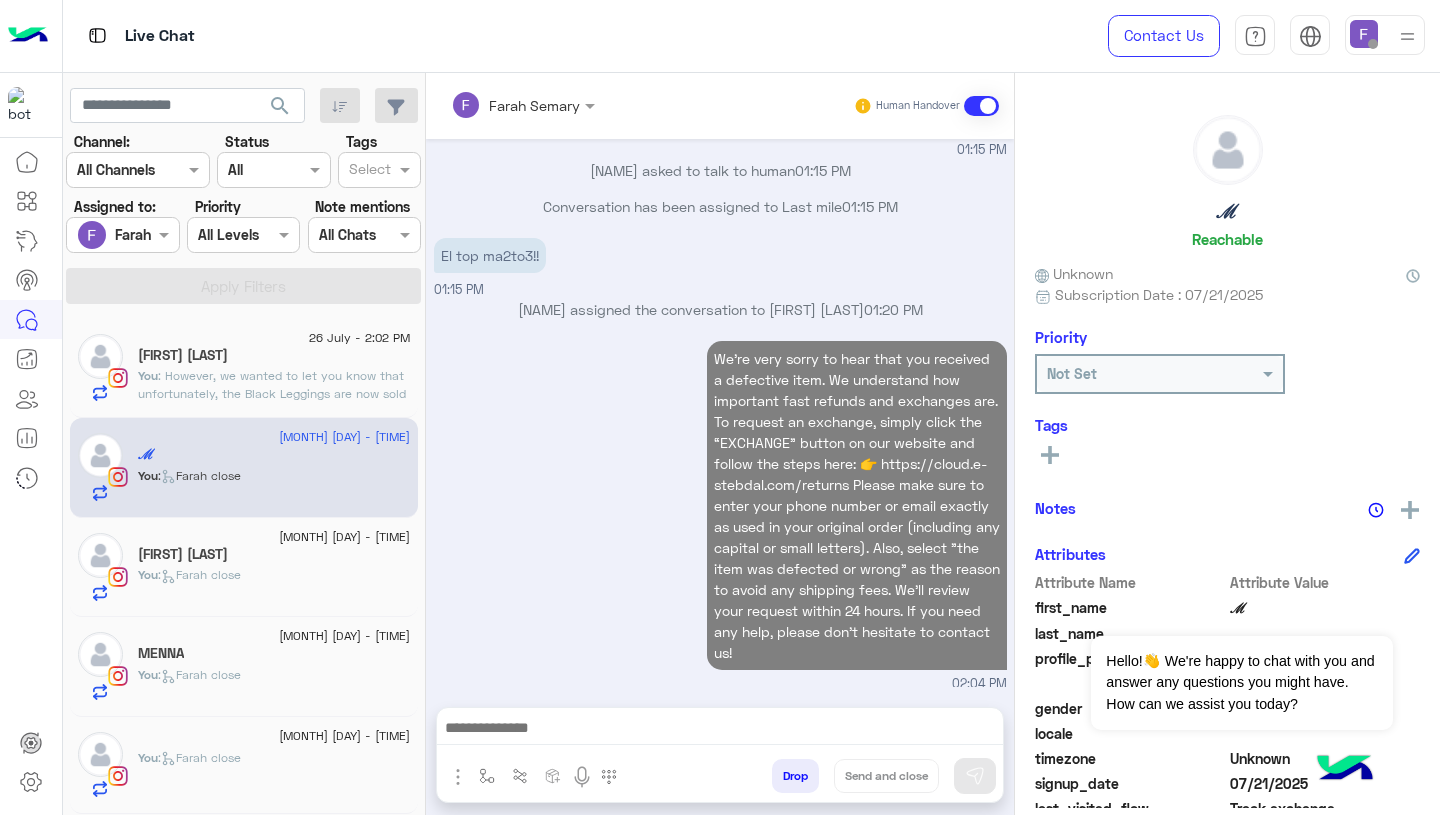 scroll, scrollTop: 4746, scrollLeft: 0, axis: vertical 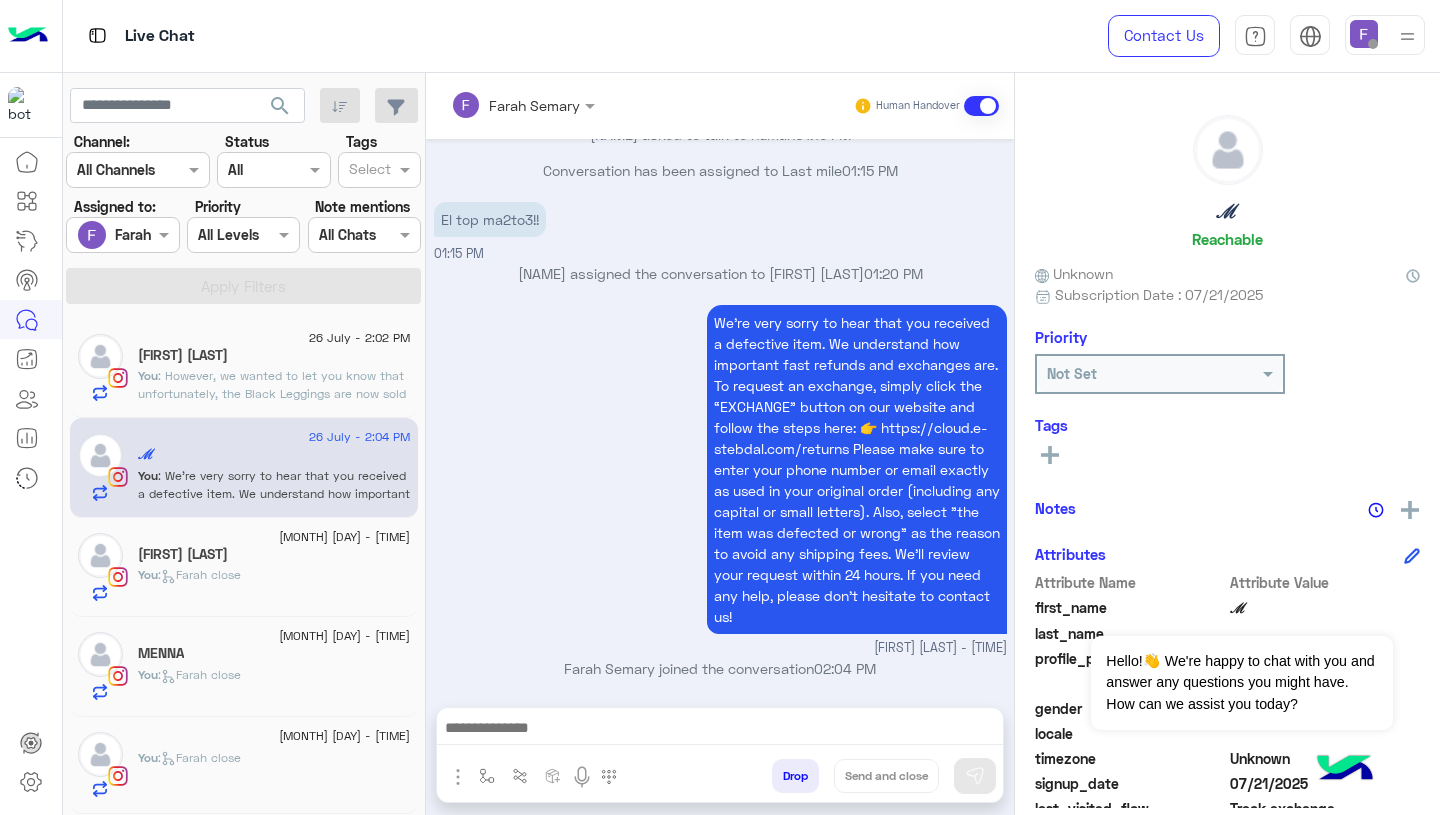 click on "We’re very sorry to hear that you received a defective item. We understand how important fast refunds and exchanges are.
To request an exchange, simply click the “EXCHANGE” button on our website and follow the steps here:
👉 https://cloud.e-stebdal.com/returns
Please make sure to enter your phone number or email exactly as used in your original order (including any capital or small letters).
Also, select "the item was defected or wrong" as the reason to avoid any shipping fees.
We’ll review your request within 24 hours. If you need any help, please don’t hesitate to contact us! [FIRST] [LAST] - [TIME]" at bounding box center (720, 479) 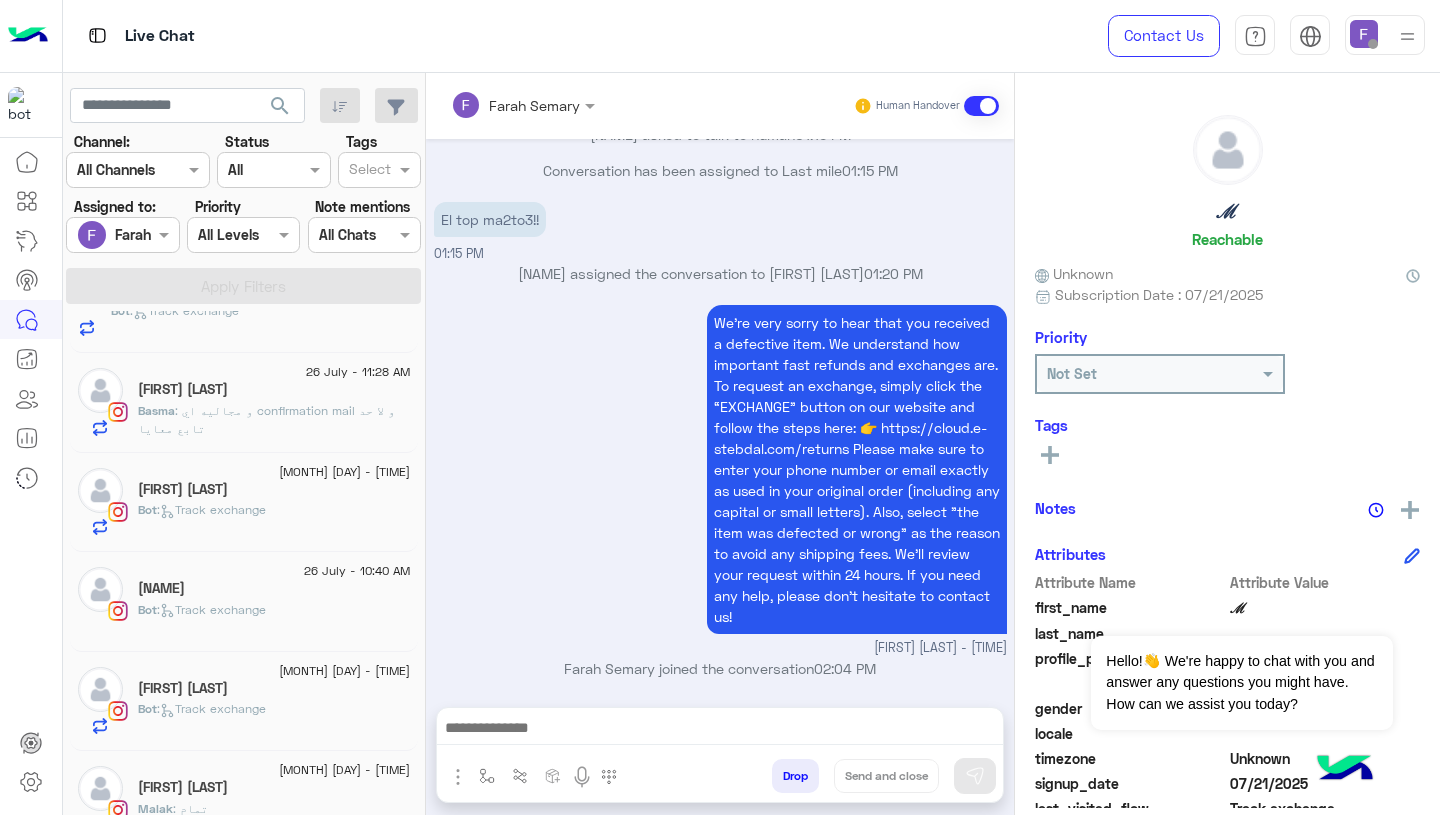 scroll, scrollTop: 994, scrollLeft: 0, axis: vertical 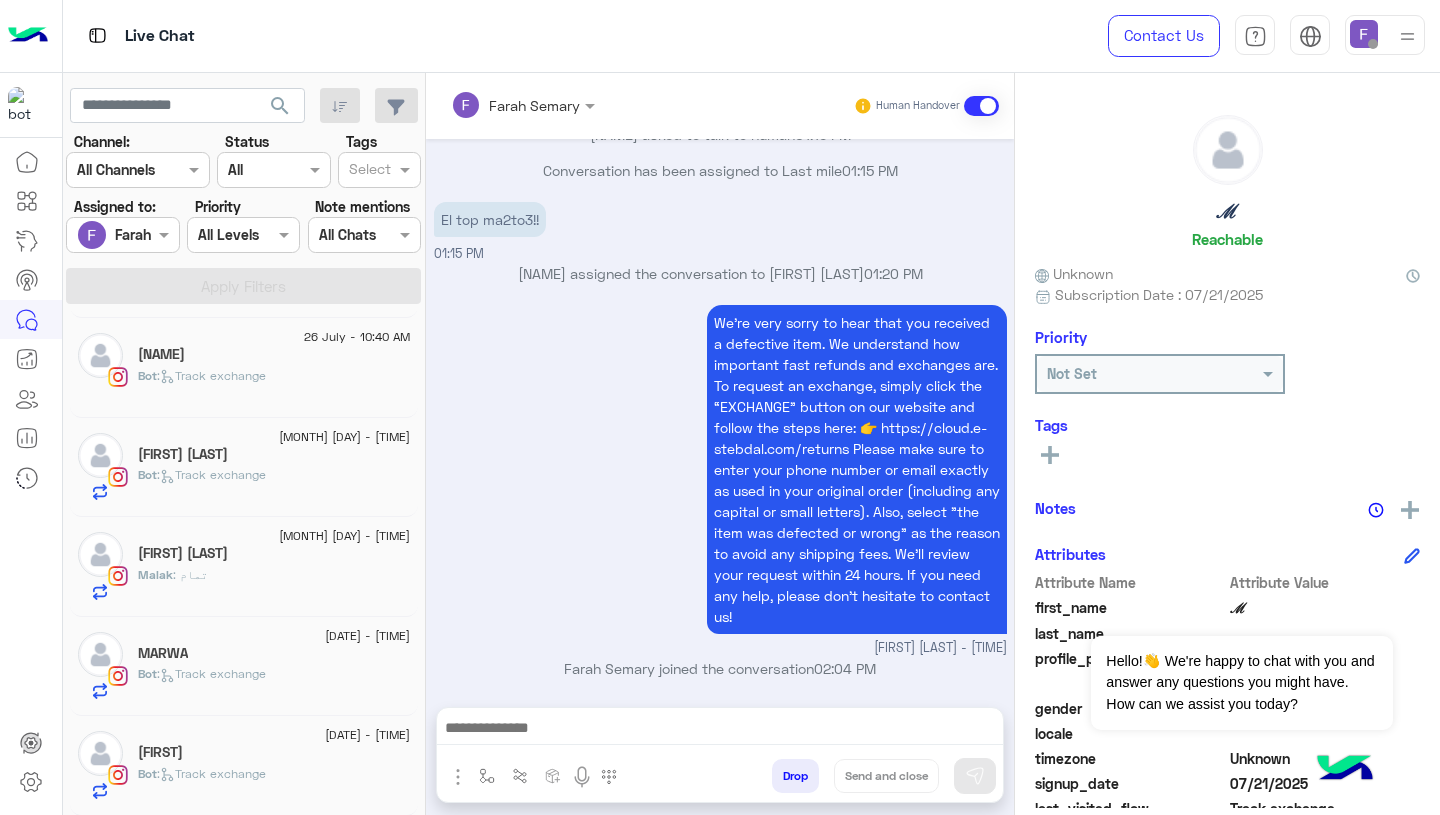 click on "[FIRST]" 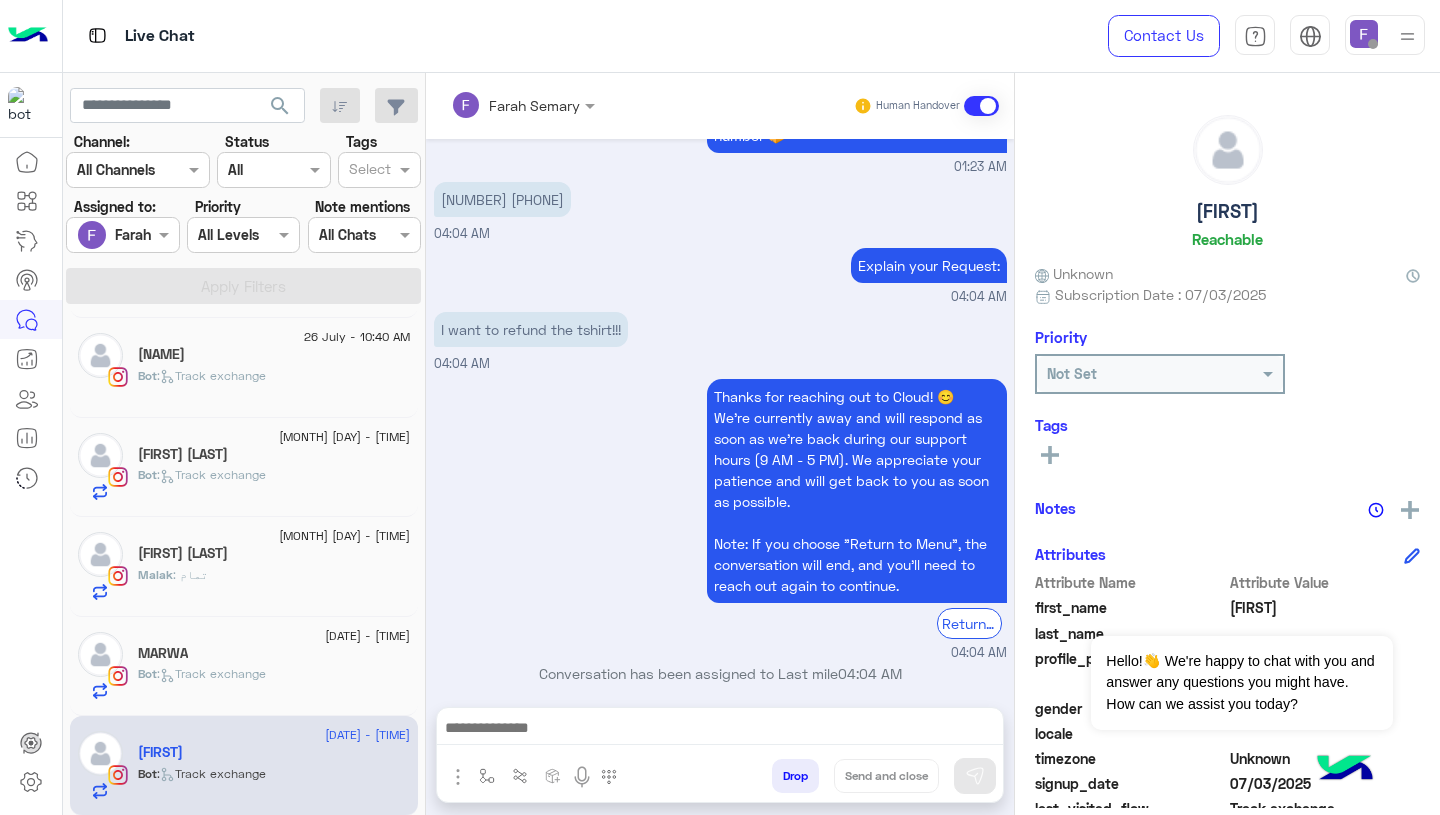 scroll, scrollTop: 1753, scrollLeft: 0, axis: vertical 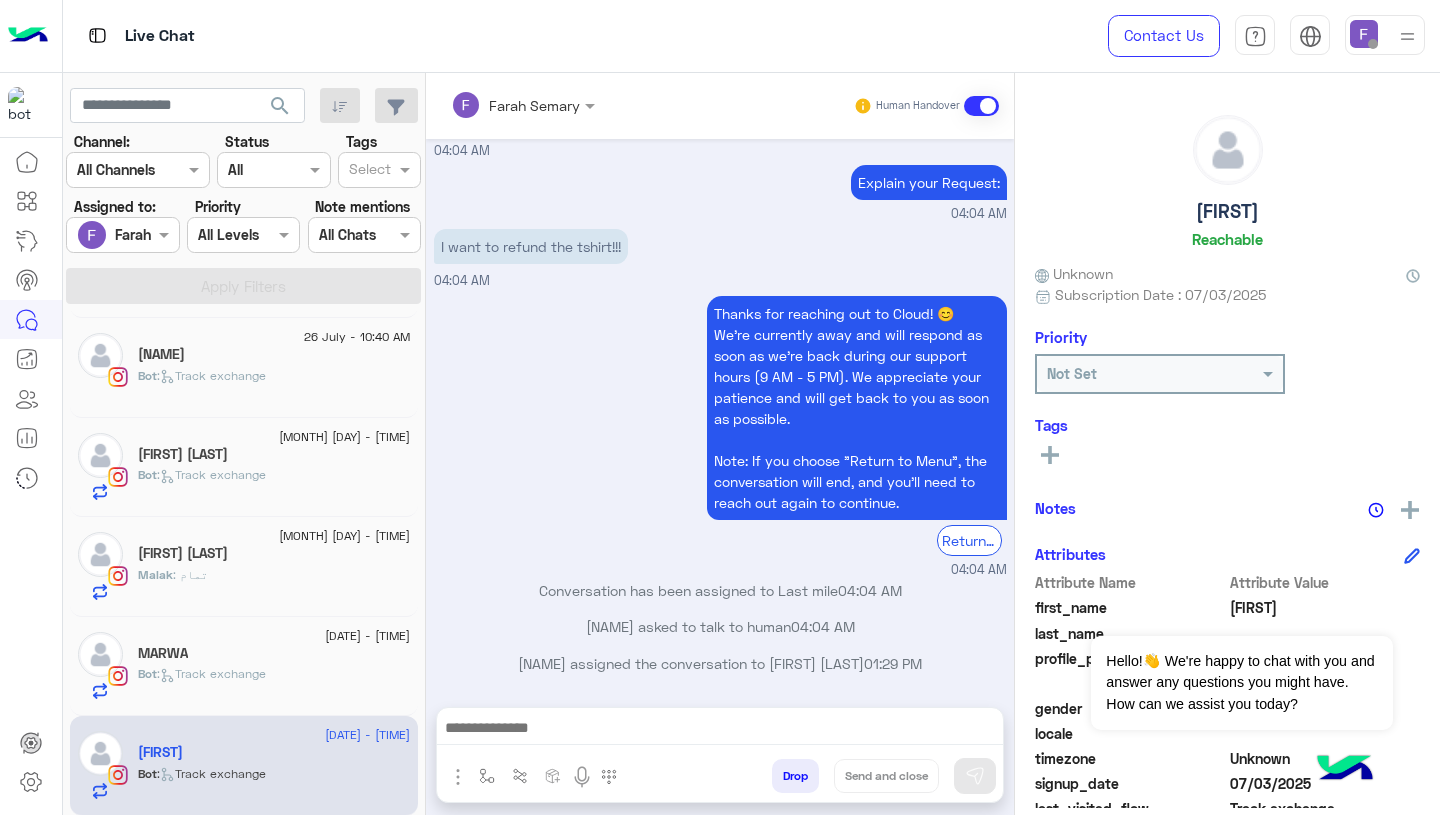 click at bounding box center [720, 730] 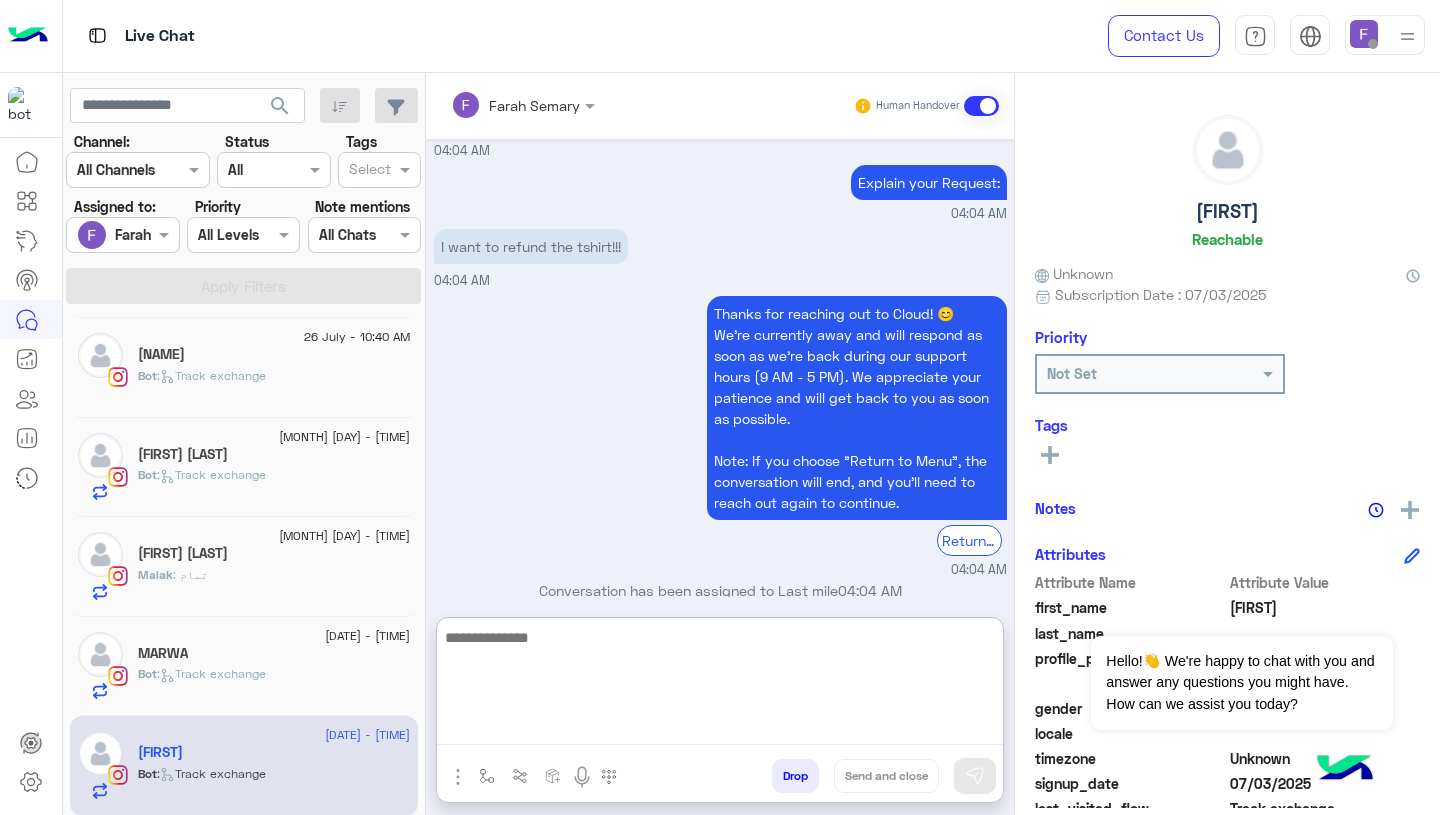 paste on "**********" 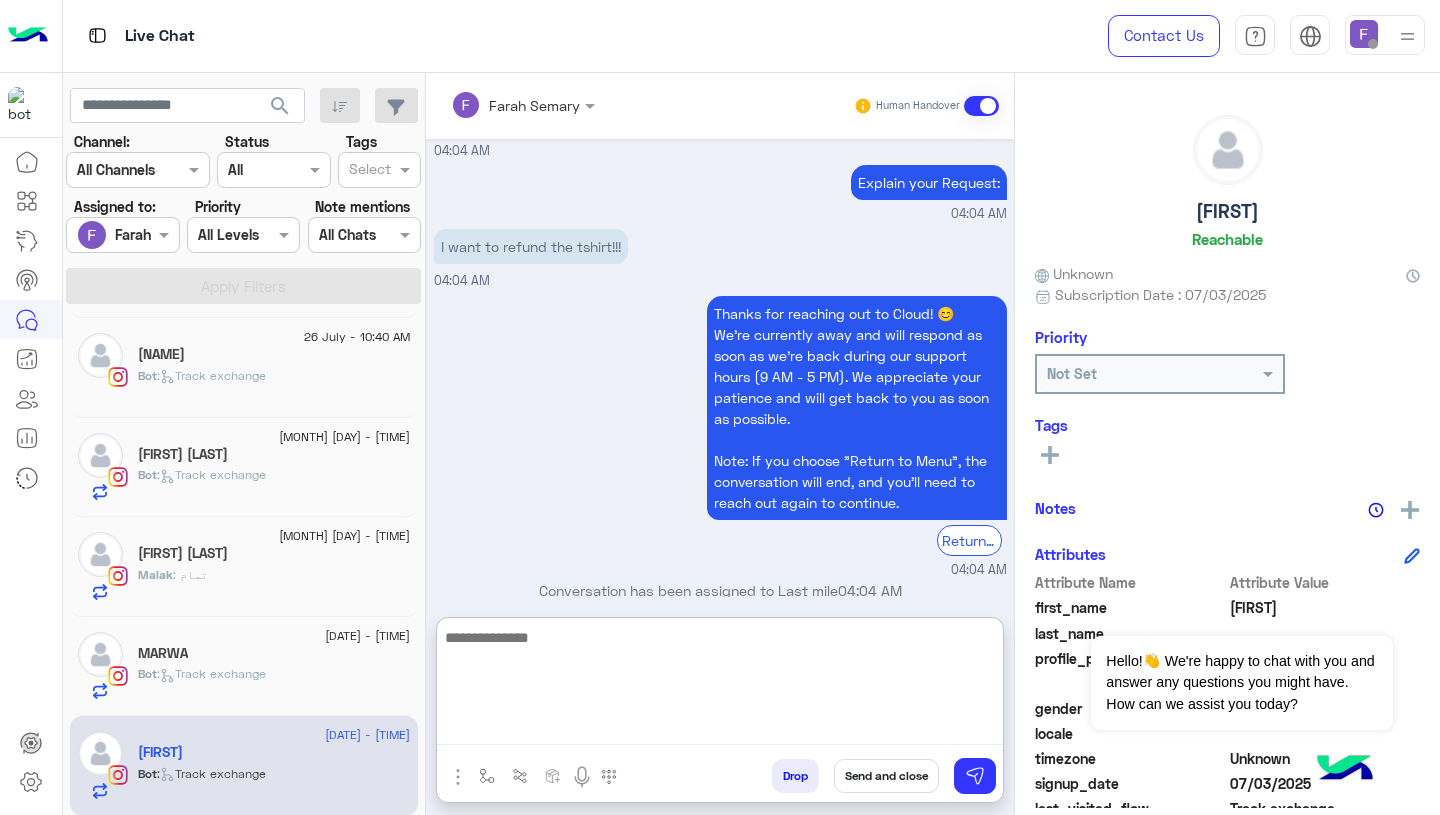 scroll, scrollTop: 0, scrollLeft: 0, axis: both 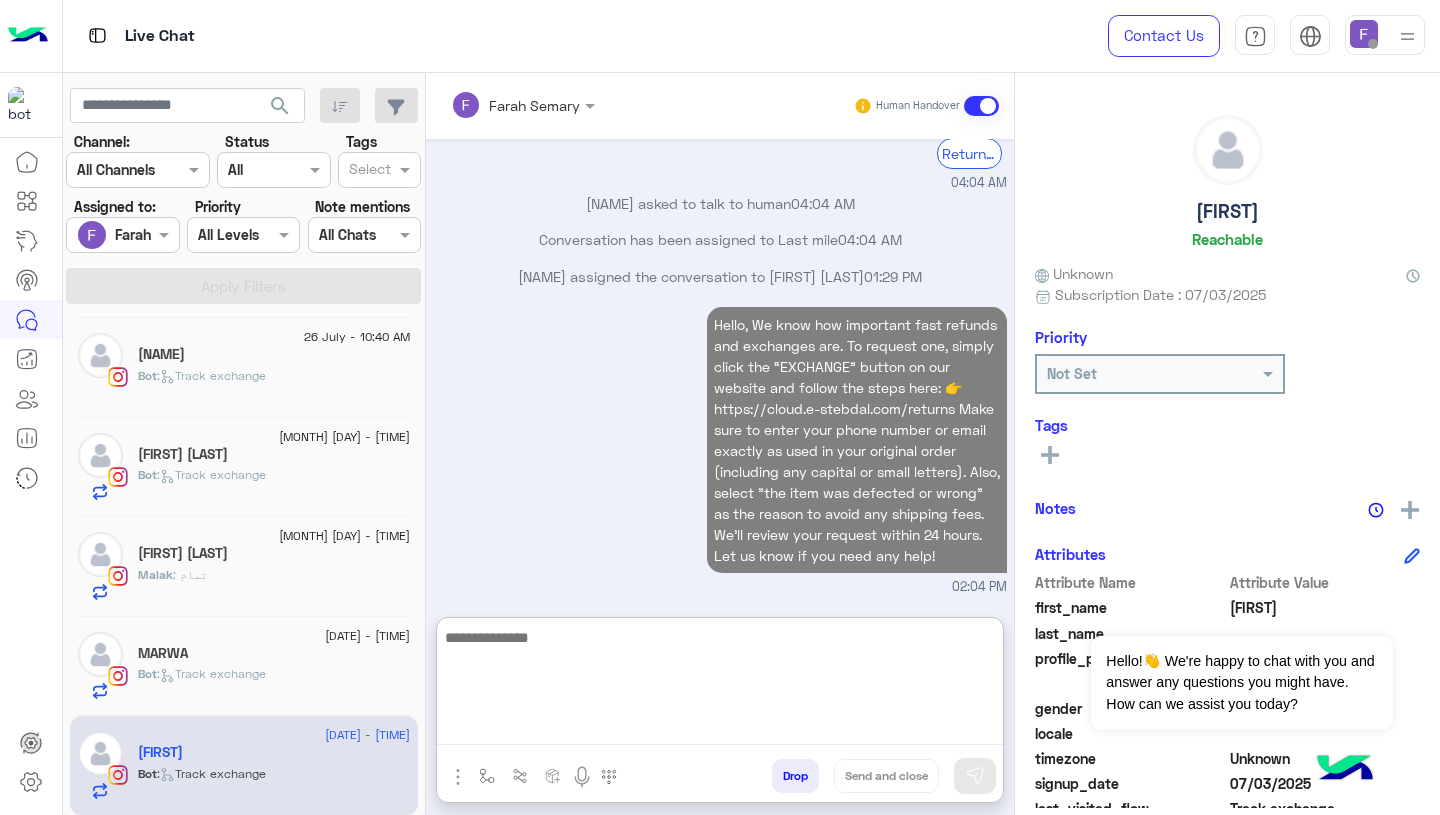 click on "[MONTH] [DAY] - [TIME] [FIRST] Bot : Track exchange" 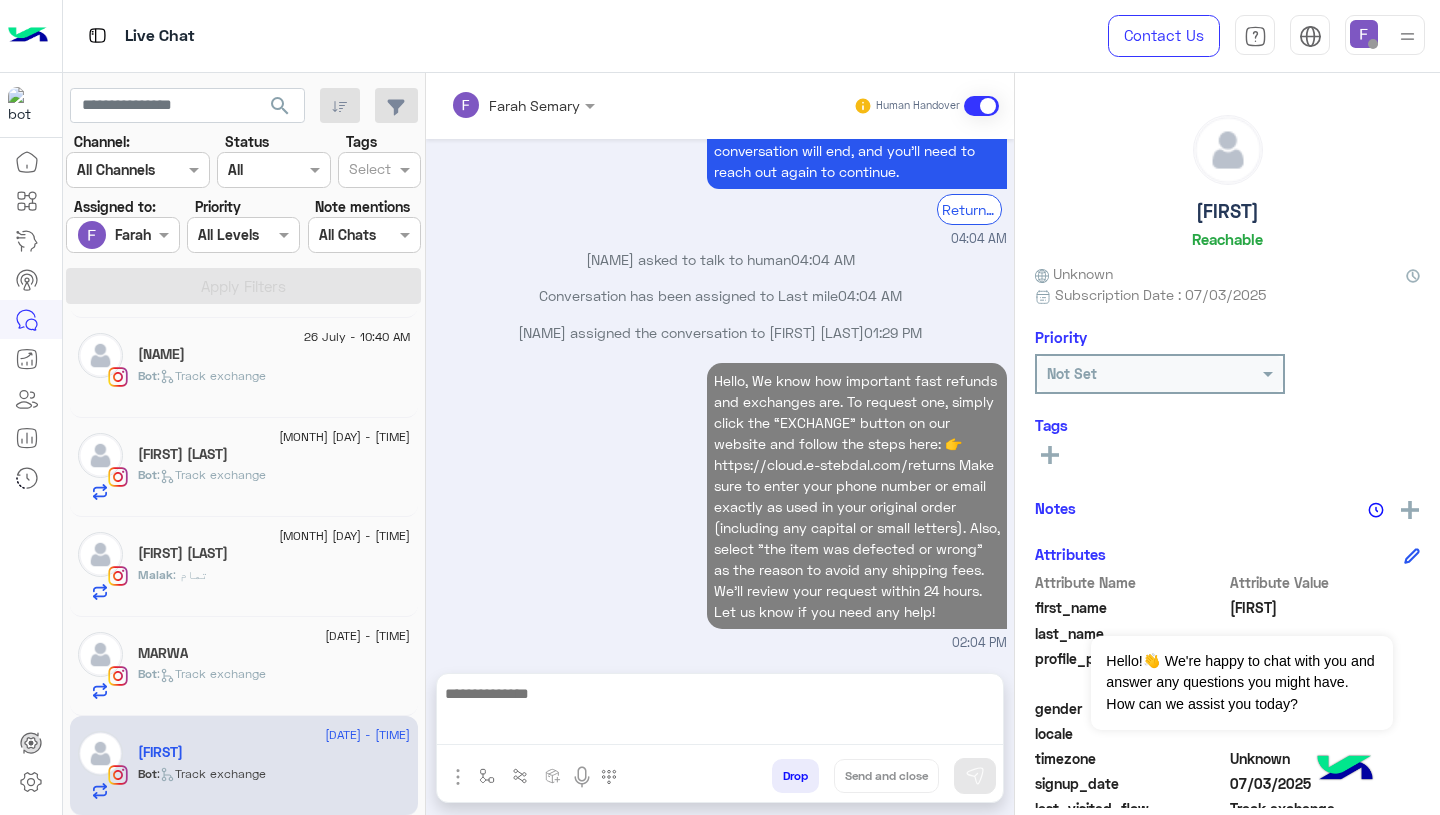 scroll, scrollTop: 2069, scrollLeft: 0, axis: vertical 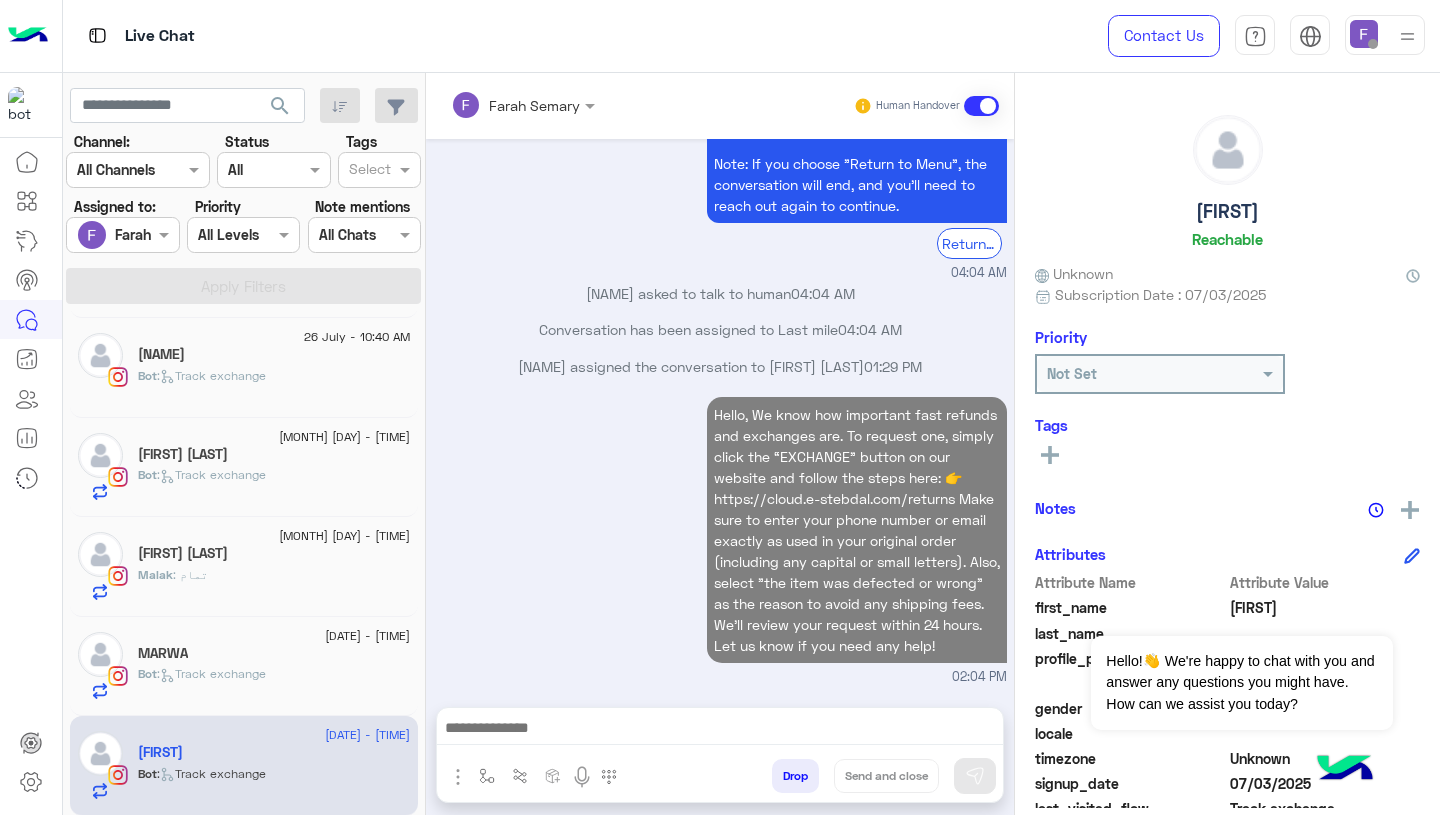 click on "Bot :   Track exchange" 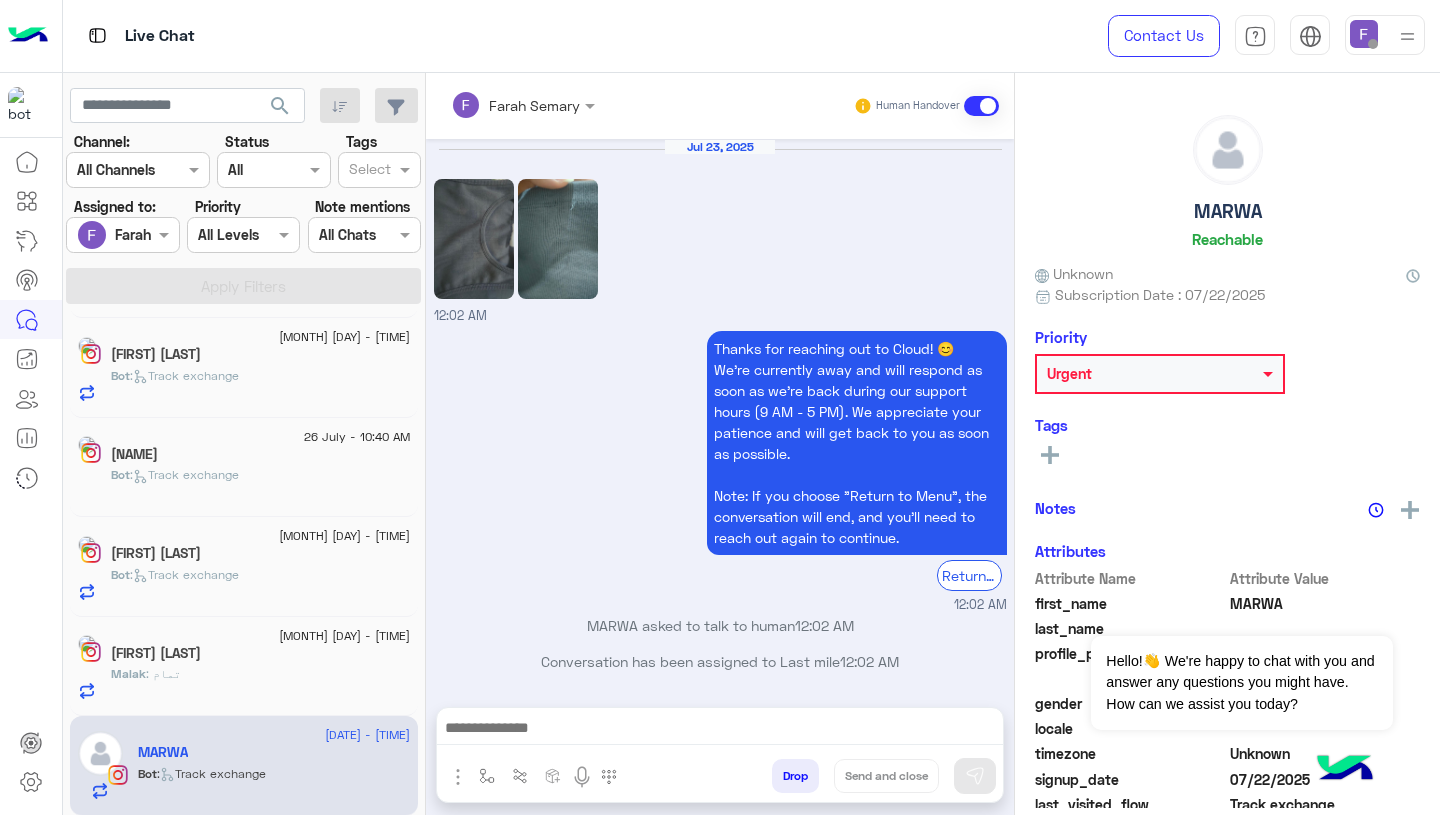 scroll, scrollTop: 1907, scrollLeft: 0, axis: vertical 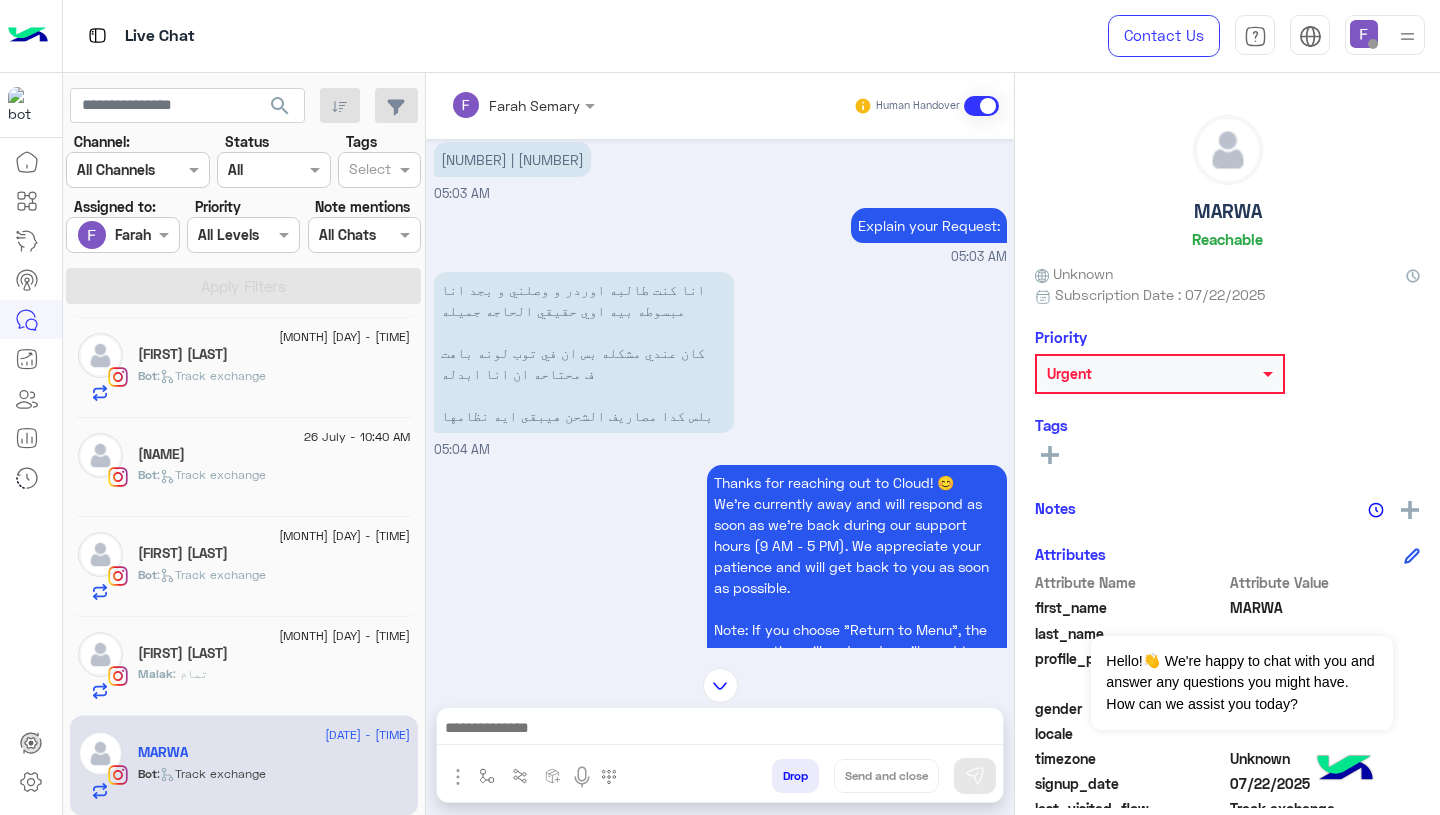 click on "Thanks for reaching out to Cloud! 😊 We're currently away and will respond as soon as we’re back during our support hours (9 AM - 5 PM). We appreciate your patience and will get back to you as soon as possible. Note: If you choose "Return to Menu", the conversation will end, and you’ll need to reach out again to continue.  Return to main menu     05:04 AM" at bounding box center (720, 604) 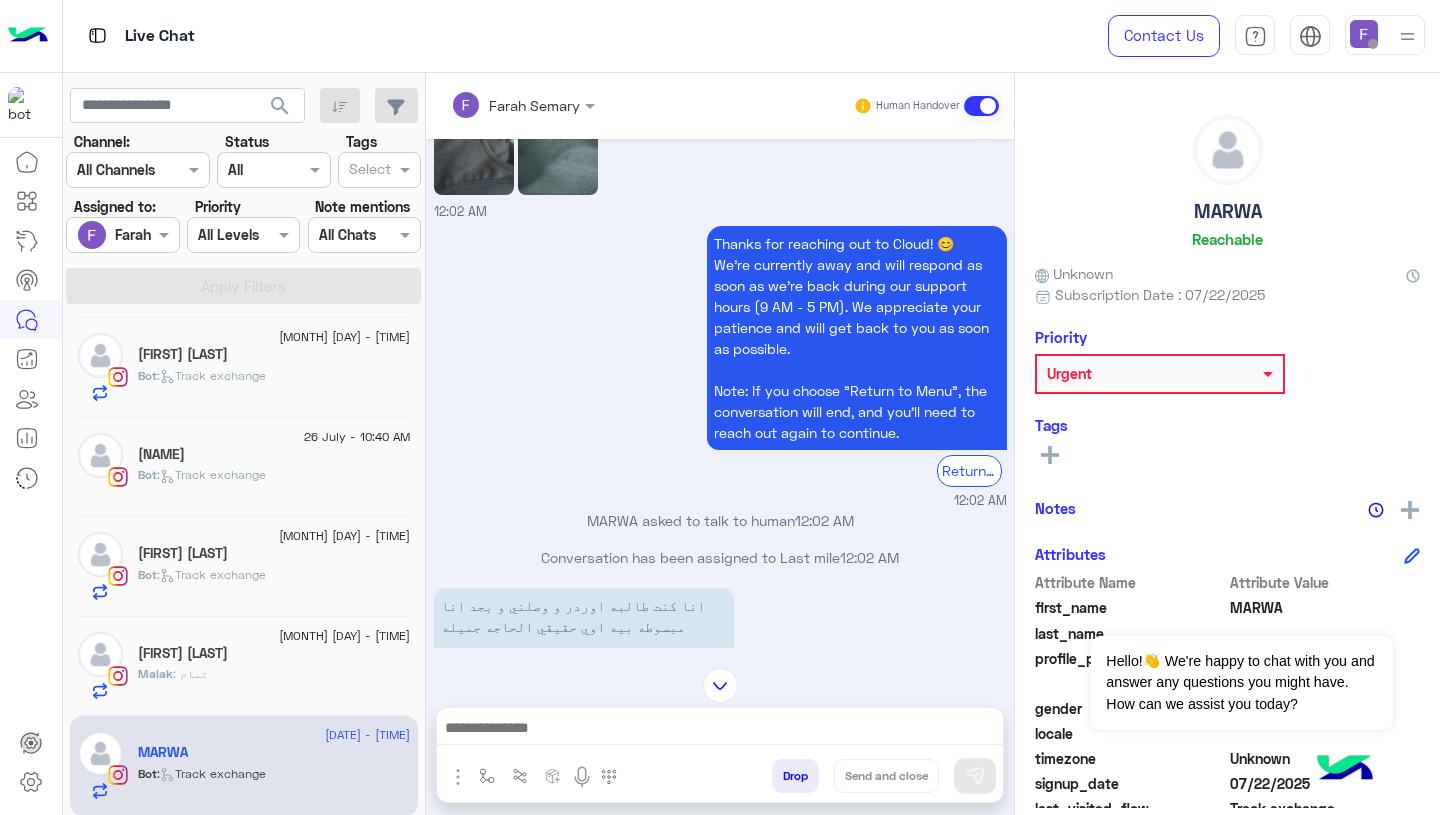 scroll, scrollTop: 6872, scrollLeft: 0, axis: vertical 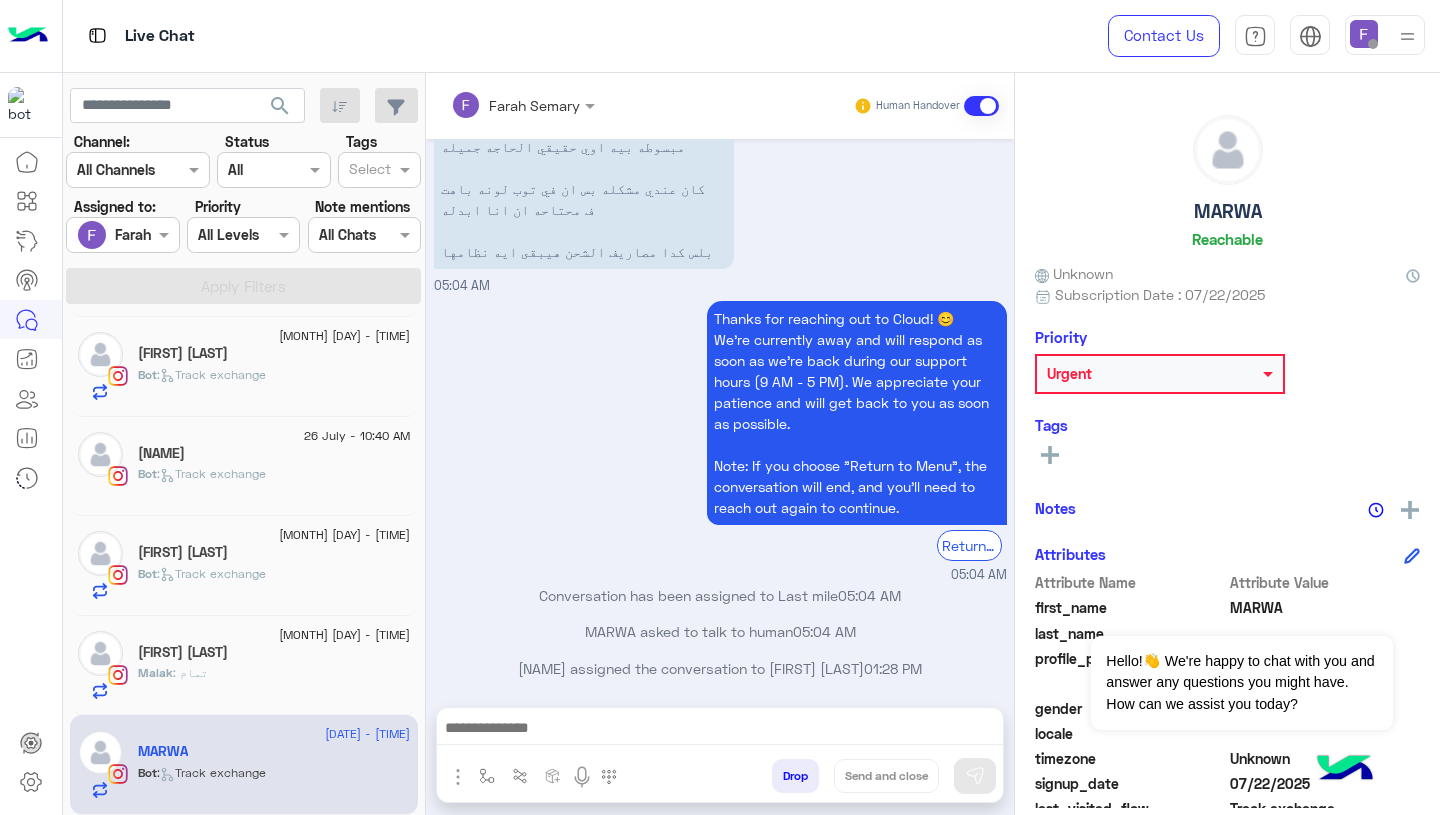 click at bounding box center (720, 730) 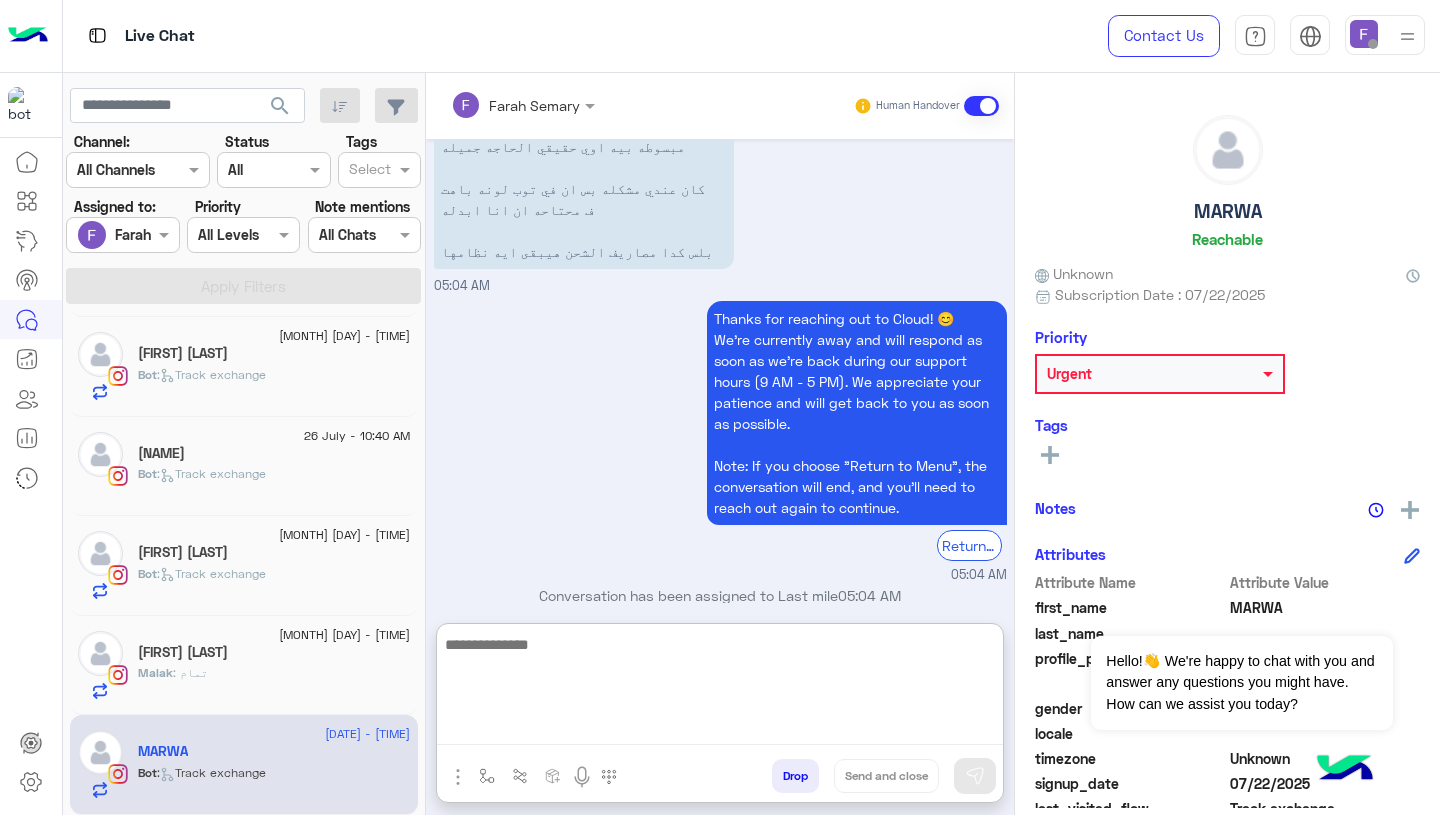 paste on "[TEXT]" 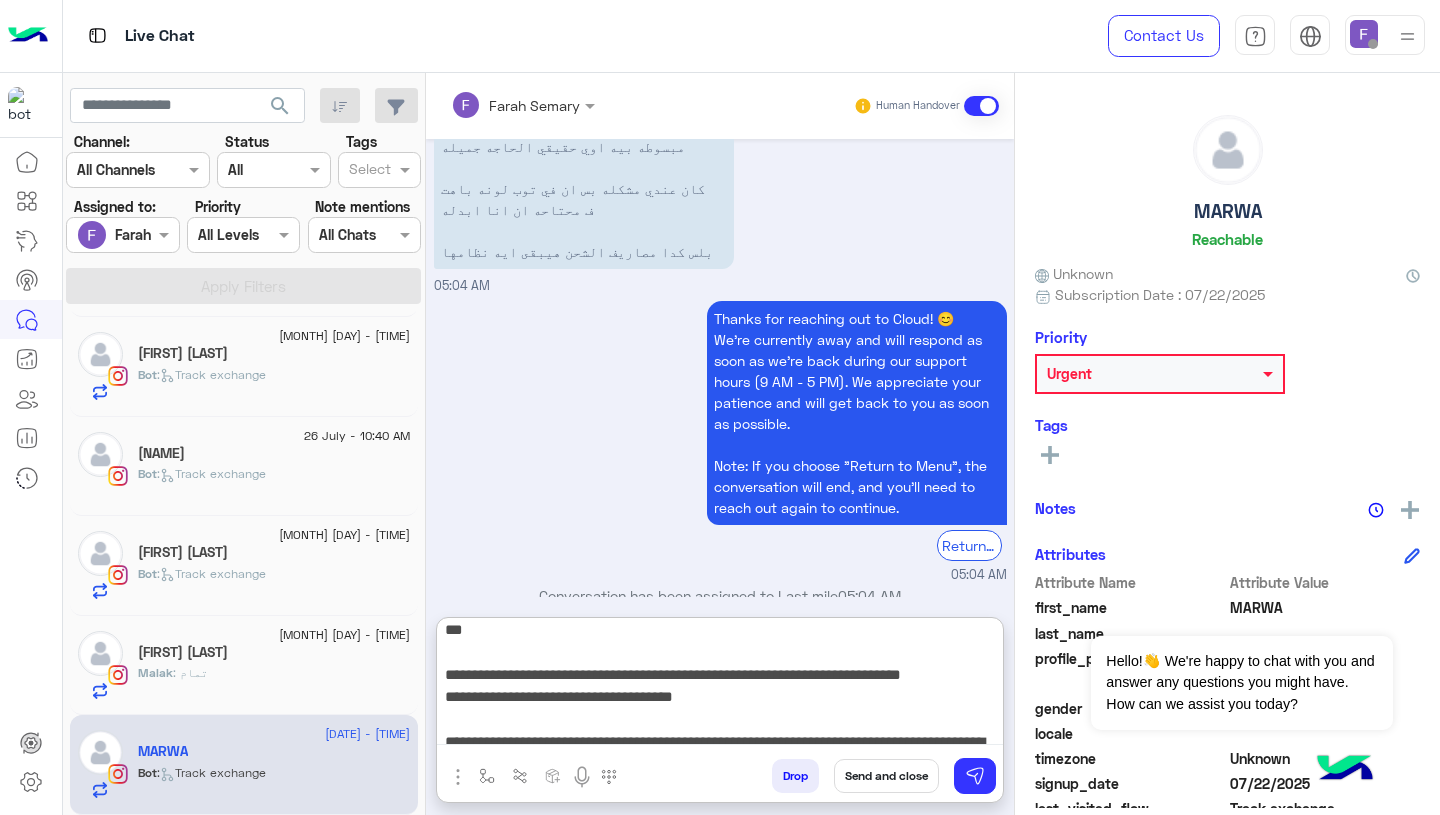 scroll, scrollTop: 0, scrollLeft: 0, axis: both 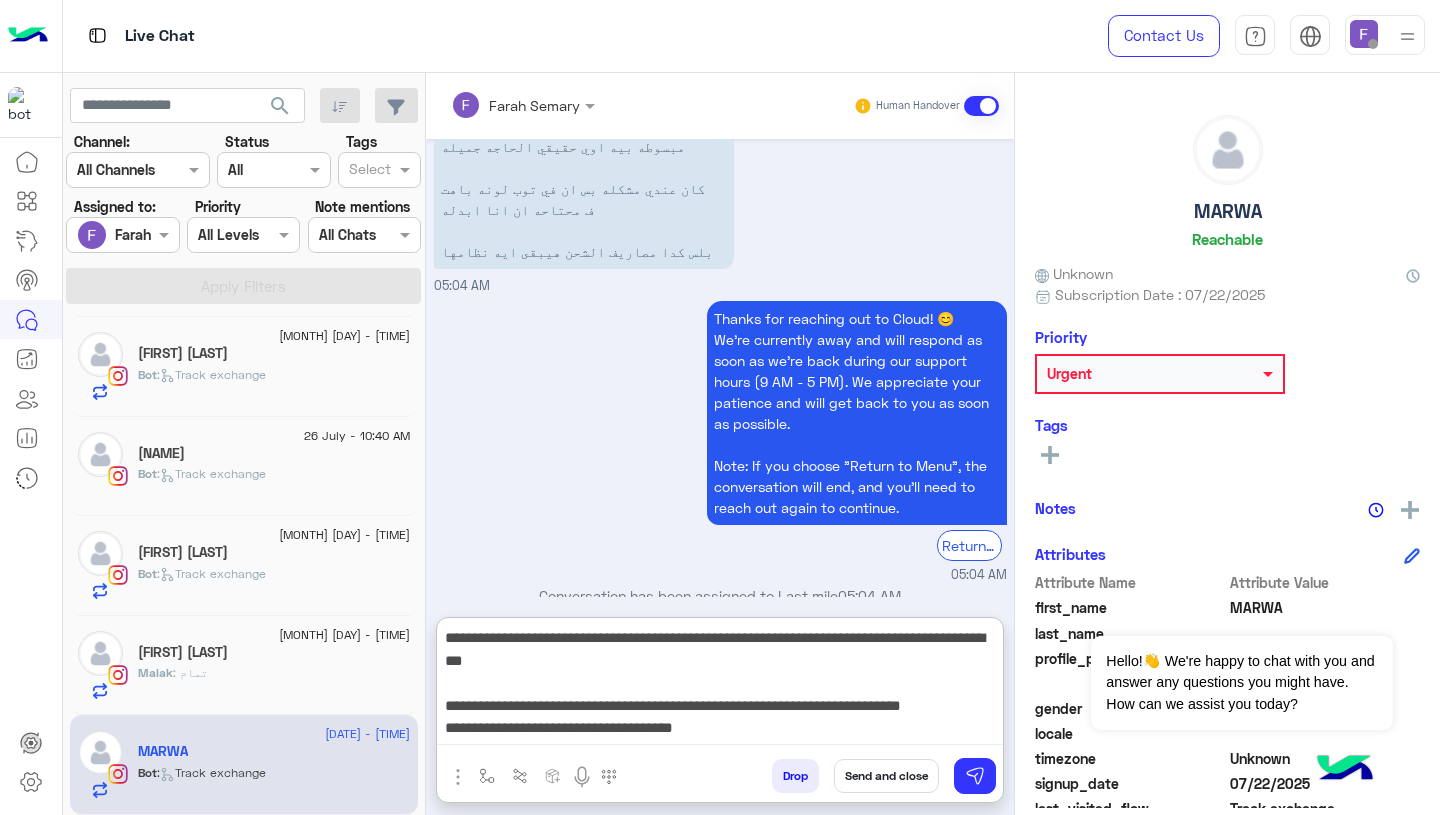type on "[TEXT]" 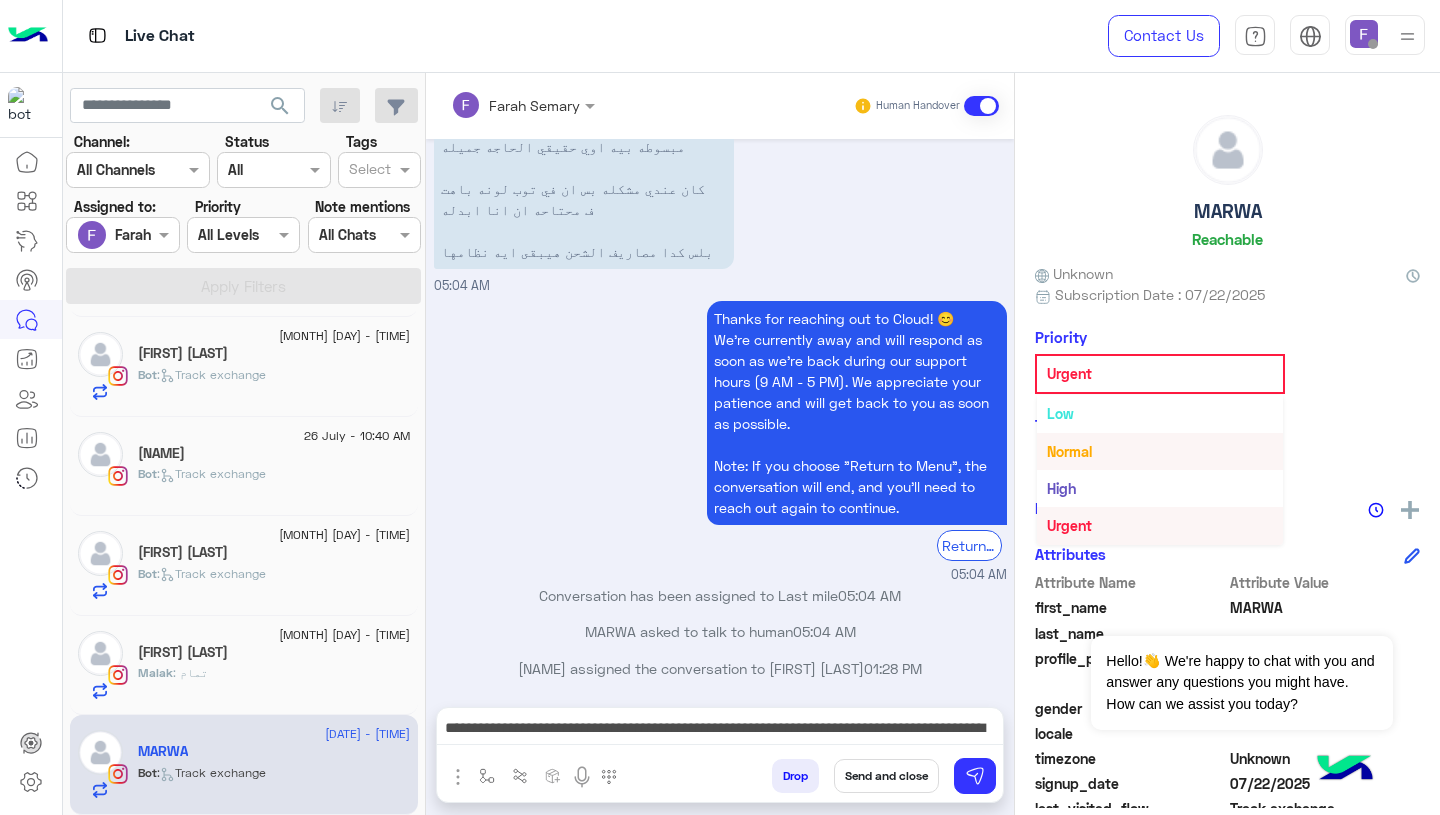 scroll, scrollTop: 0, scrollLeft: 0, axis: both 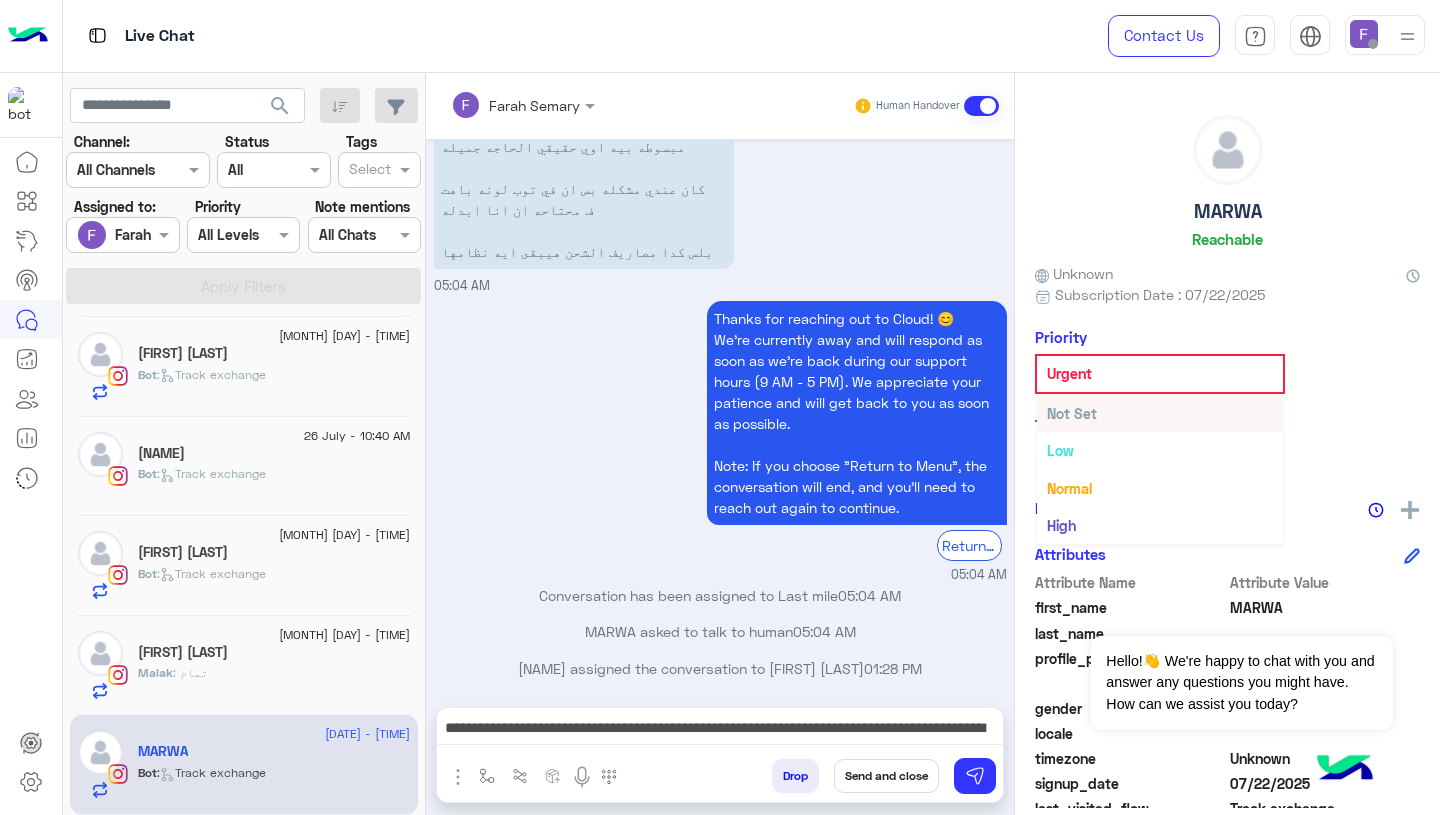 click on "Not Set" at bounding box center [1160, 413] 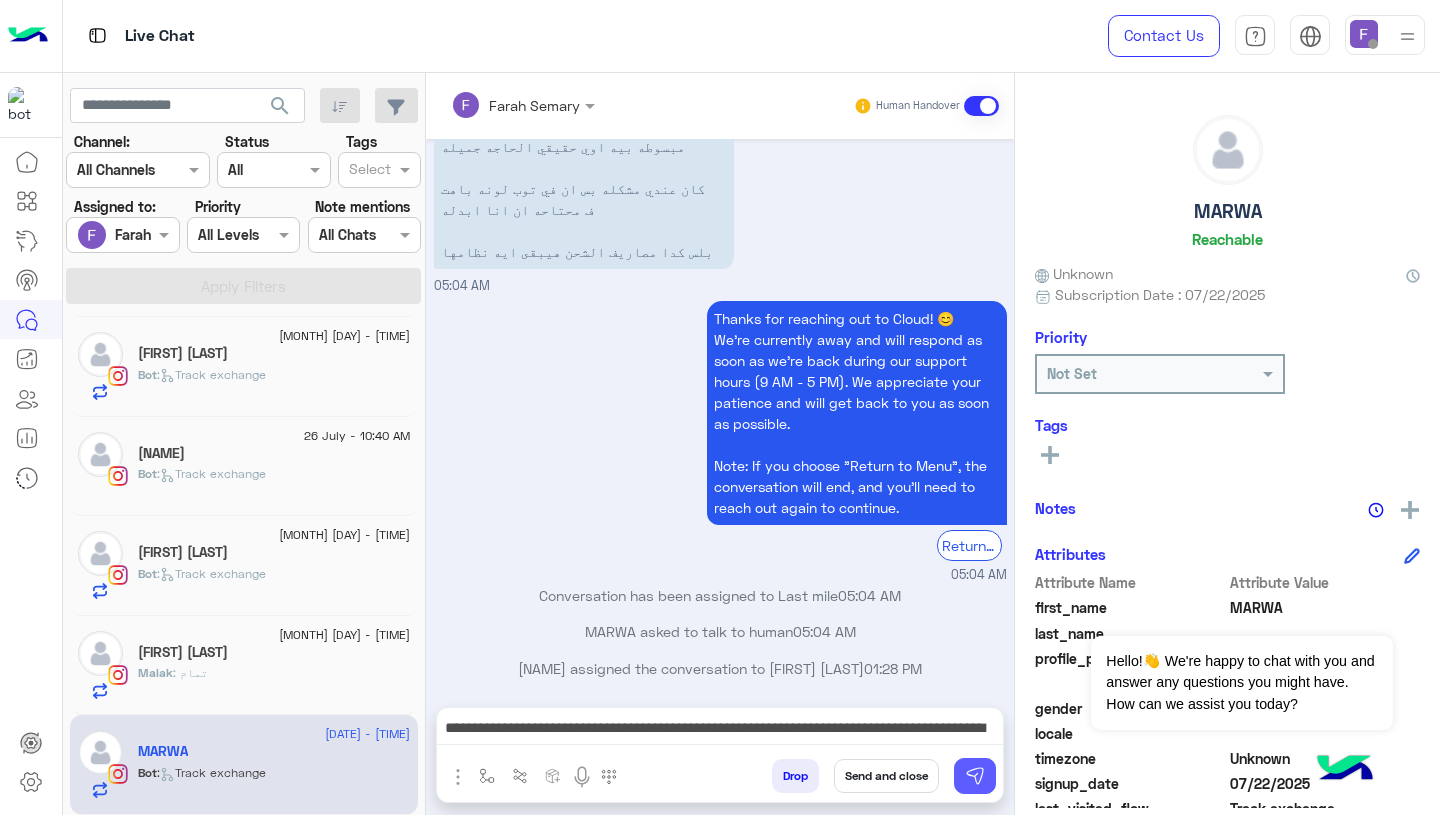click at bounding box center (975, 776) 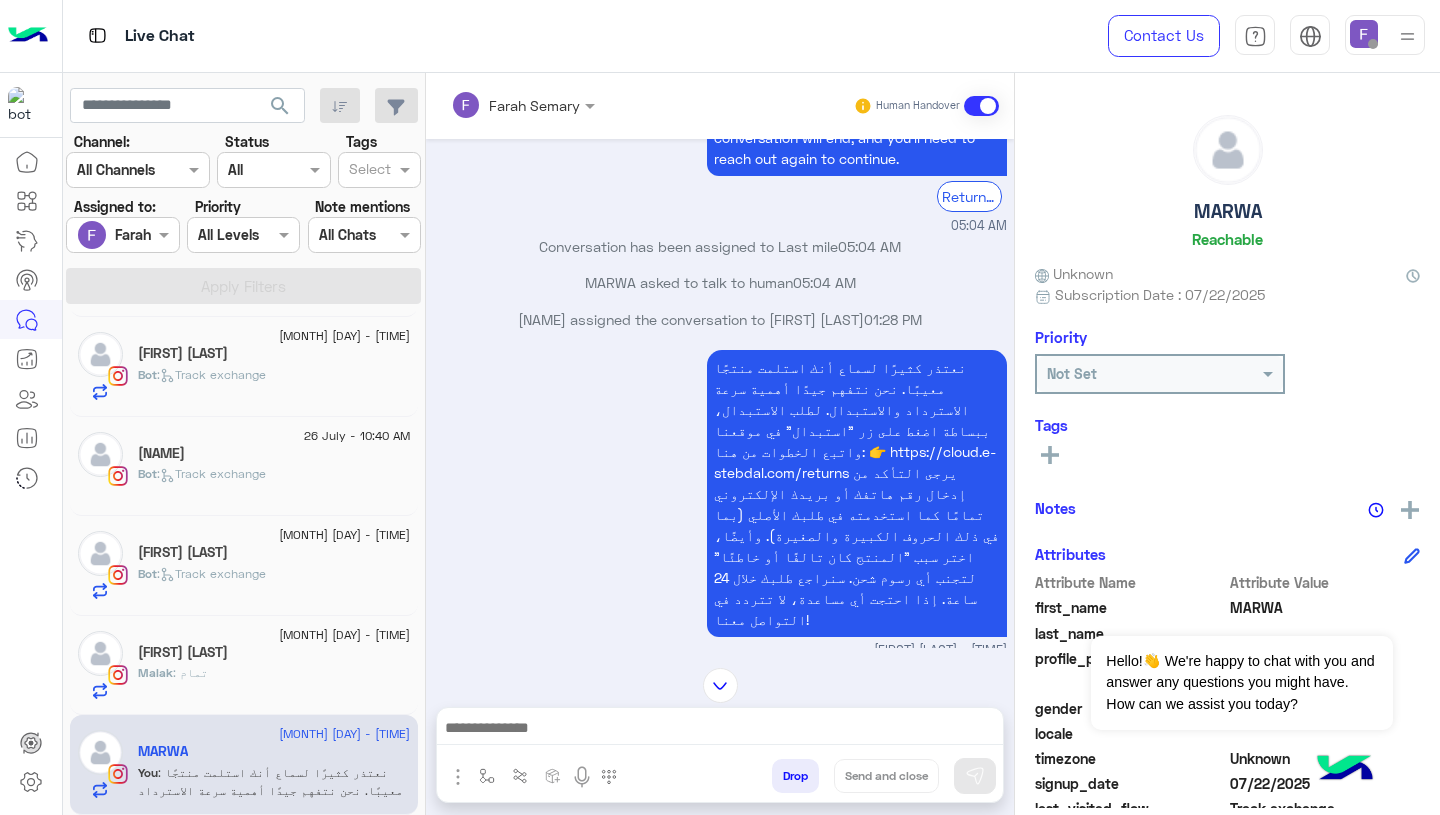 scroll, scrollTop: 7183, scrollLeft: 0, axis: vertical 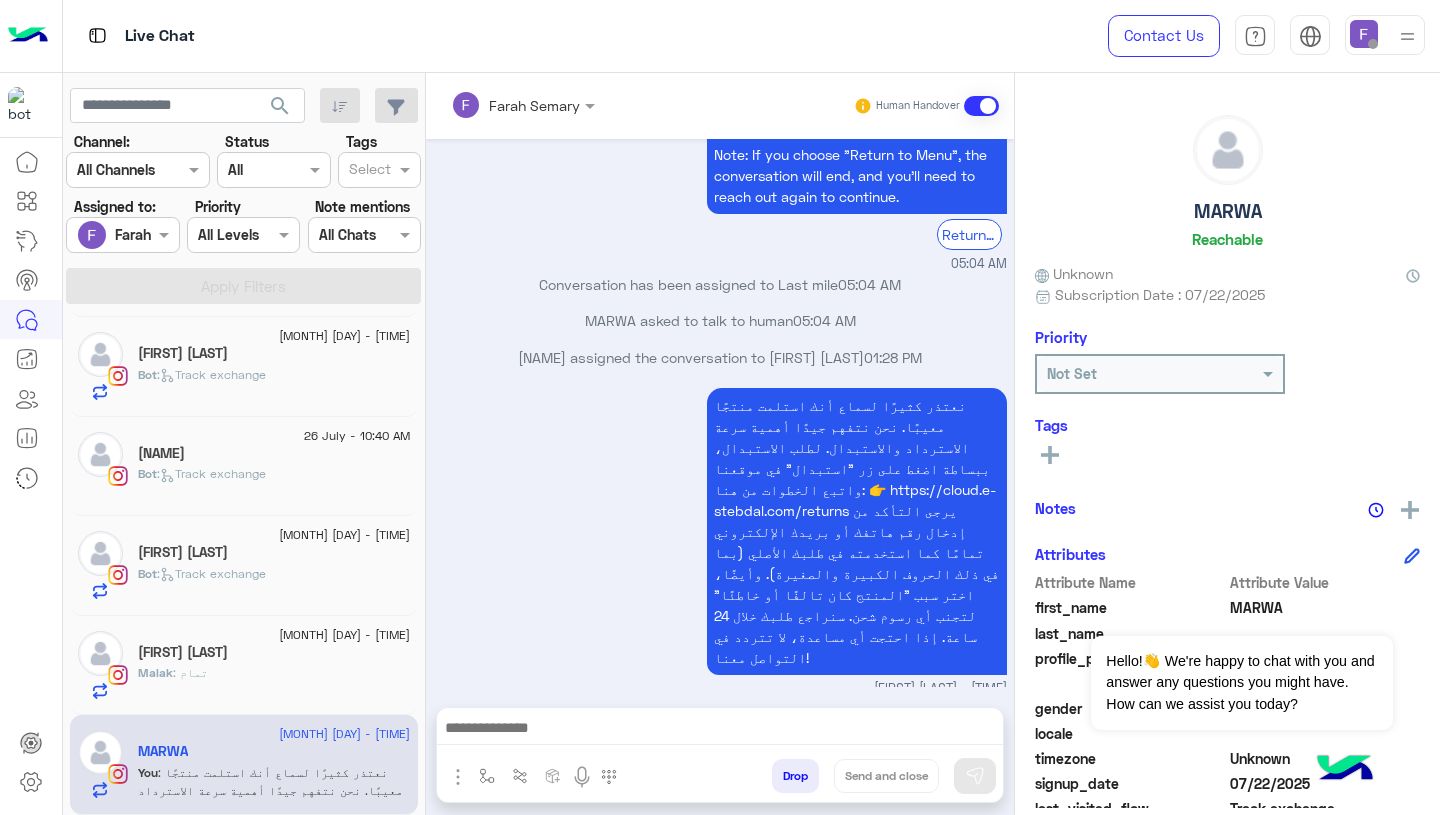 click on "Malak : تمام" 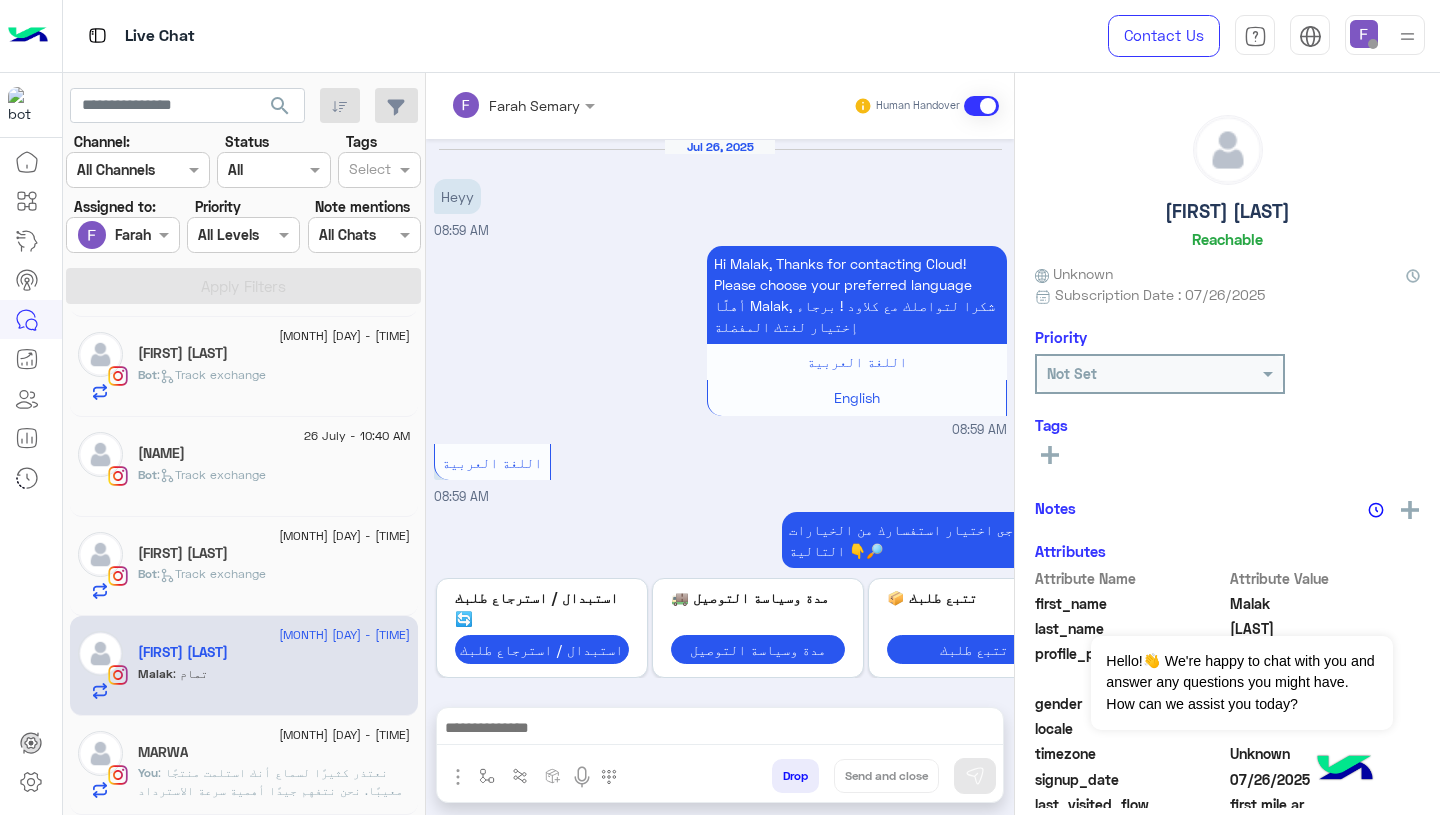 scroll, scrollTop: 1210, scrollLeft: 0, axis: vertical 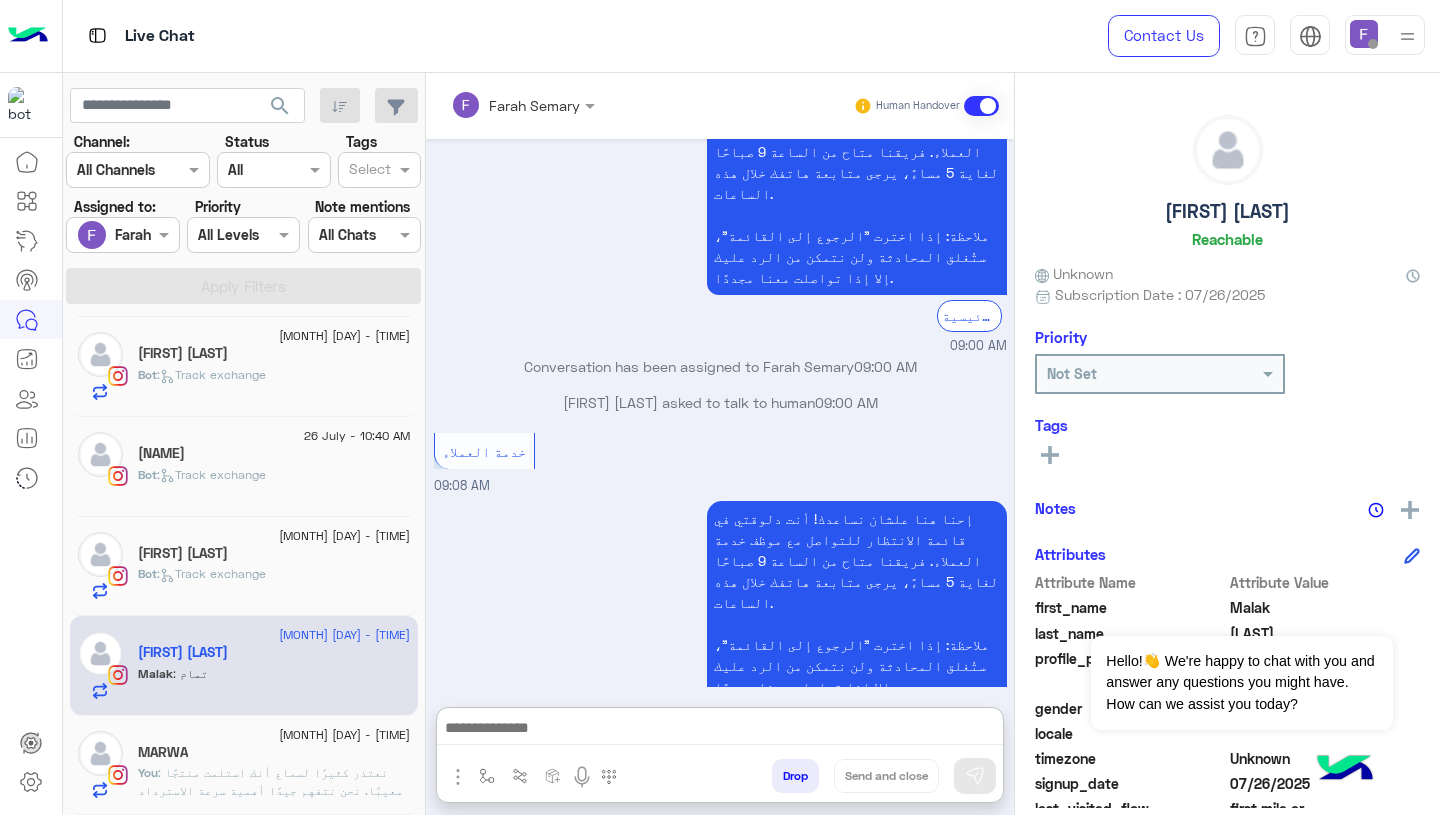 click at bounding box center (720, 730) 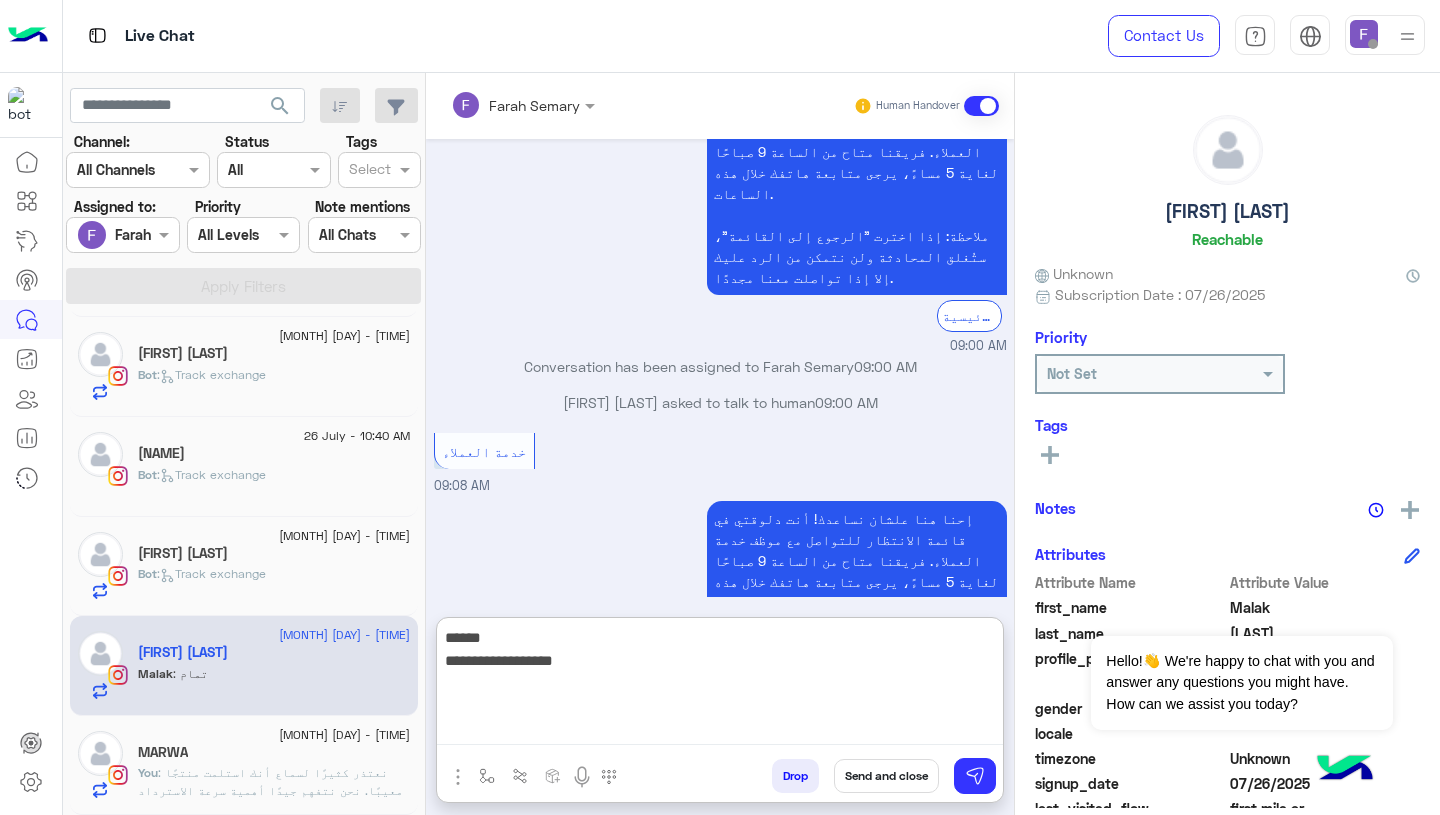 type on "**********" 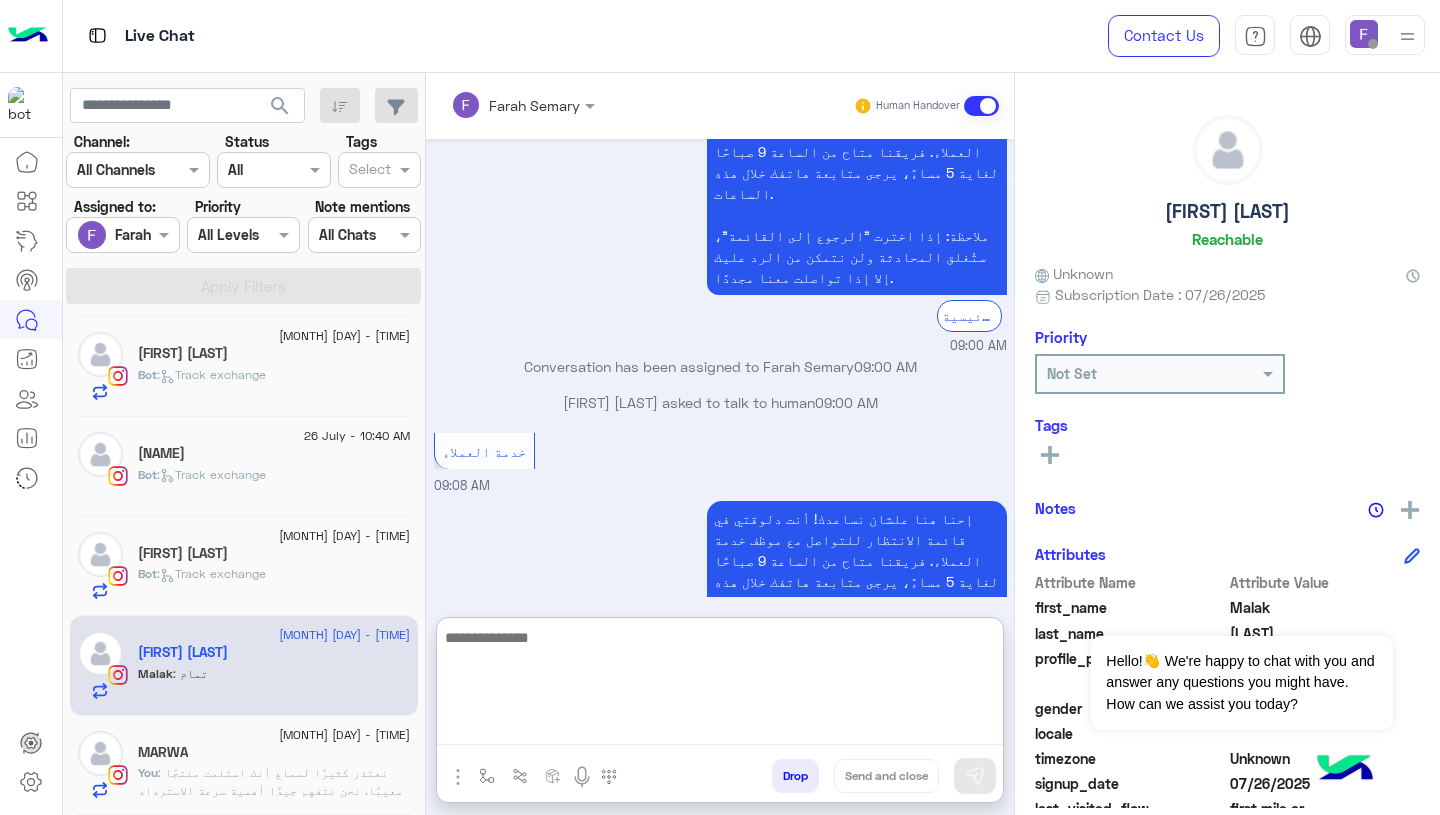 scroll, scrollTop: 1385, scrollLeft: 0, axis: vertical 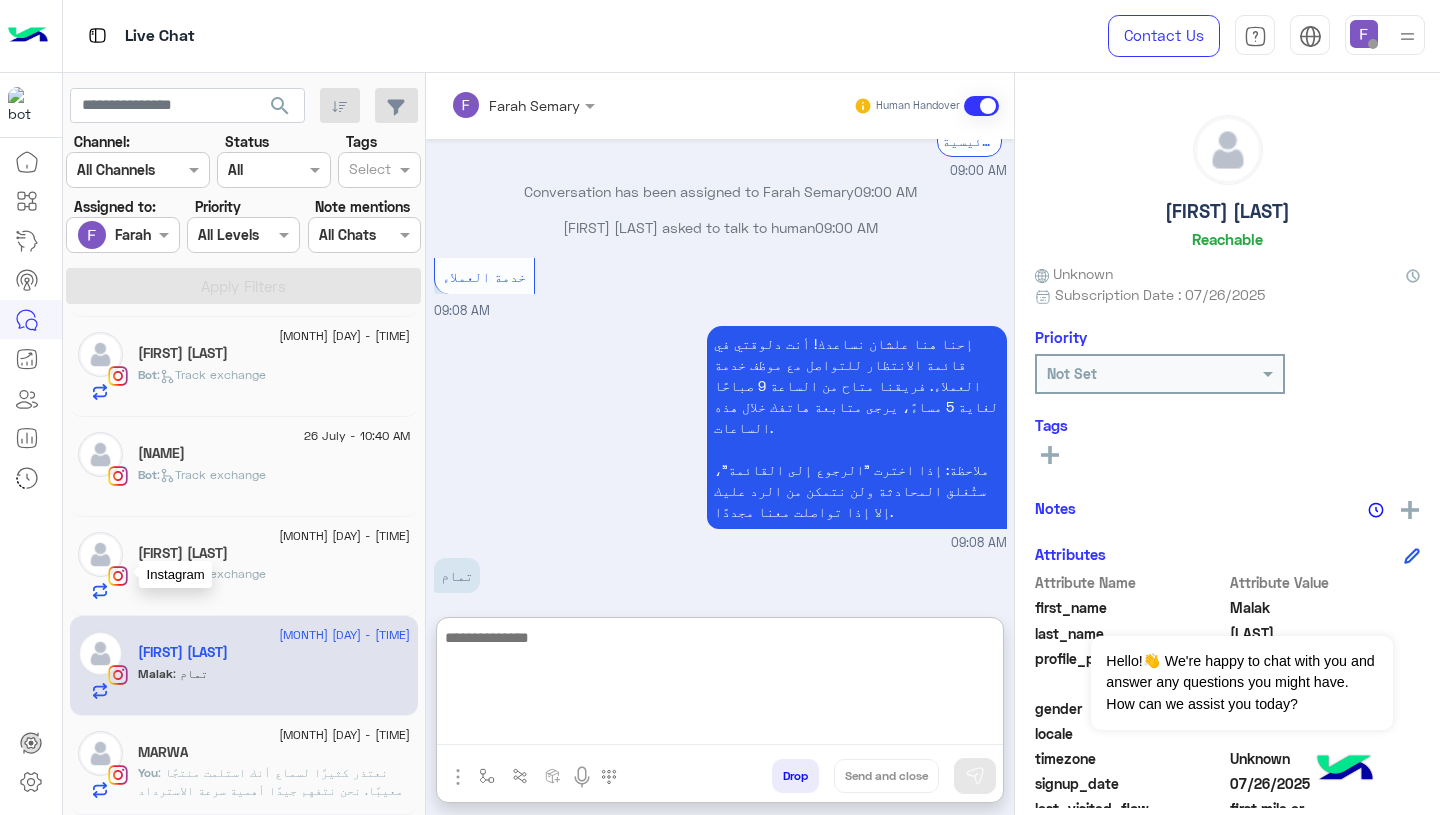 click on "Bot" 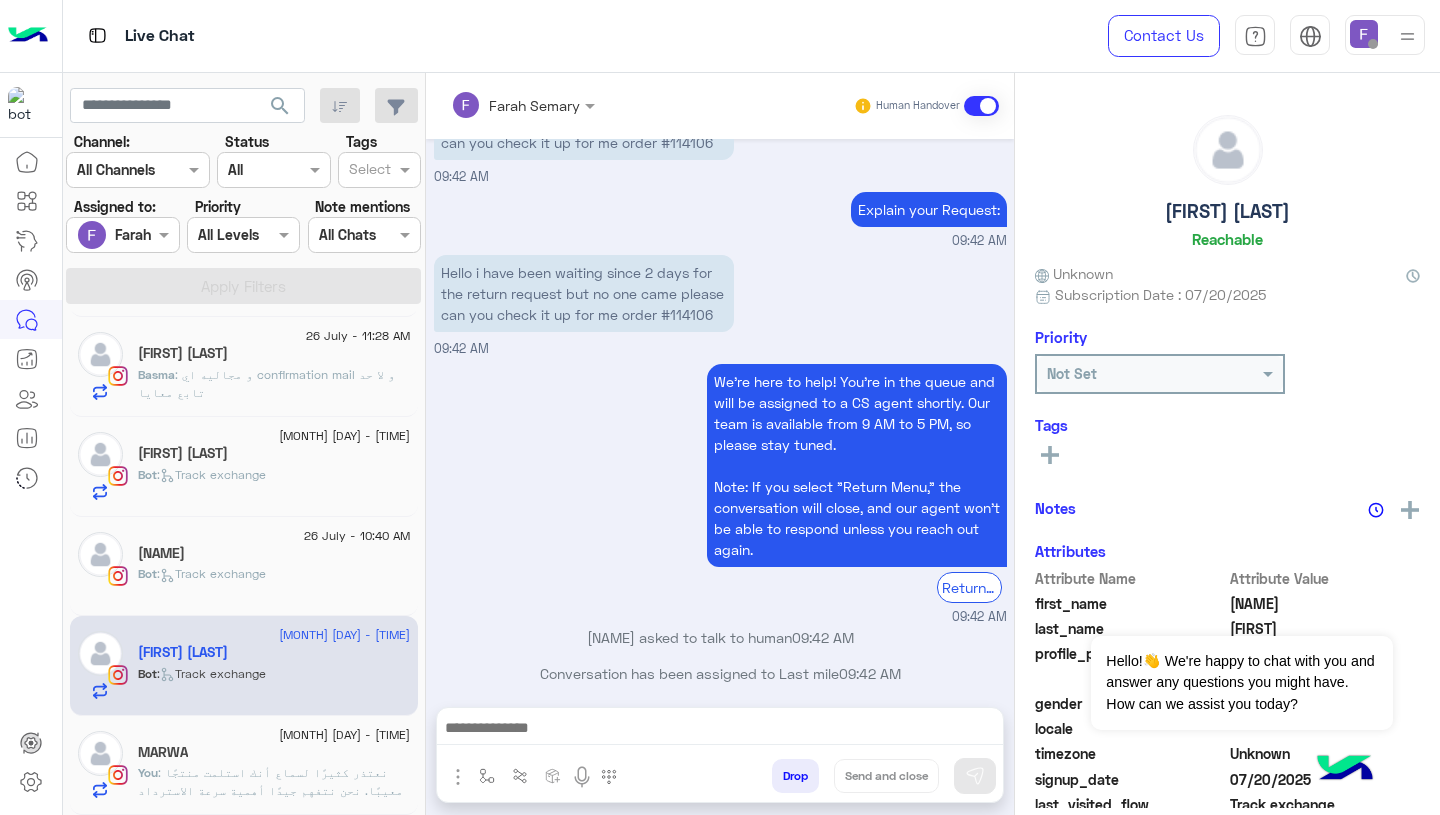 scroll, scrollTop: 1788, scrollLeft: 0, axis: vertical 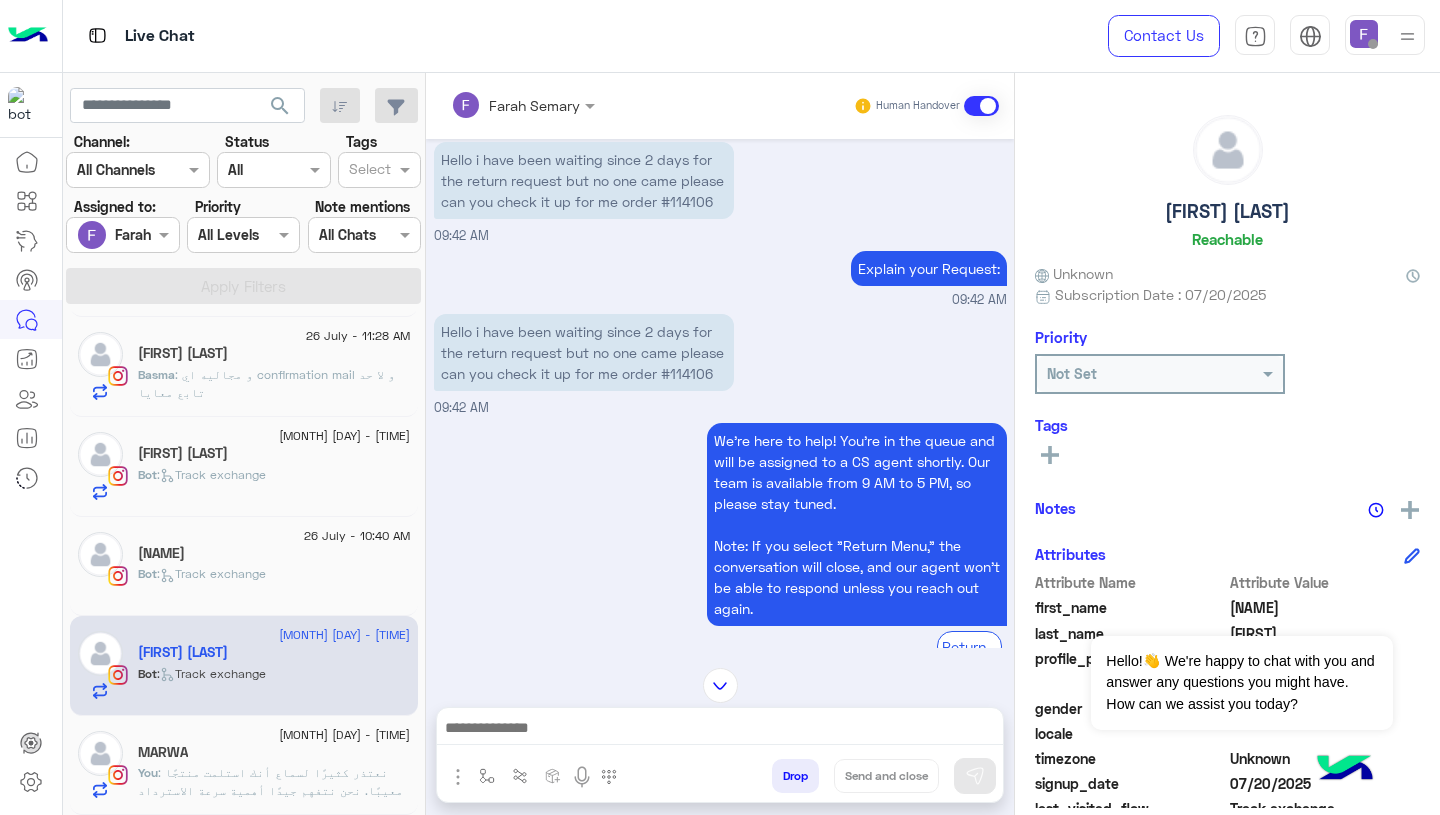 click on "Hello i have been waiting since 2 days for the return request but no one came please can you check it up for me order #114106" at bounding box center [584, 352] 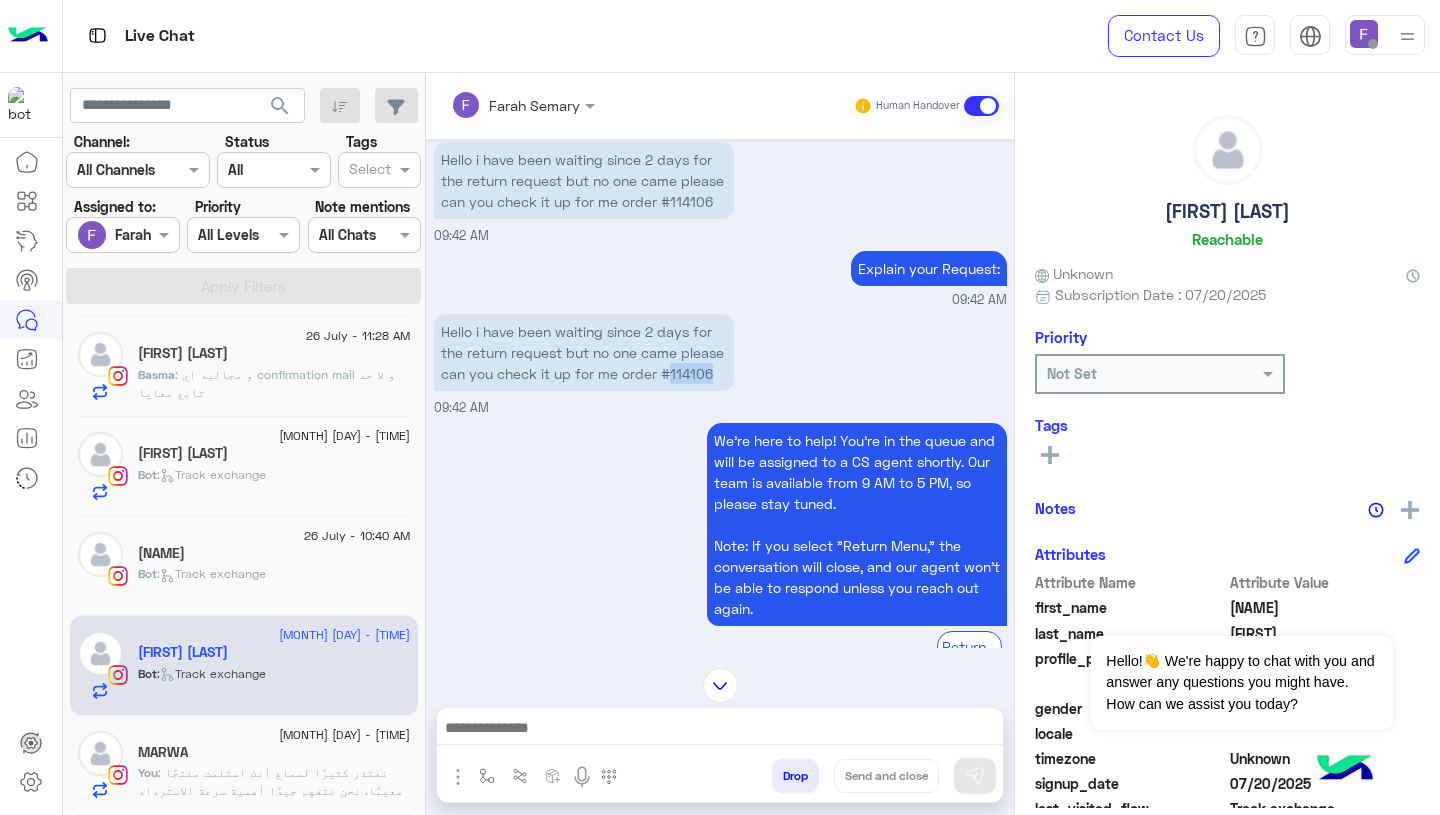 copy on "114106" 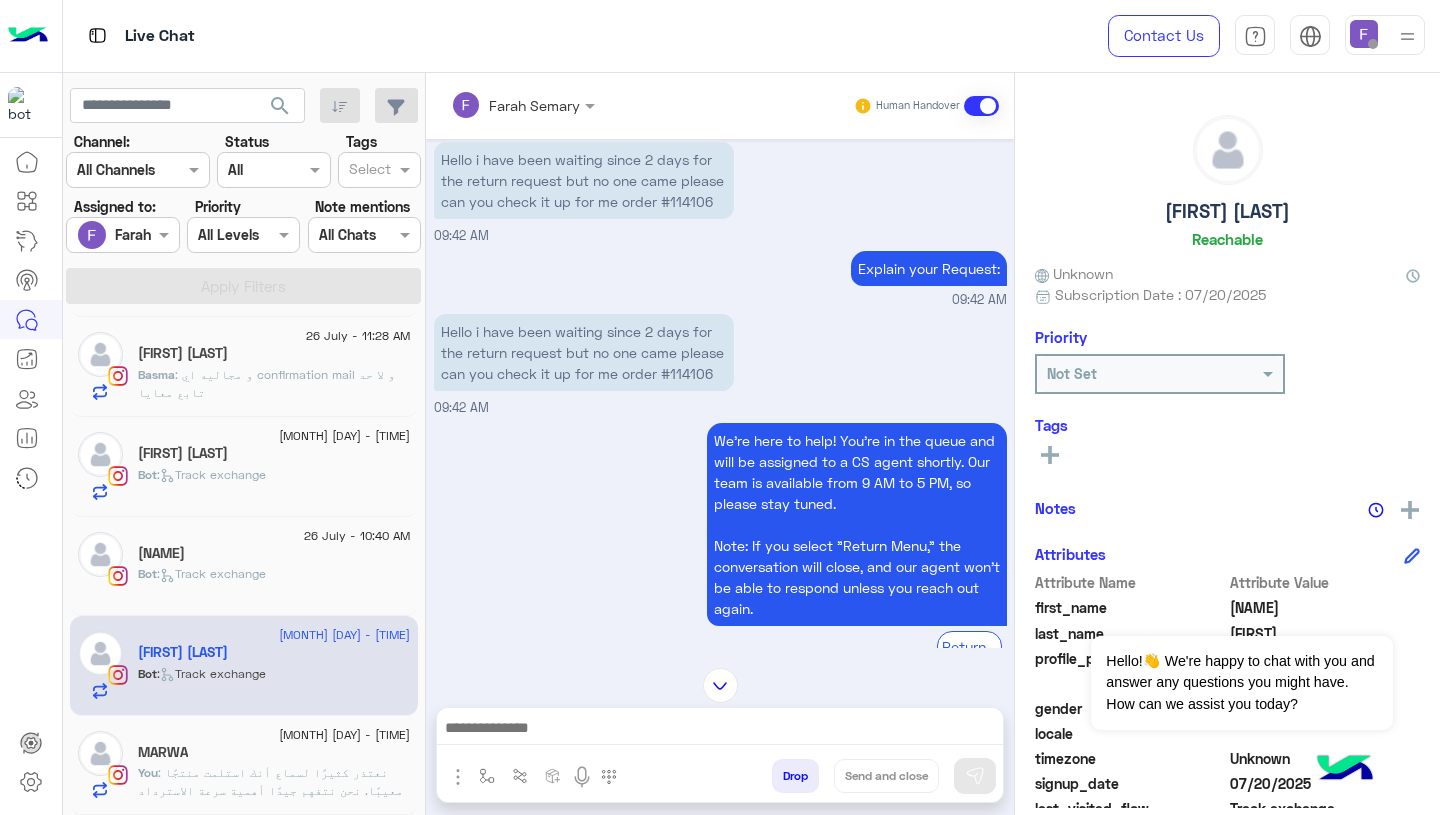 click on ":   Track exchange" 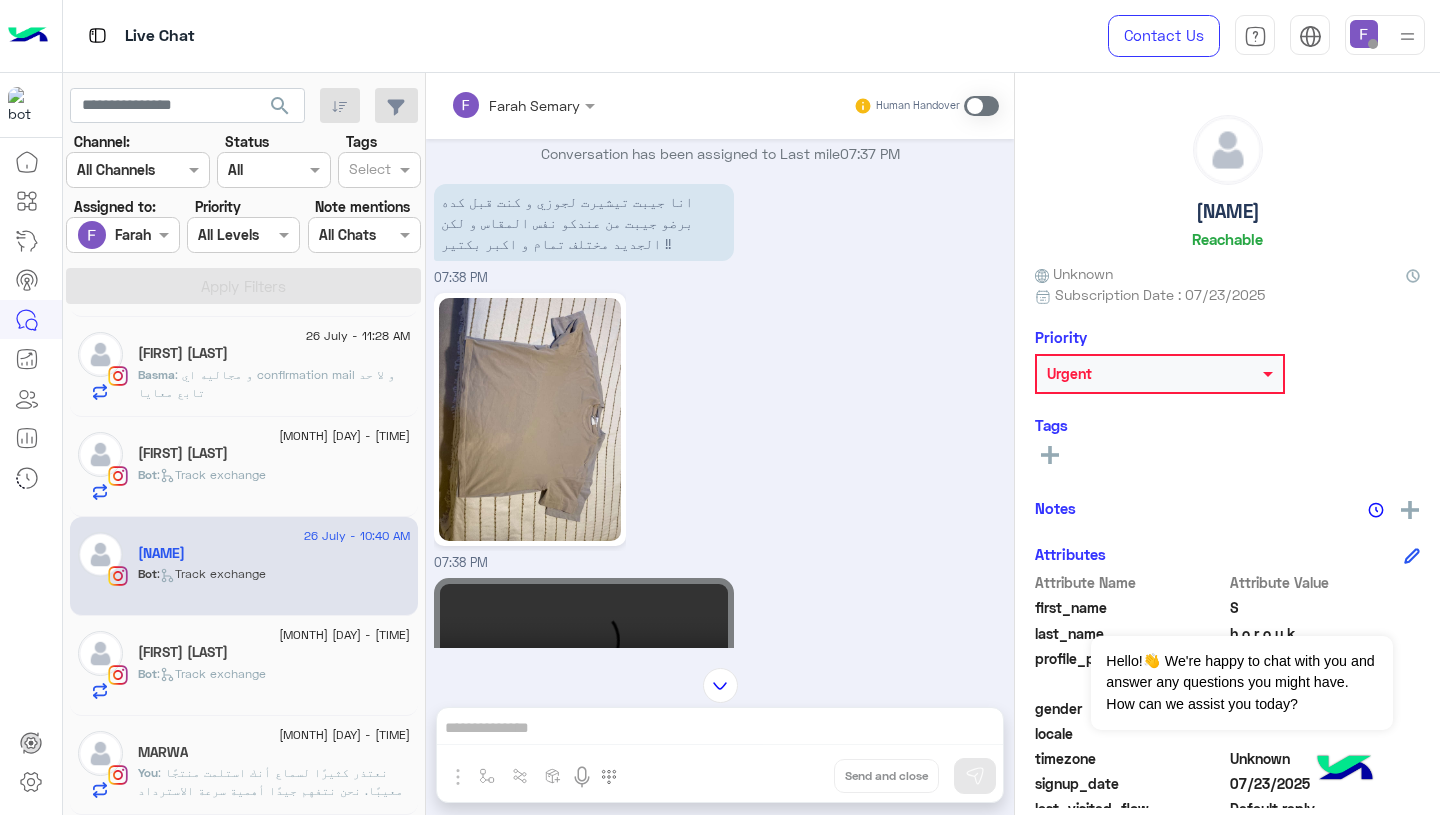 scroll, scrollTop: 2707, scrollLeft: 0, axis: vertical 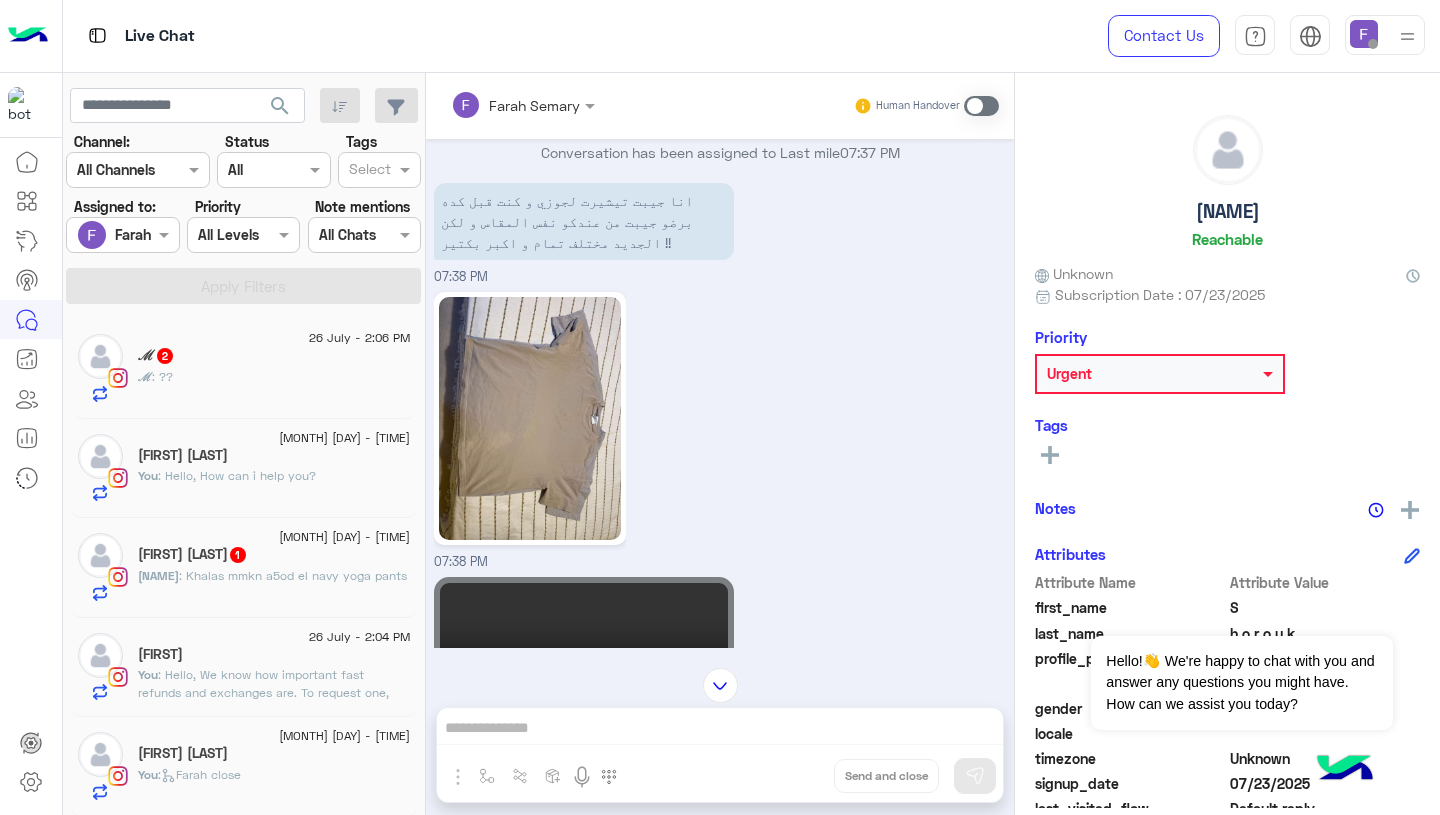 click on "[FIRST] : Khalas mmkn a5od el navy yoga pants" 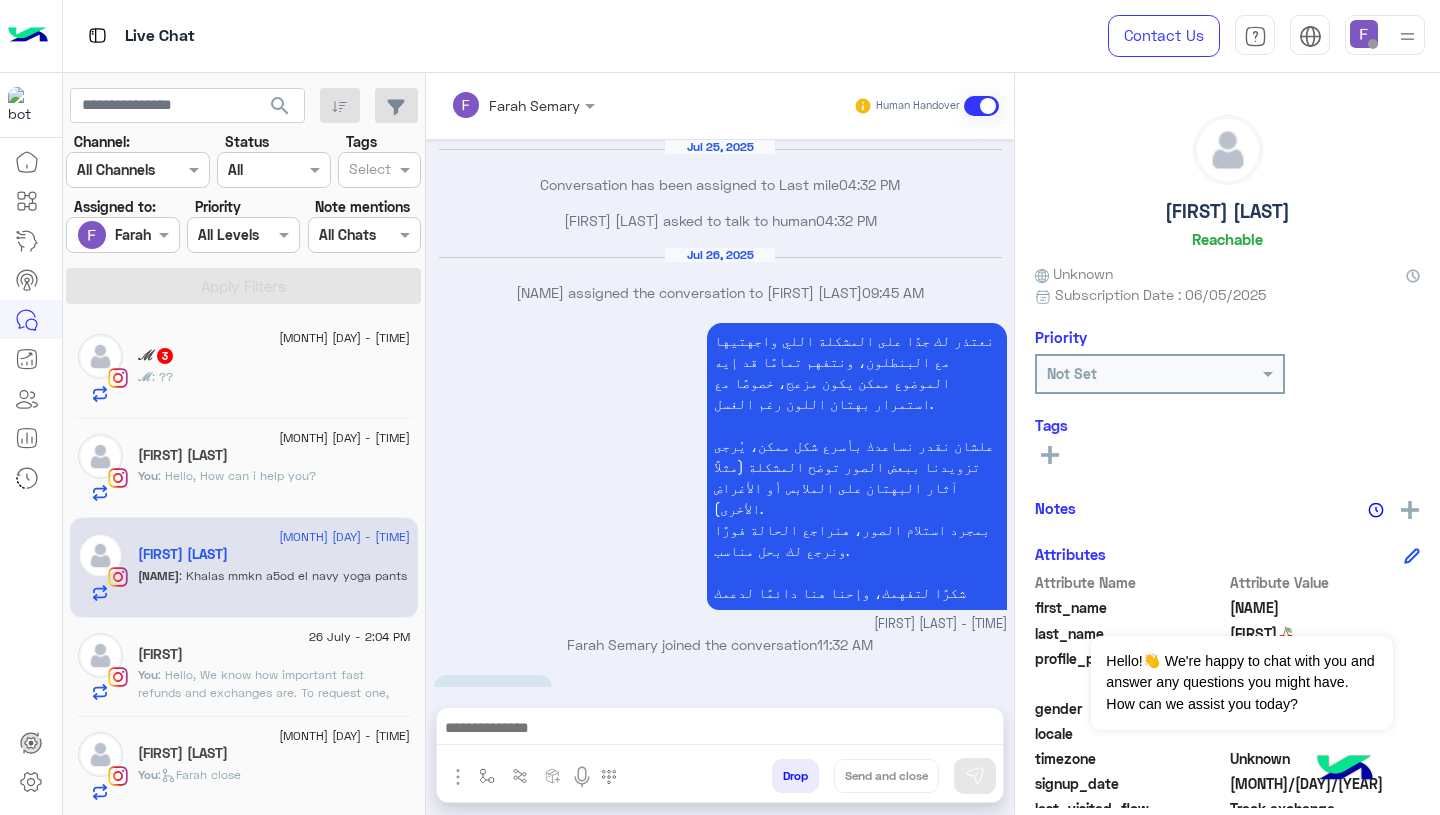 scroll, scrollTop: 2304, scrollLeft: 0, axis: vertical 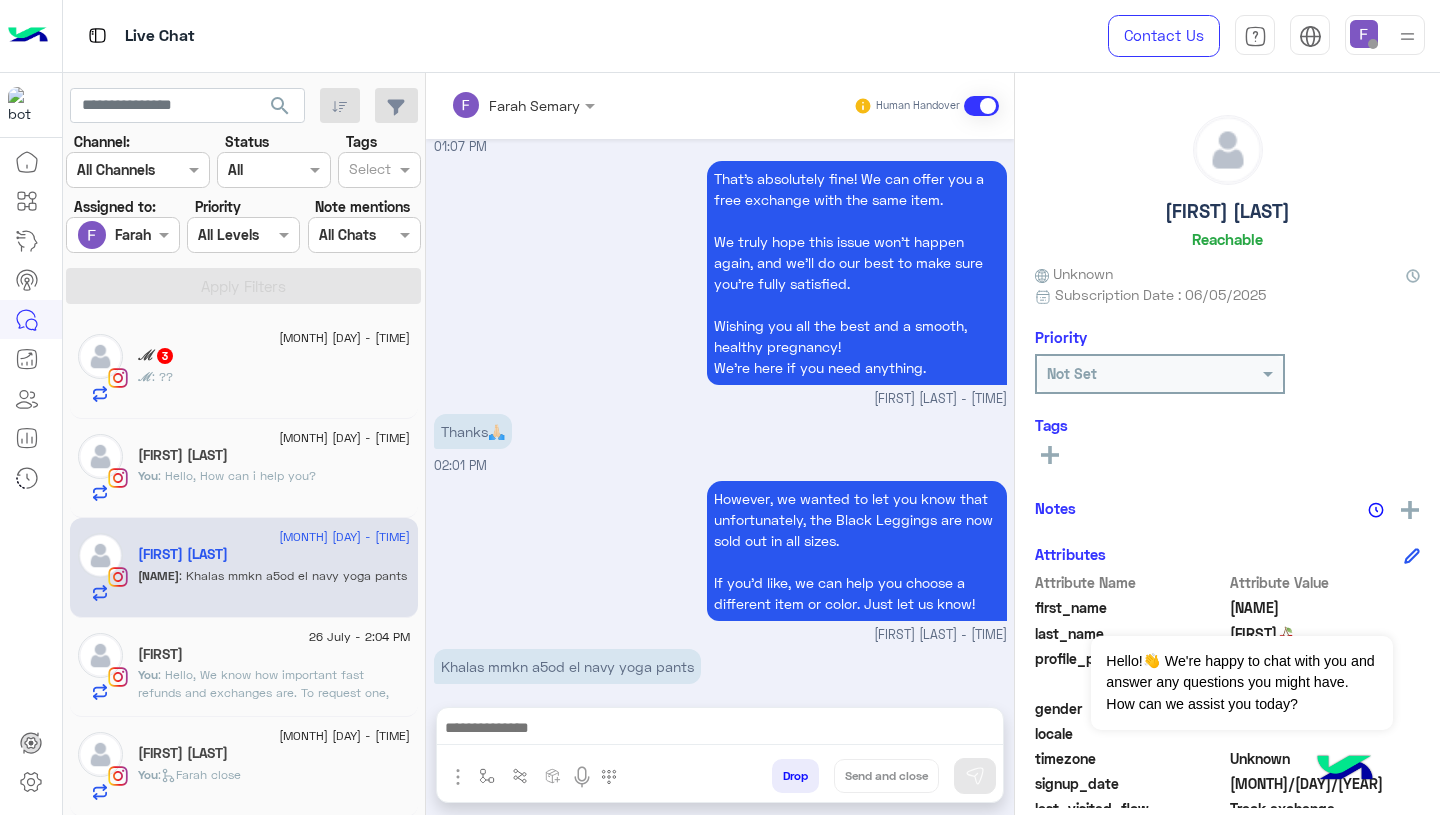 click at bounding box center (720, 733) 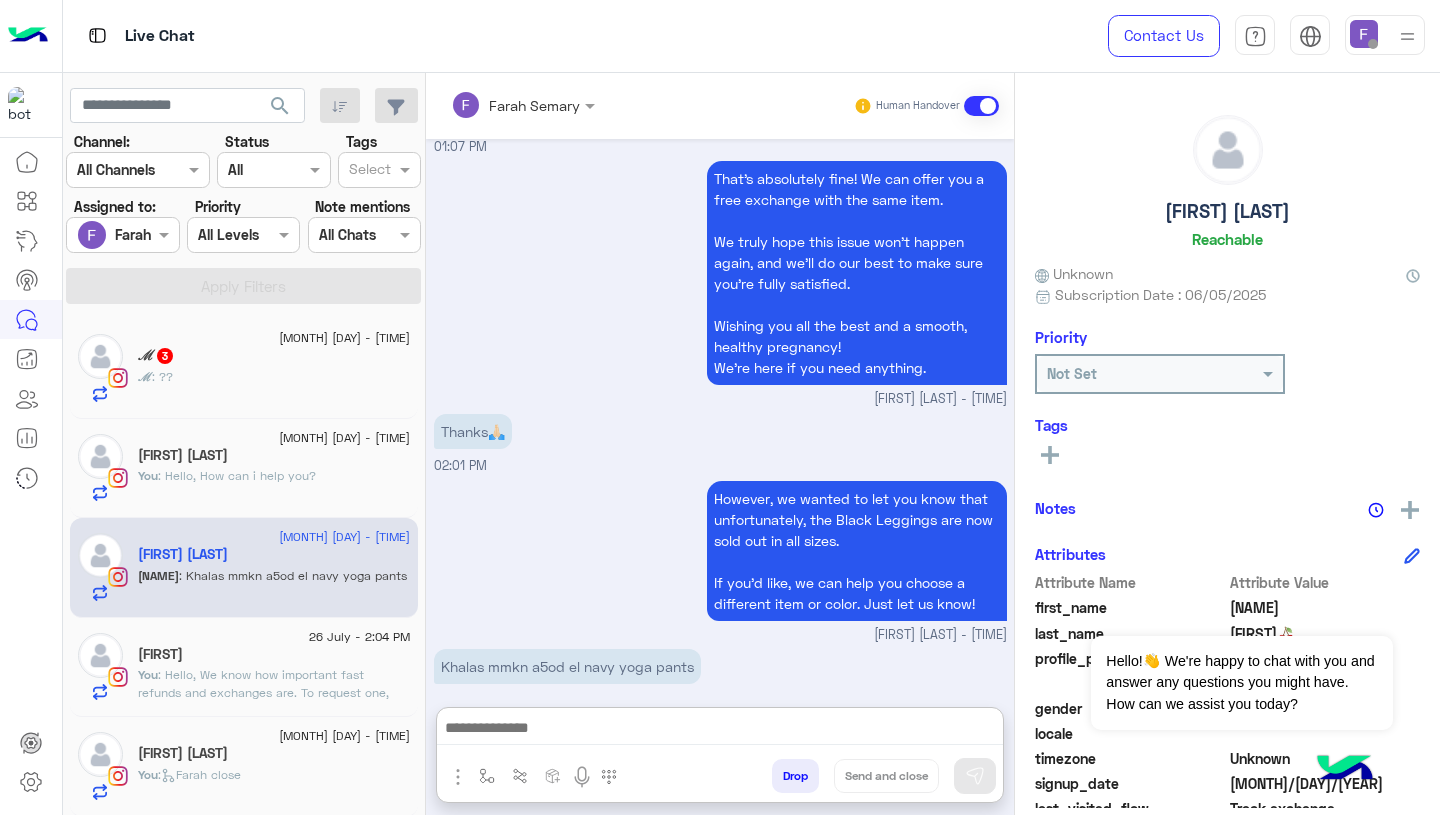 click at bounding box center [720, 730] 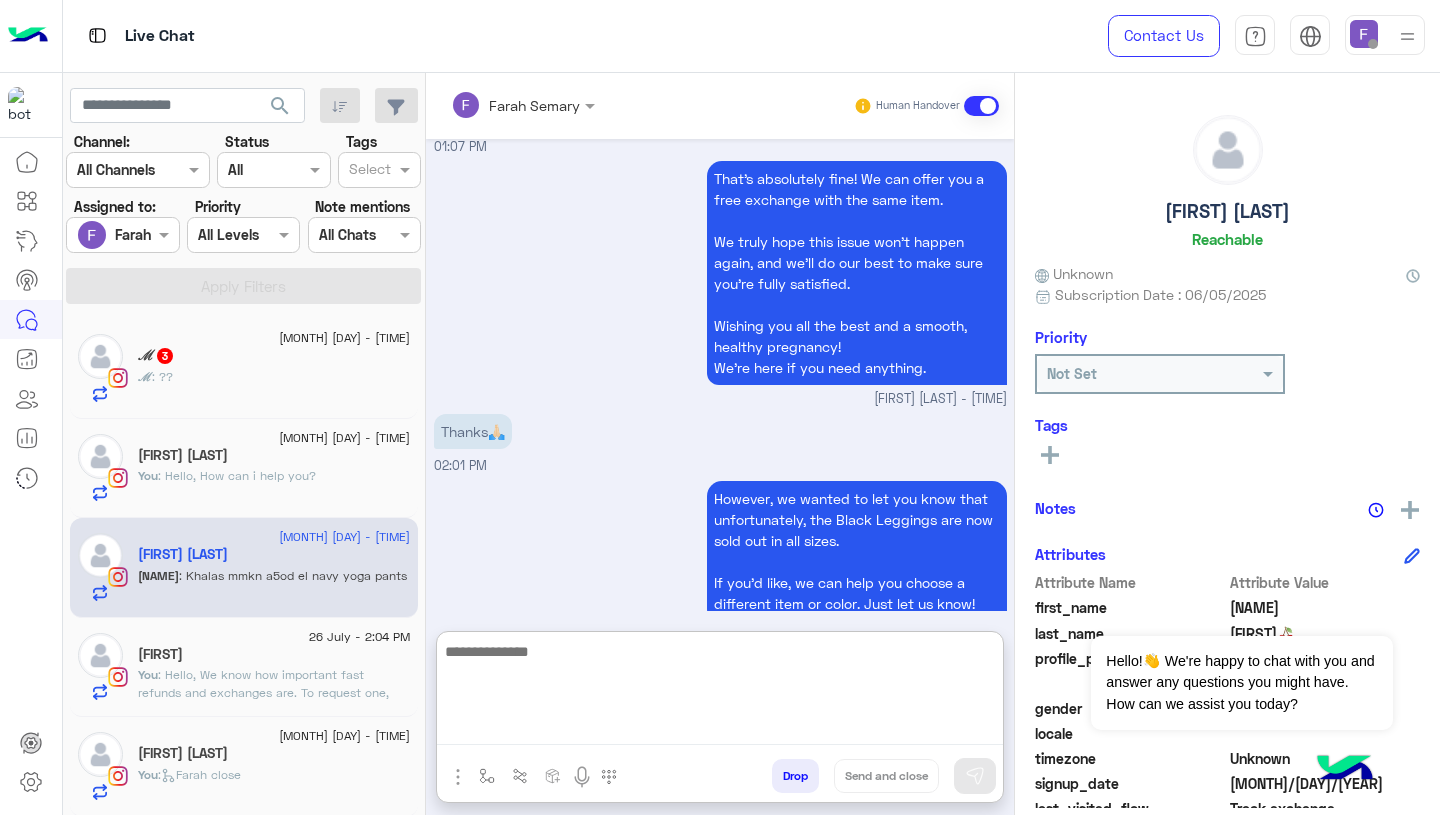 paste on "**********" 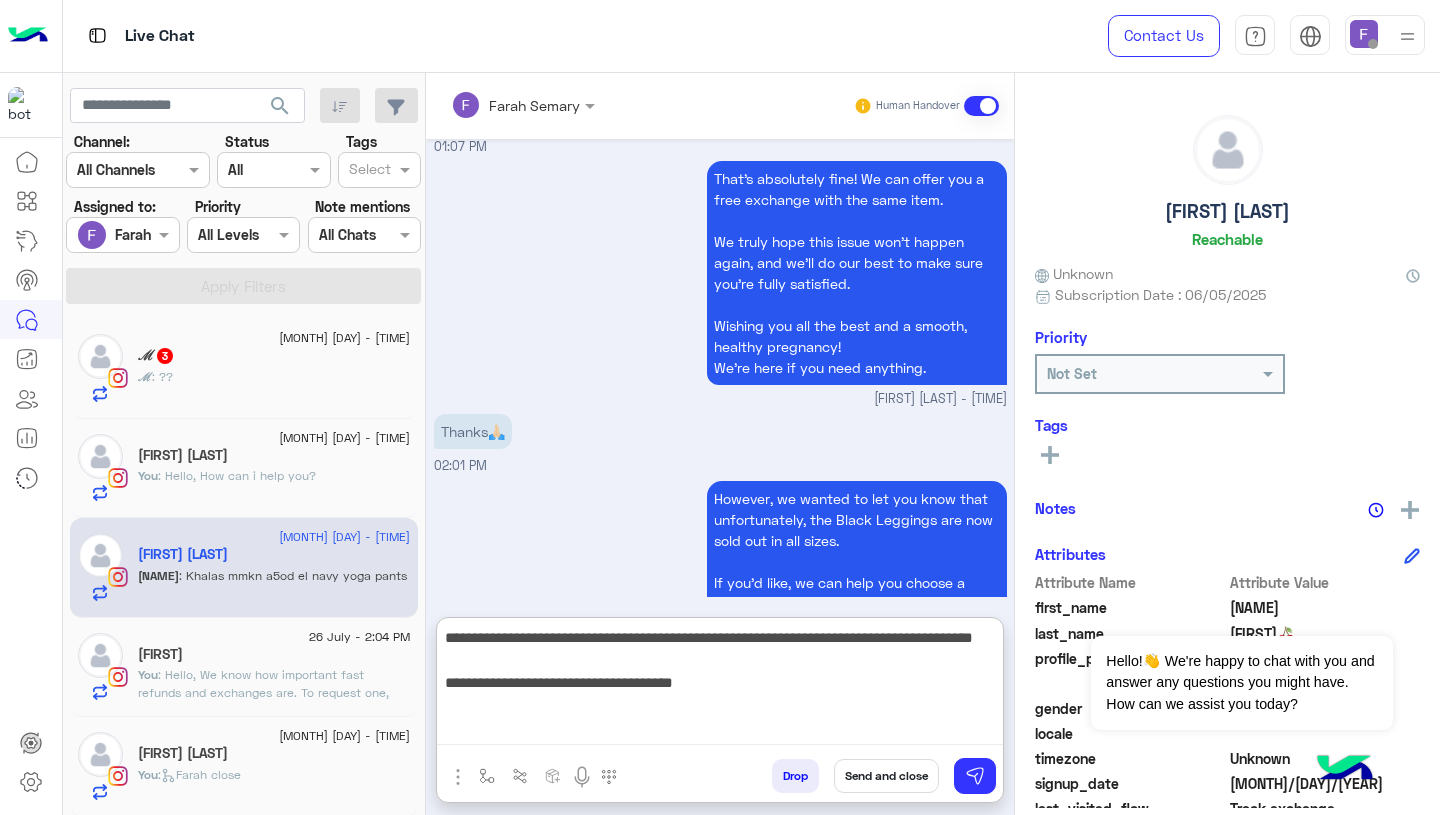 click on "**********" at bounding box center (720, 685) 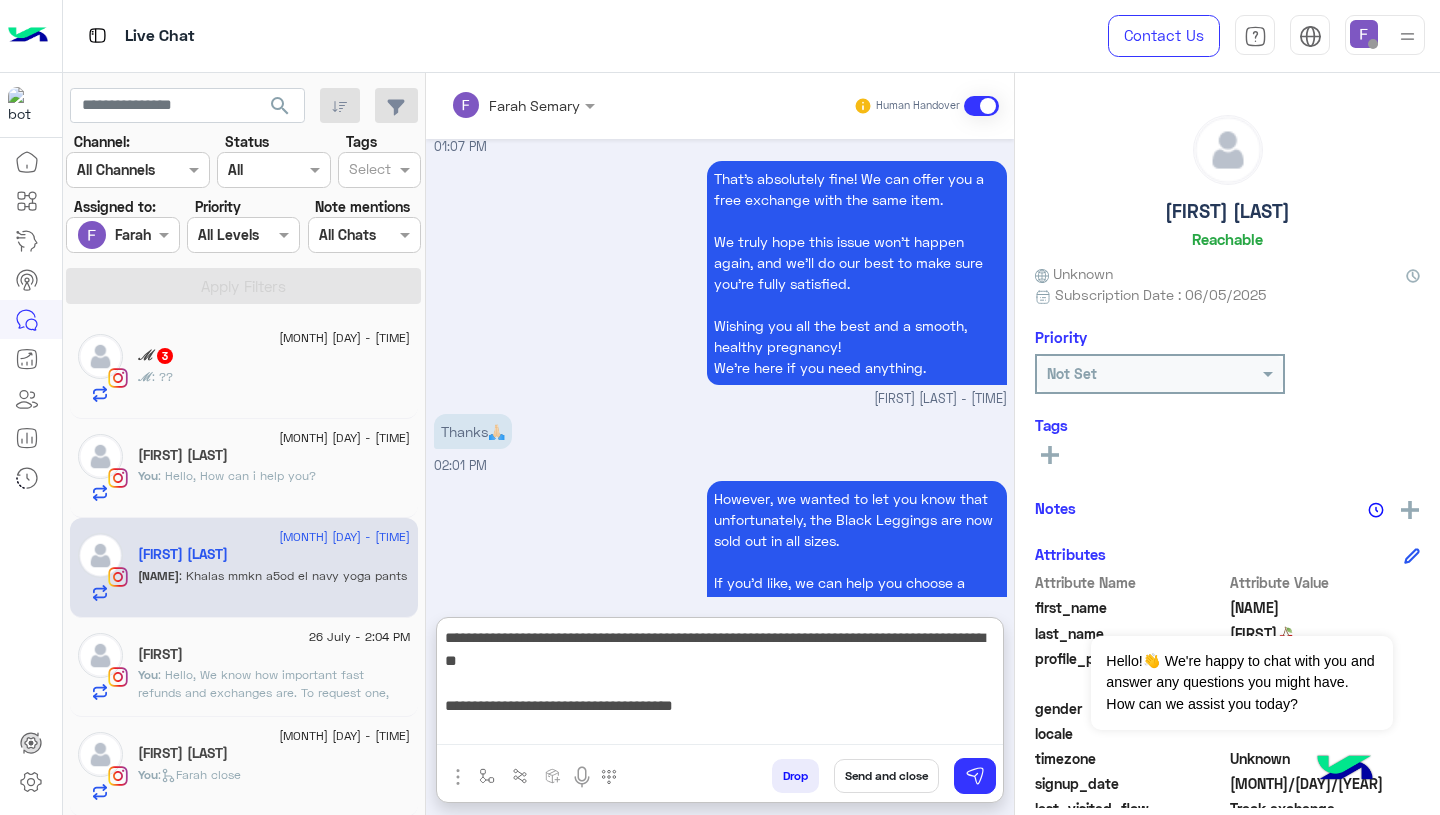 type on "**********" 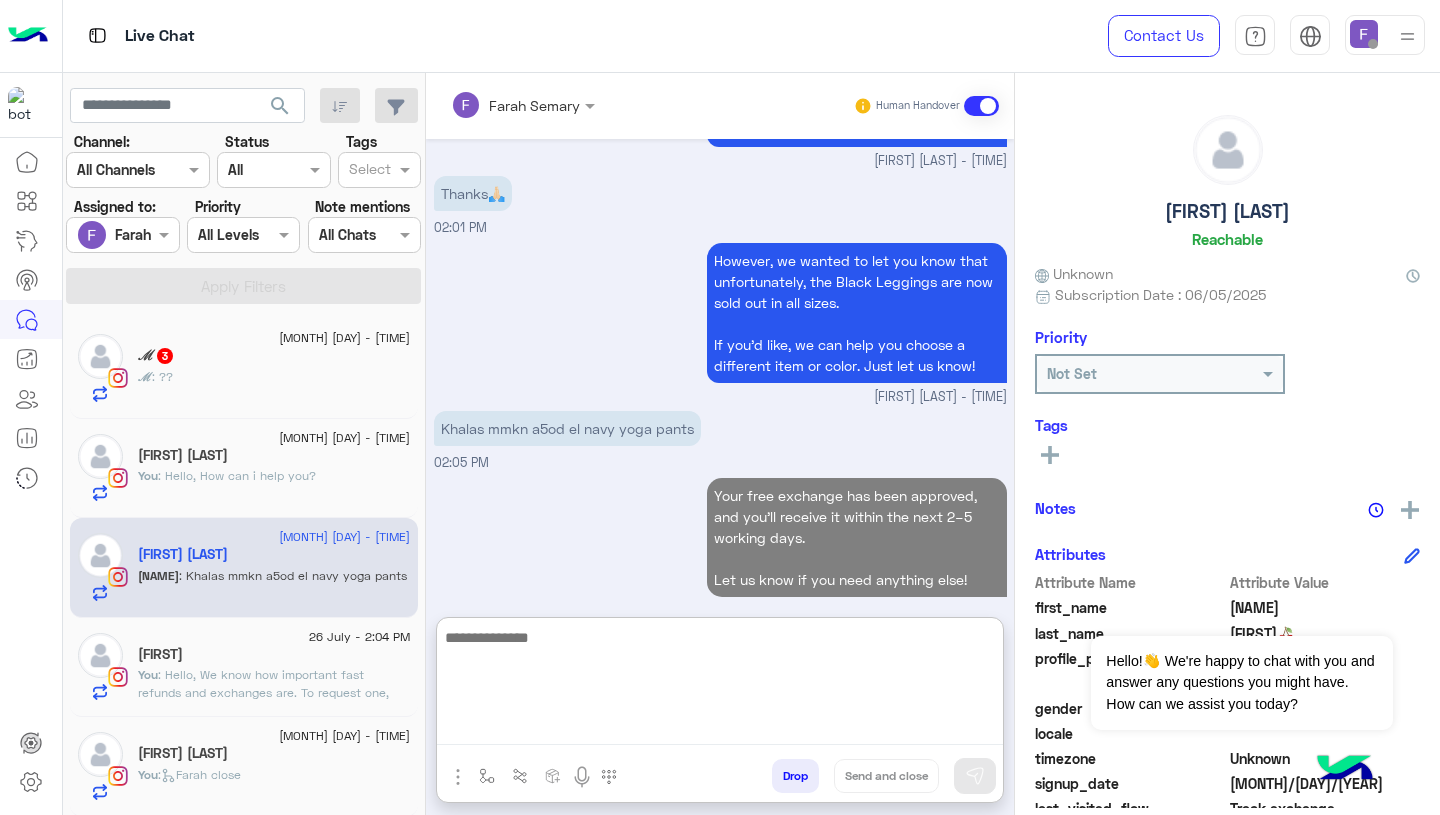 click on "Your free exchange has been approved, and you’ll receive it within the next 2–5 working days. Let us know if you need anything else!   [TIME]" at bounding box center (720, 547) 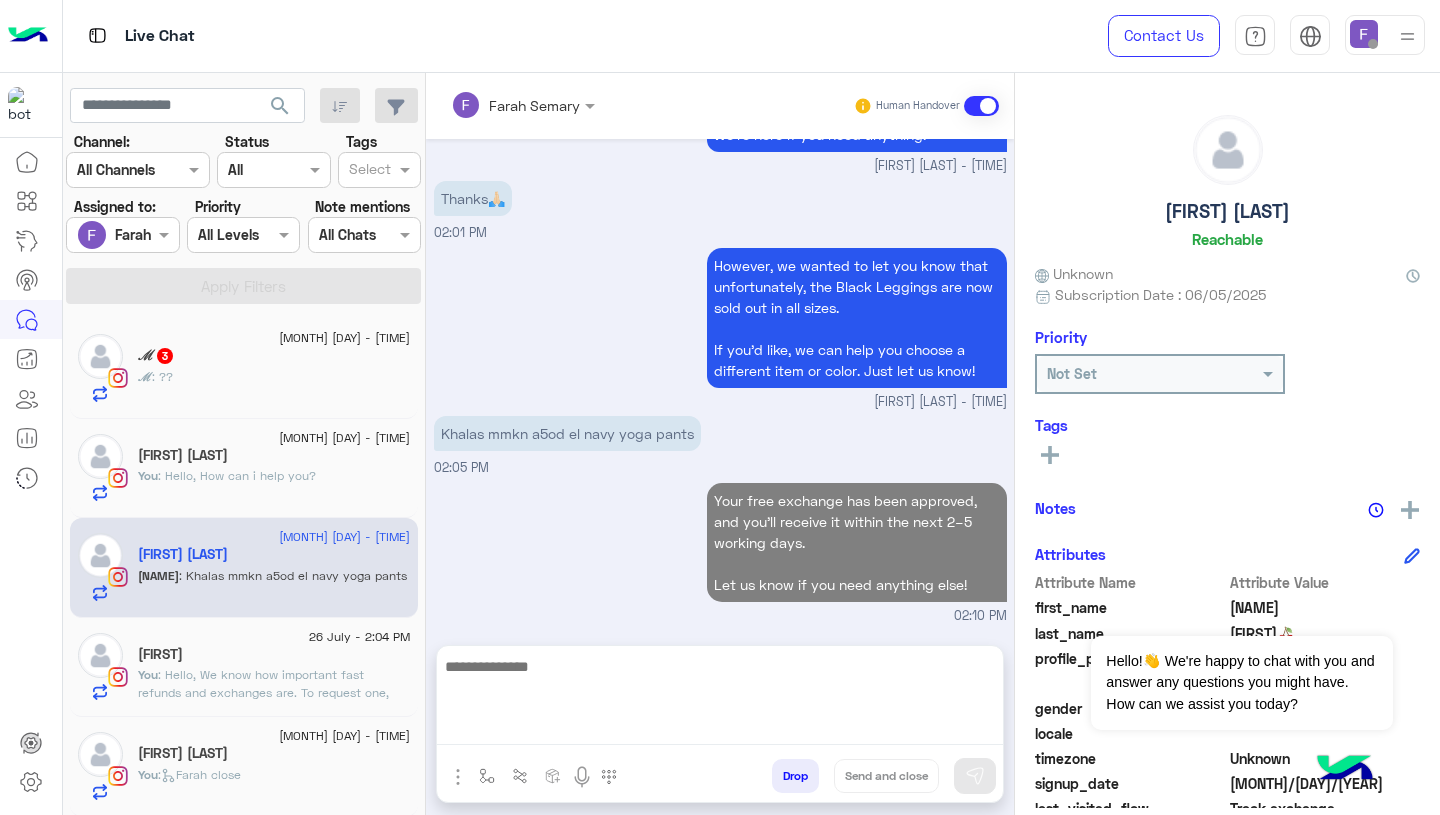 scroll, scrollTop: 2452, scrollLeft: 0, axis: vertical 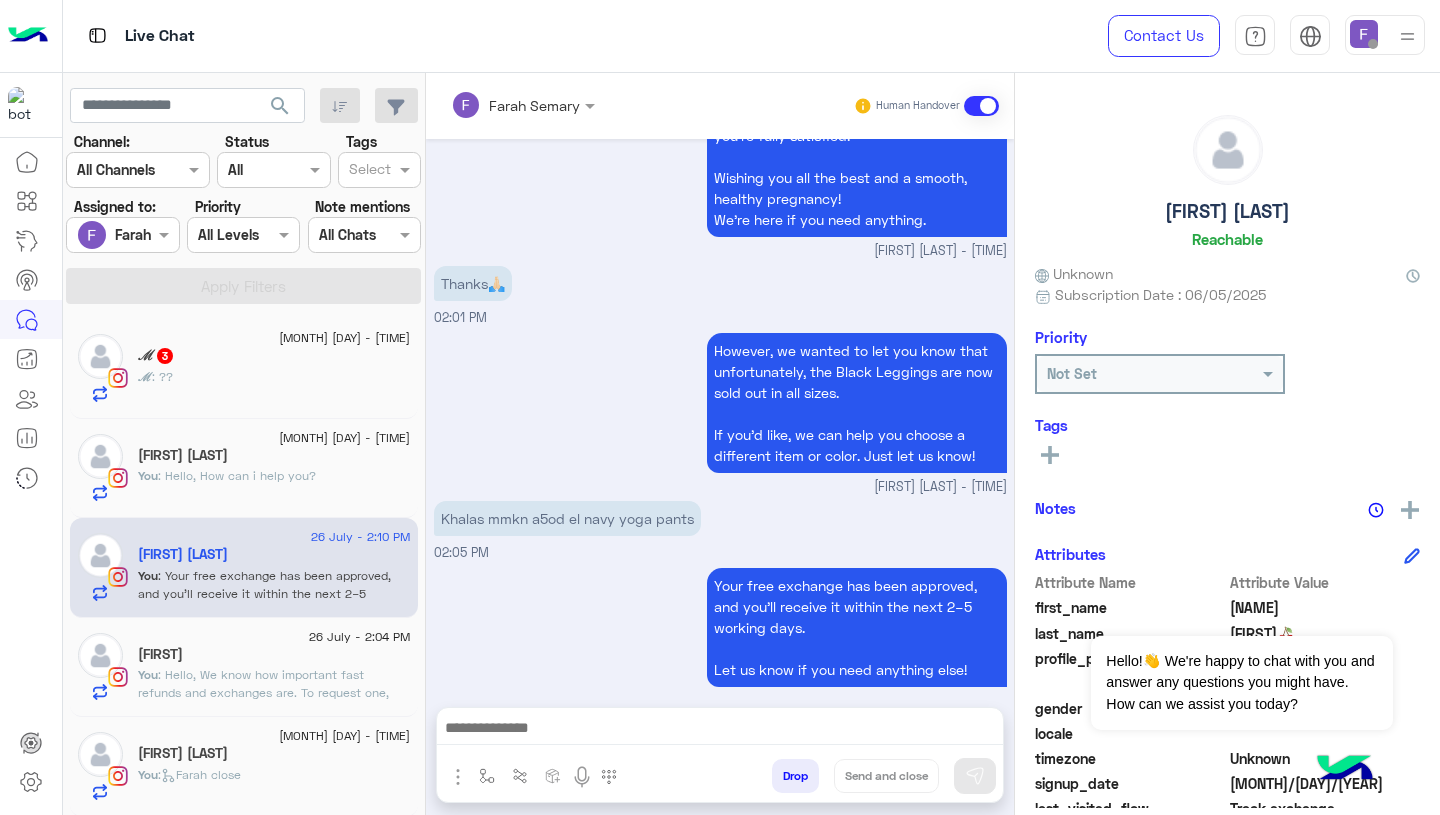 click on "[FIRST] [LAST]" 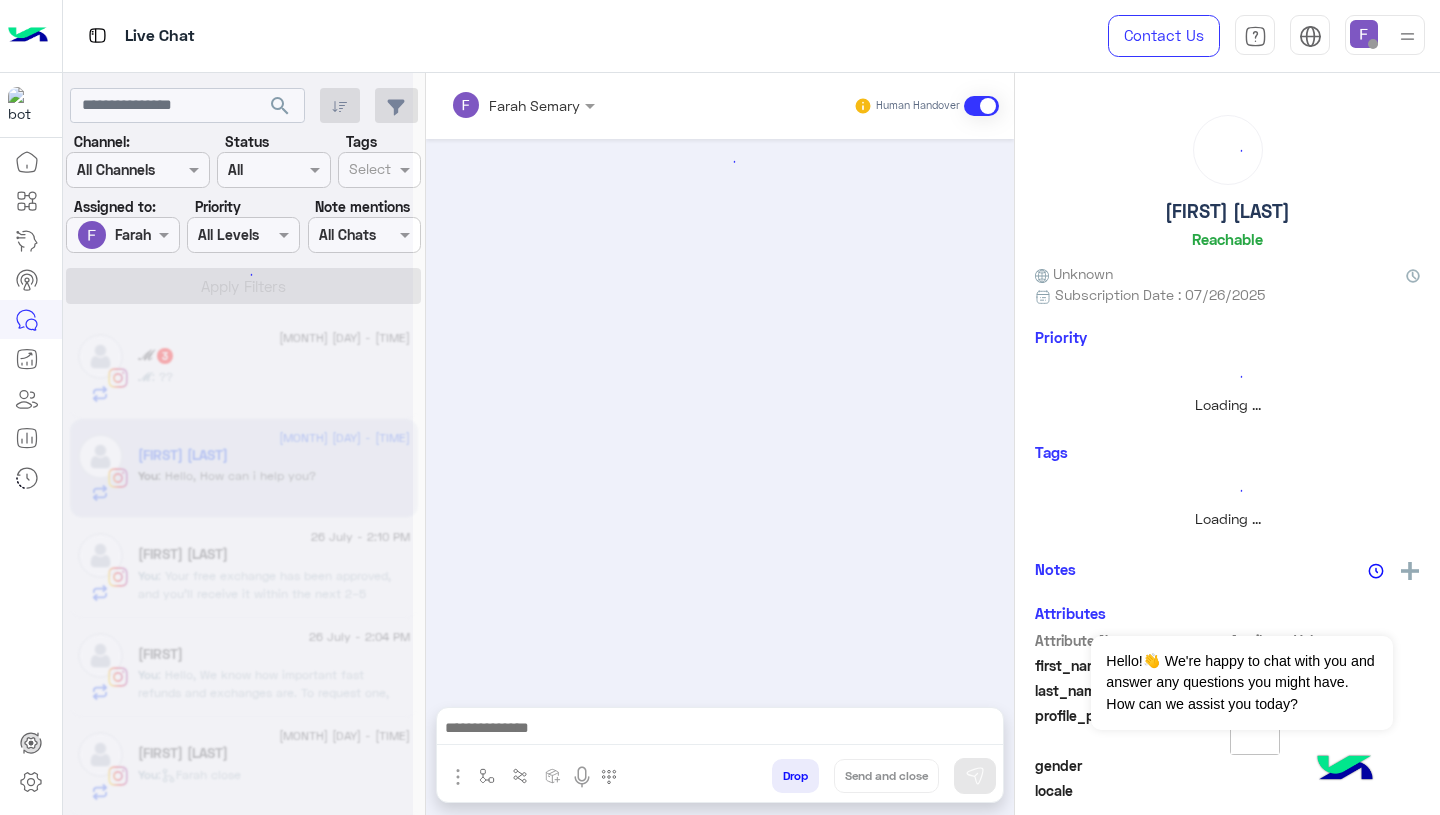 scroll, scrollTop: 0, scrollLeft: 0, axis: both 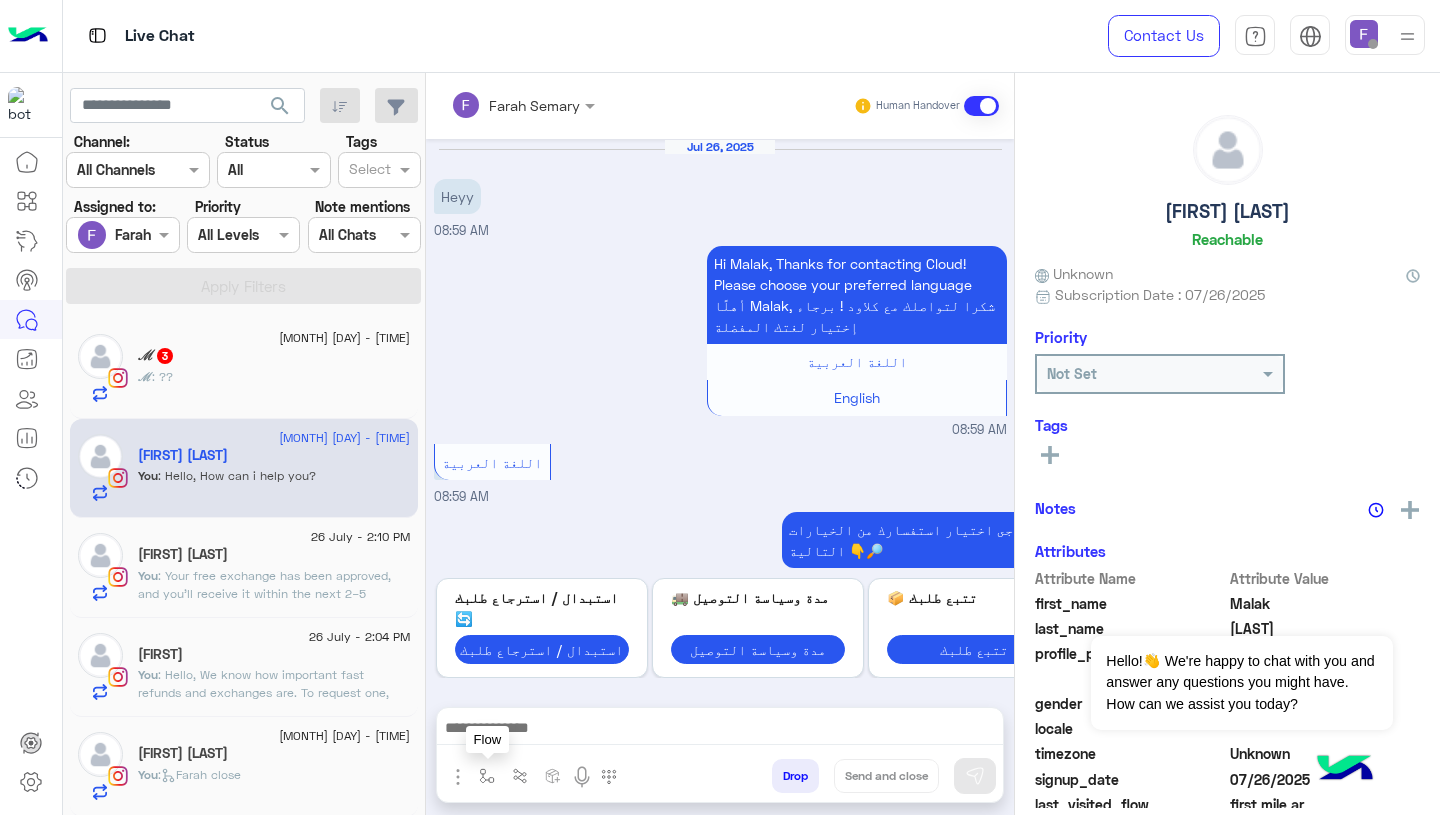 click at bounding box center [487, 776] 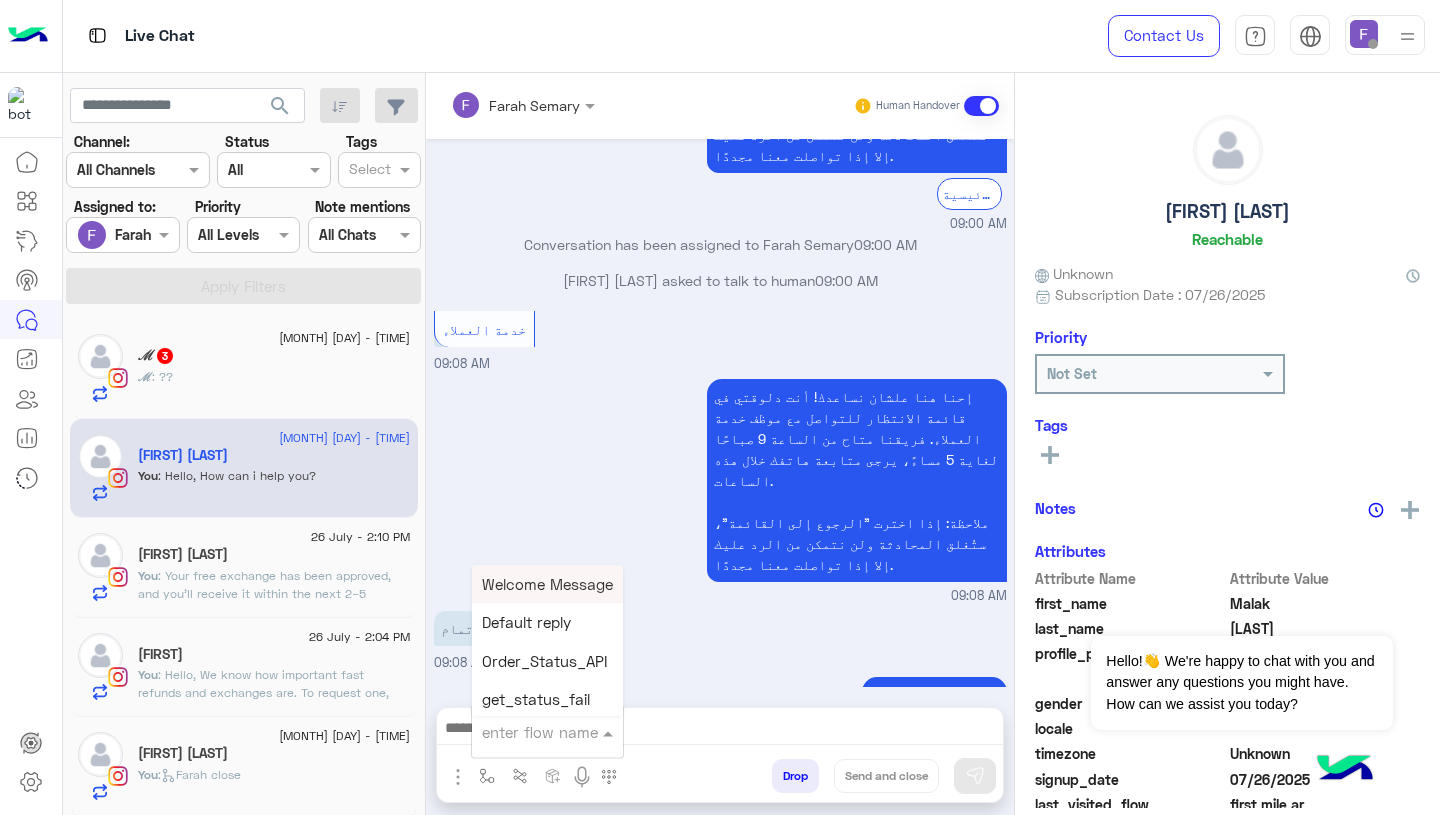 click at bounding box center (547, 731) 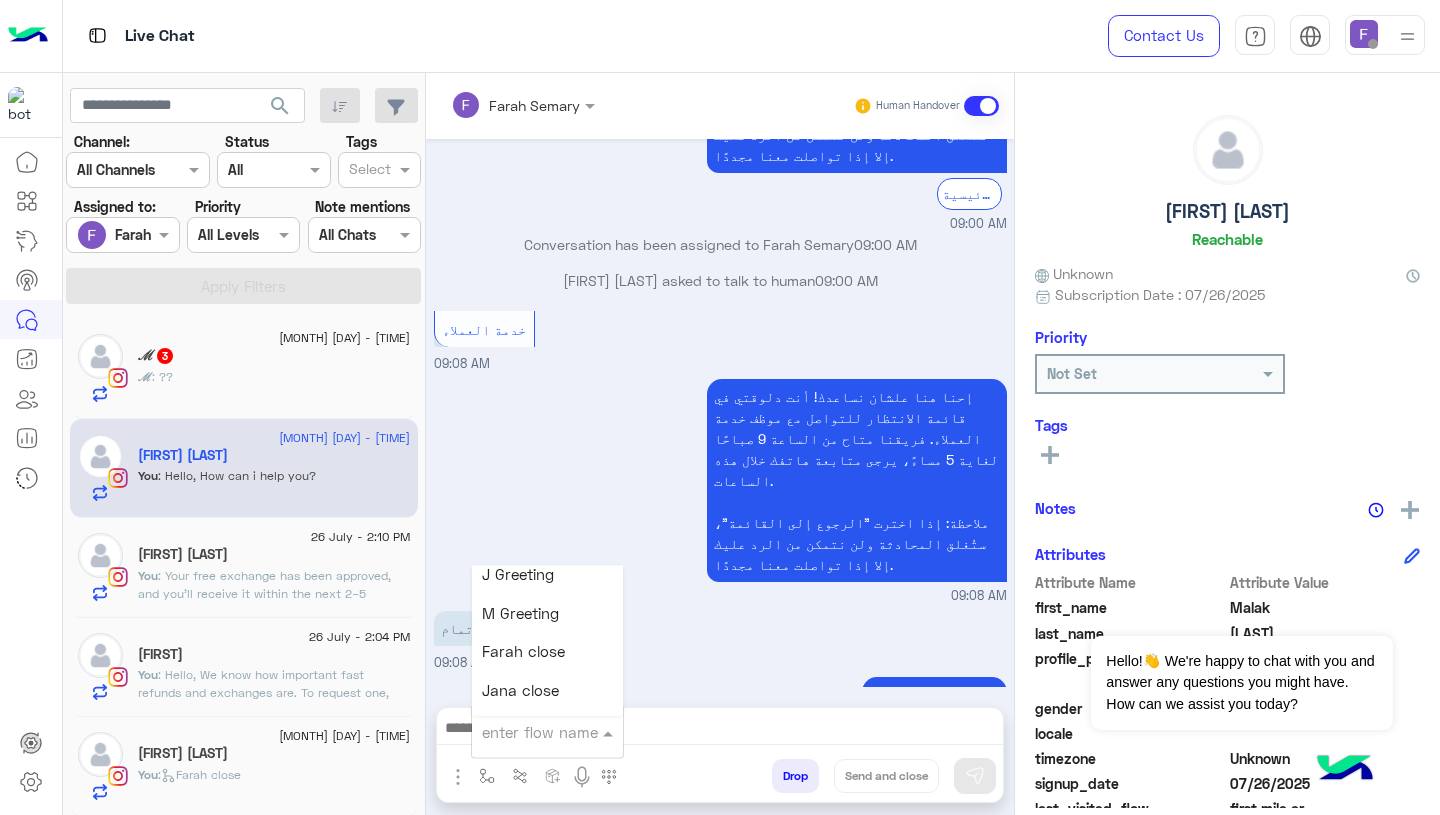 scroll, scrollTop: 2499, scrollLeft: 0, axis: vertical 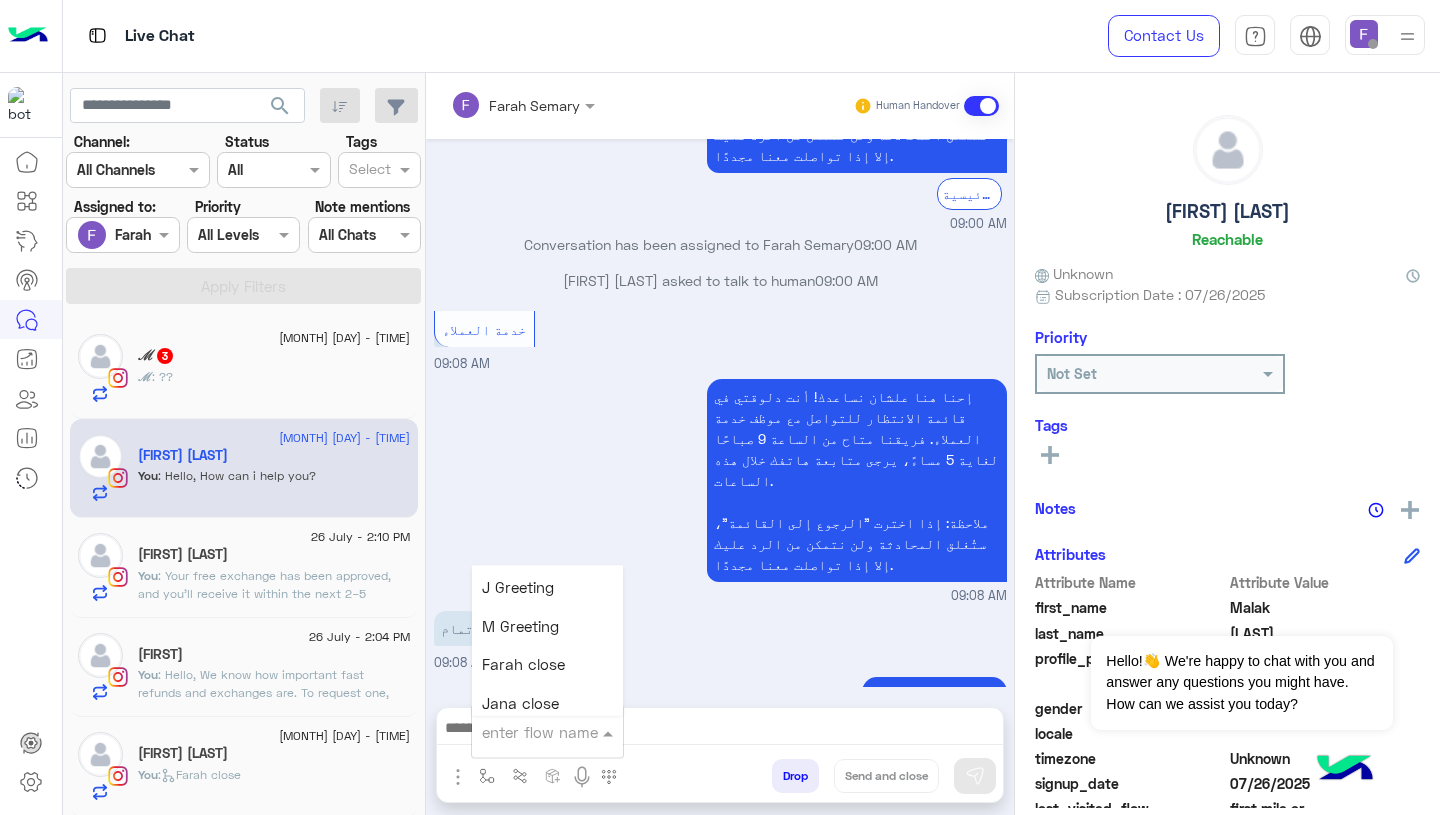 click on "Farah close" at bounding box center (523, 665) 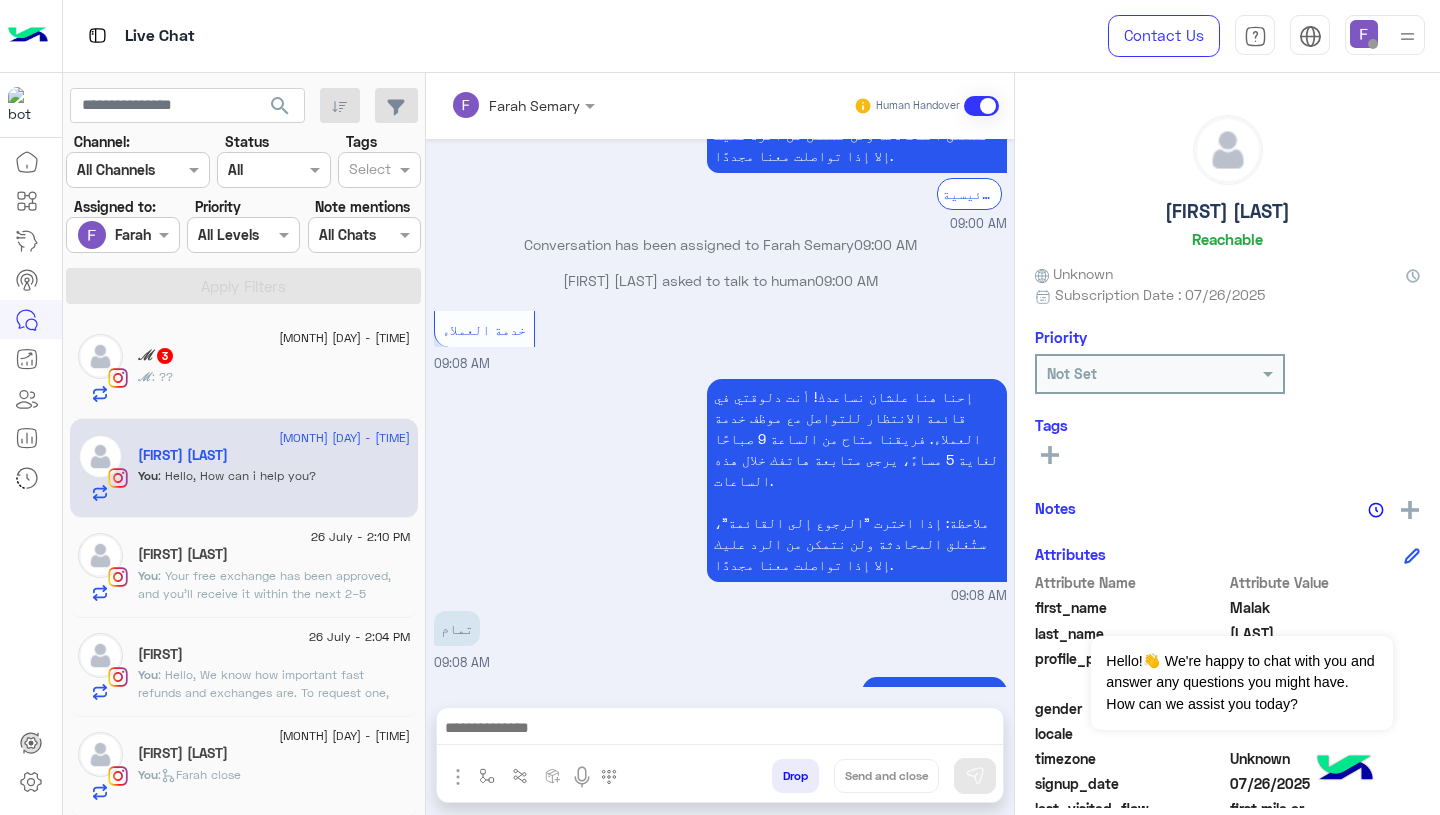 type on "**********" 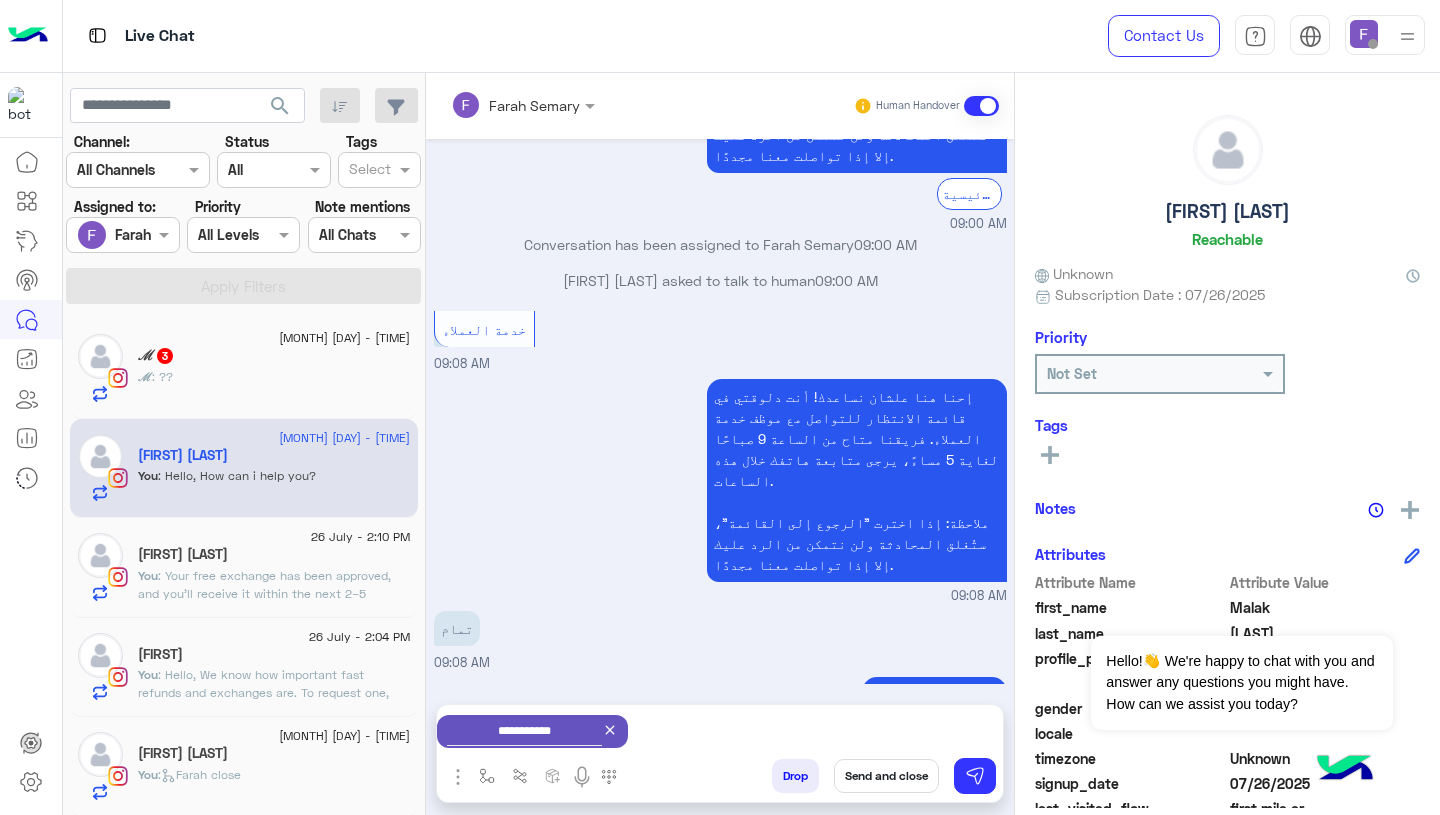 click on "Send and close" at bounding box center [886, 776] 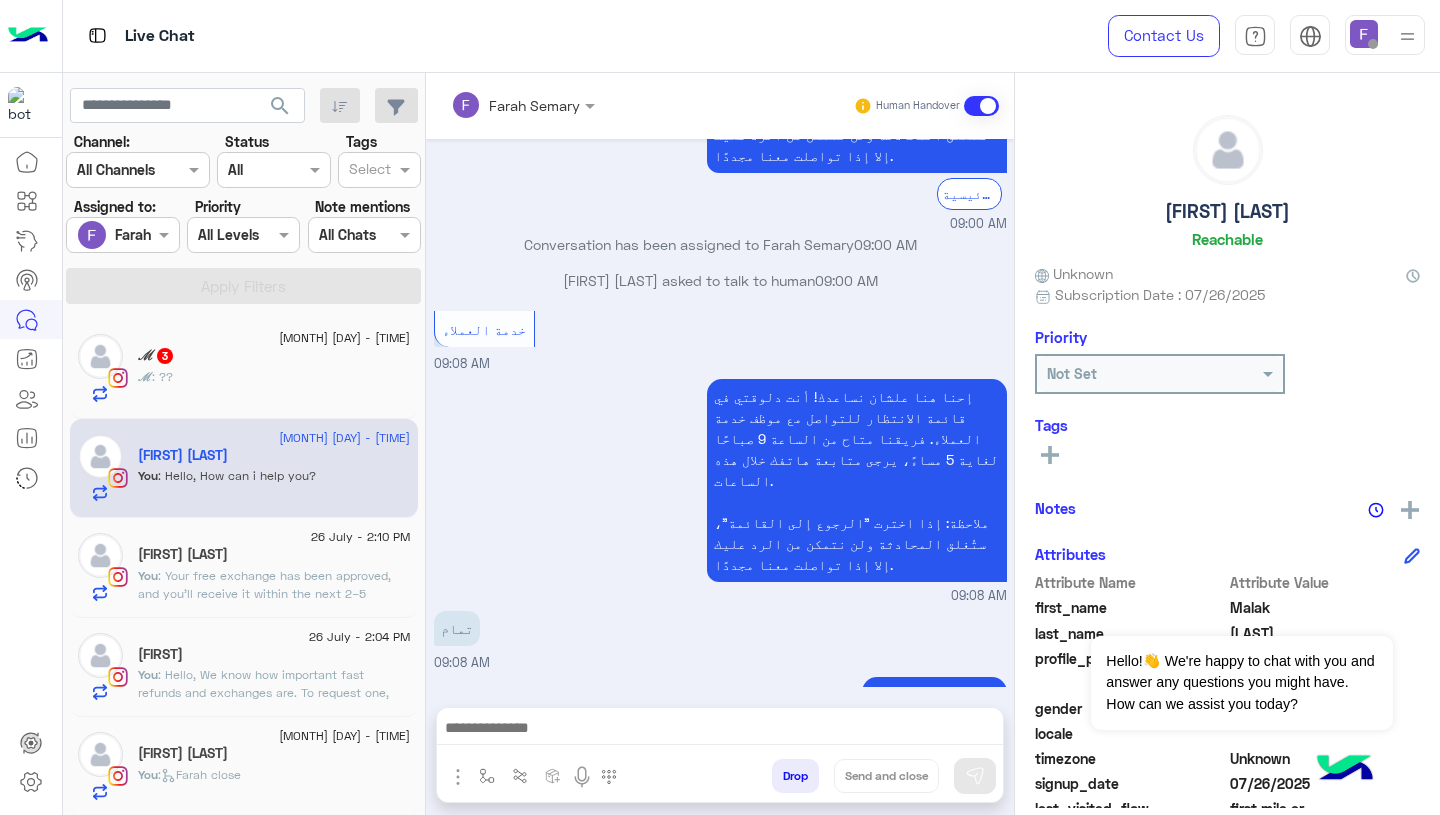 scroll, scrollTop: 1368, scrollLeft: 0, axis: vertical 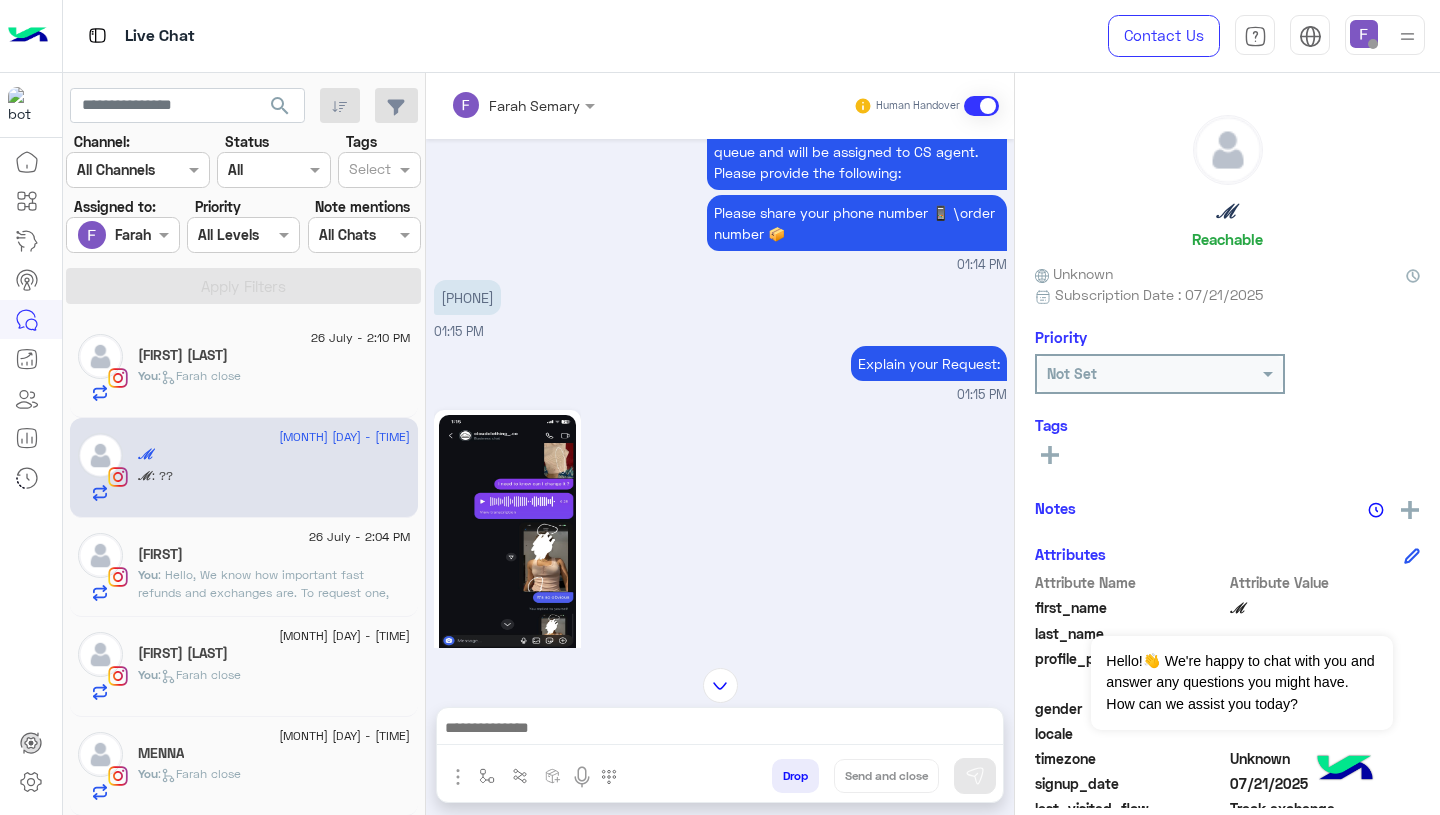 click on "[PHONE]" at bounding box center (467, 297) 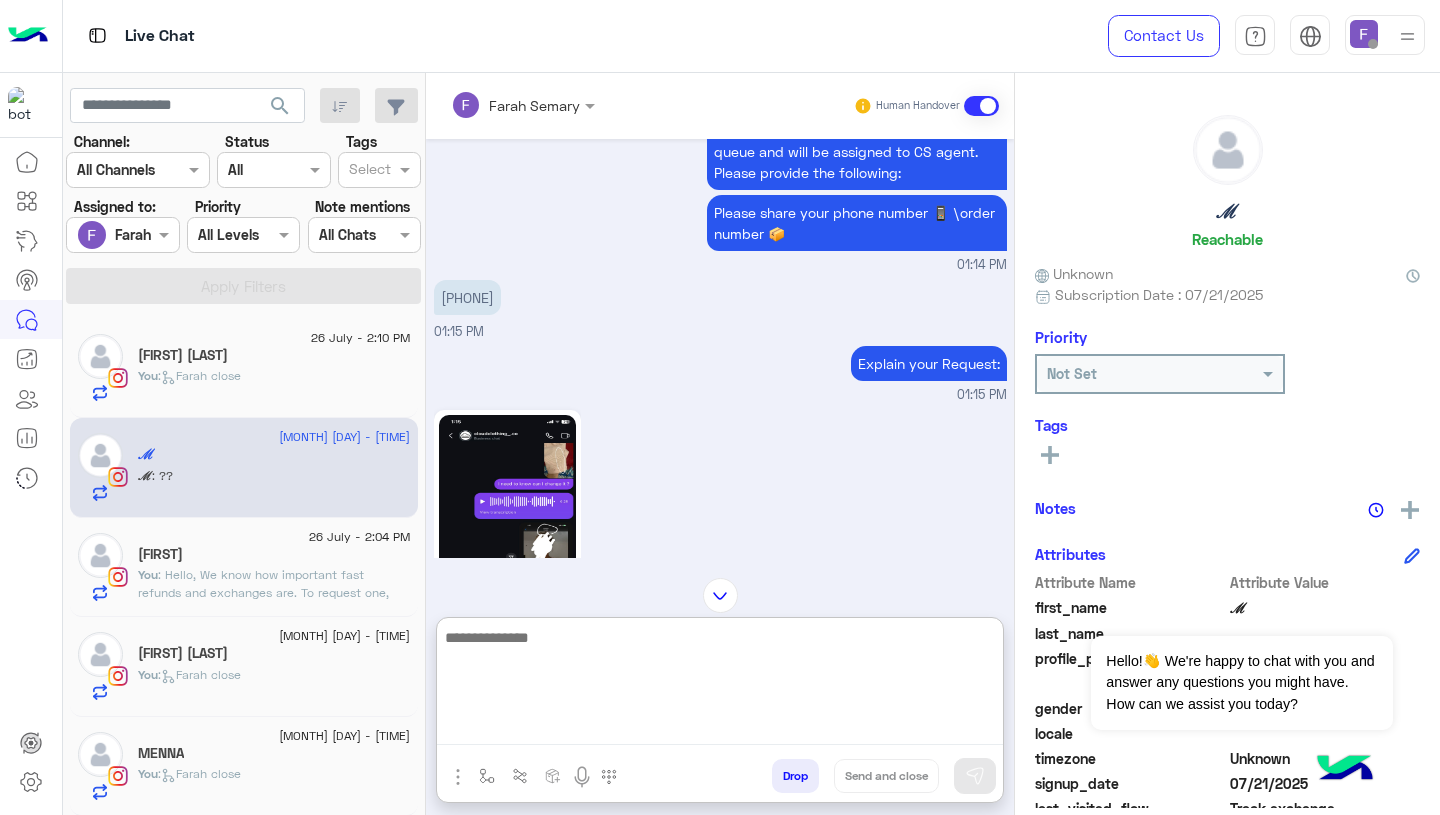 paste on "**********" 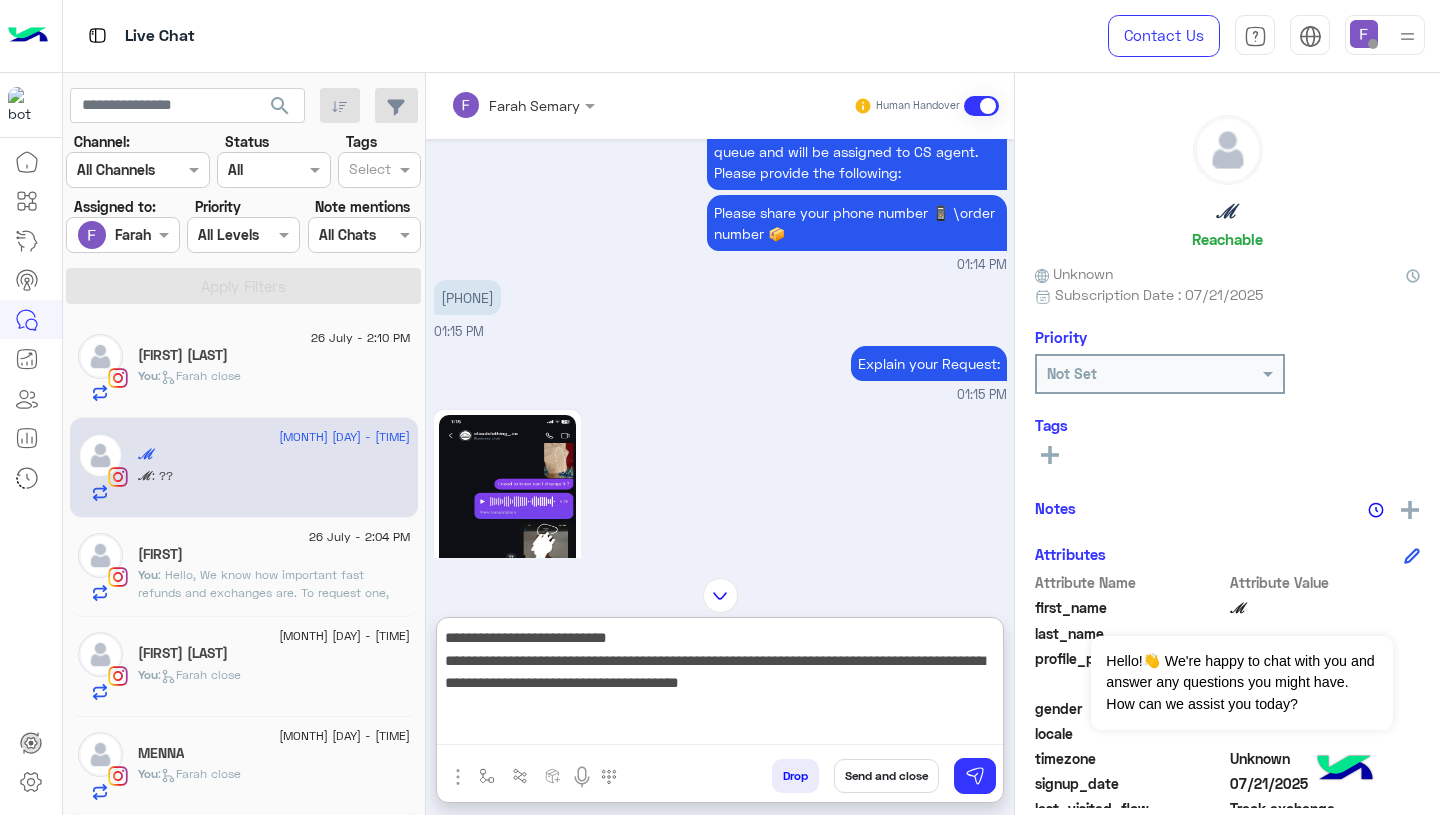 click on "**********" at bounding box center [720, 685] 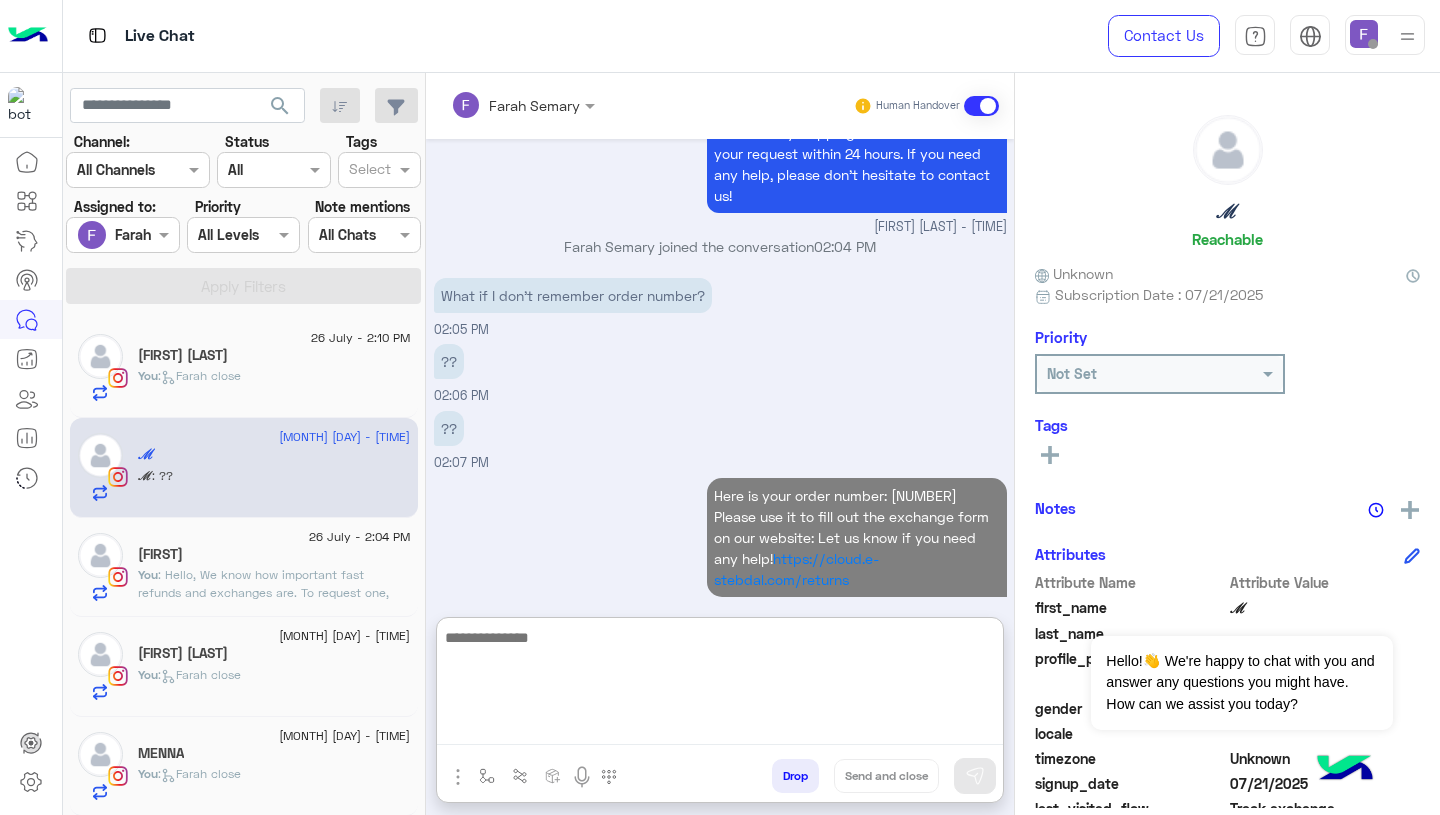 click on "Here is your order number: [NUMBER]
Please use it to fill out the exchange form on our website: Let us know if you need any help!   https://cloud.e-stebdal.com/returns   [TIME]" at bounding box center [720, 547] 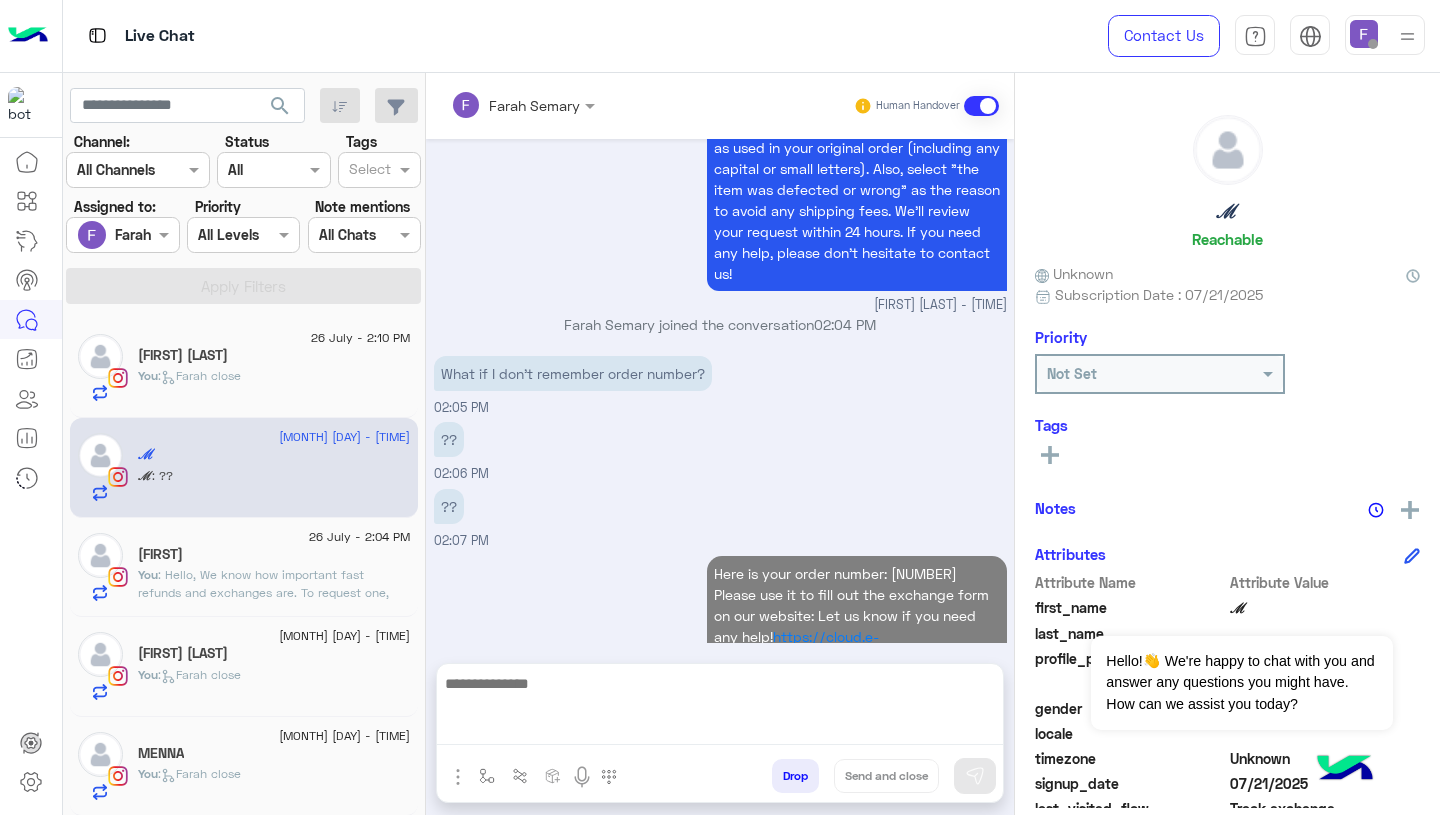 scroll, scrollTop: 1888, scrollLeft: 0, axis: vertical 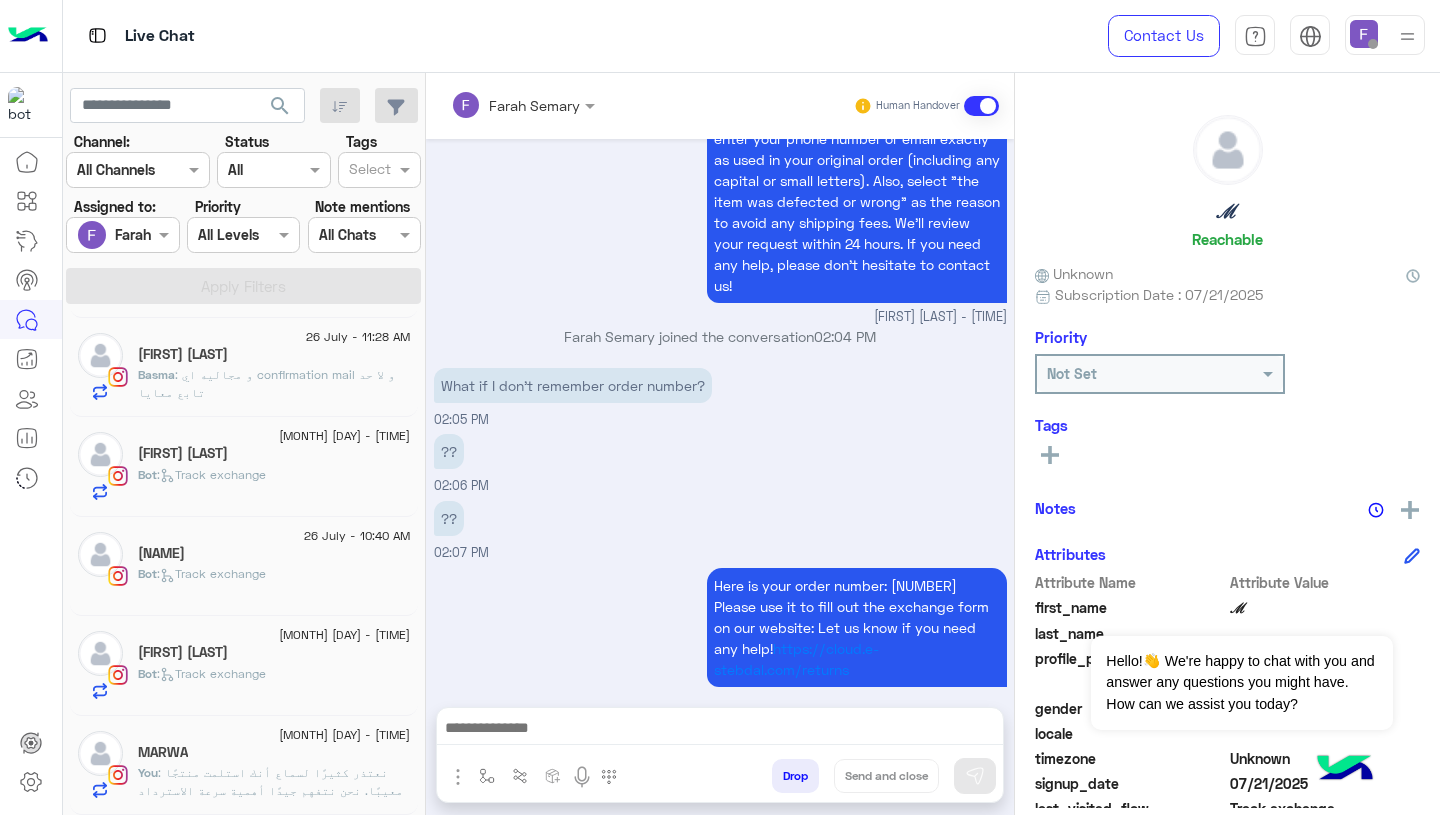 click on ": نعتذر كثيرًا لسماع أنك استلمت منتجًا معيبًا. نحن نتفهم جيدًا أهمية سرعة الاسترداد والاستبدال.
لطلب الاستبدال، ببساطة اضغط على زر "استبدال" في موقعنا واتبع الخطوات من هنا:
👉 https://cloud.e-stebdal.com/returns
يرجى التأكد من إدخال رقم هاتفك أو بريدك الإلكتروني تمامًا كما استخدمته في طلبك الأصلي (بما في ذلك الحروف الكبيرة والصغيرة).
وأيضًا، اختر سبب "المنتج كان تالفًا أو خاطئًا" لتجنب أي رسوم شحن.
سنراجع طلبك خلال 24 ساعة. إذا احتجت أي مساعدة، لا تتردد في التواصل معنا!" 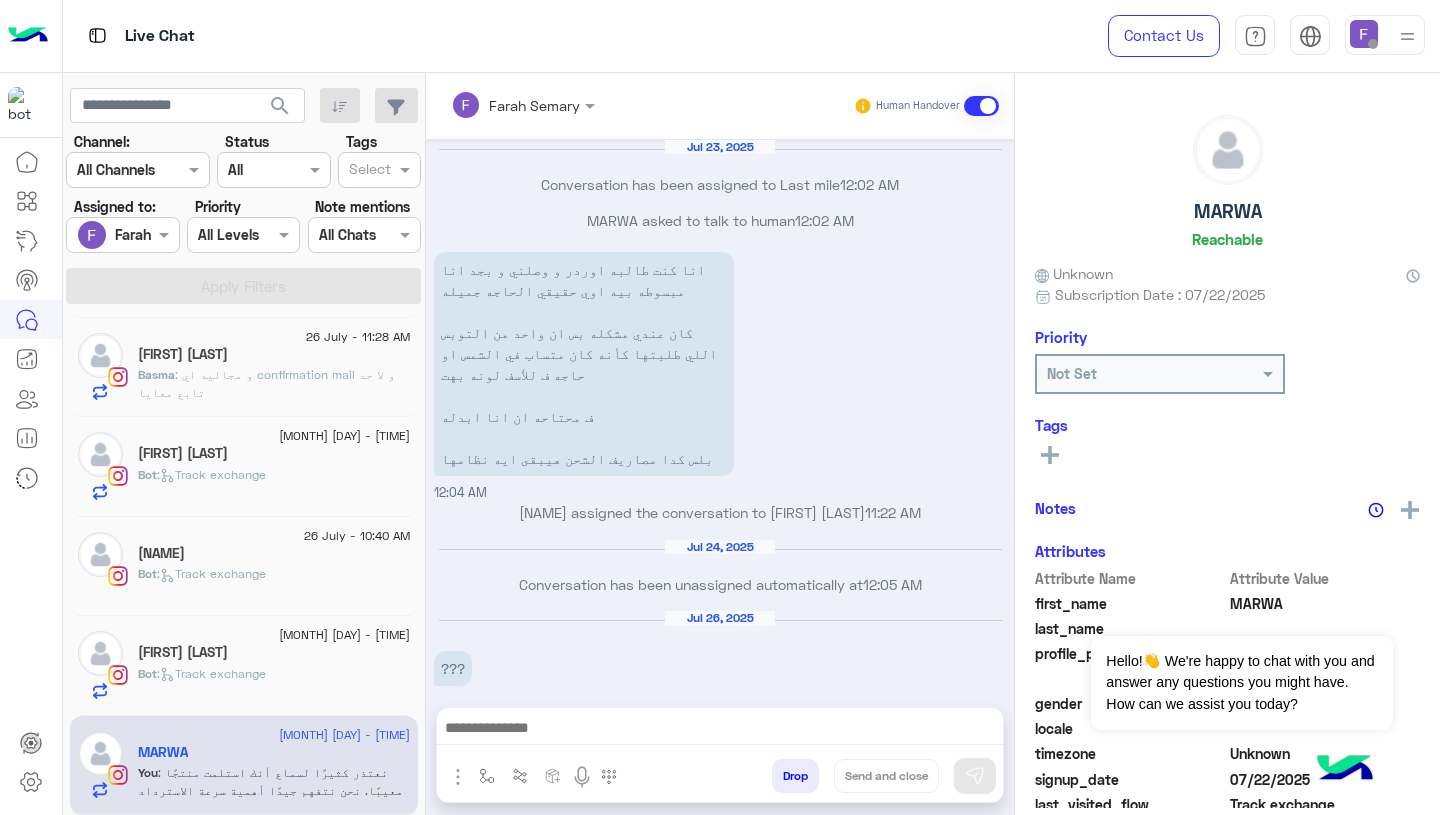 scroll, scrollTop: 1776, scrollLeft: 0, axis: vertical 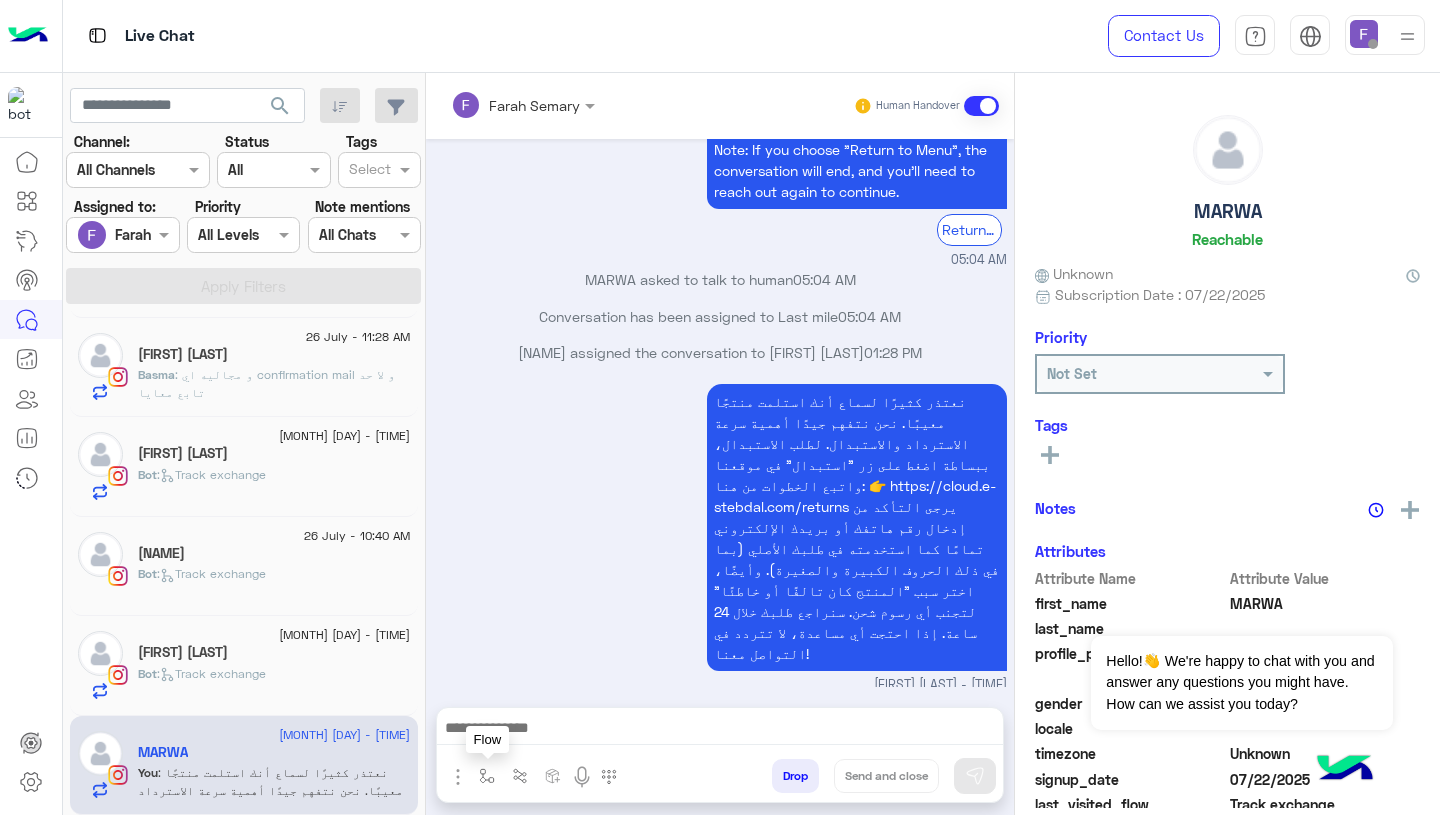 click at bounding box center (487, 776) 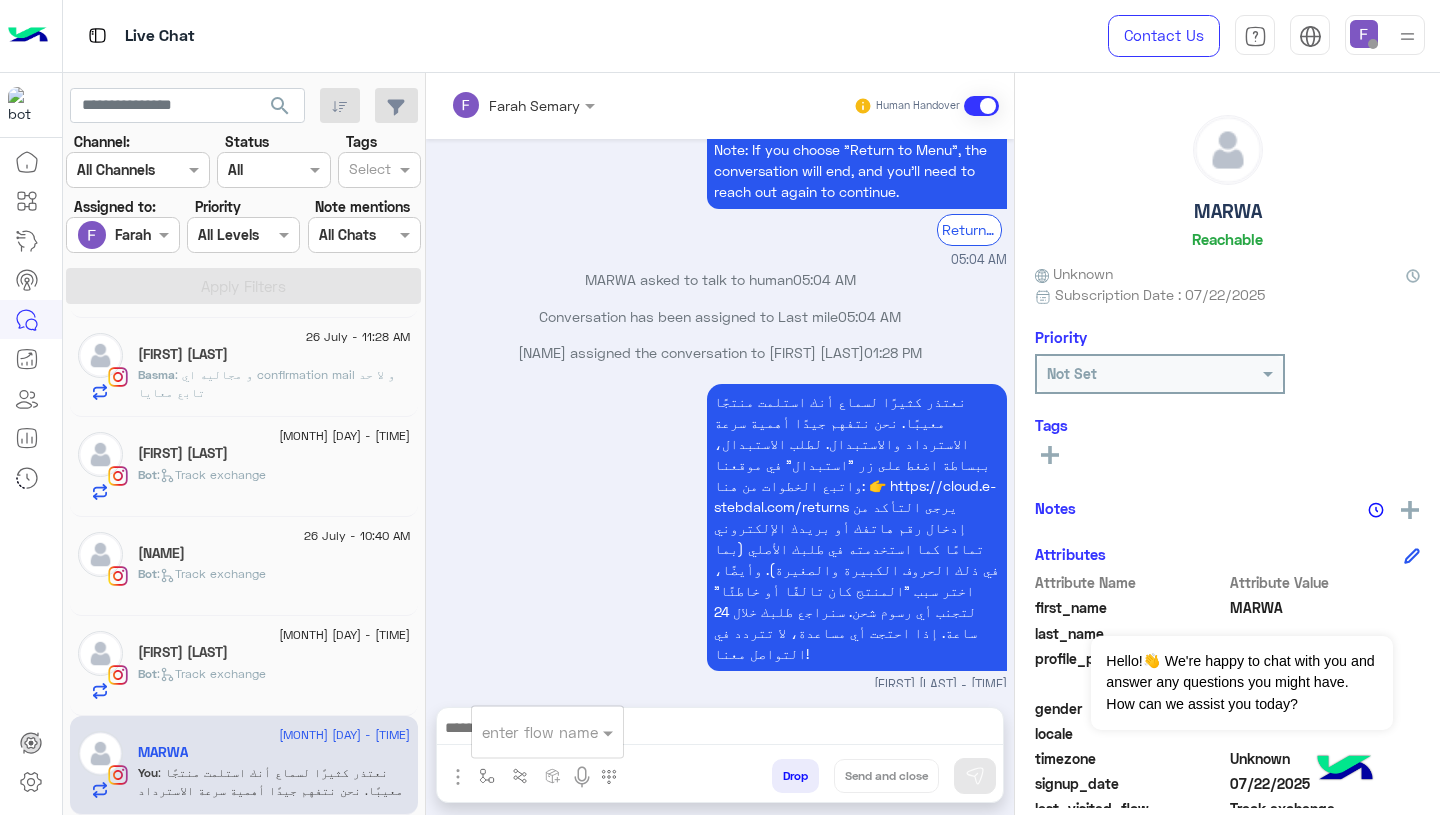 click at bounding box center (523, 732) 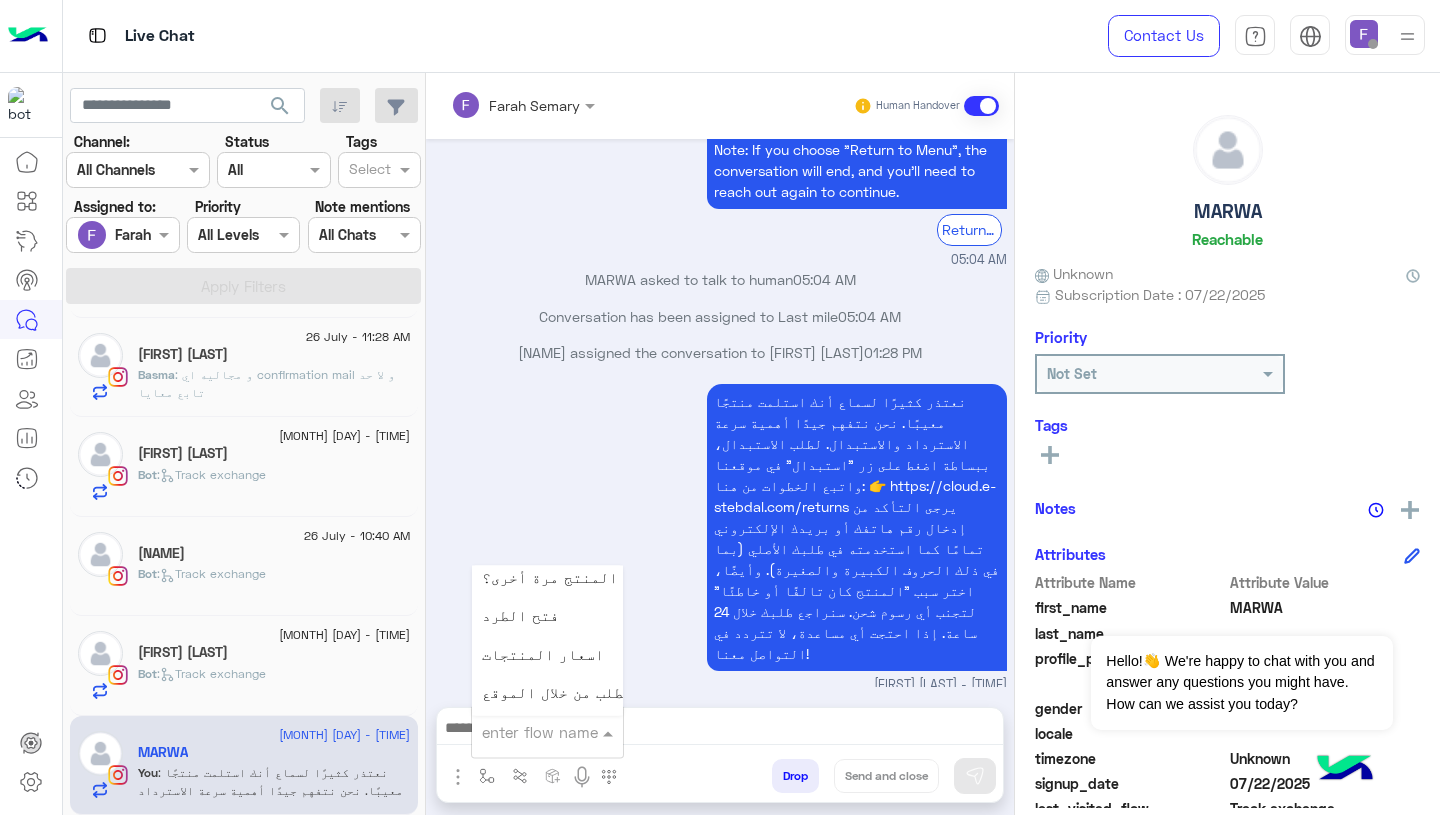 scroll, scrollTop: 2814, scrollLeft: 0, axis: vertical 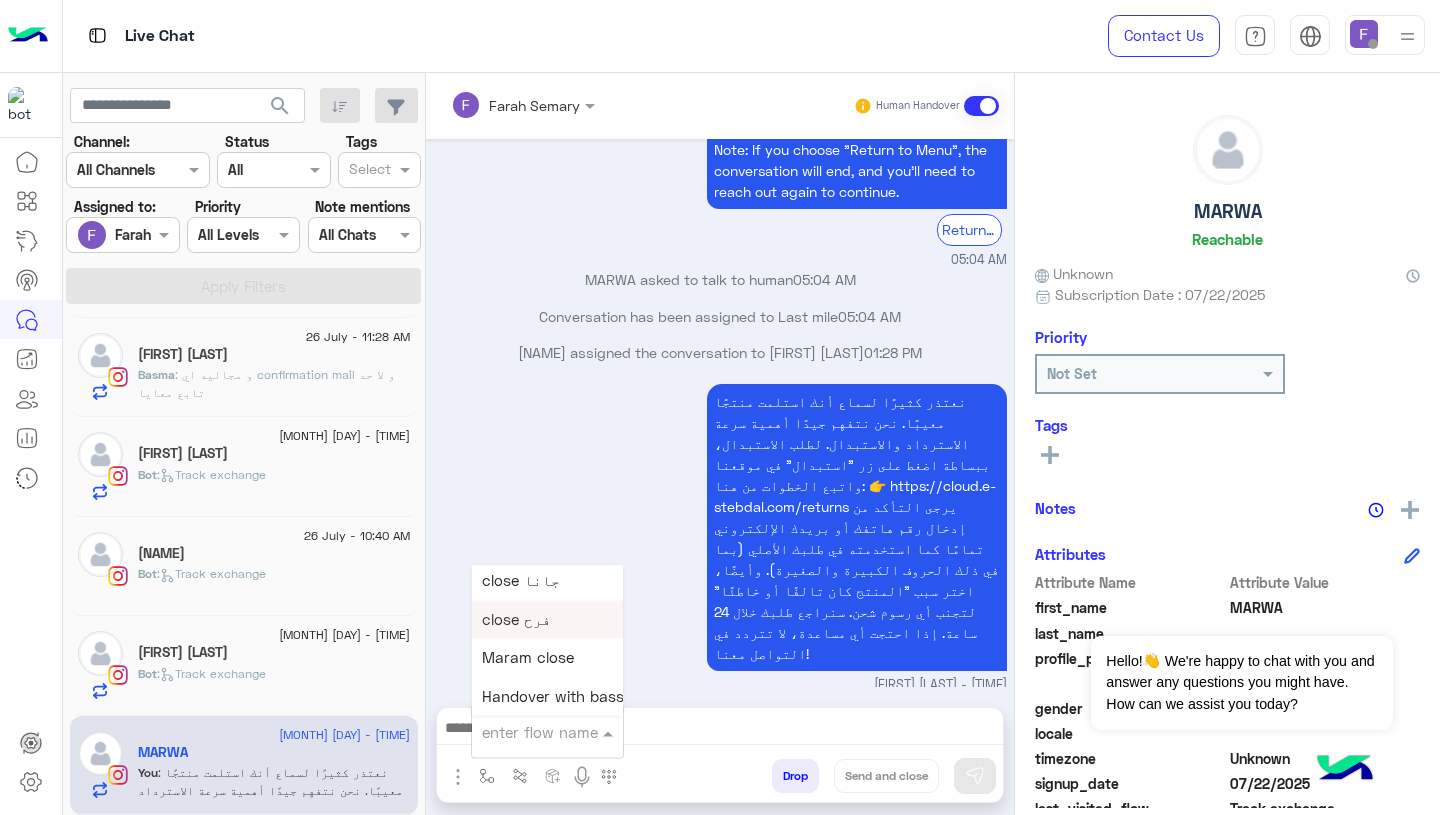 click on "close فرح" at bounding box center (516, 619) 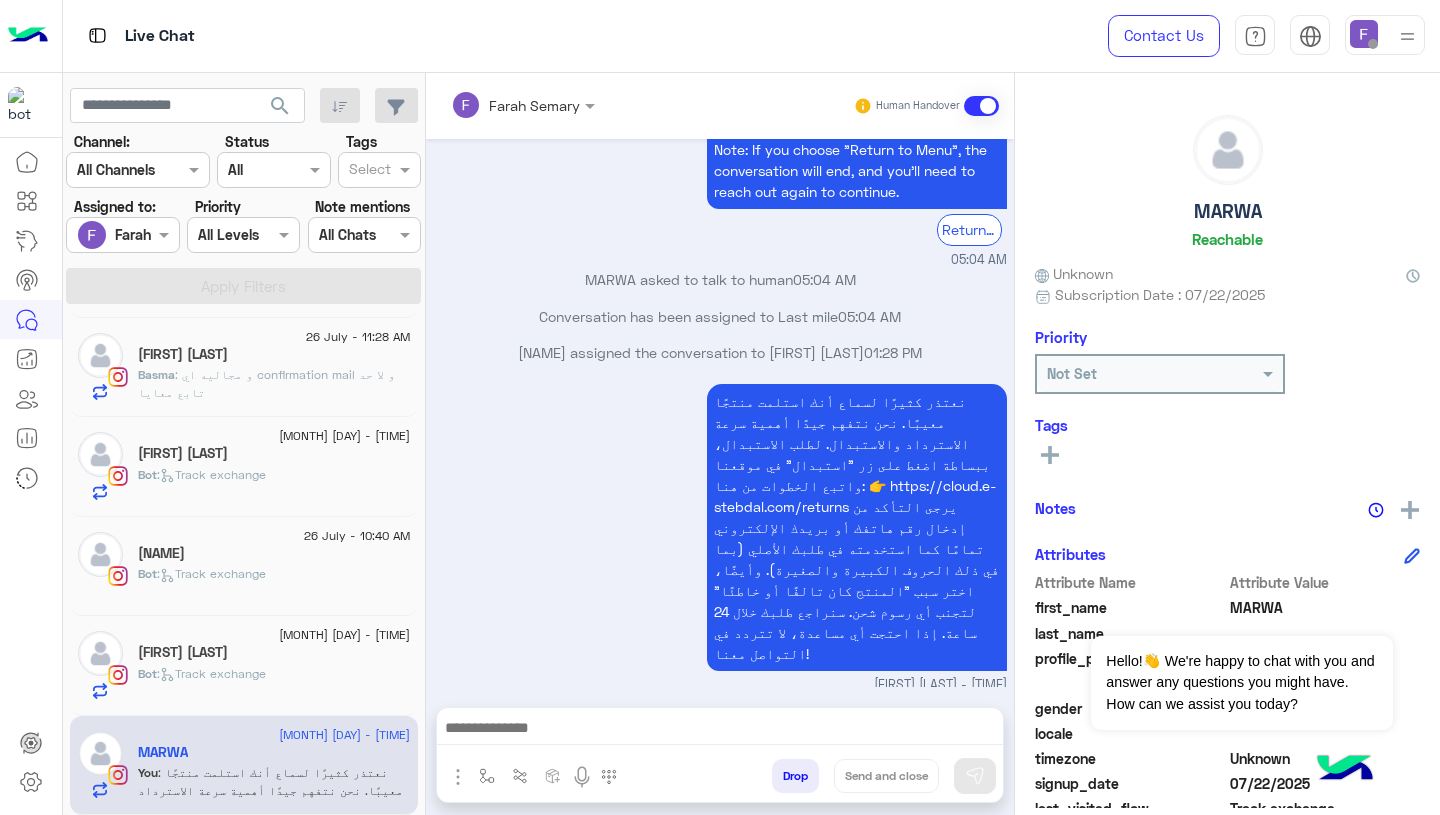 type on "*********" 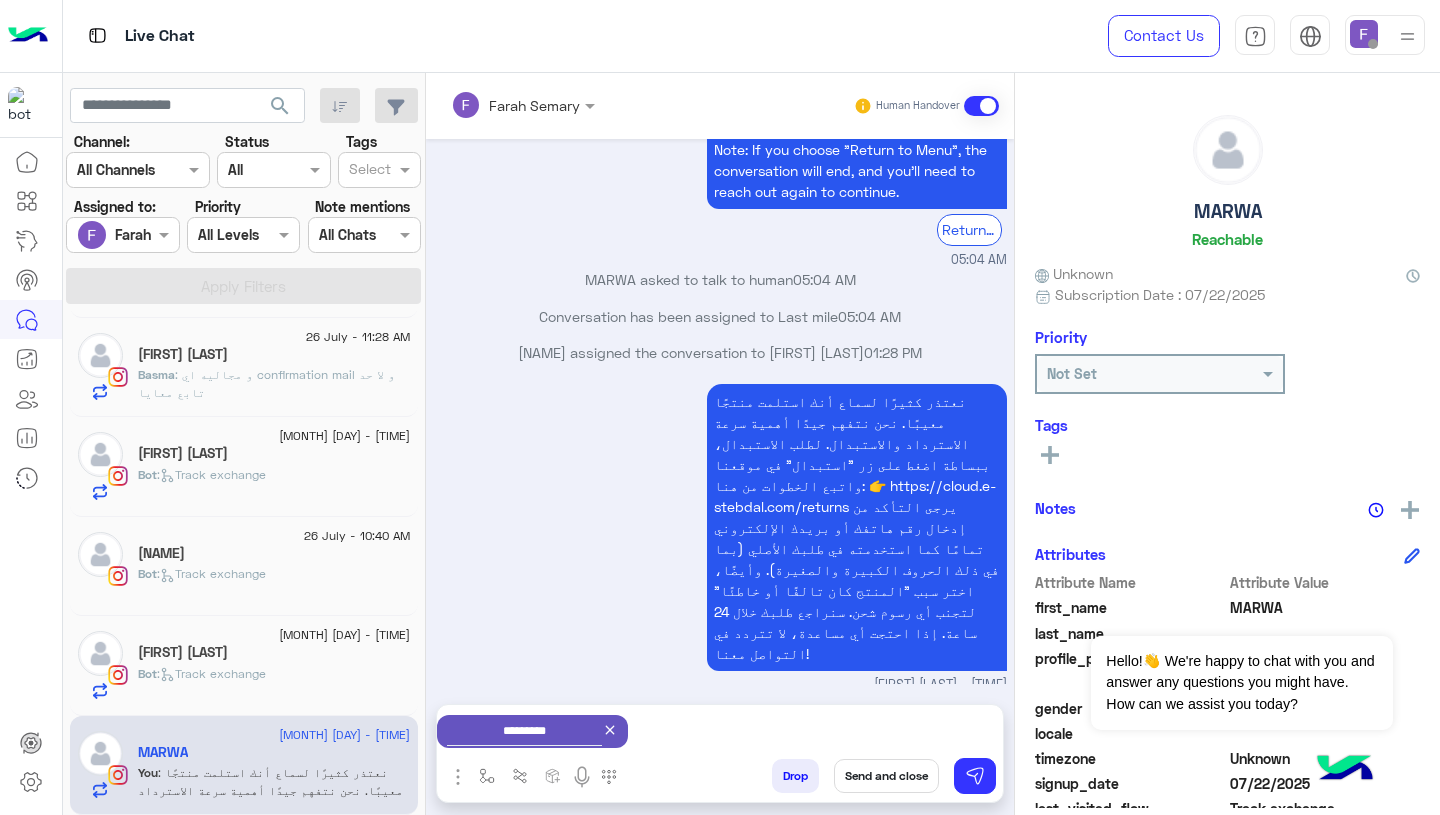 click on "Send and close" at bounding box center [886, 776] 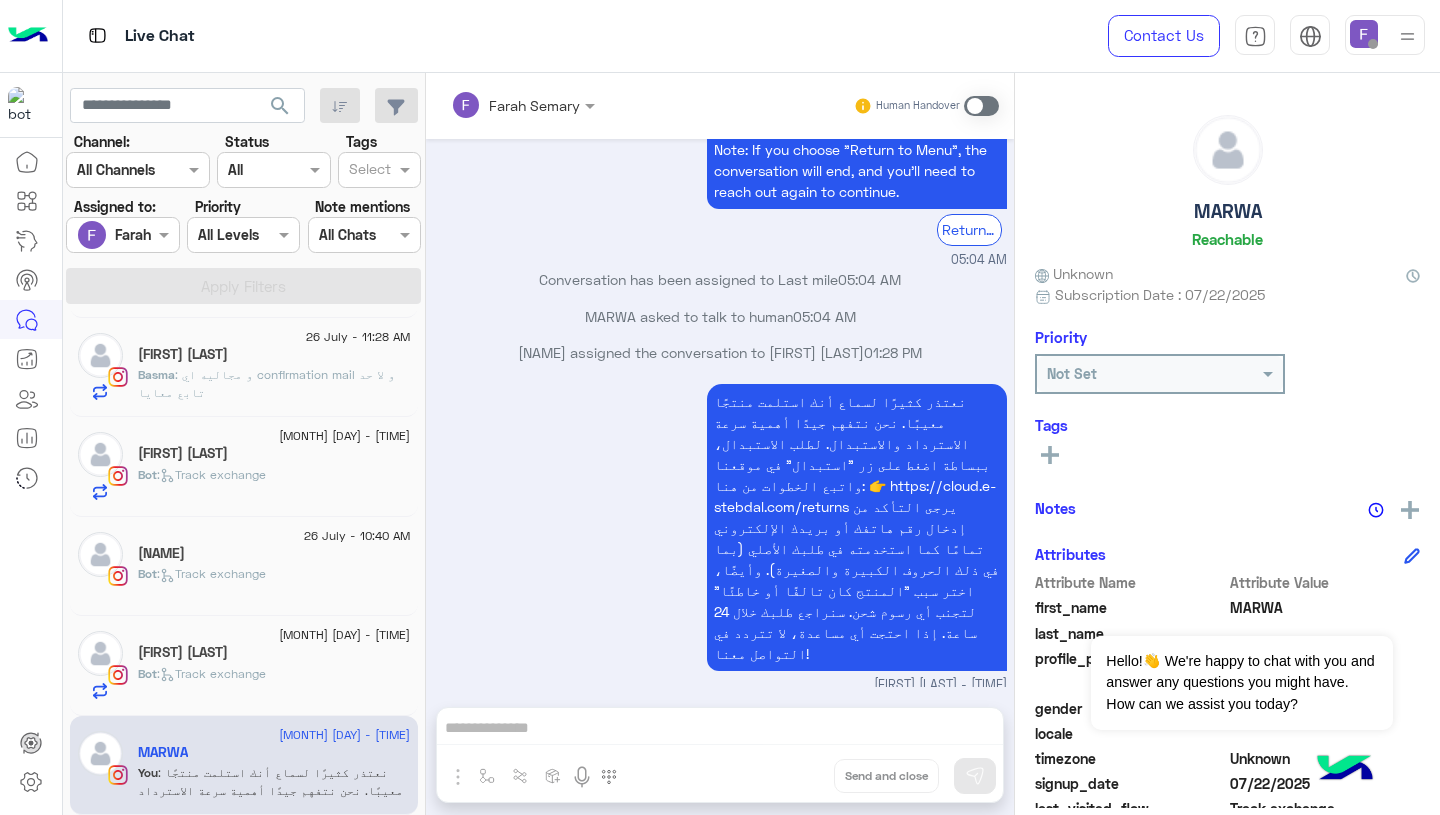 scroll, scrollTop: 1813, scrollLeft: 0, axis: vertical 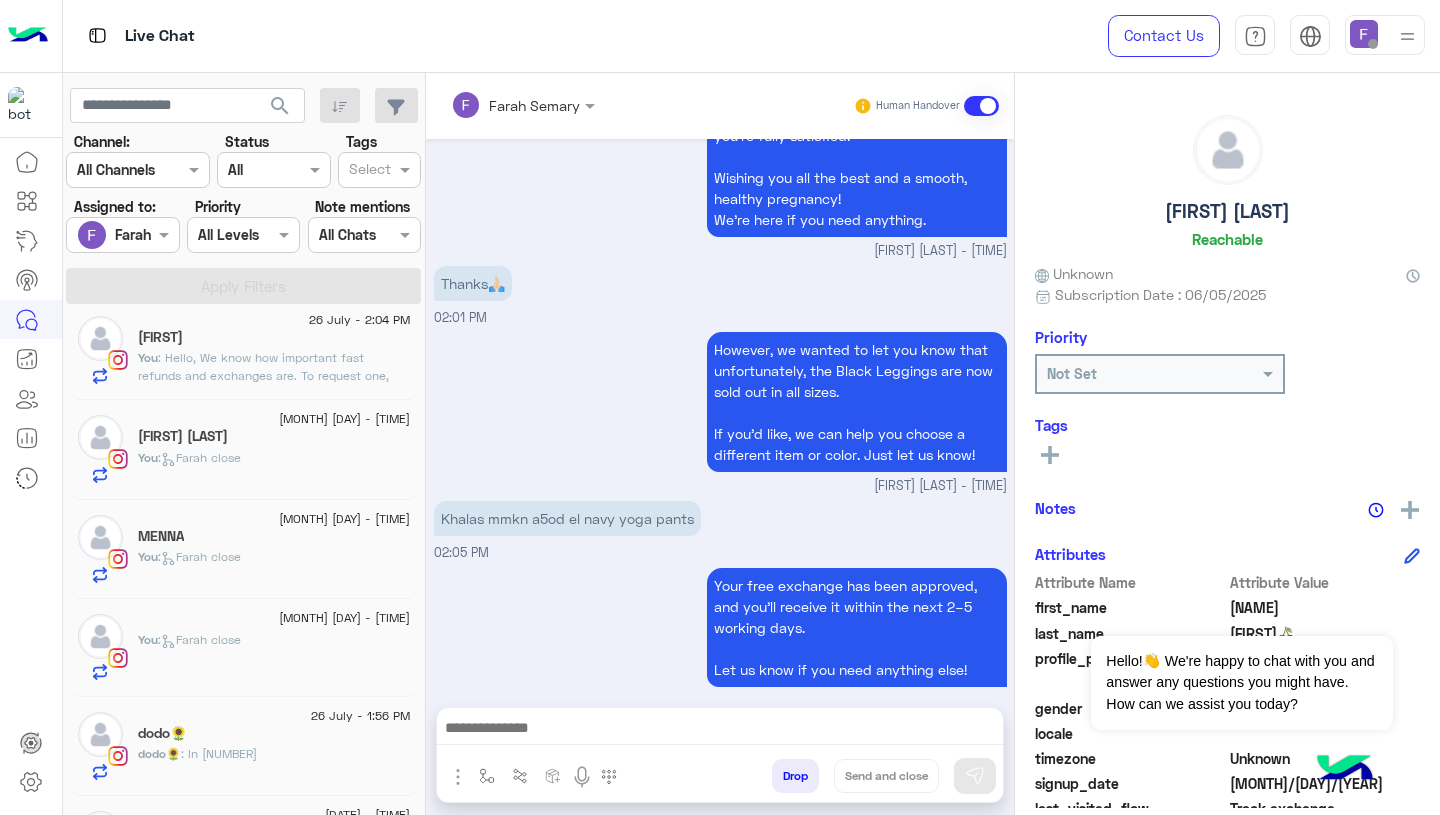 click on "[NAME] : In 38" 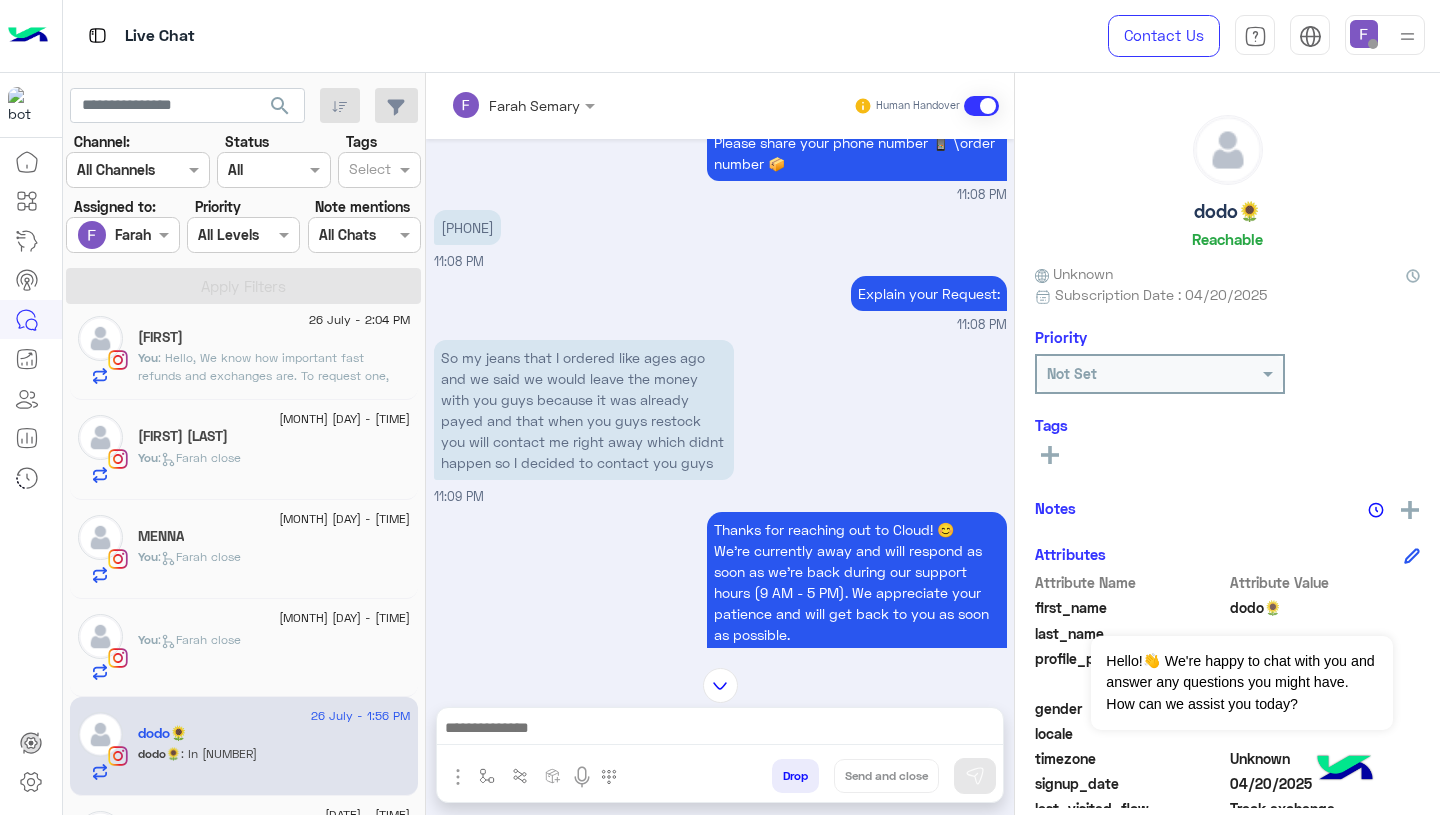 scroll, scrollTop: 1451, scrollLeft: 0, axis: vertical 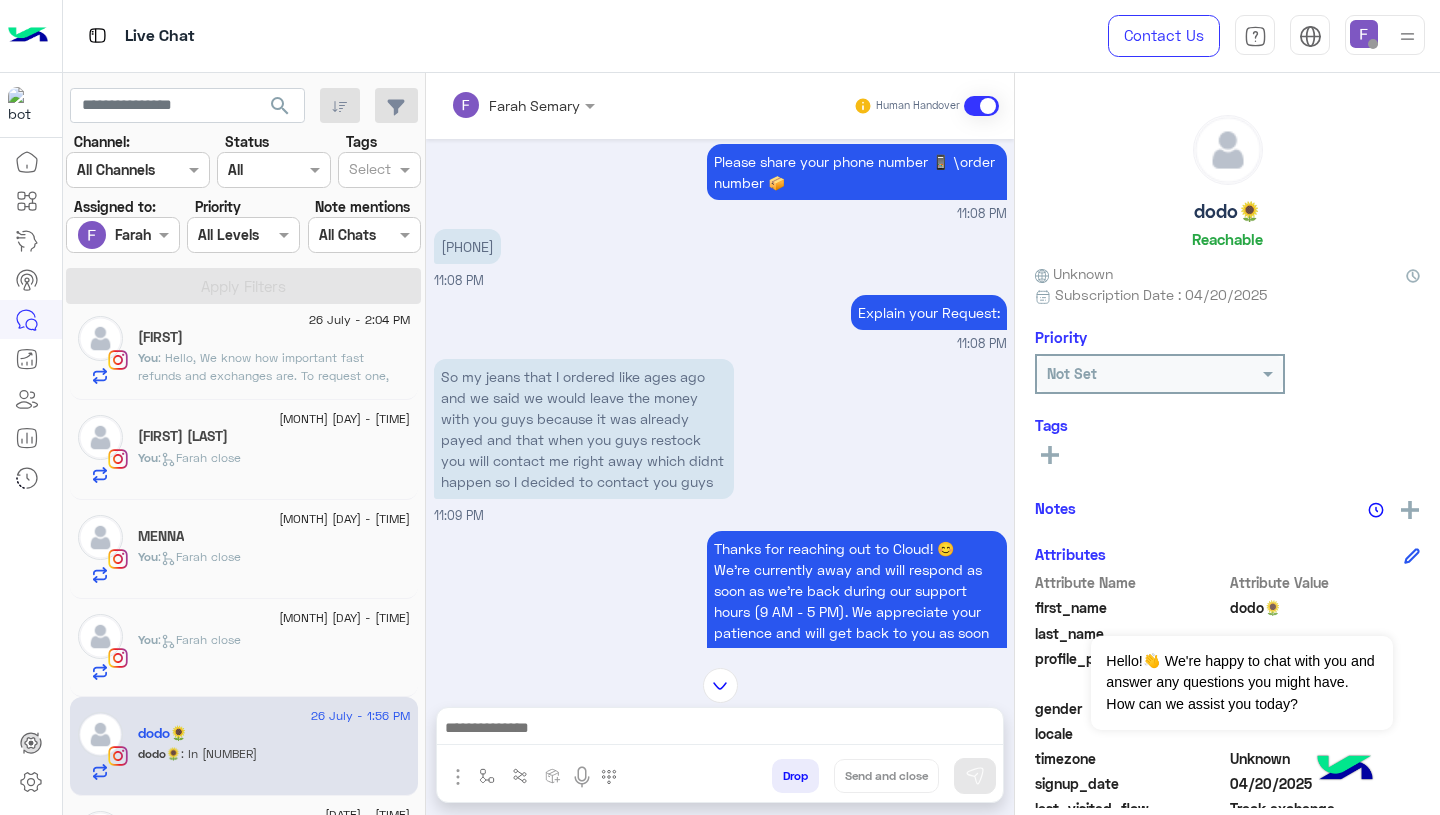 click on "[PHONE]" at bounding box center (467, 246) 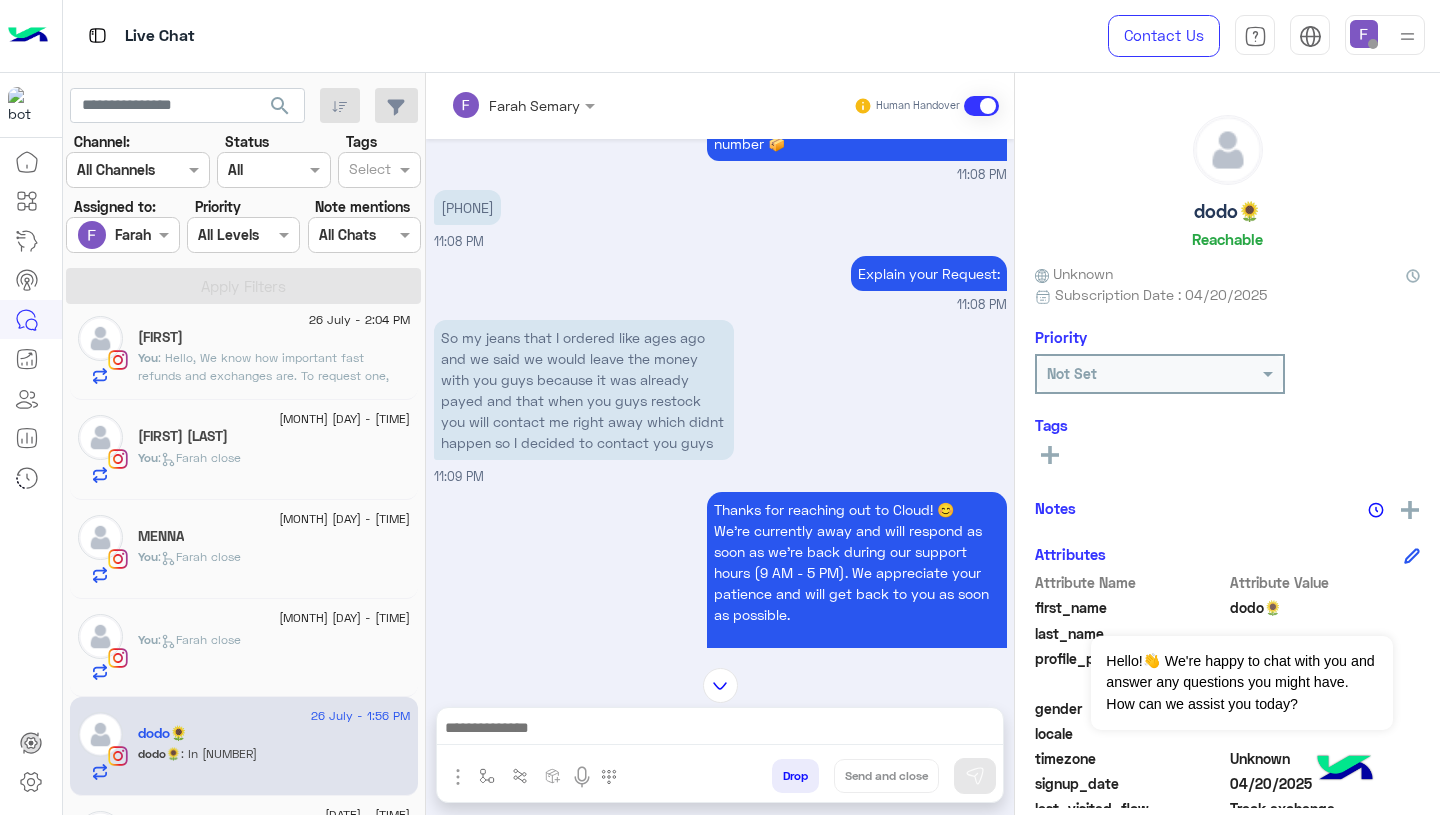 scroll, scrollTop: 1490, scrollLeft: 0, axis: vertical 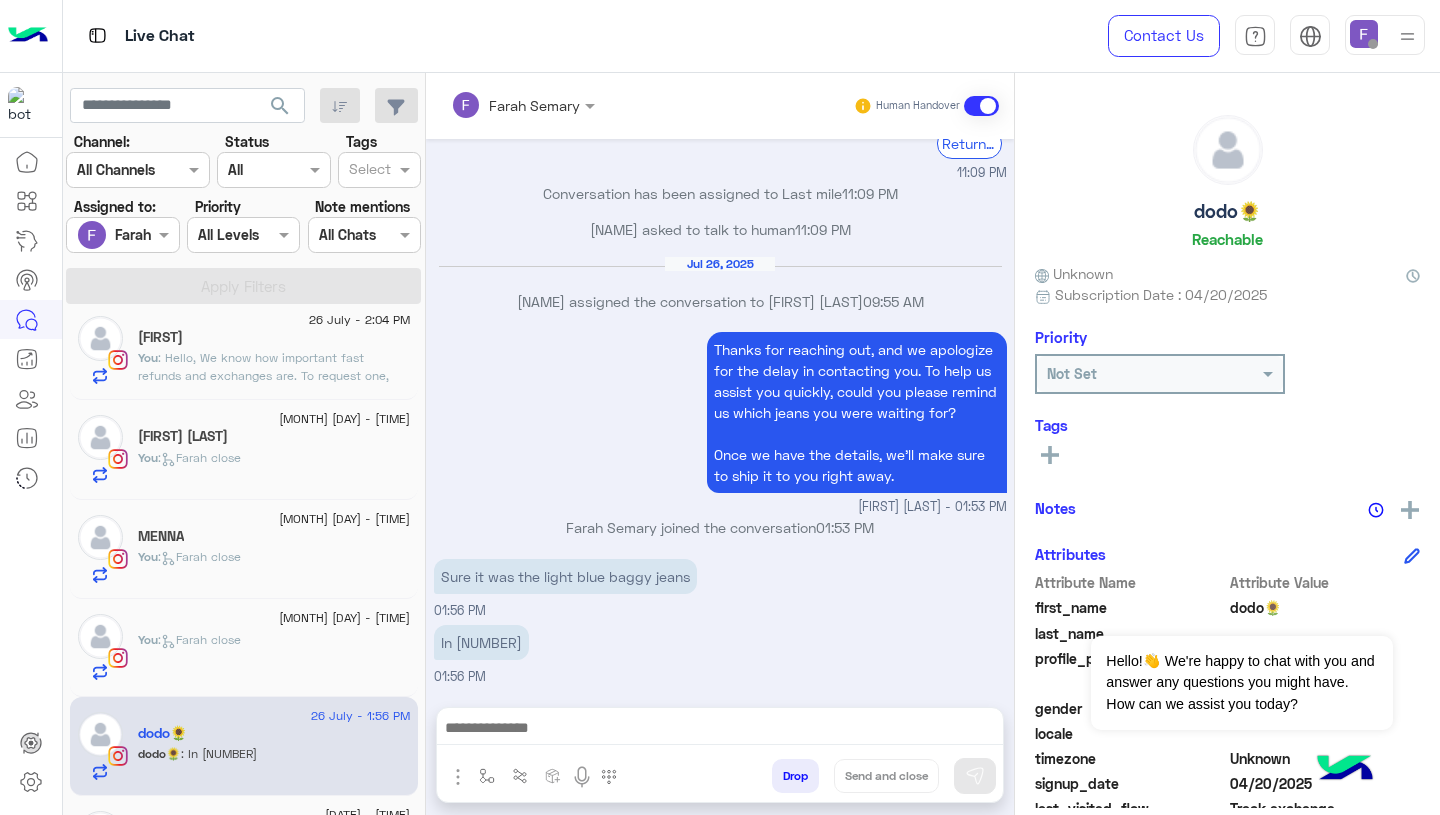 click on "Sure it was the light blue baggy jeans" at bounding box center [565, 576] 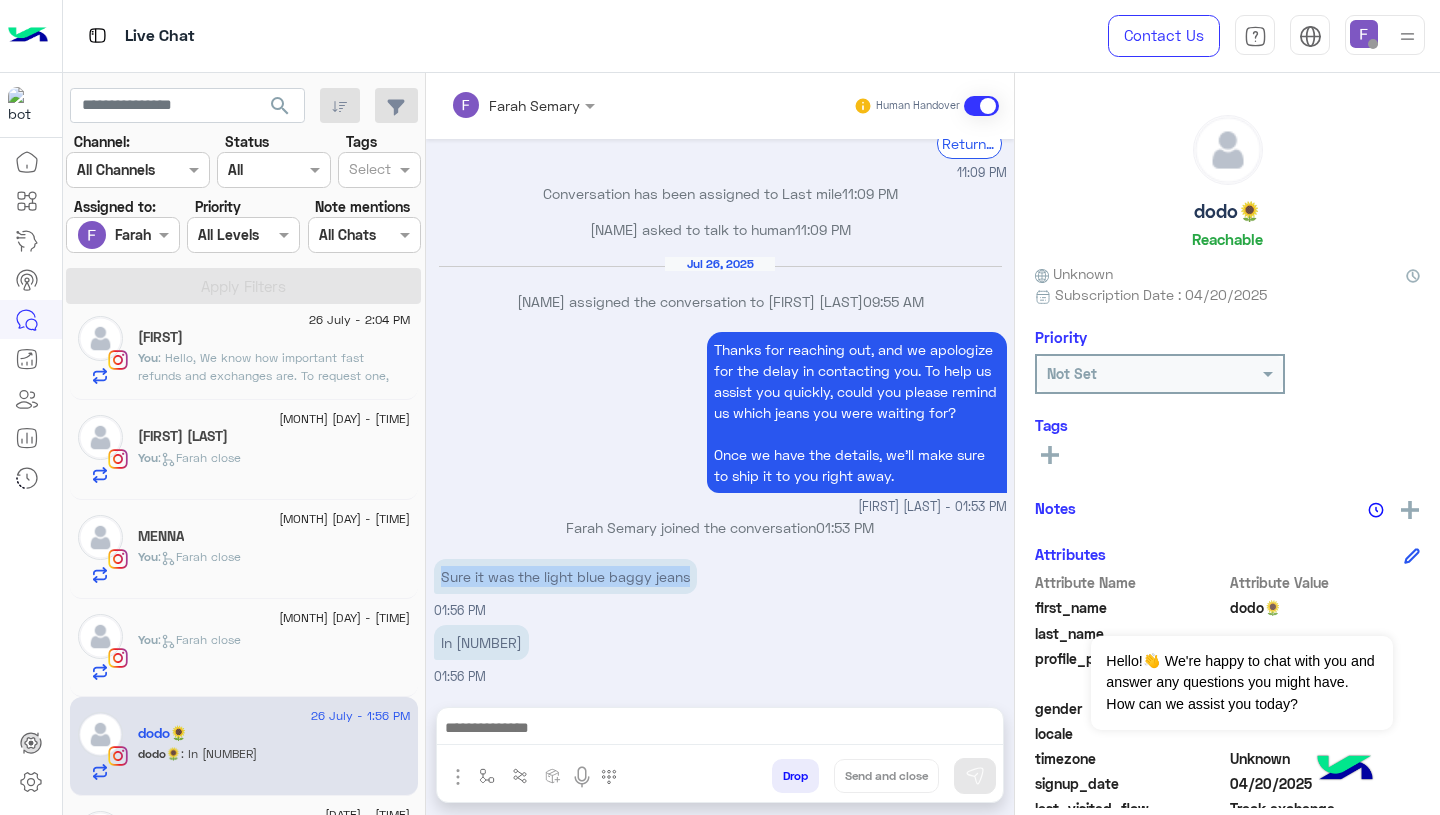 click on "Sure it was the light blue baggy jeans" at bounding box center (565, 576) 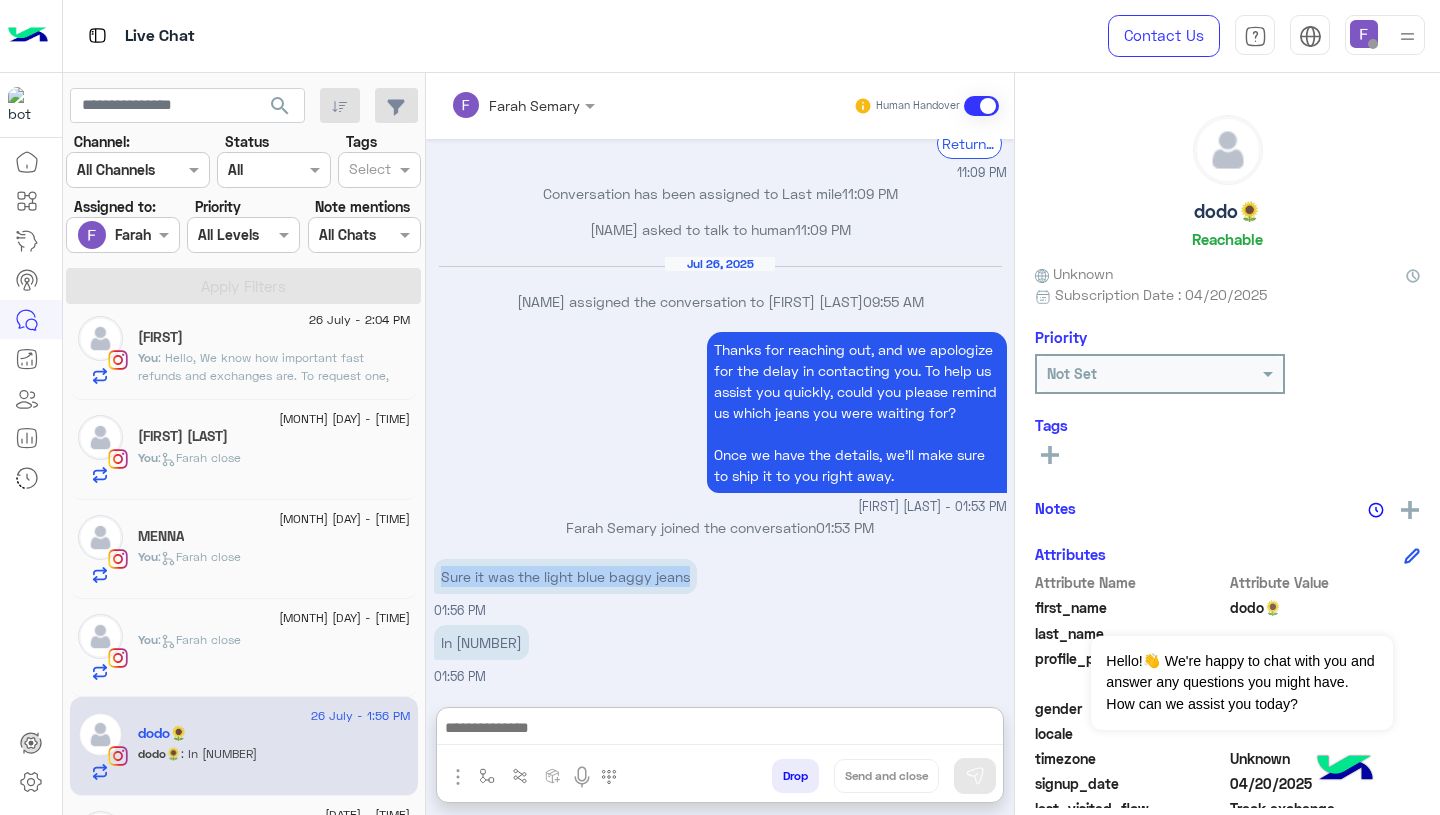 click at bounding box center (720, 730) 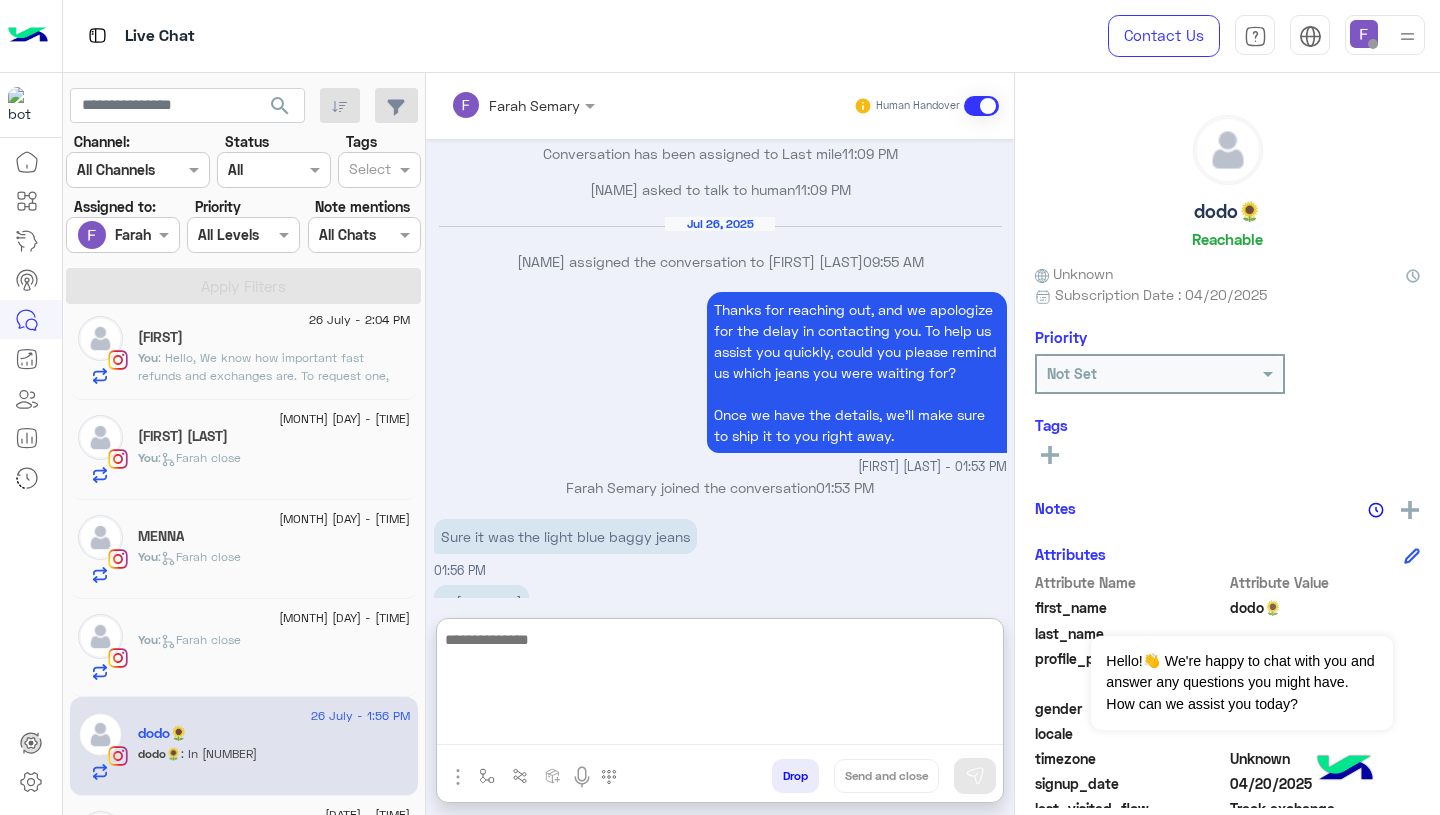 paste on "[TEXT]" 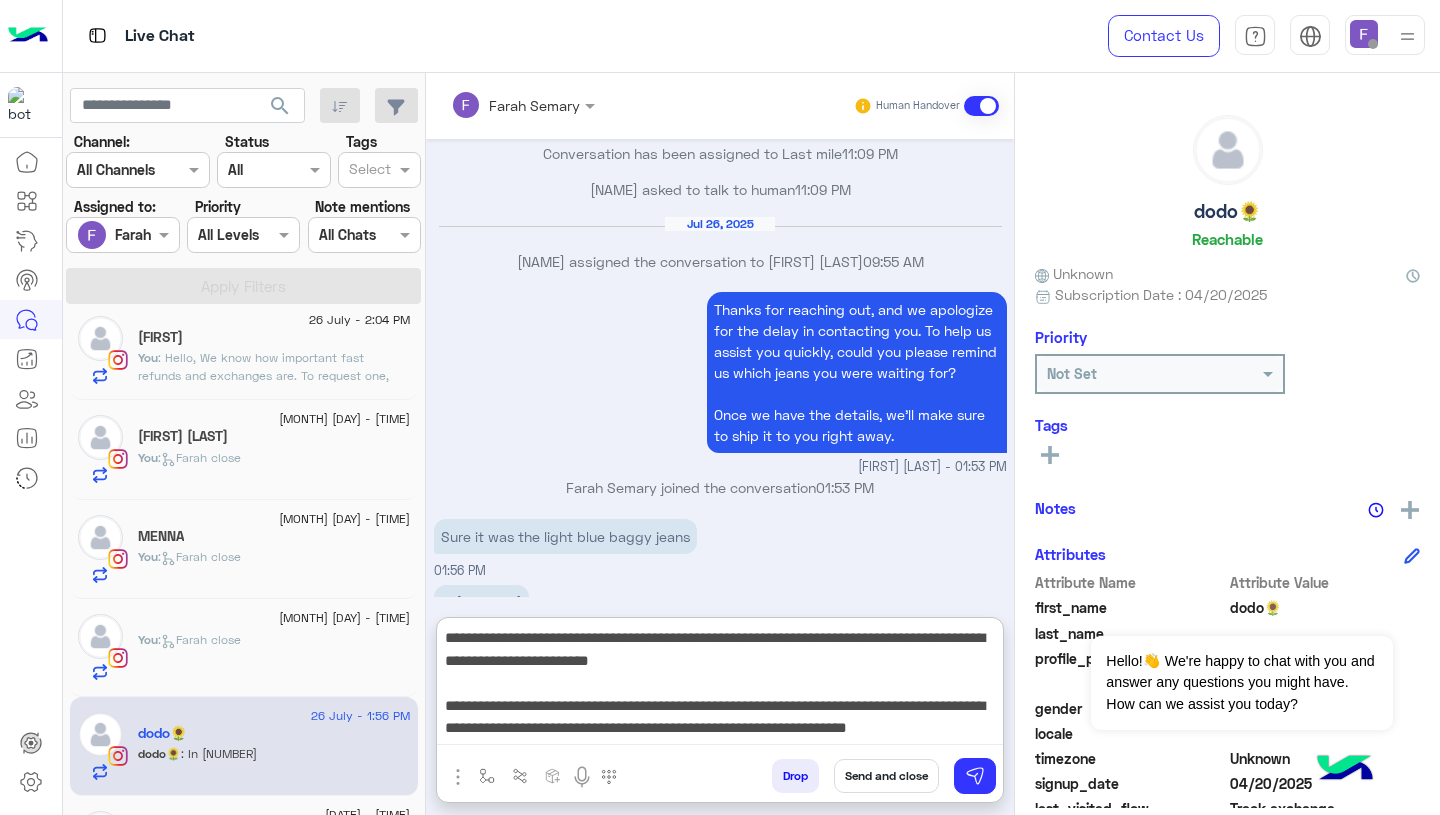 scroll, scrollTop: 0, scrollLeft: 0, axis: both 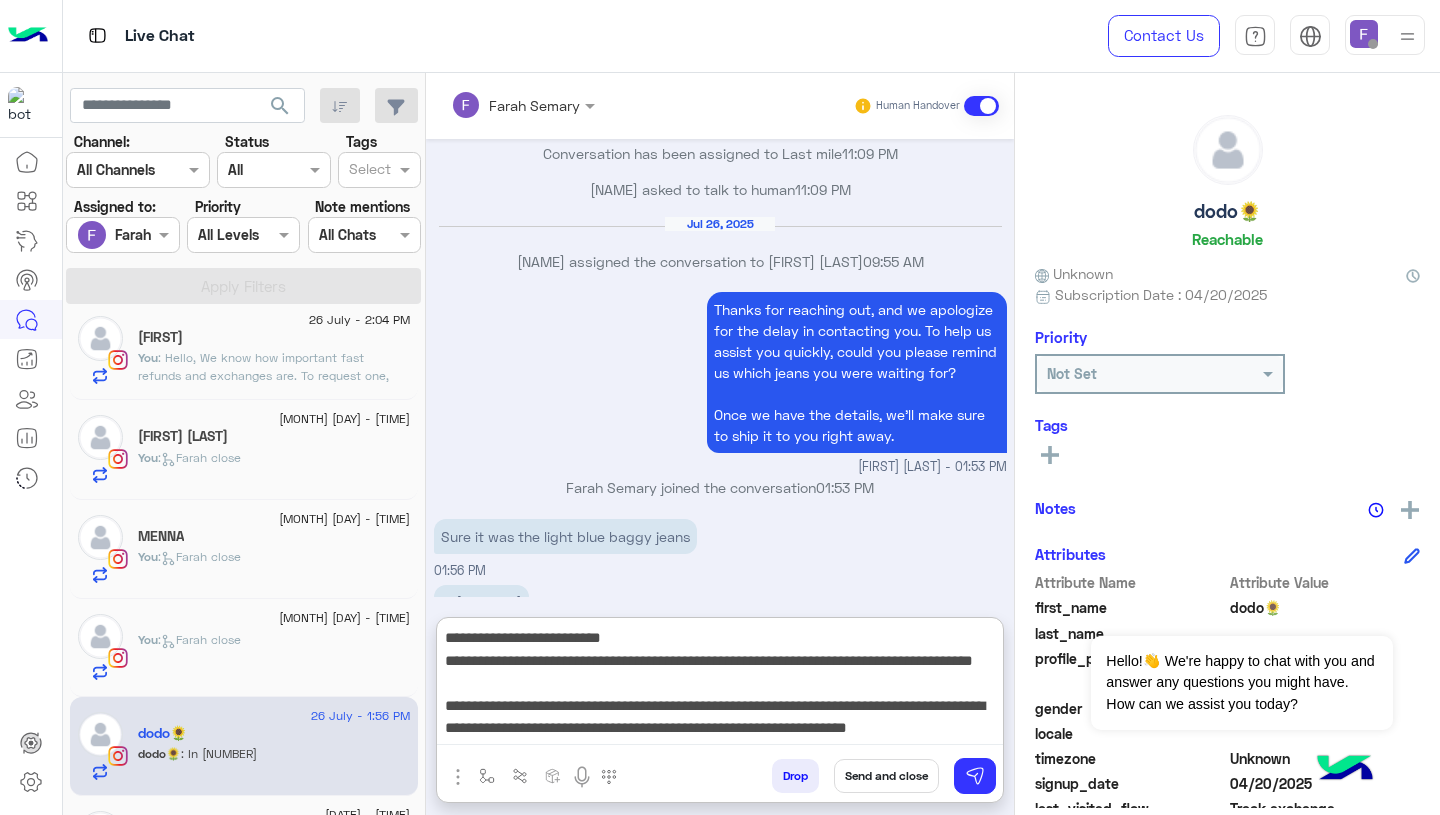 type 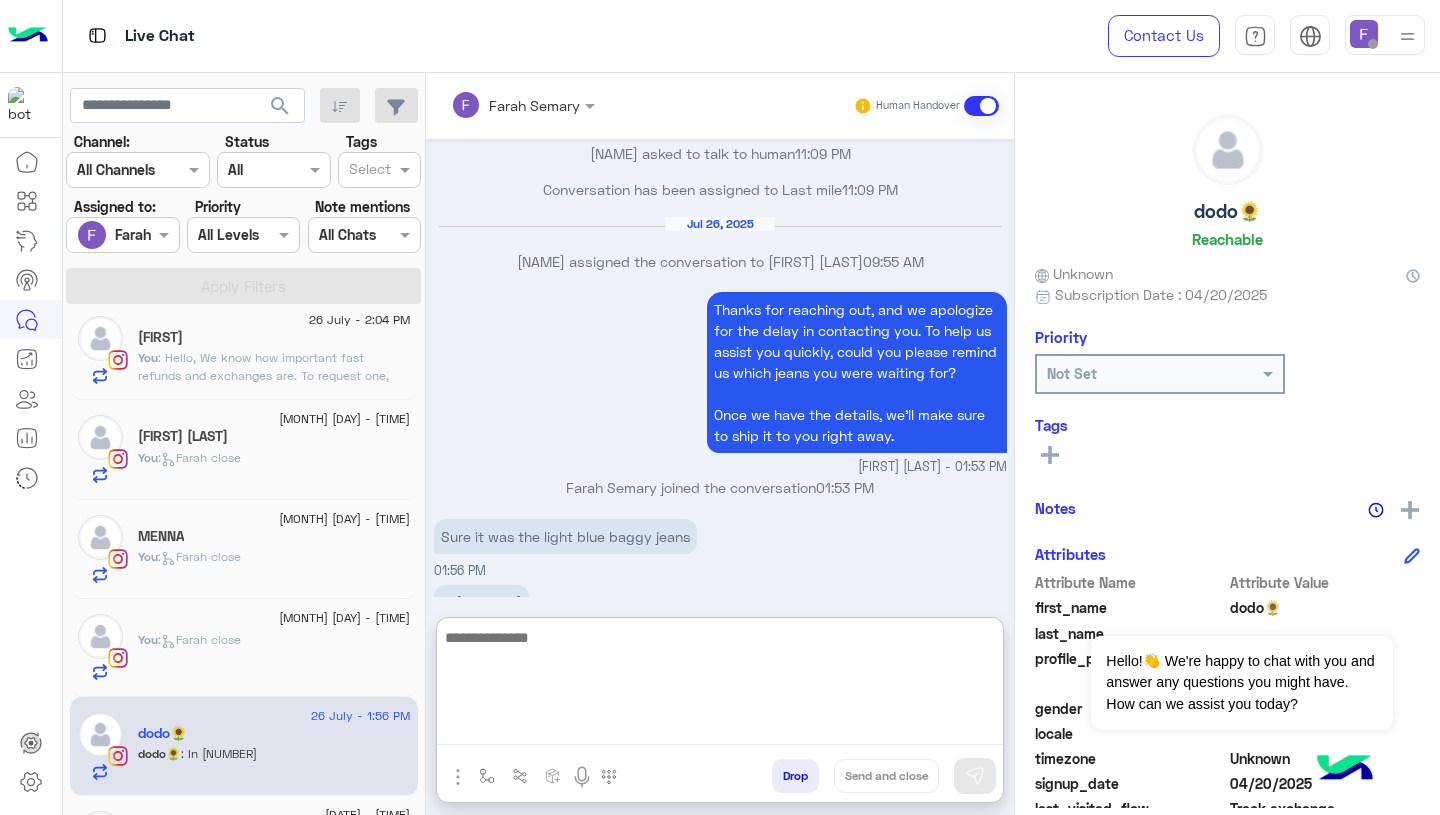 scroll, scrollTop: 0, scrollLeft: 0, axis: both 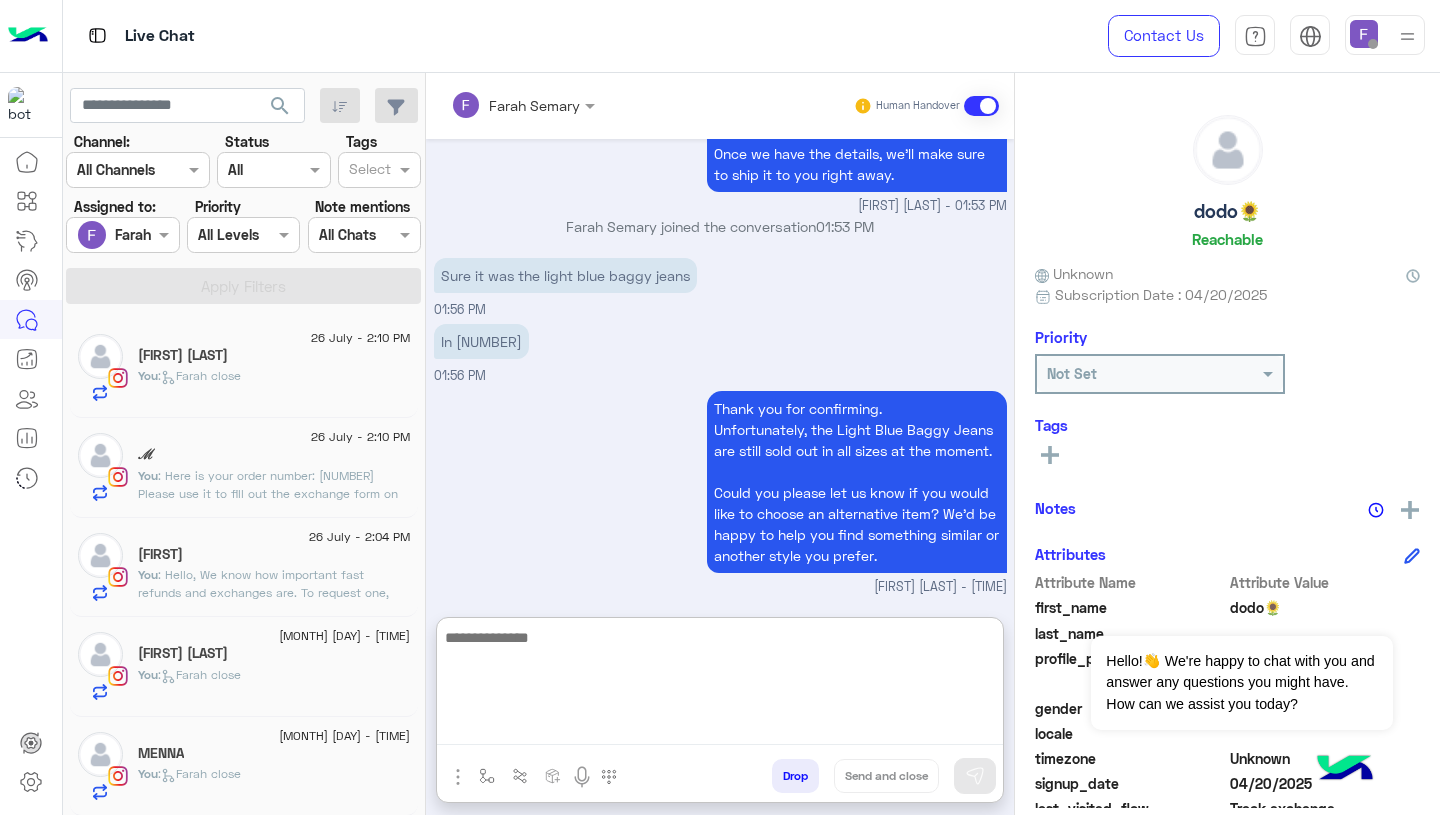 click on "[DATE] - [TIME] [FIRST] [LAST]   You  :   [FIRST] close" 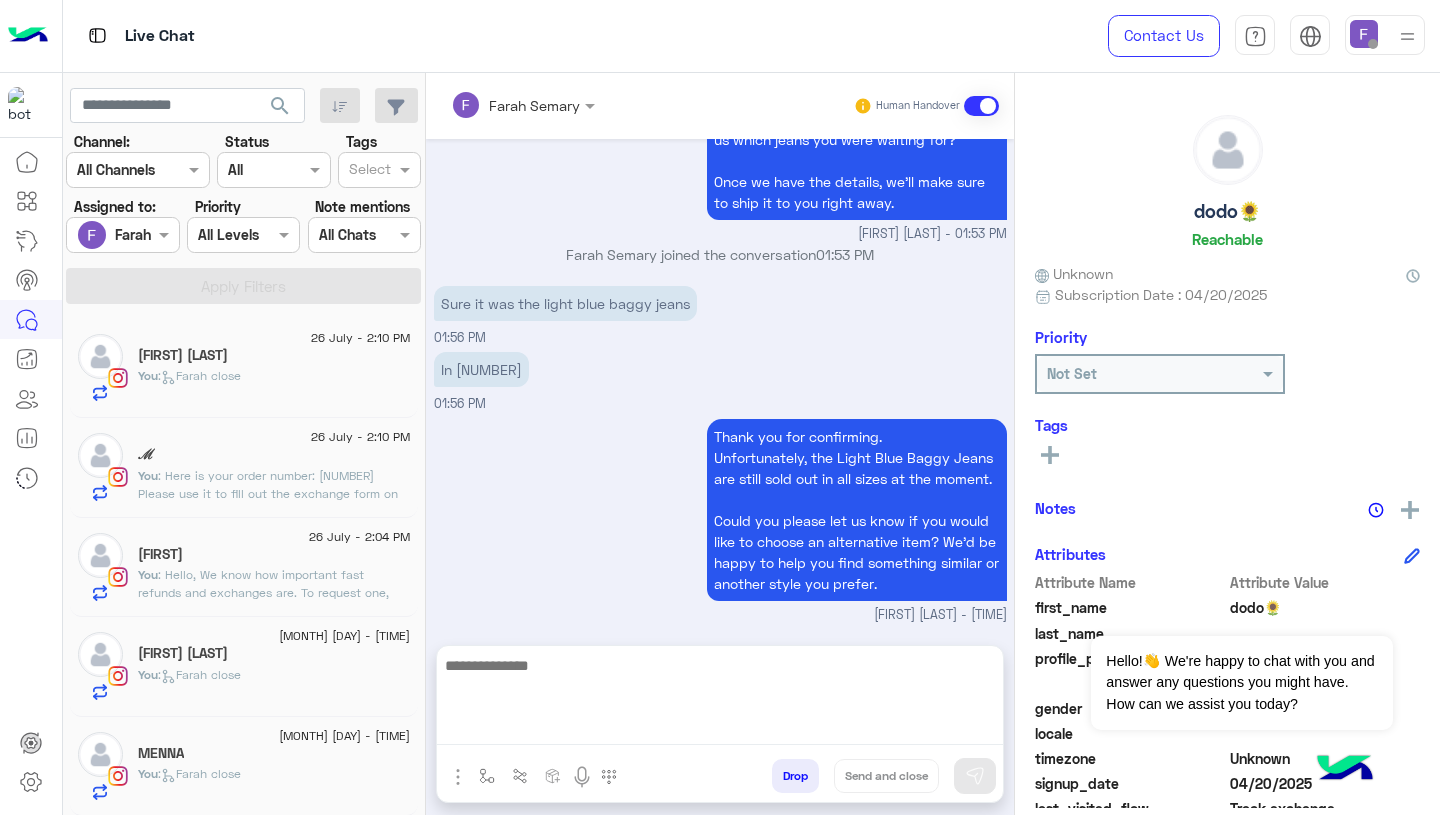 scroll, scrollTop: 2334, scrollLeft: 0, axis: vertical 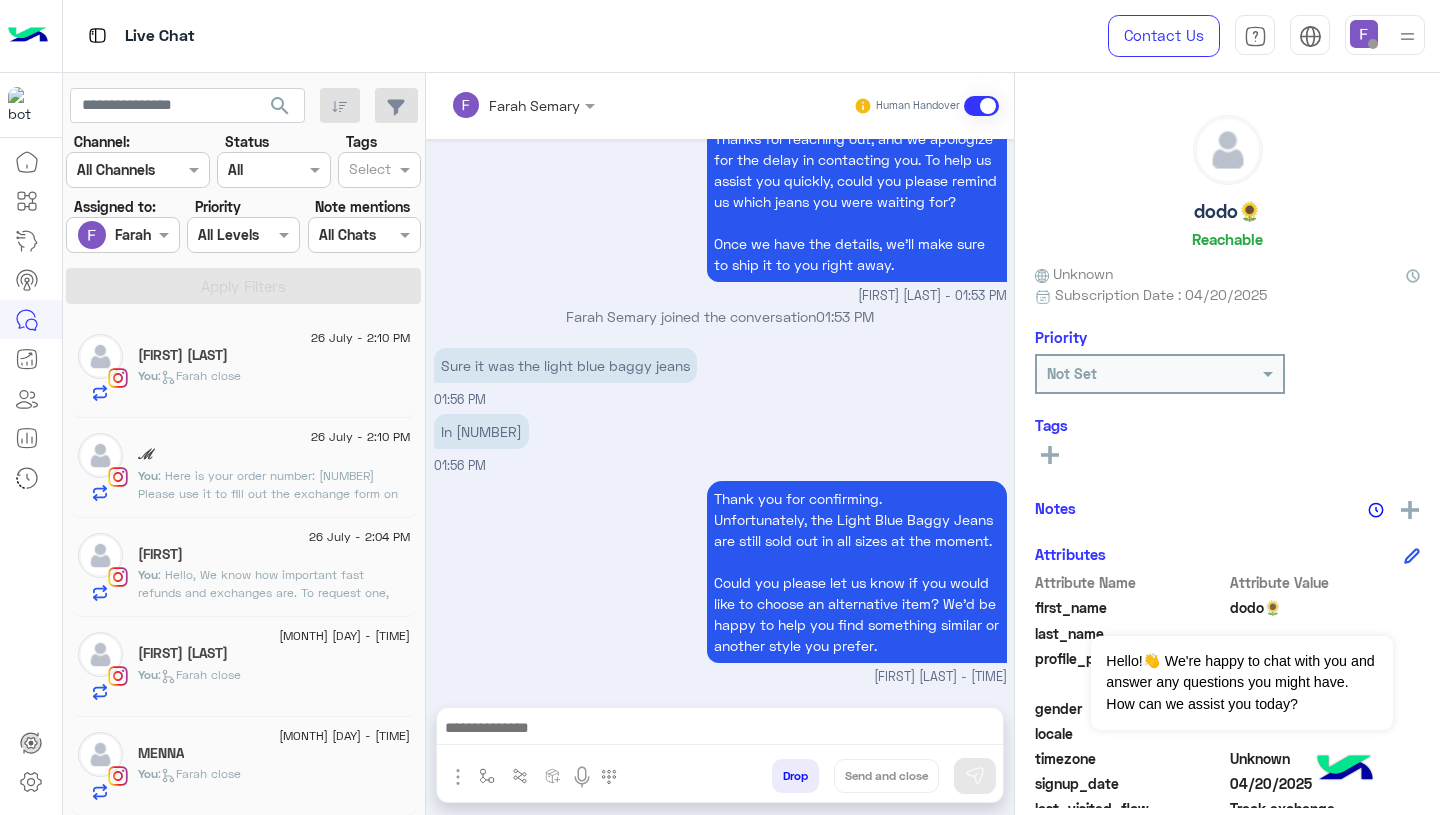 click on "[FIRST]" 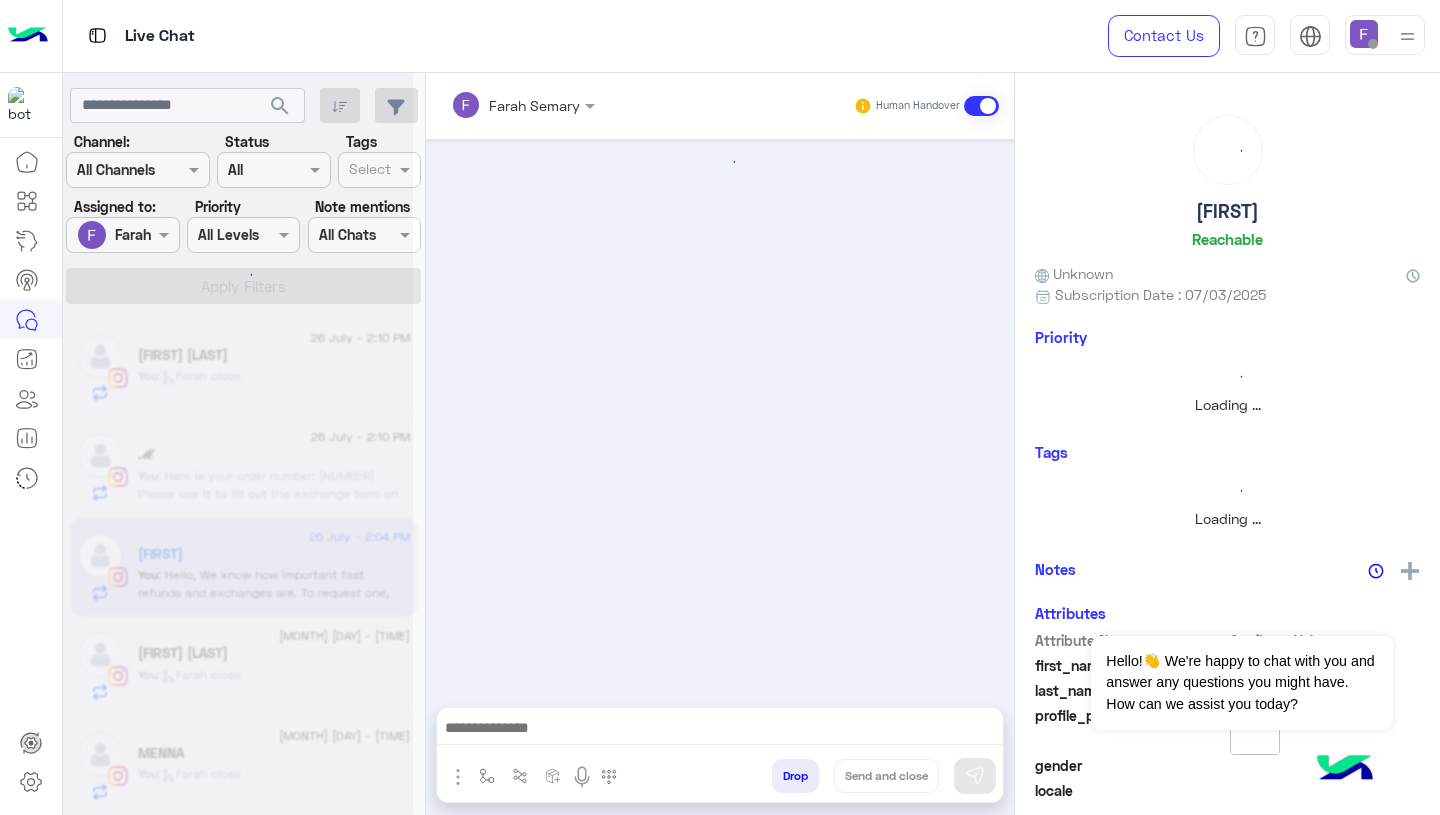 scroll, scrollTop: 0, scrollLeft: 0, axis: both 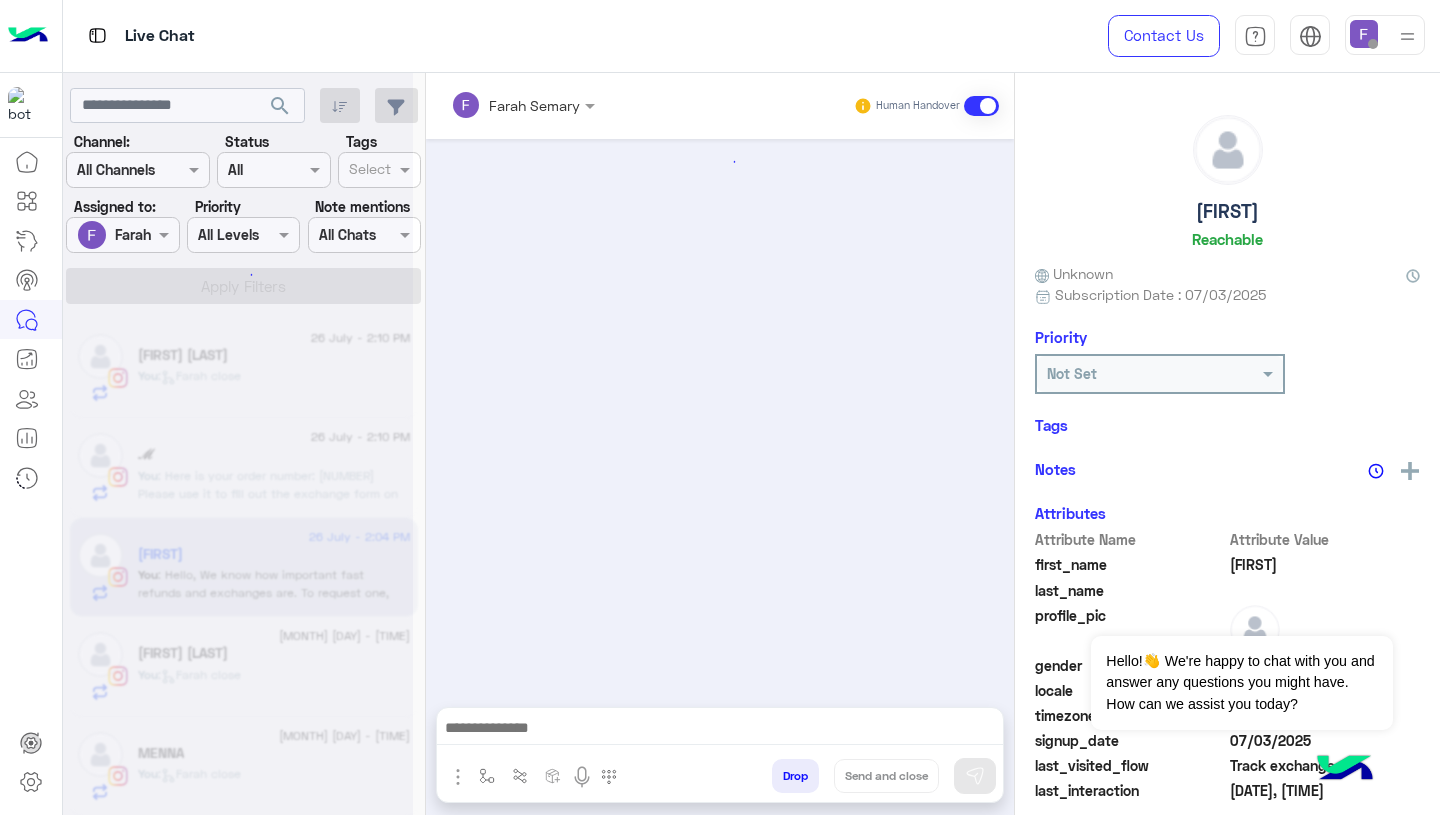 click at bounding box center [487, 776] 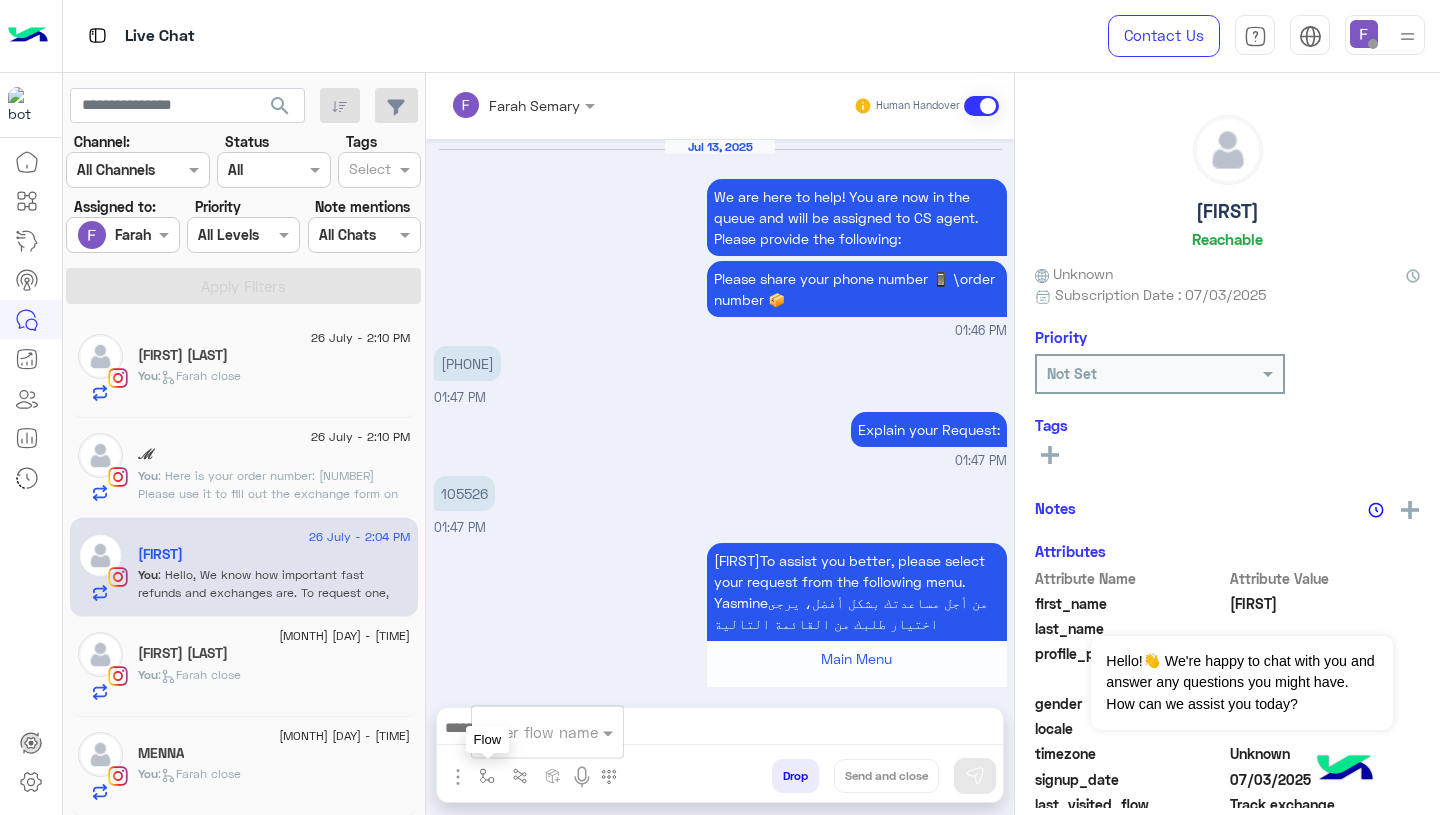 scroll, scrollTop: 1854, scrollLeft: 0, axis: vertical 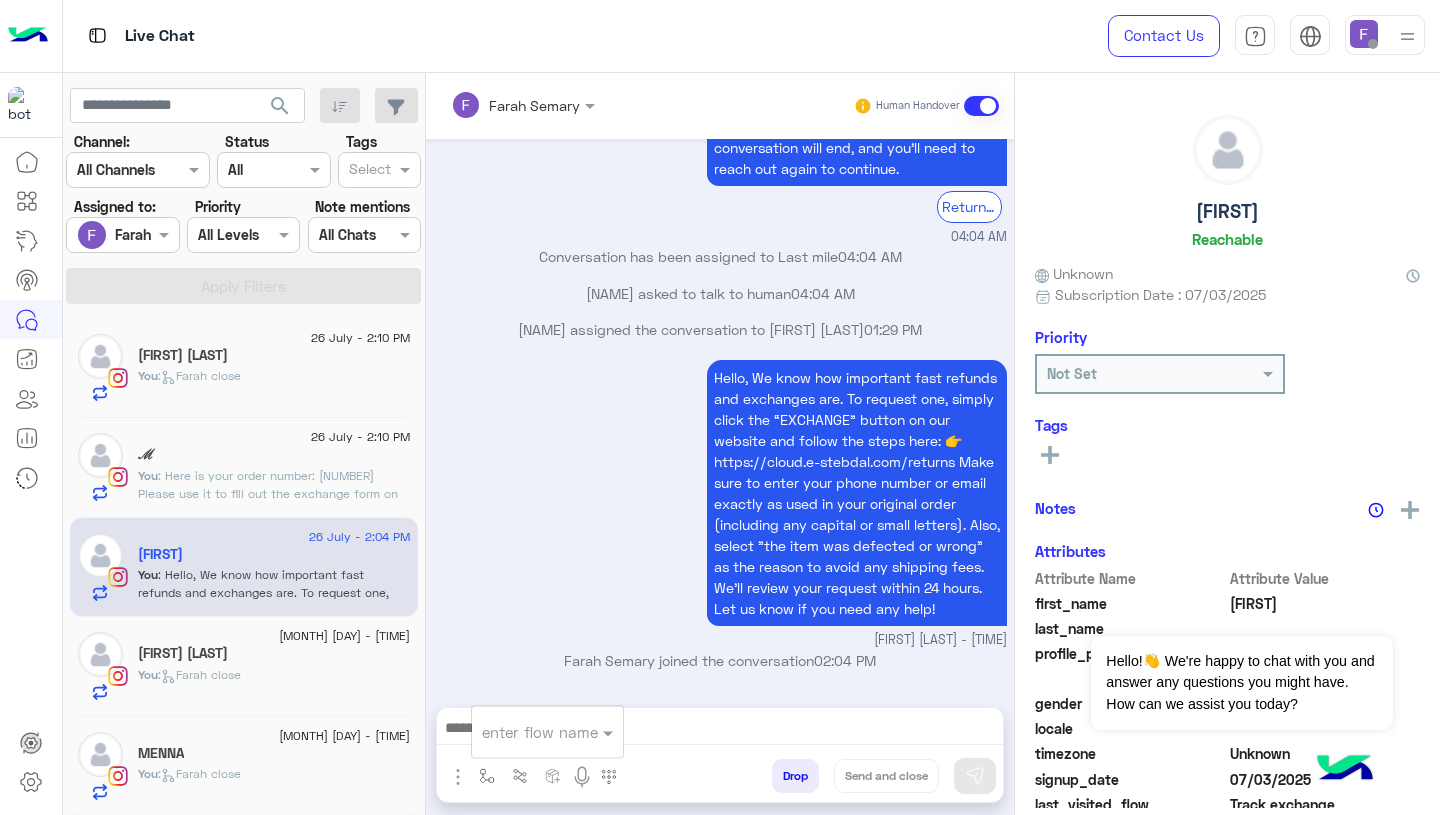 click at bounding box center [523, 732] 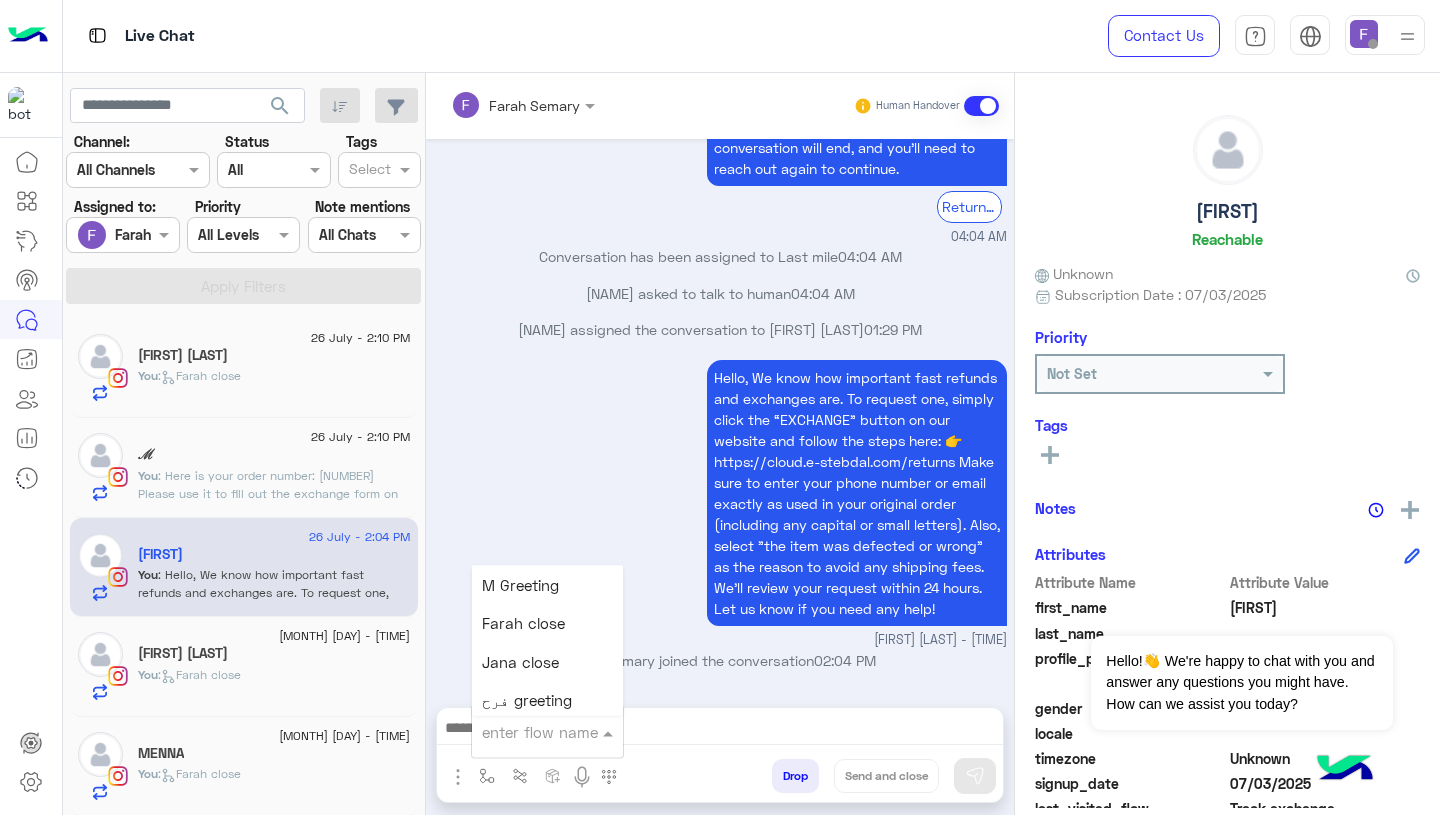 scroll, scrollTop: 2543, scrollLeft: 0, axis: vertical 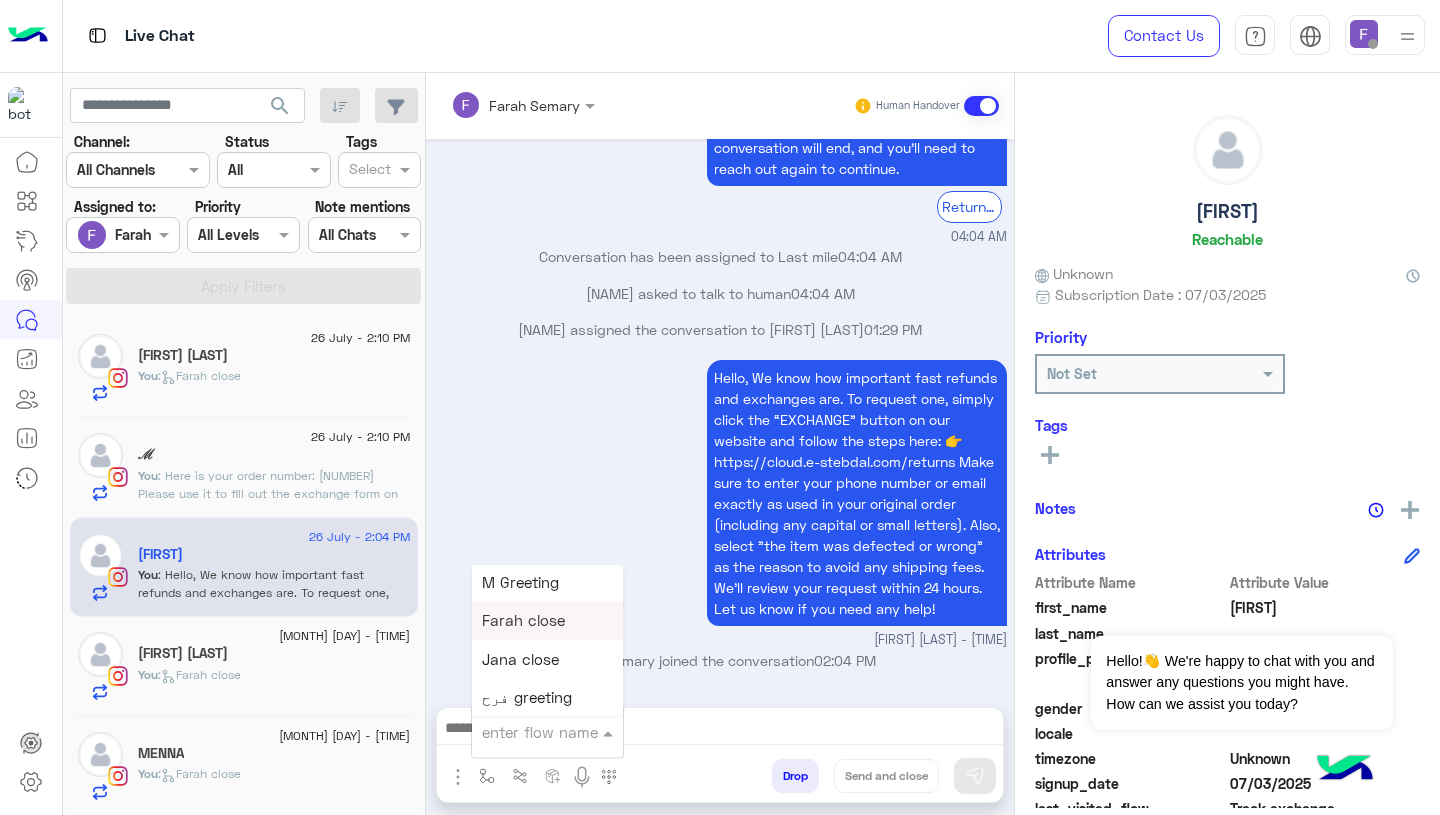 click on "Farah close" at bounding box center [547, 621] 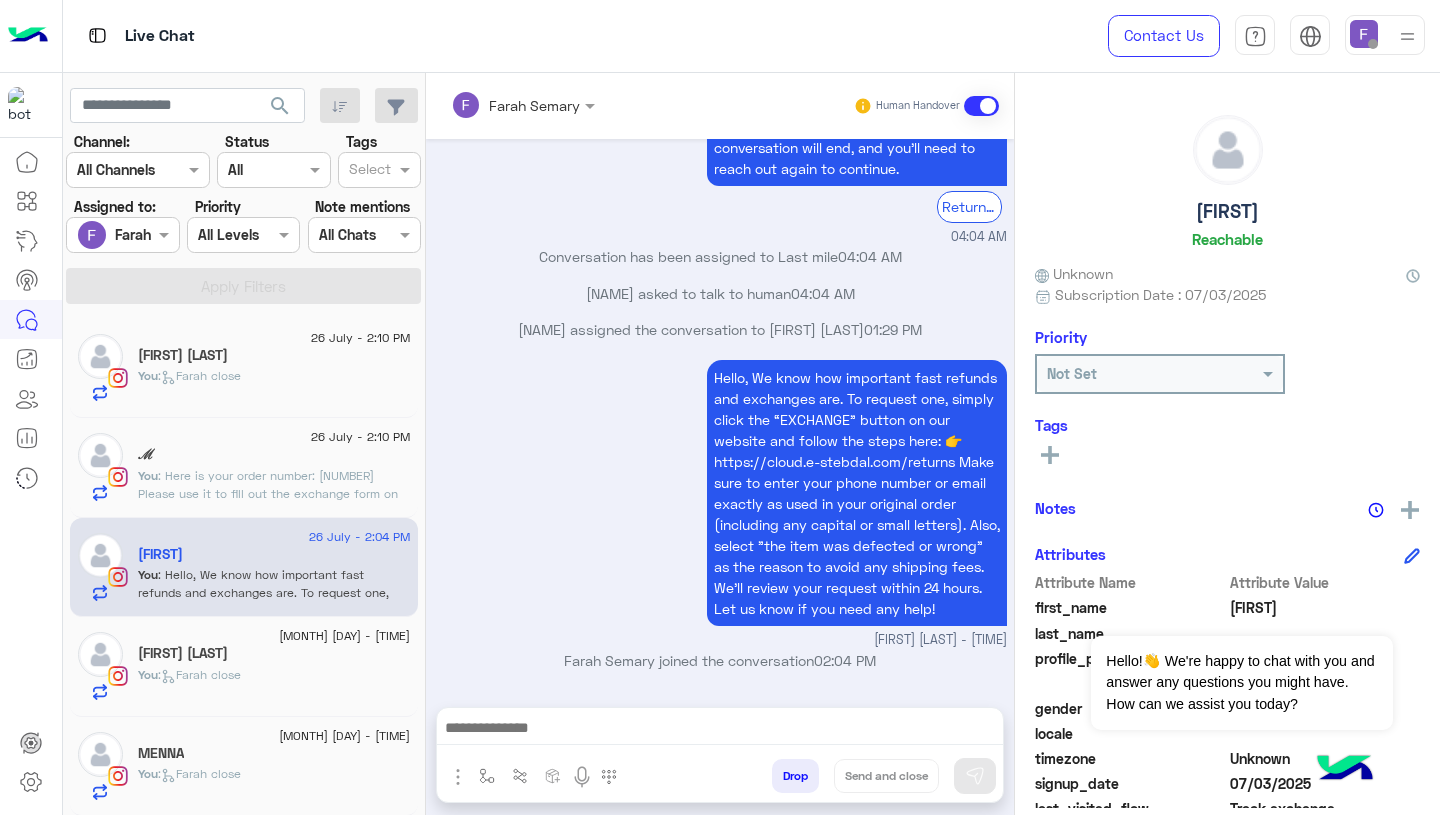 click at bounding box center (720, 730) 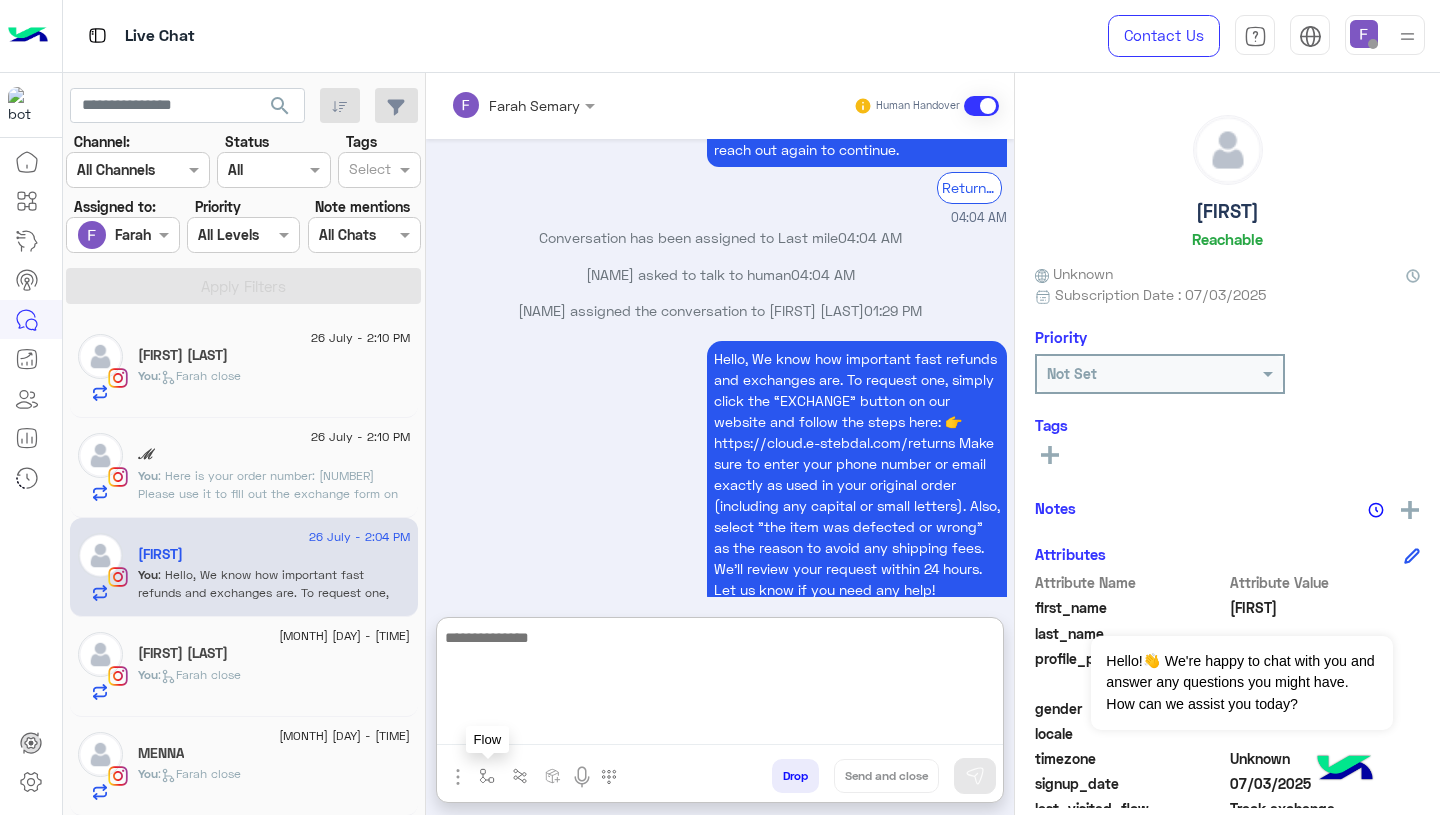click at bounding box center [487, 776] 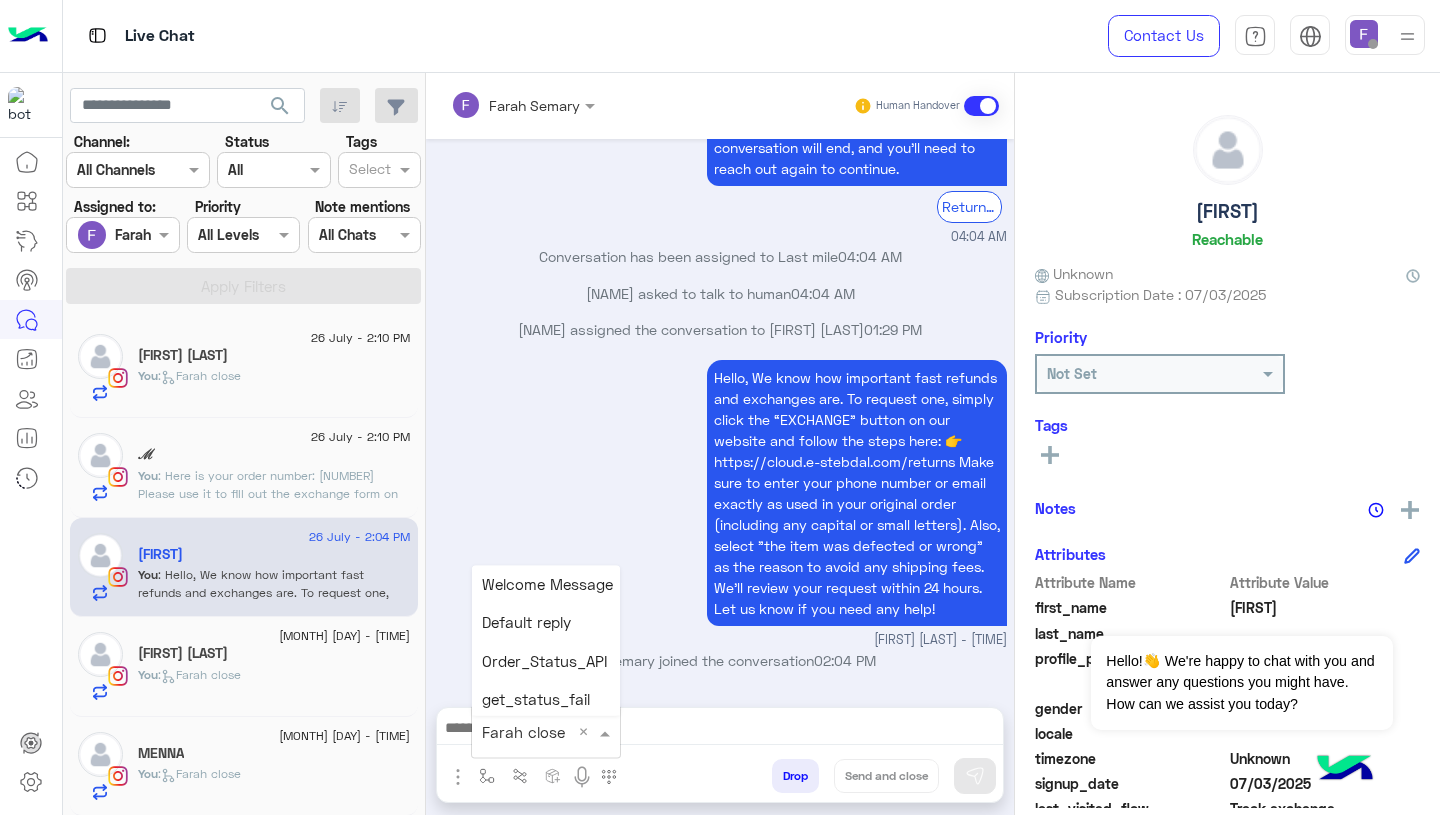 click on "× [FIRST] close" at bounding box center (523, 732) 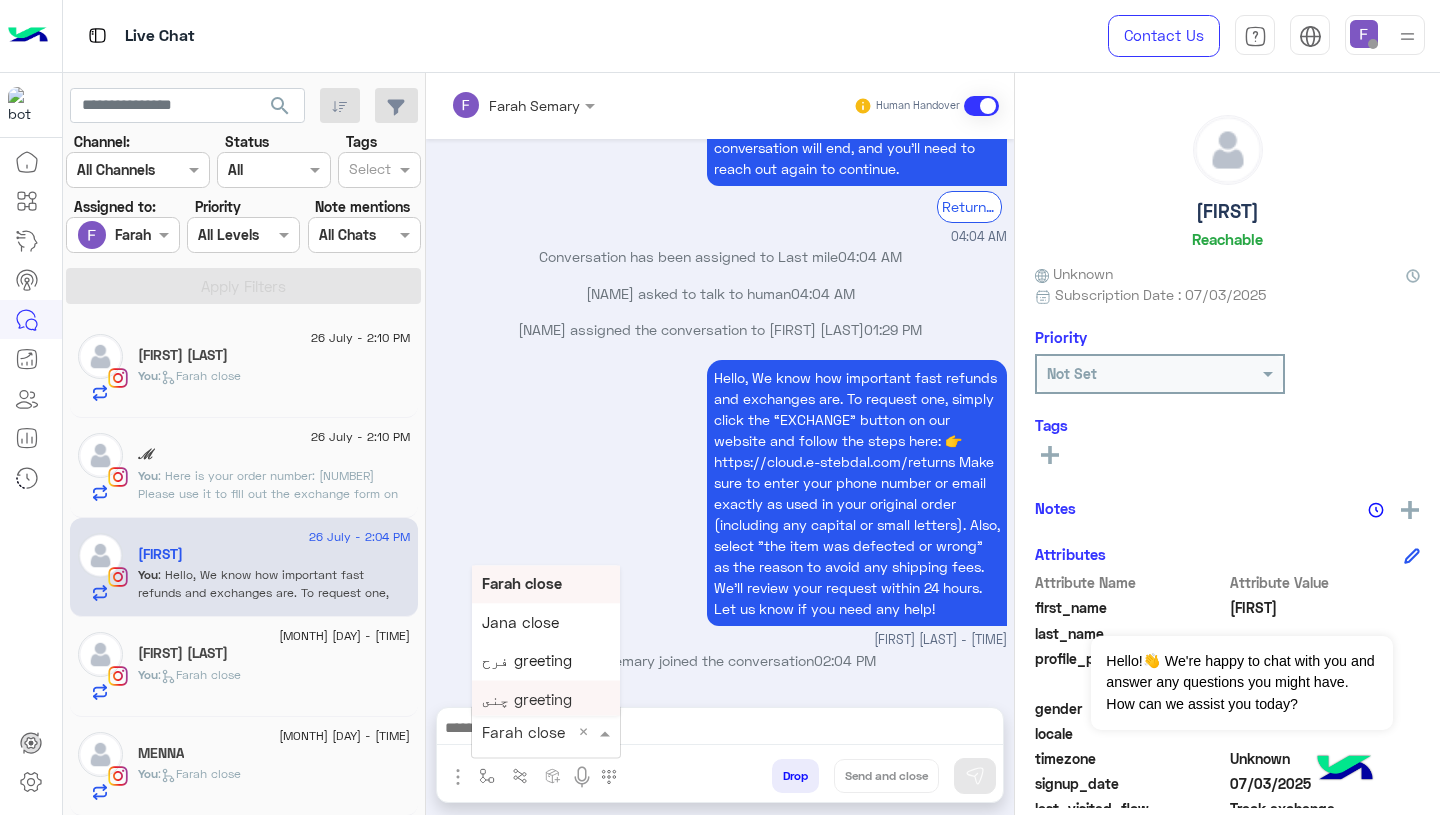 click on "[FIRST] [LAST] joined the conversation   02:04 PM" at bounding box center [720, 660] 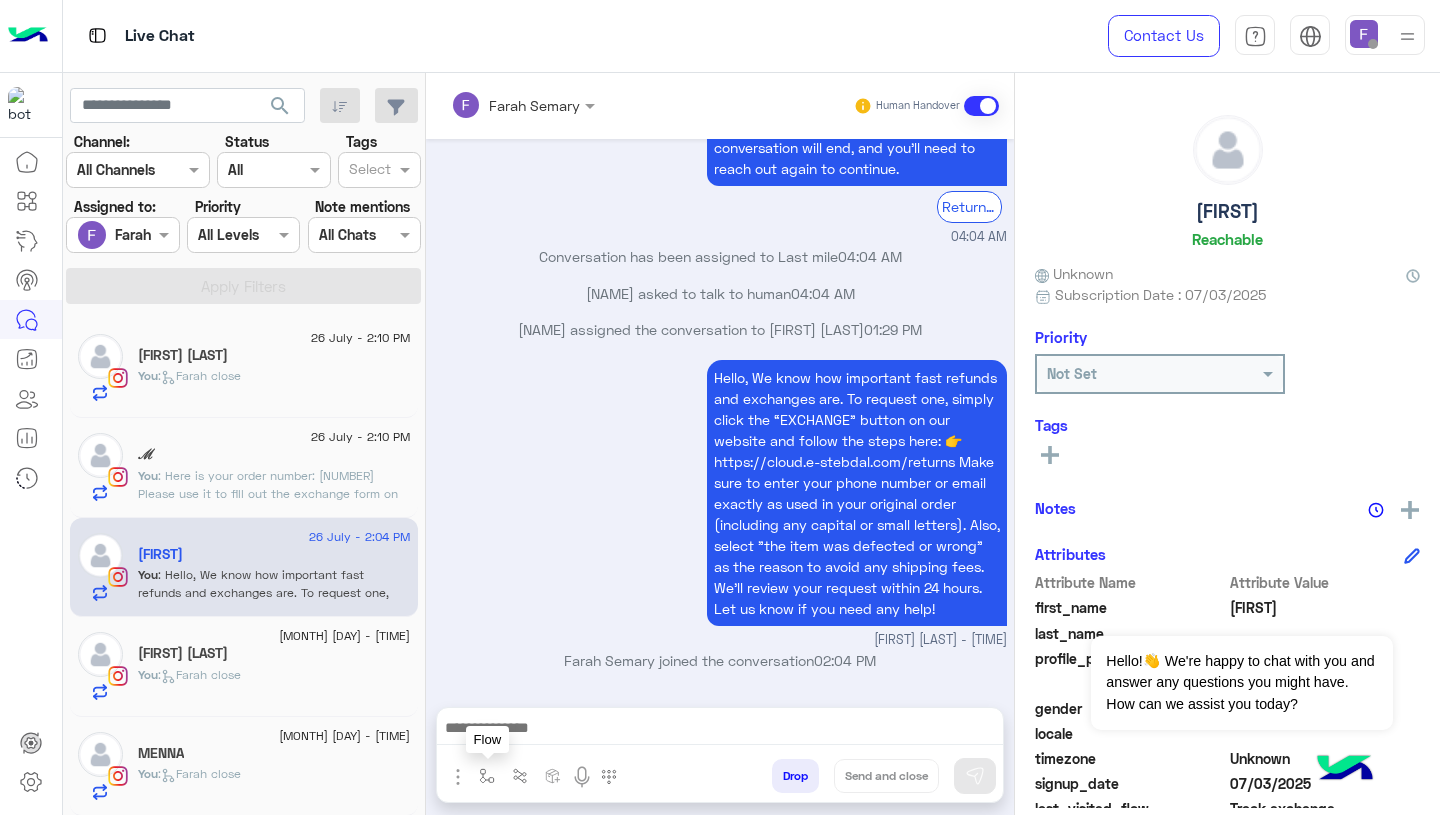 click at bounding box center [487, 776] 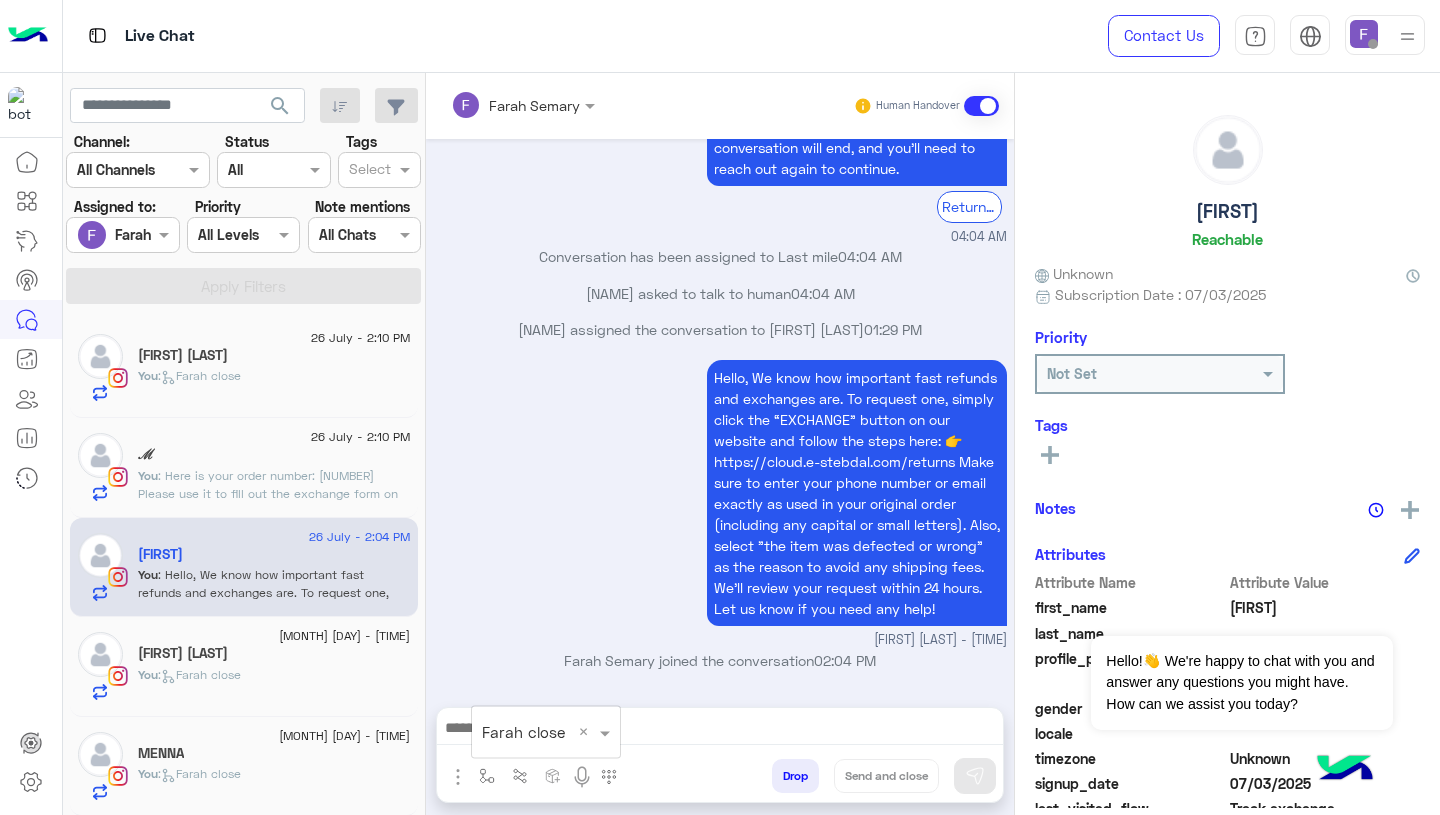 click at bounding box center [521, 732] 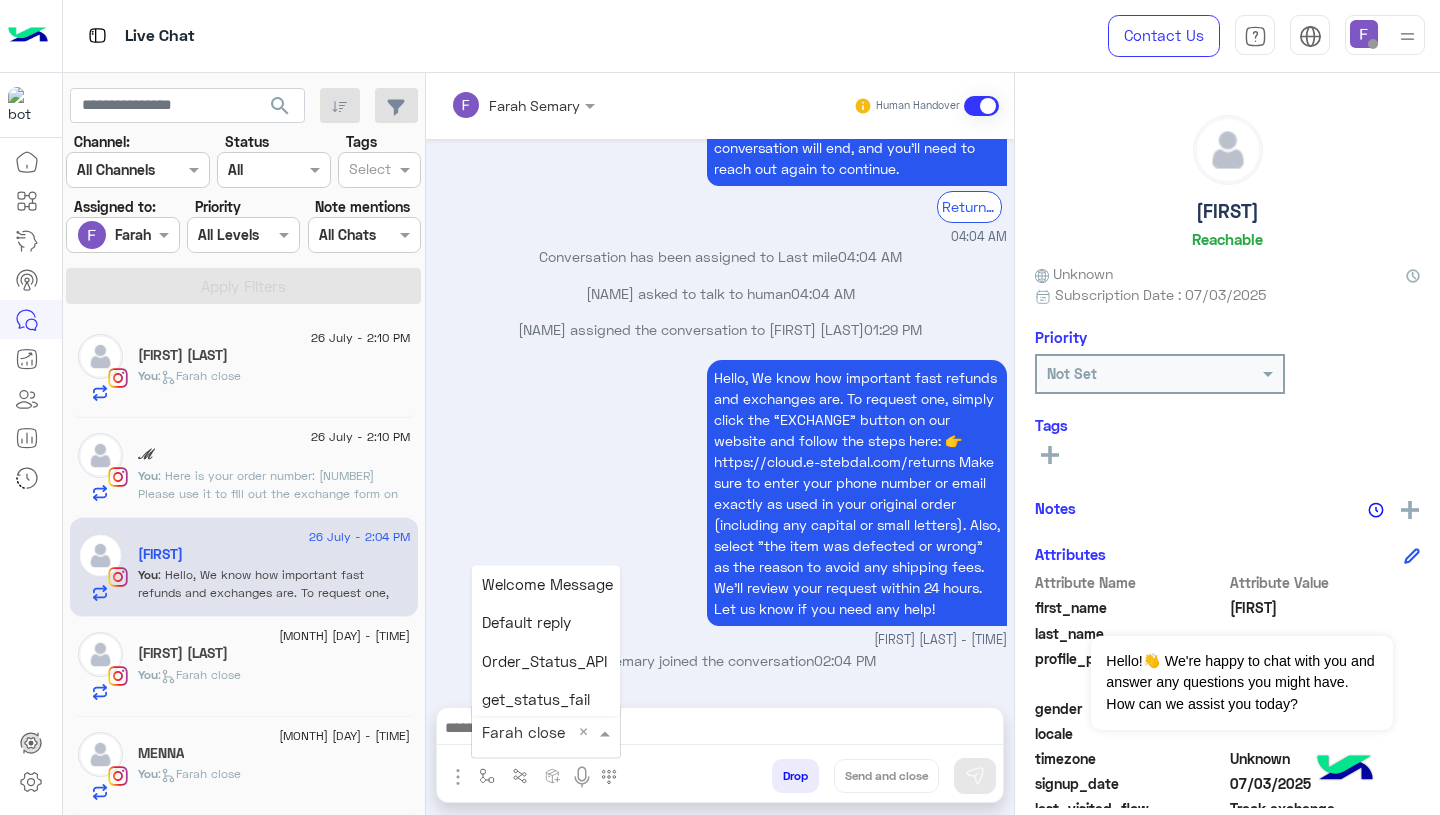 scroll, scrollTop: 2580, scrollLeft: 0, axis: vertical 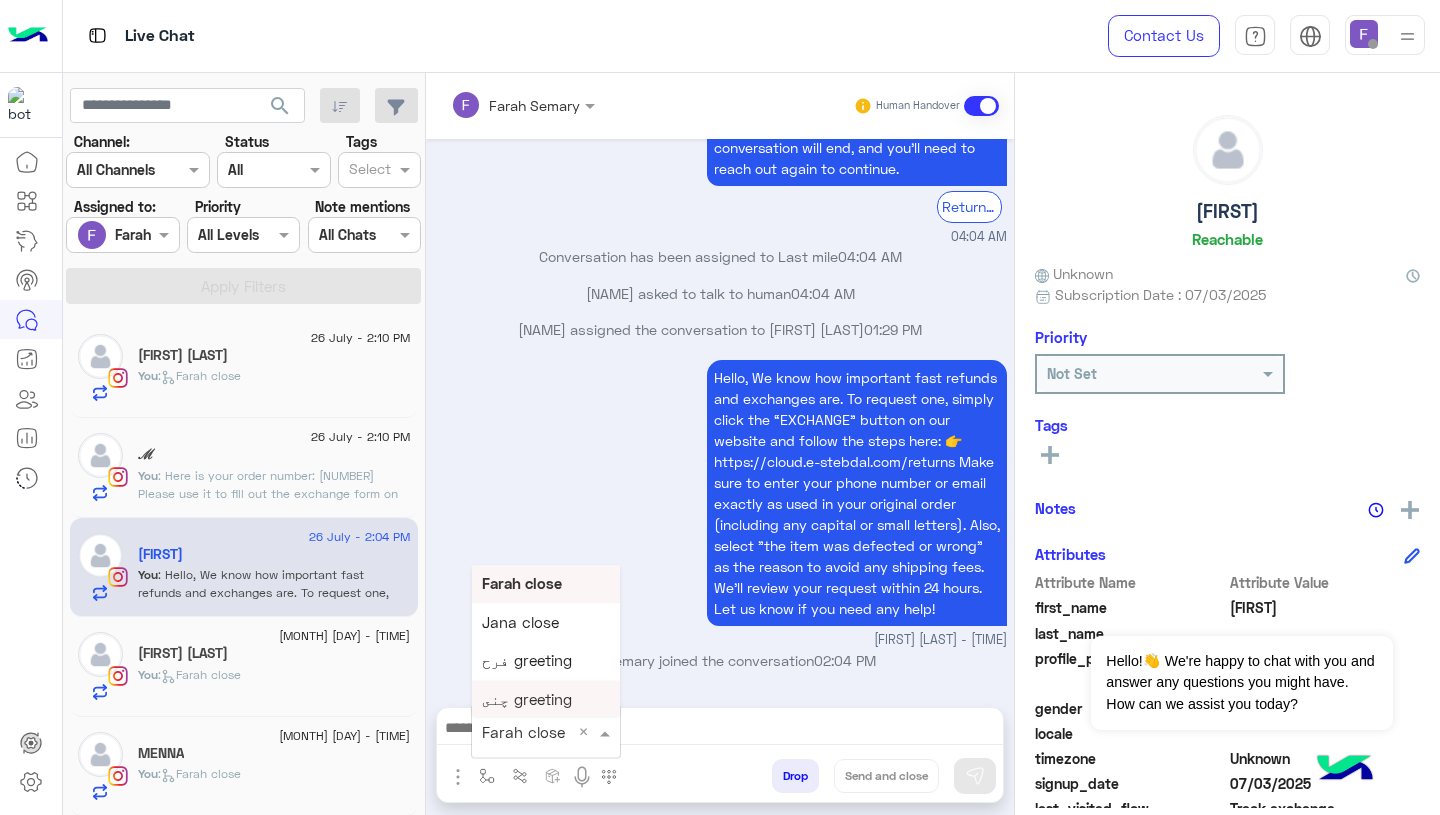 click on "[FIRST] [LAST] joined the conversation   02:04 PM" at bounding box center [720, 660] 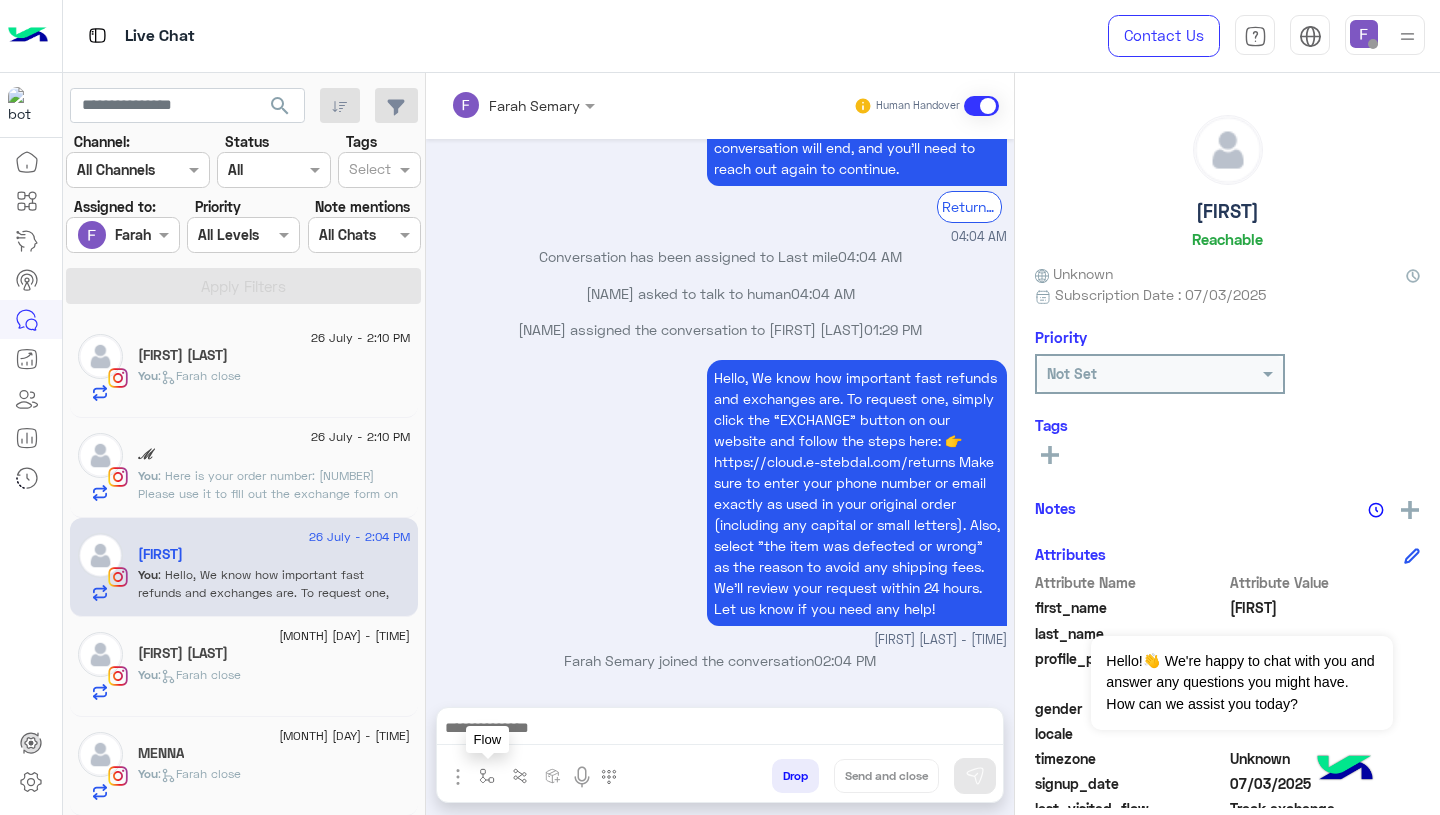 click at bounding box center (487, 776) 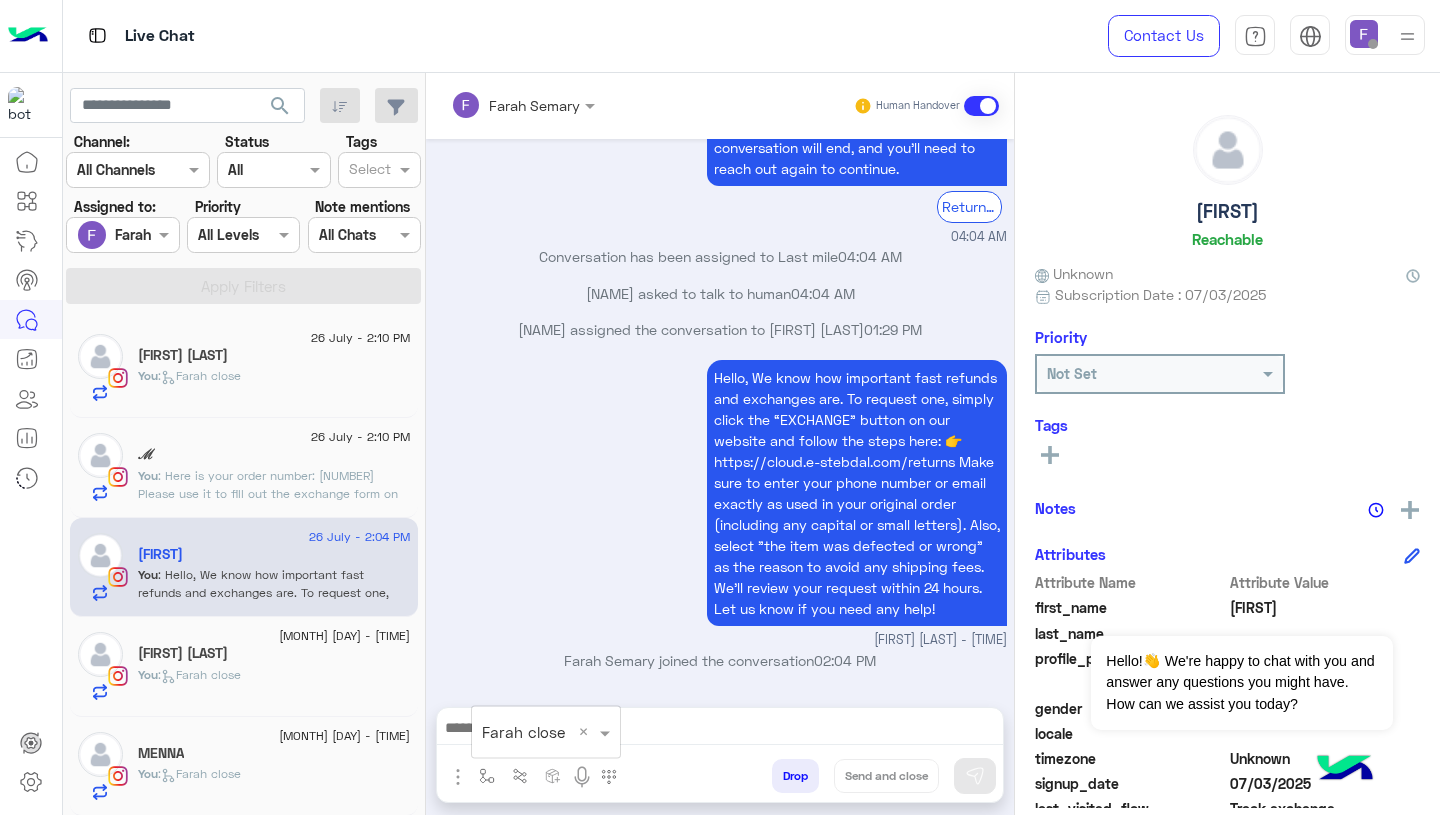 click on "[FIRST] [LAST] Human Handover     Jul 13, 2025  We are here to help! You are now in the queue and will be assigned to CS agent. Please provide the following: Please share your phone number 📱 \order number 📦    01:46 PM  [PHONE]   01:47 PM  Explain your Request:    01:47 PM  105526   01:47 PM  YasmineTo assist you better, please select your request from the following menu. Yasmineمن أجل مساعدتك بشكل أفضل، يرجى اختيار طلبك من القائمة التالية  Main Menu   Customer Service   Ask About Item     01:47 PM   Jul 26, 2025  I want to refund the tshirt!!!   01:07 AM  YasmineTo assist you better, please select your request from the following menu. Yasmineمن أجل مساعدتك بشكل أفضل، يرجى اختيار طلبك من القائمة التالية  Main Menu   Customer Service   Ask About Item     01:07 AM   Customer Service    01:10 AM  Please select your query from the below 👇 Previous Problems with Delivery  Order Delay  Cancel Order Next" at bounding box center [720, 448] 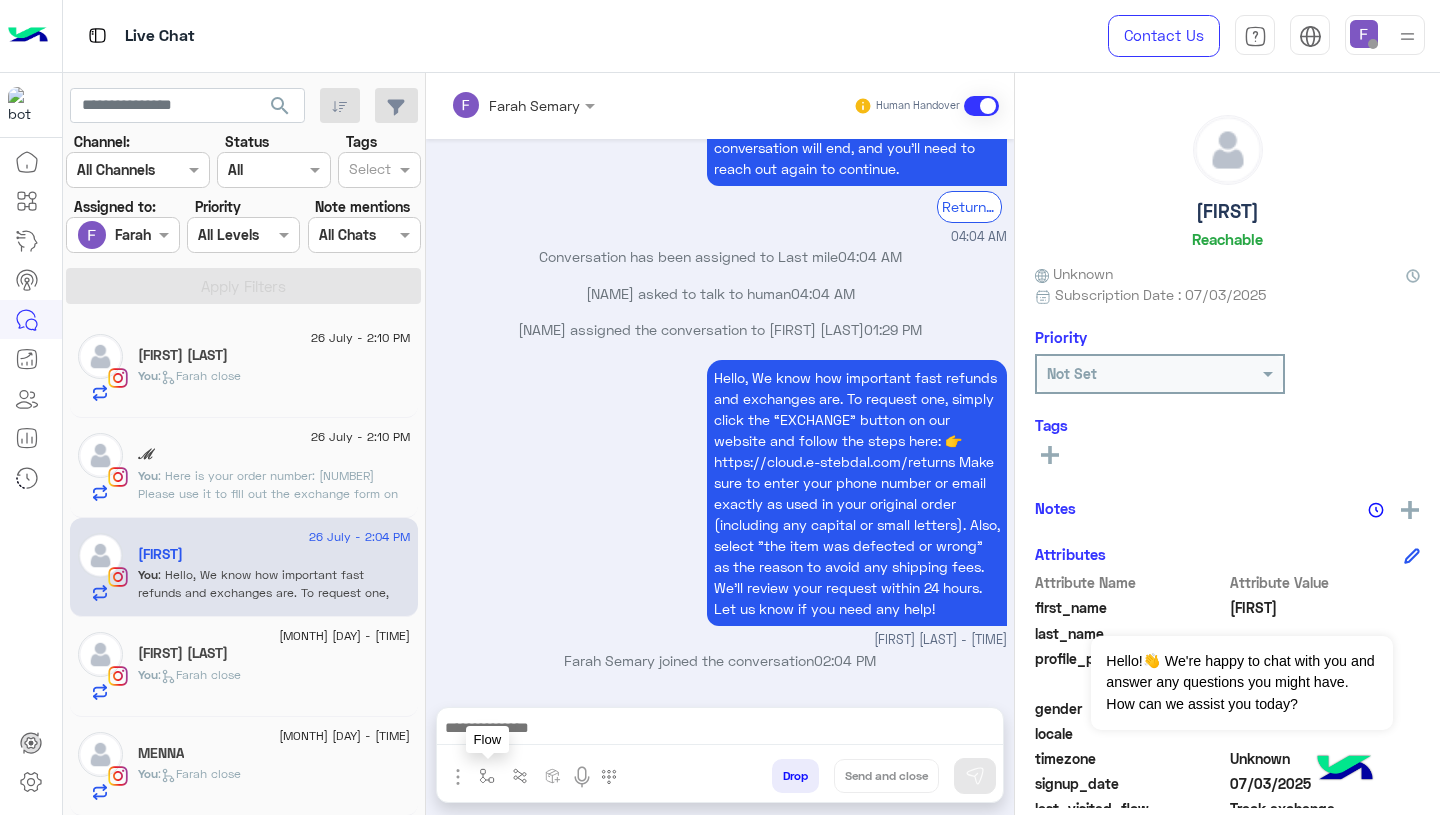 click at bounding box center (487, 776) 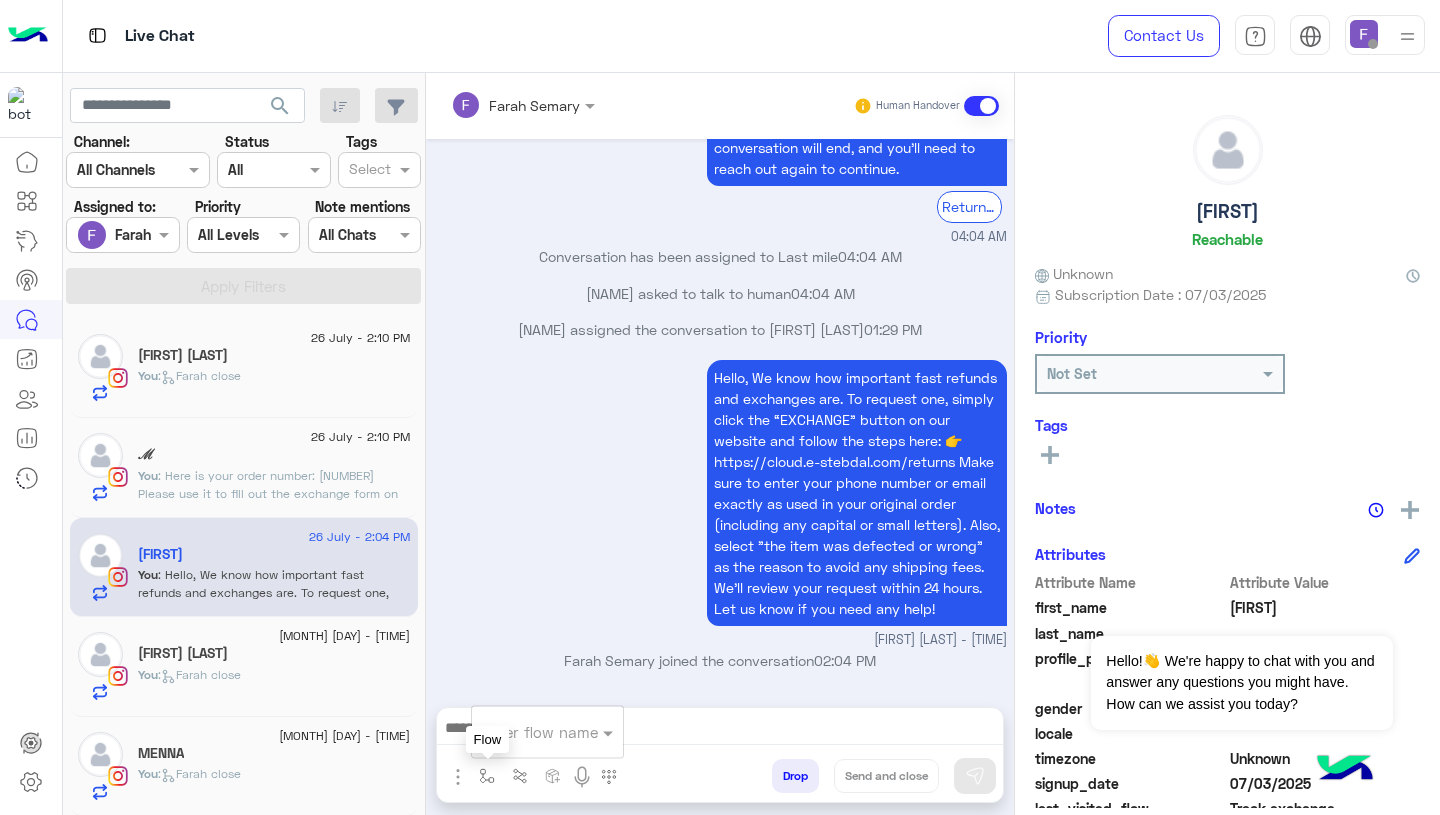 click at bounding box center (487, 776) 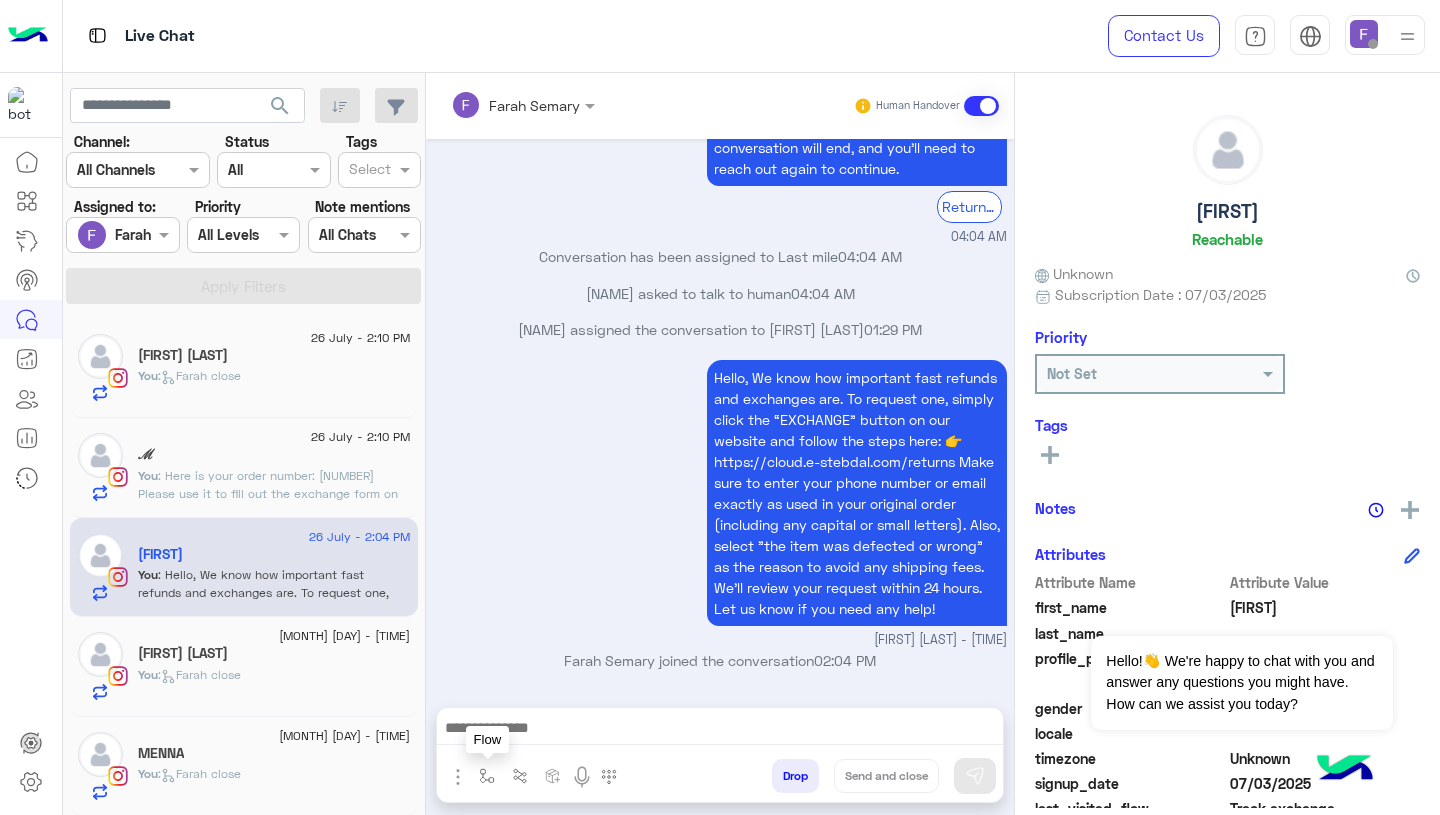 click at bounding box center (487, 776) 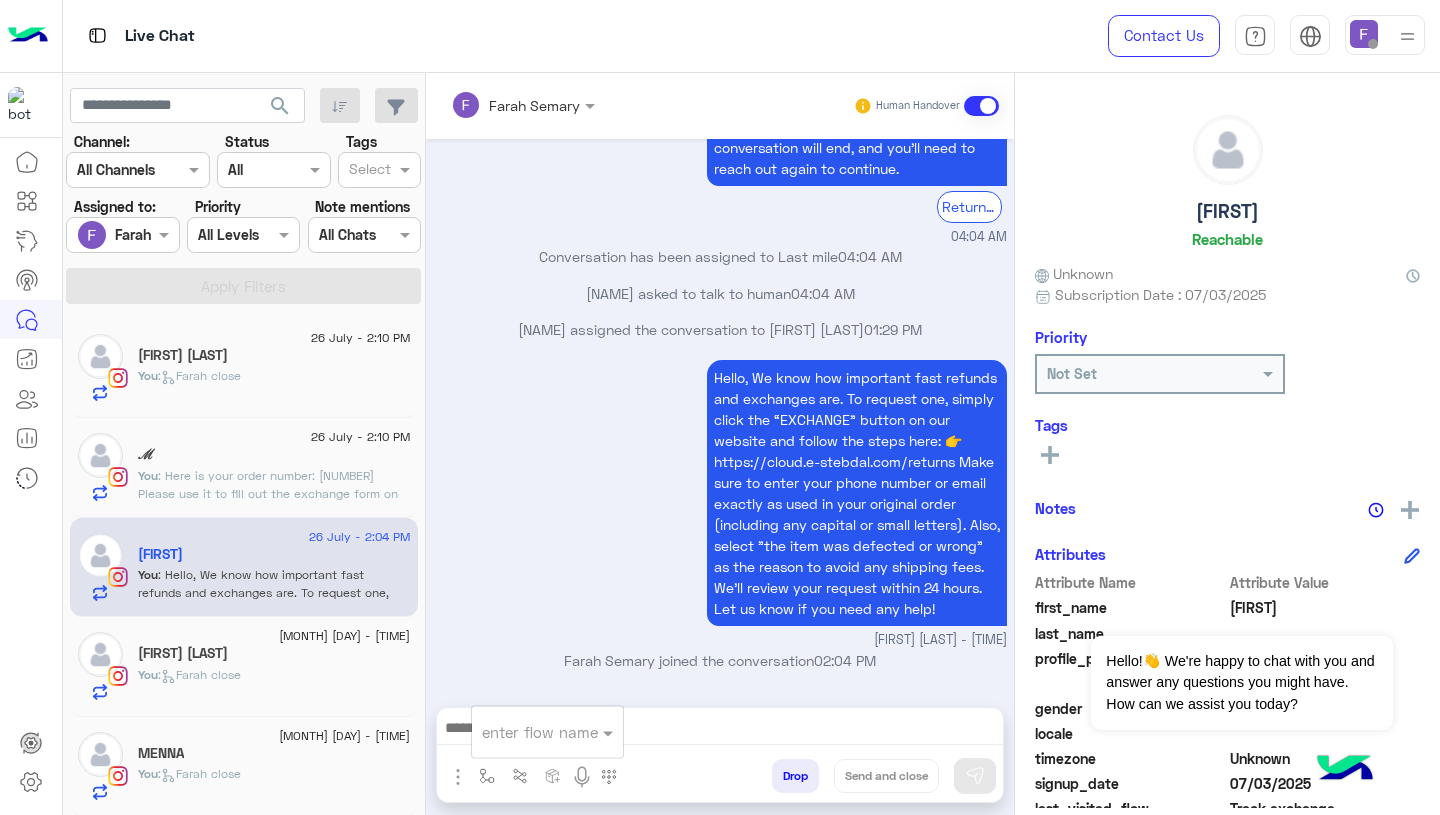 click at bounding box center (523, 732) 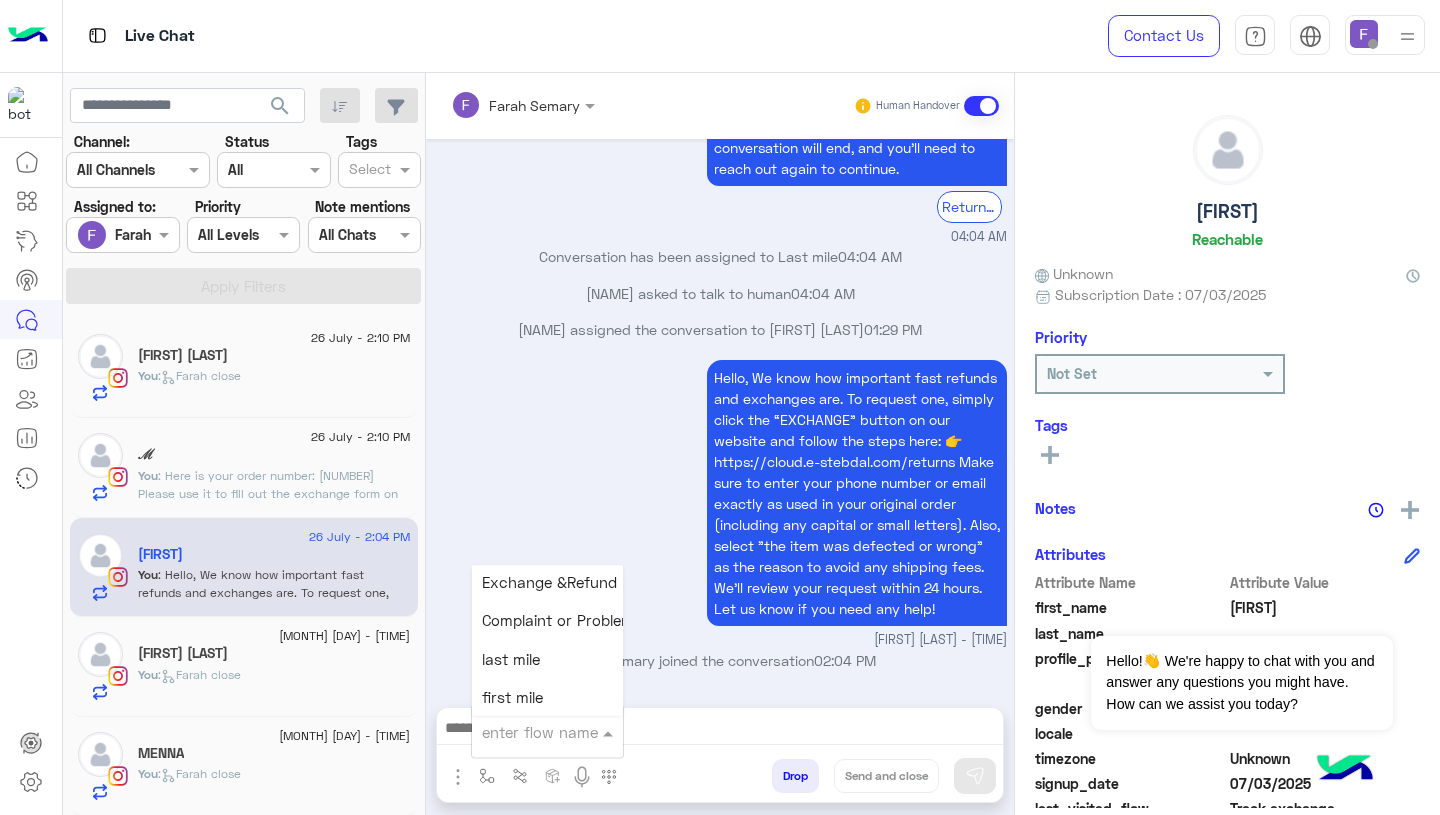 scroll, scrollTop: 1988, scrollLeft: 0, axis: vertical 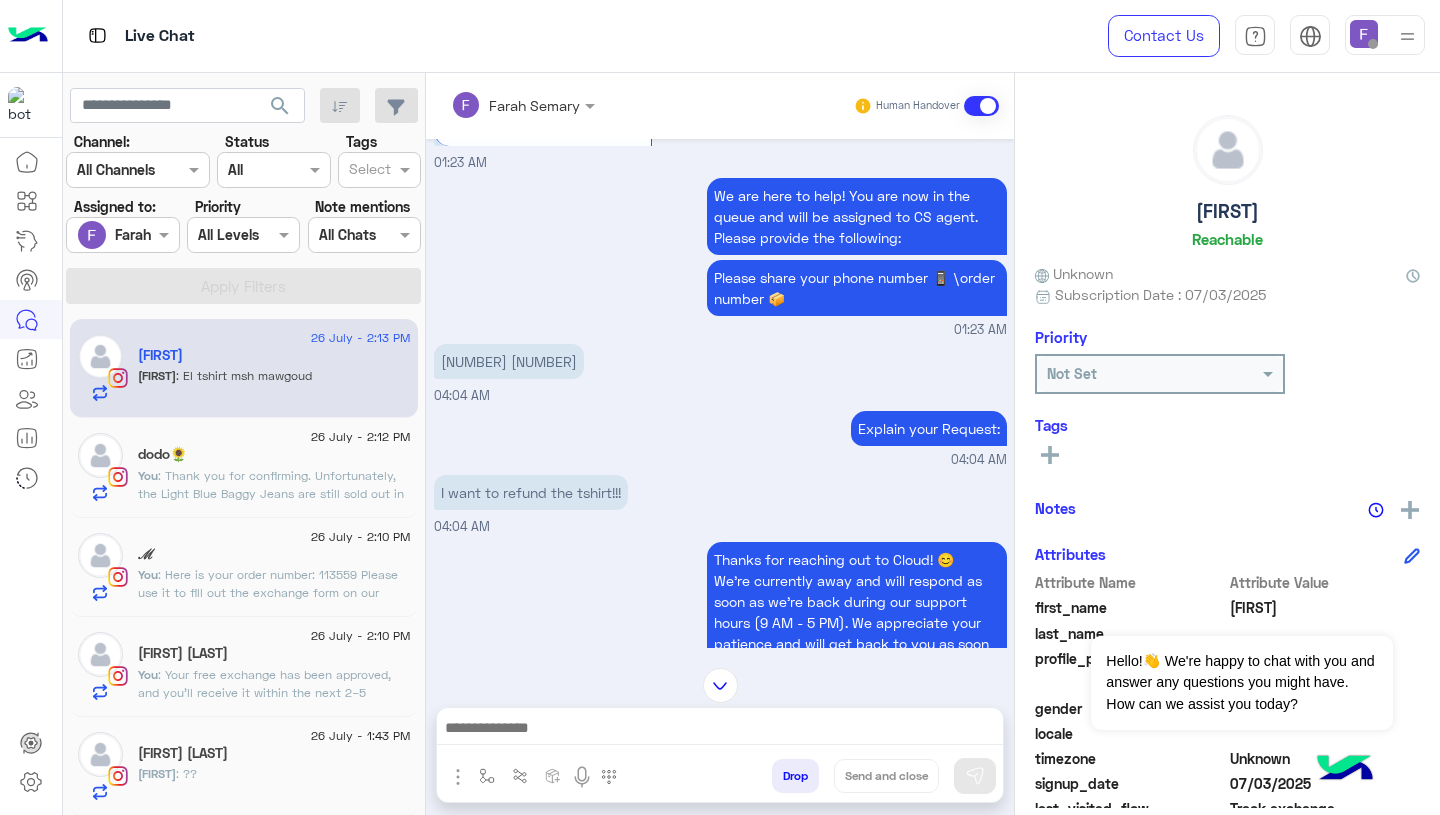 click on "[NUMBER] [PHONE]" at bounding box center [509, 277] 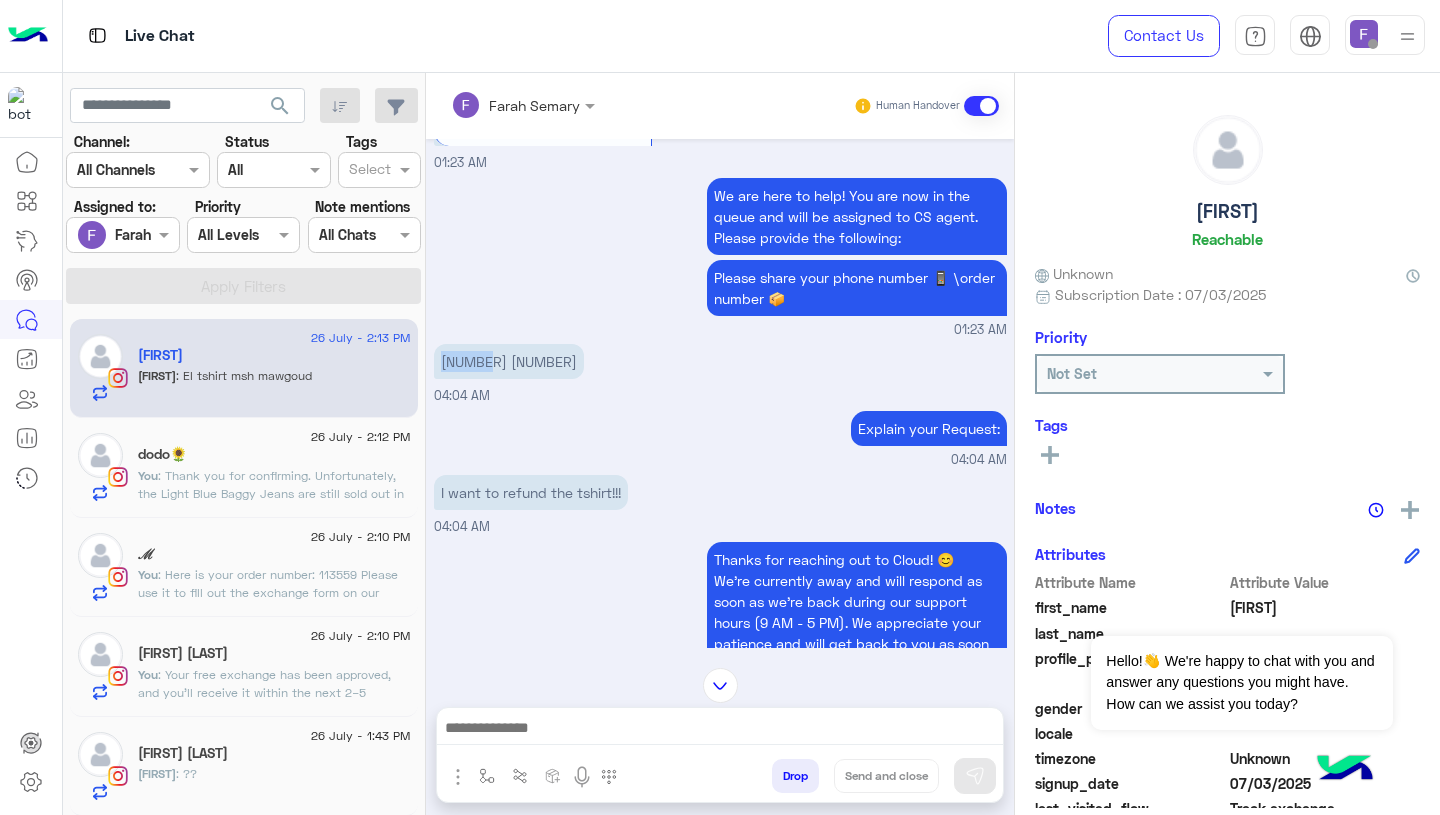 copy on "105526" 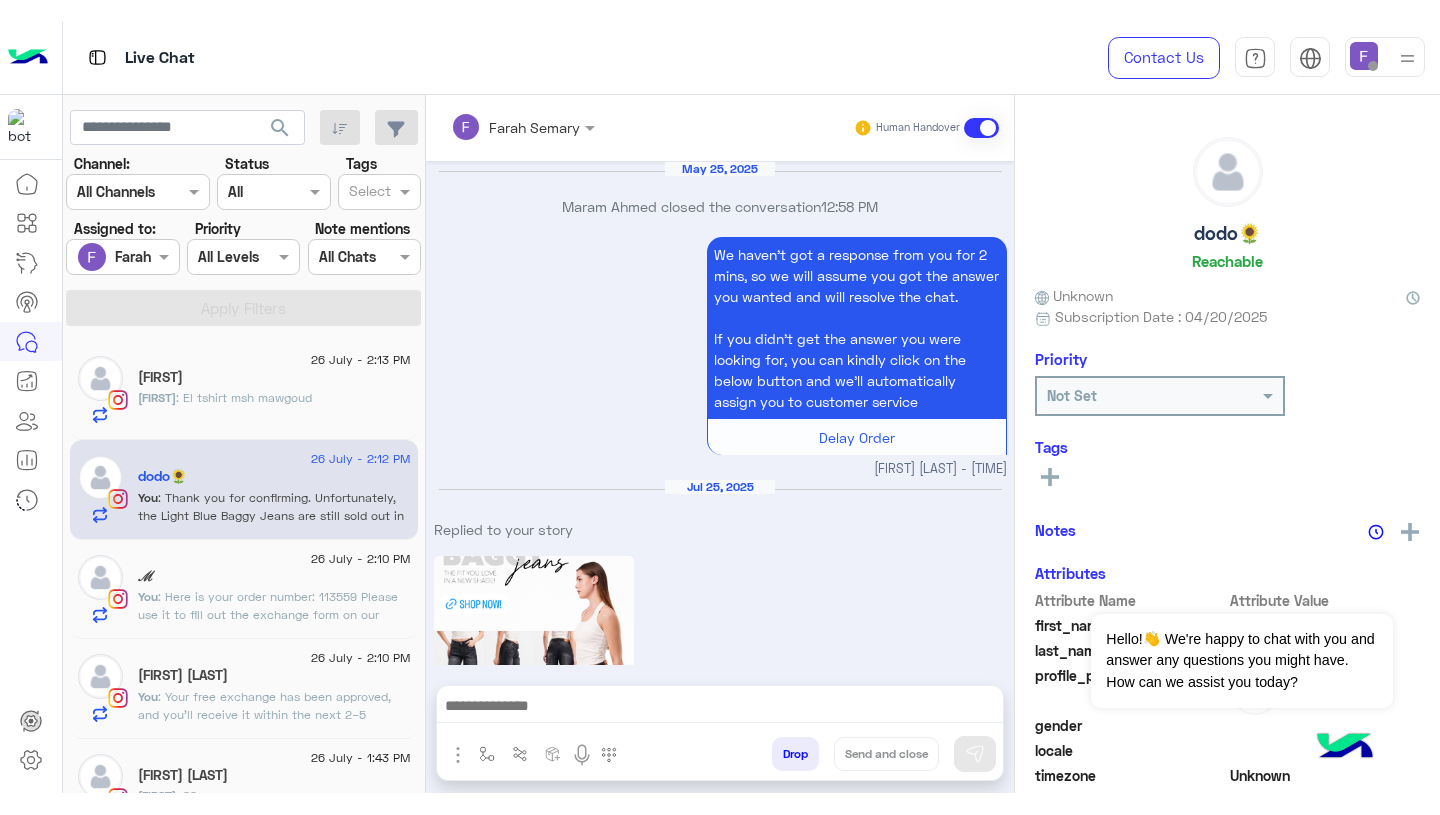 scroll, scrollTop: 2249, scrollLeft: 0, axis: vertical 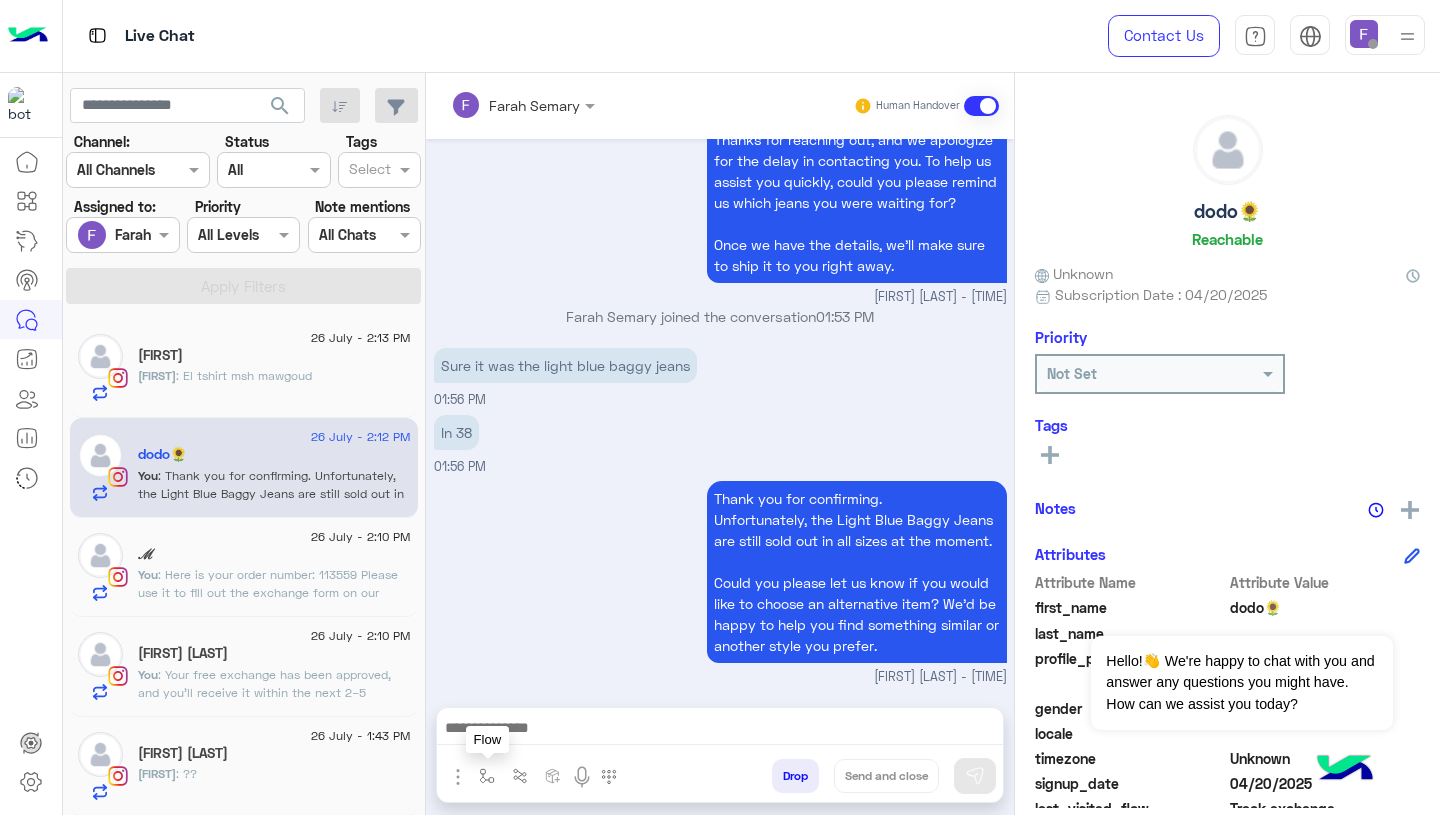 click at bounding box center (487, 776) 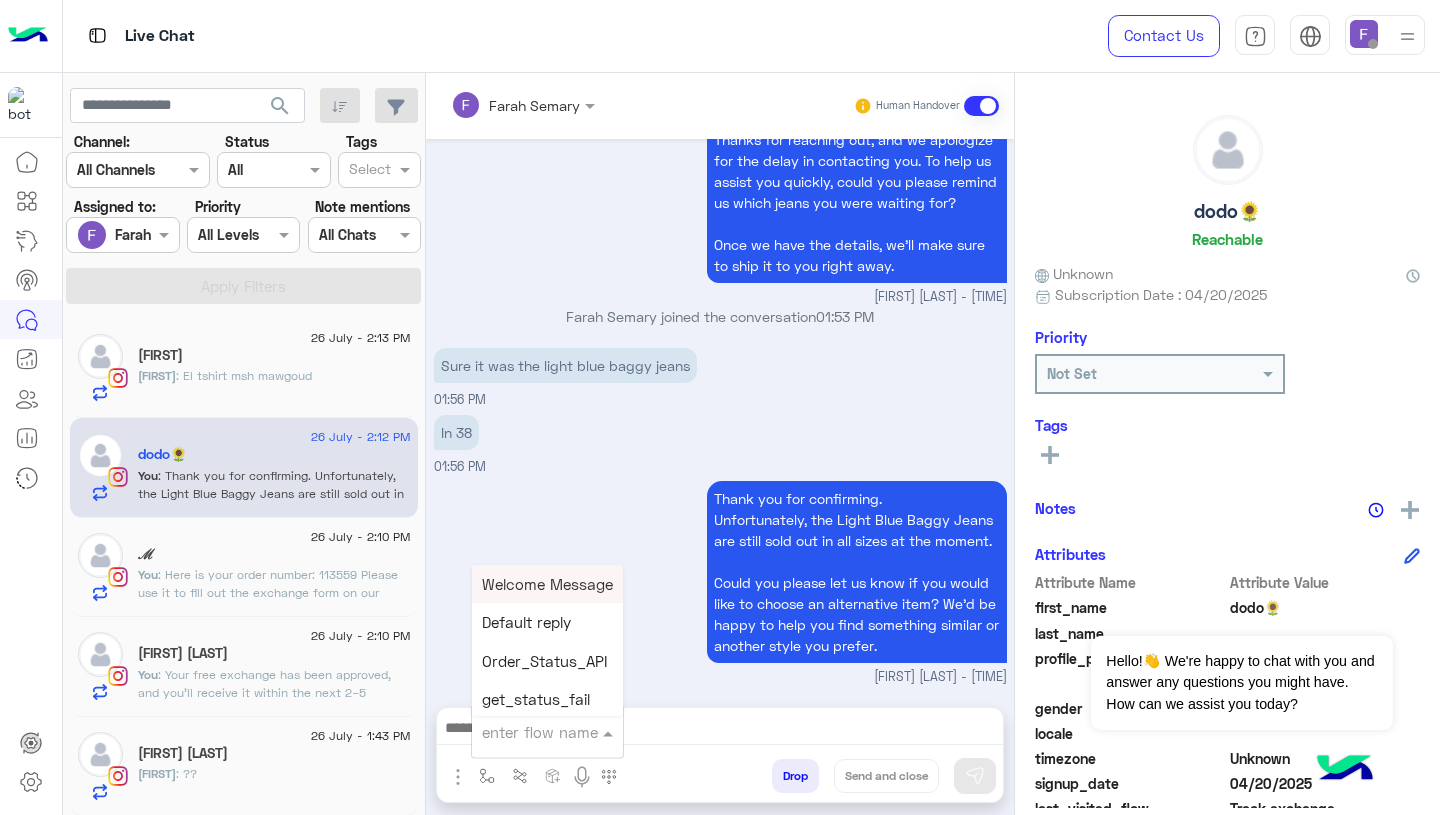 click at bounding box center (523, 732) 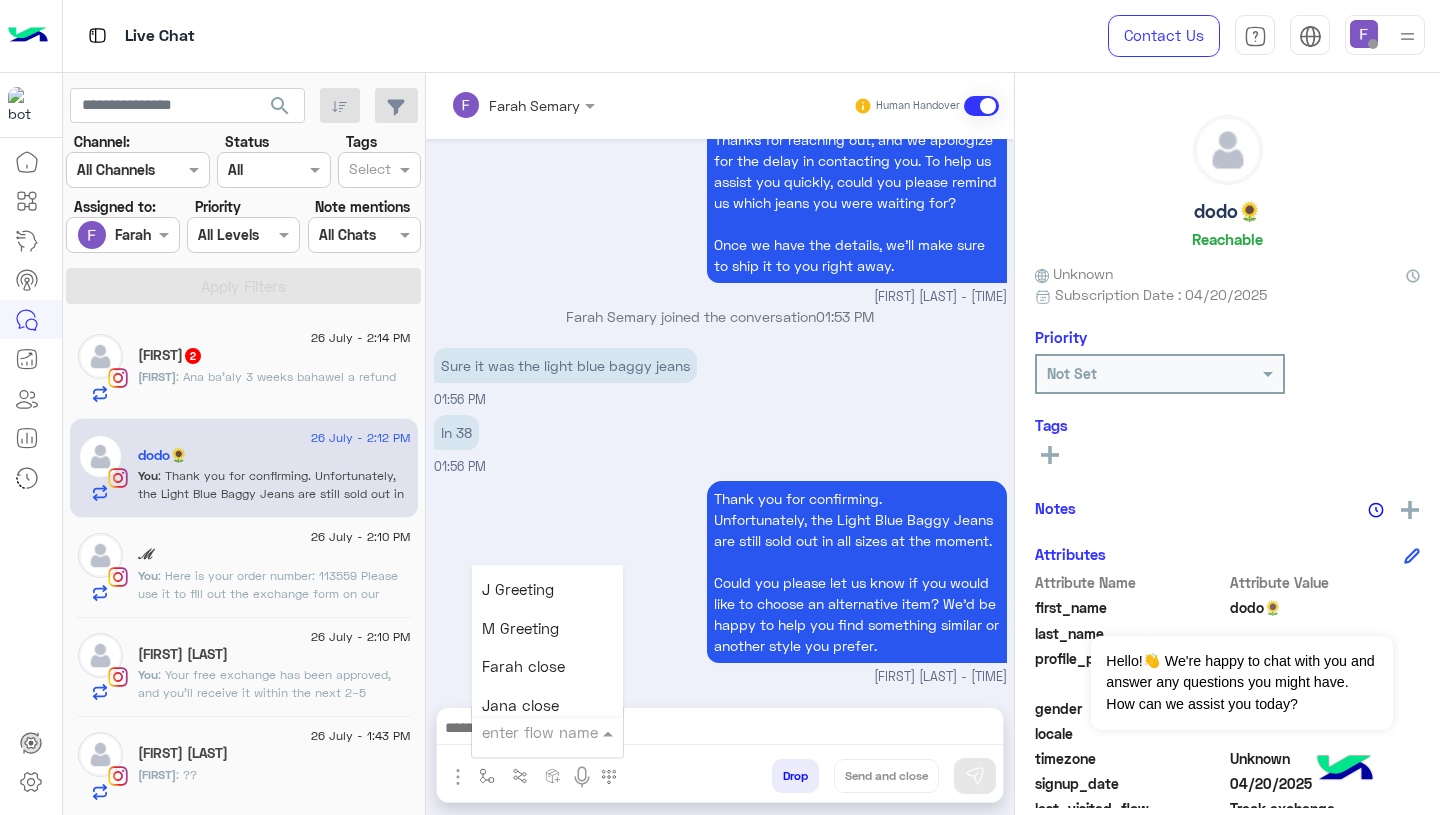 scroll, scrollTop: 2498, scrollLeft: 0, axis: vertical 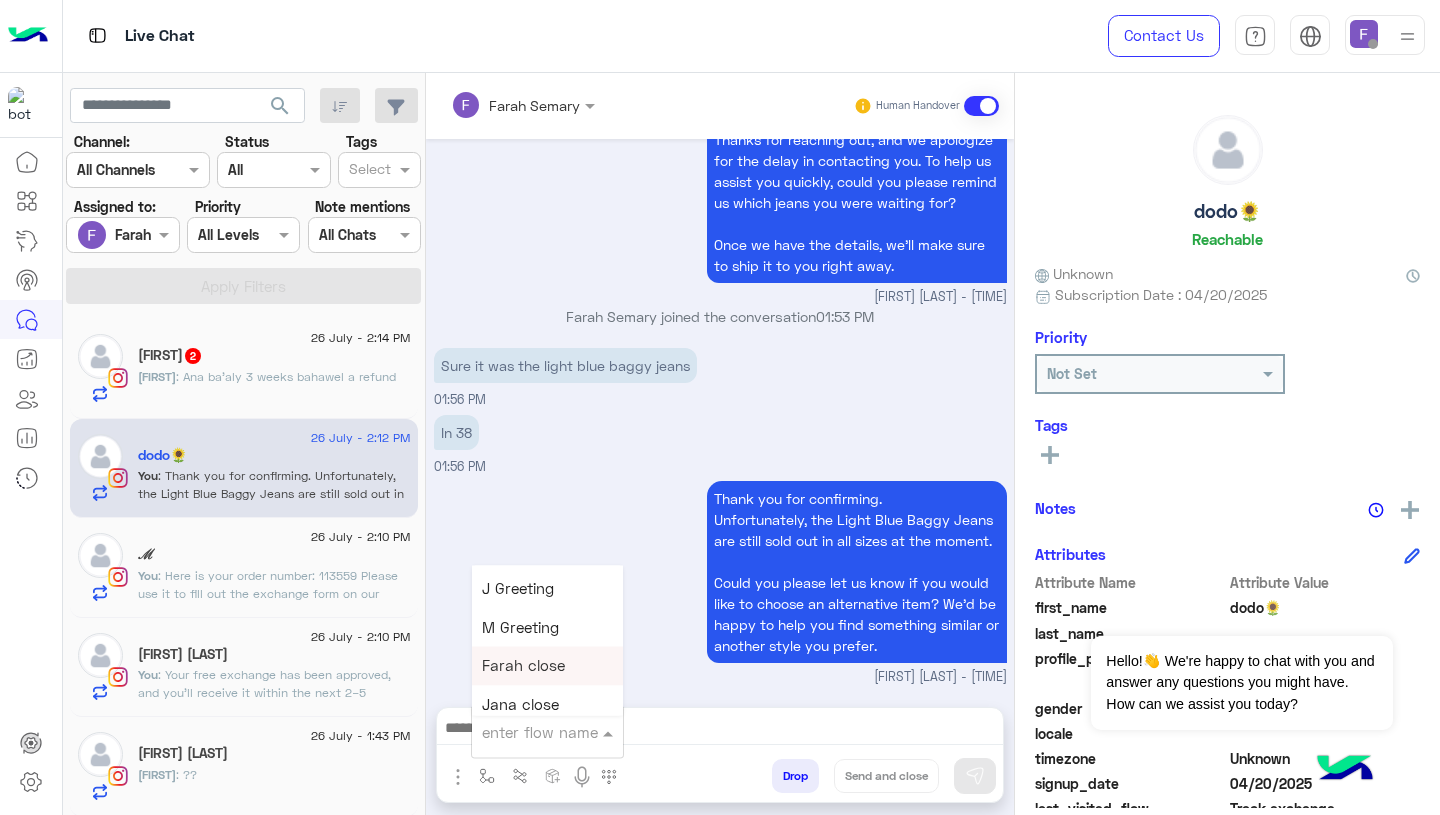click on "Farah close" at bounding box center (547, 666) 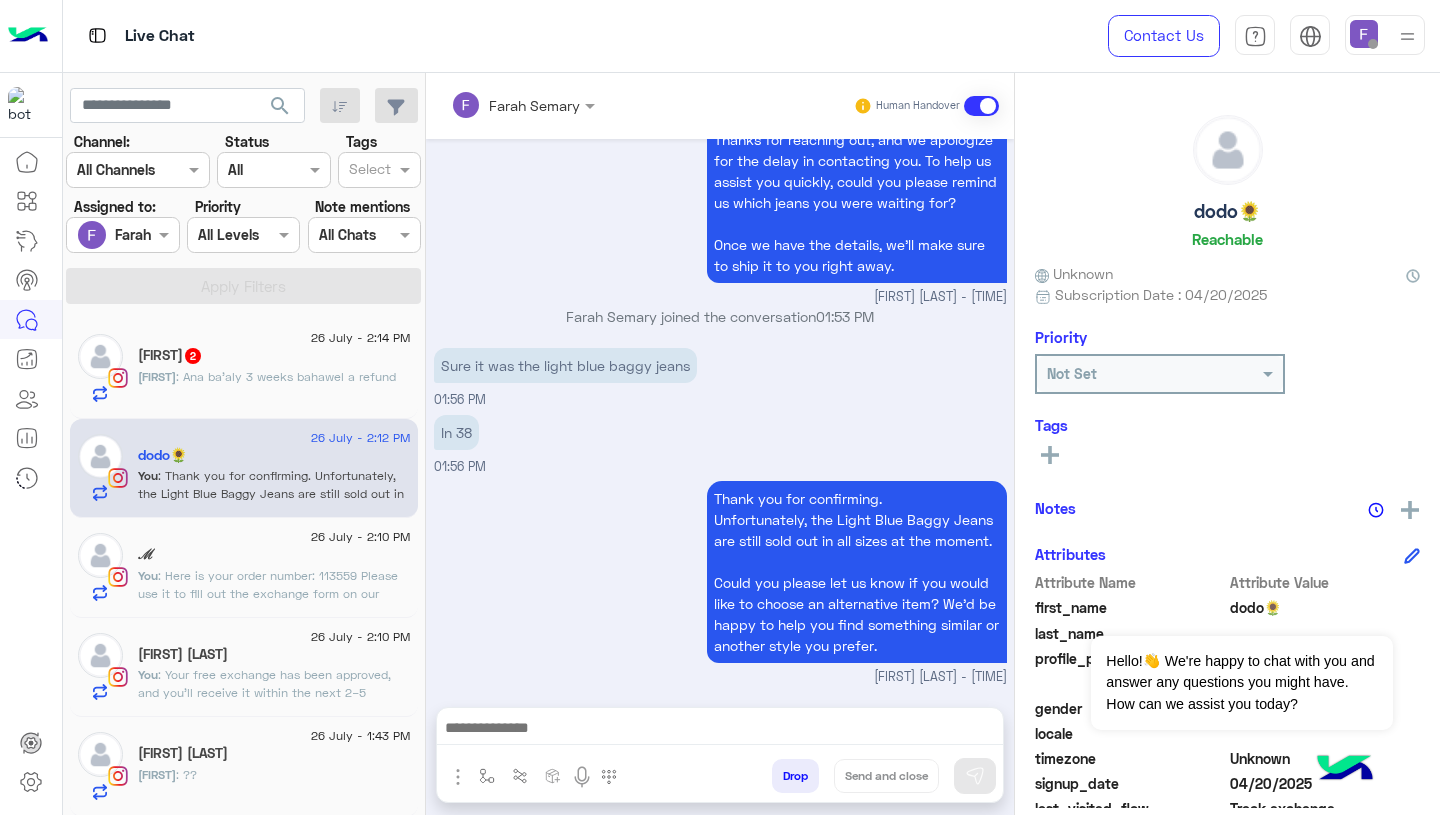 type on "**********" 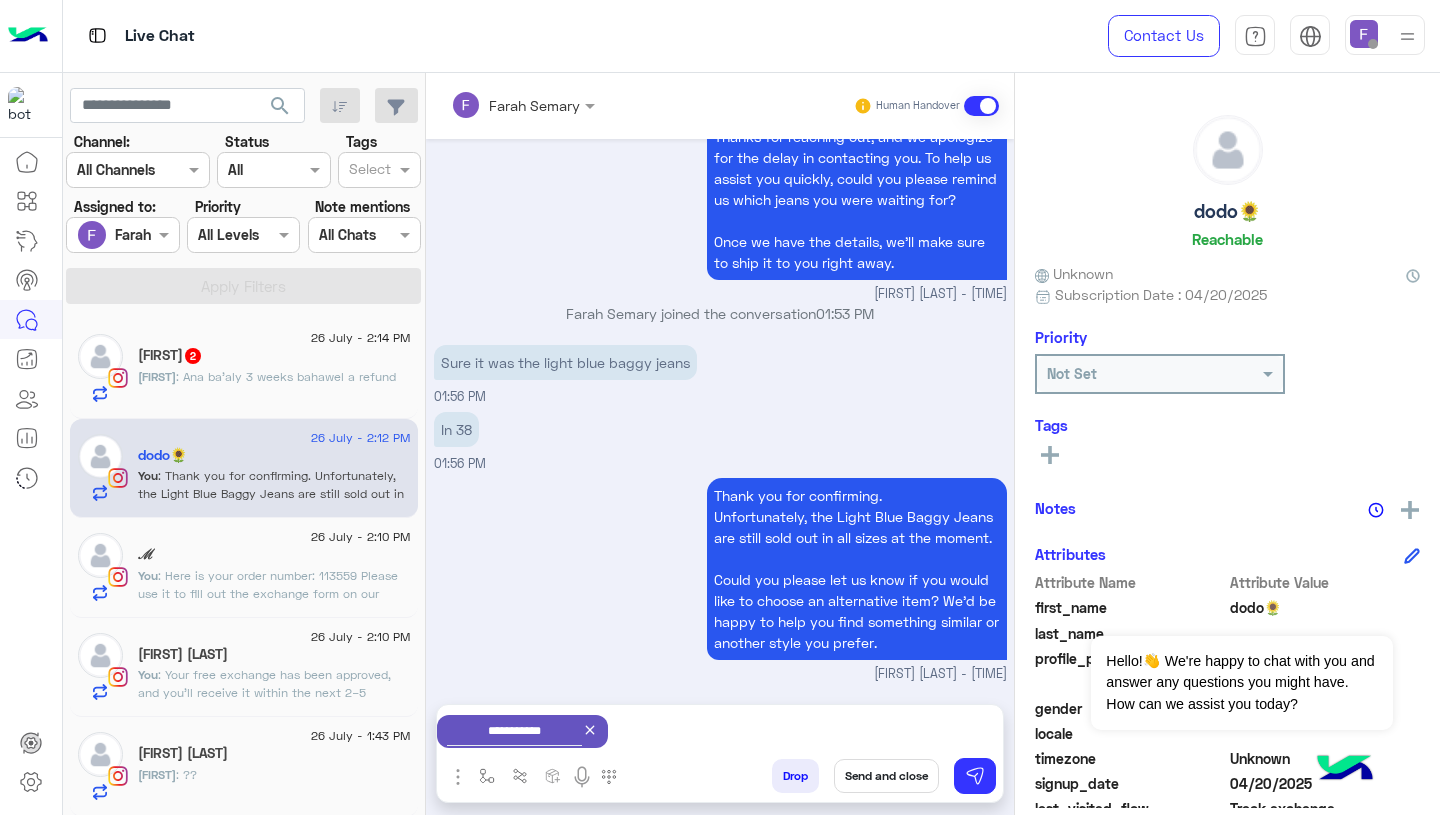 click on "Send and close" at bounding box center [886, 776] 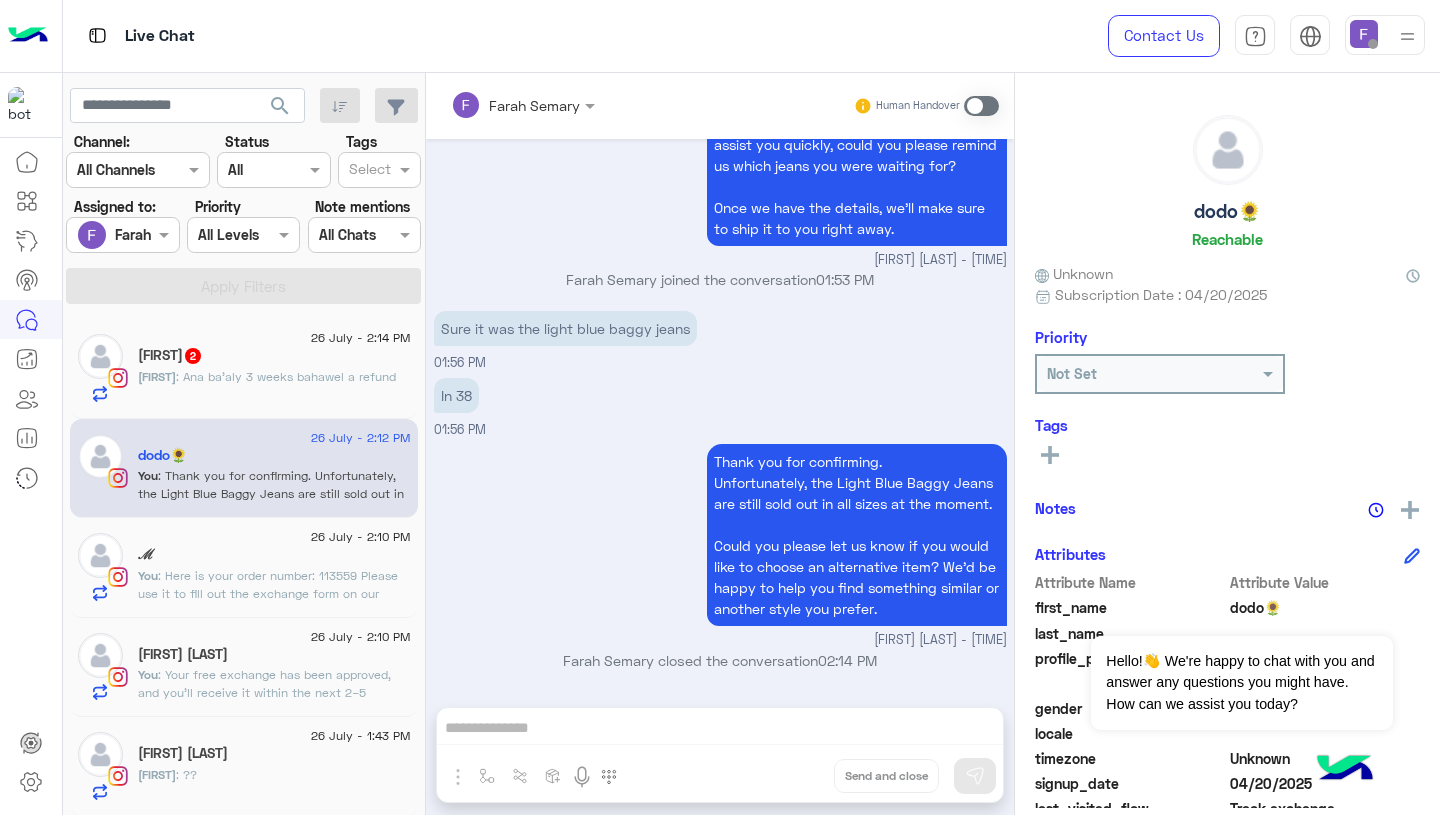 scroll, scrollTop: 2286, scrollLeft: 0, axis: vertical 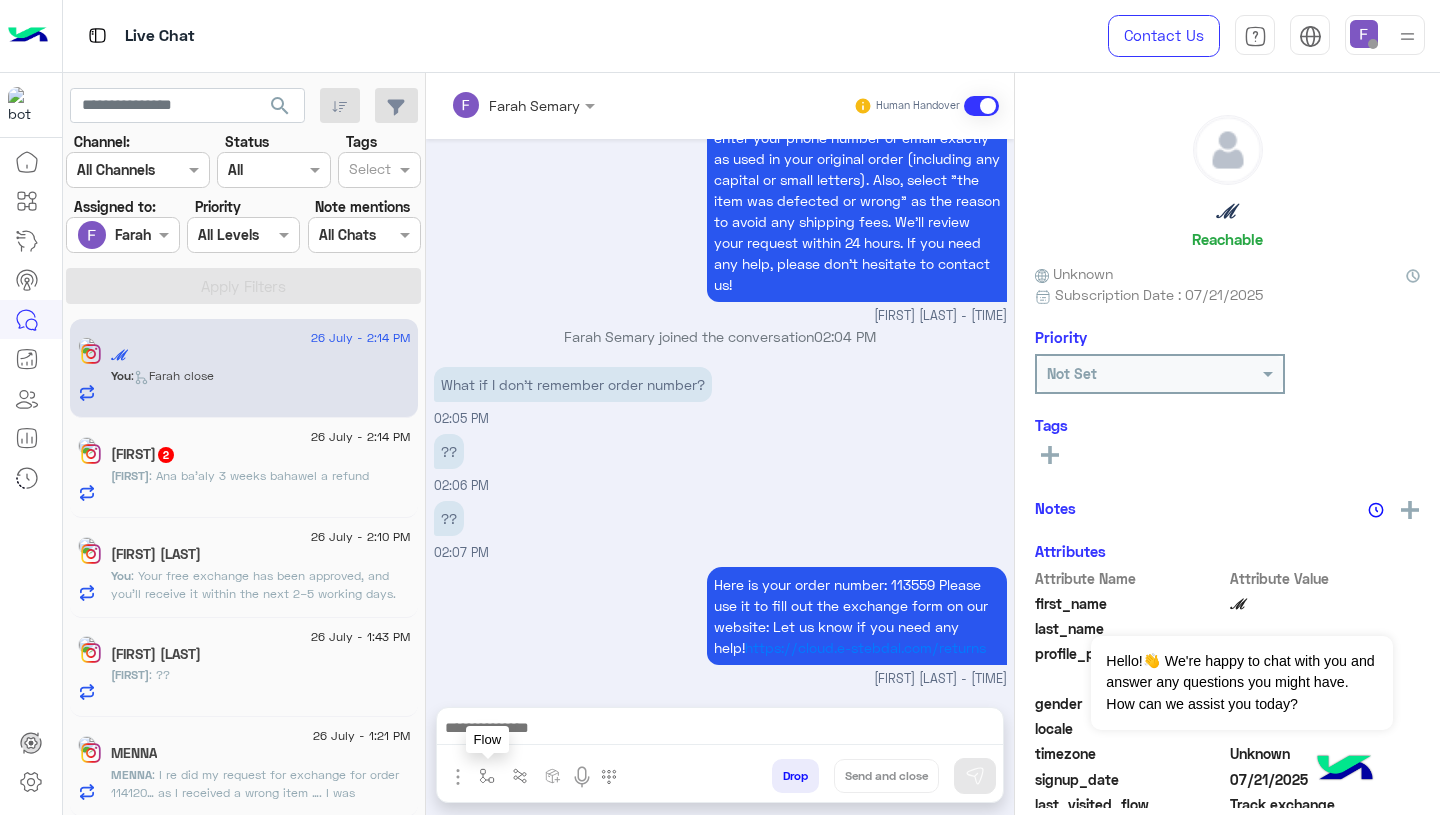 click at bounding box center (487, 776) 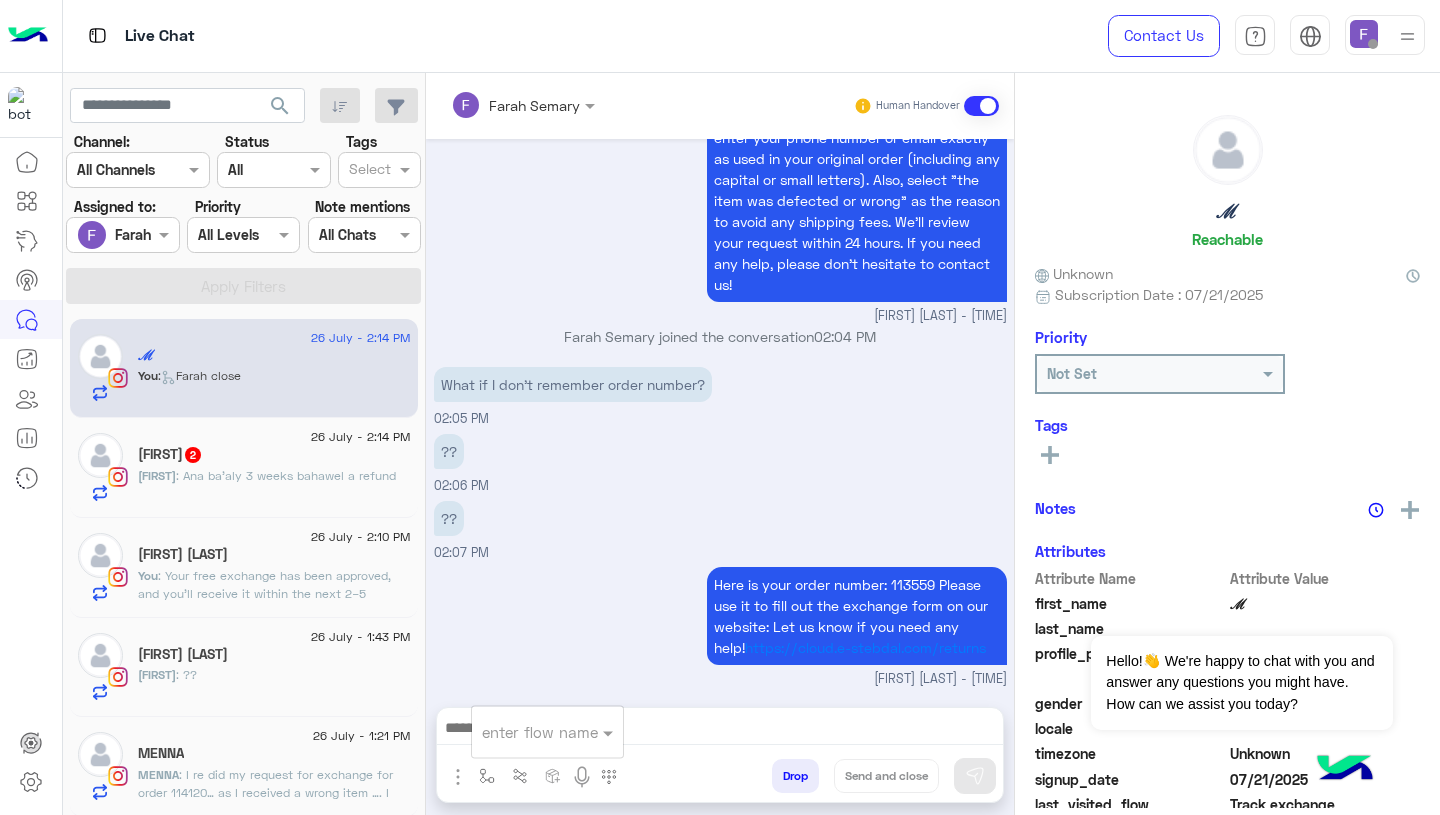 click on "enter flow name" at bounding box center [547, 732] 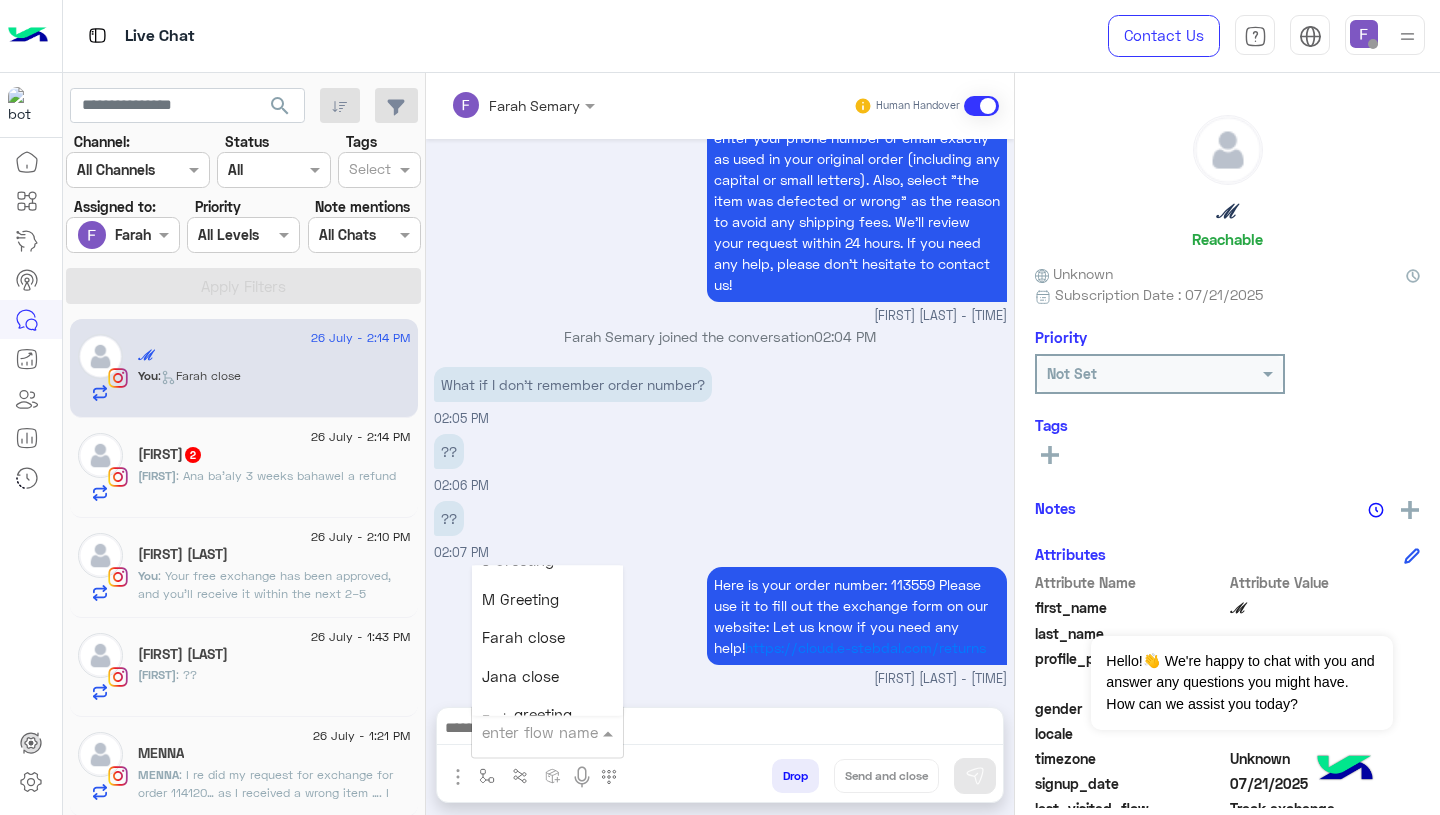 scroll, scrollTop: 2516, scrollLeft: 0, axis: vertical 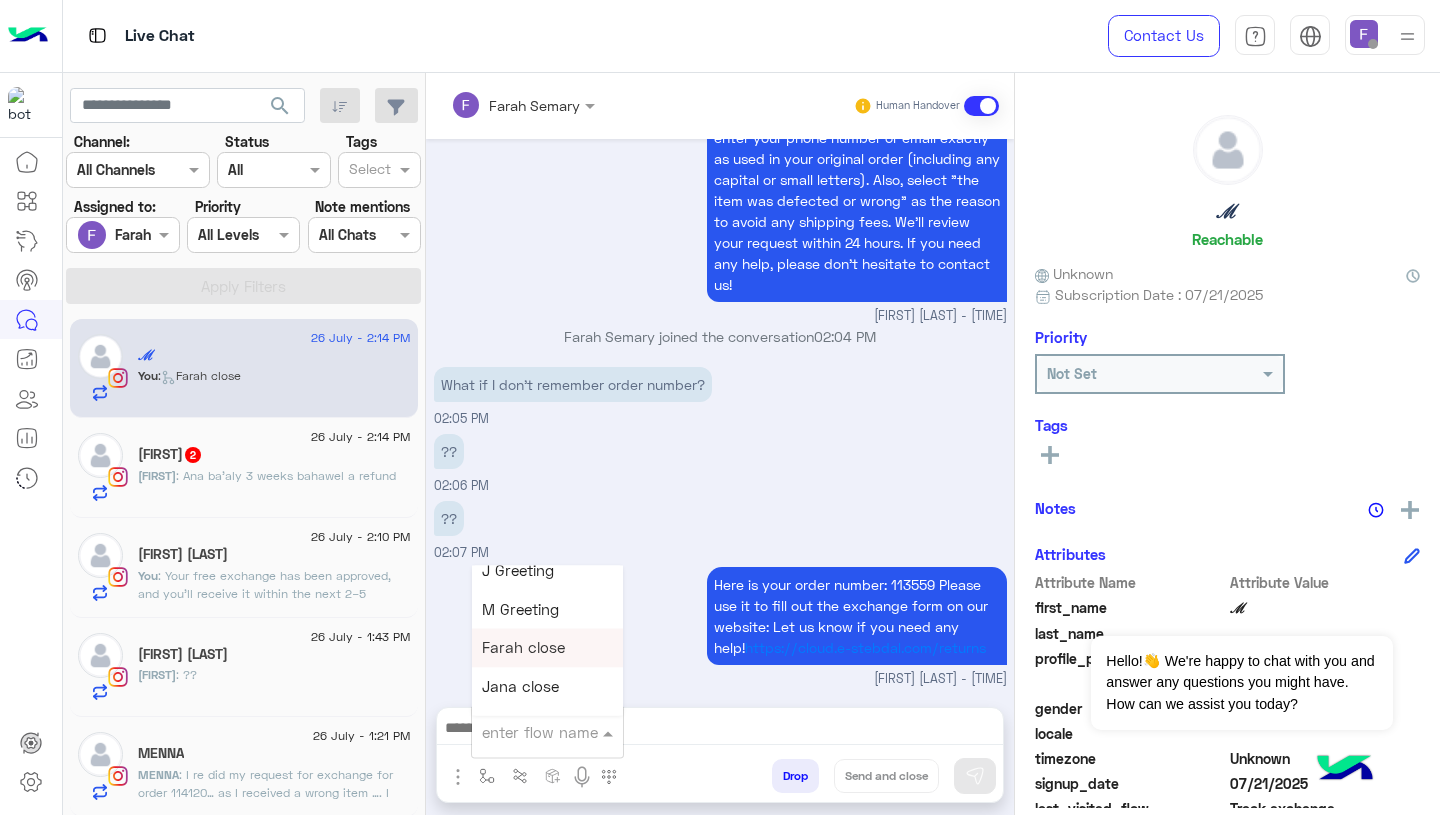 click on "Farah close" at bounding box center (523, 648) 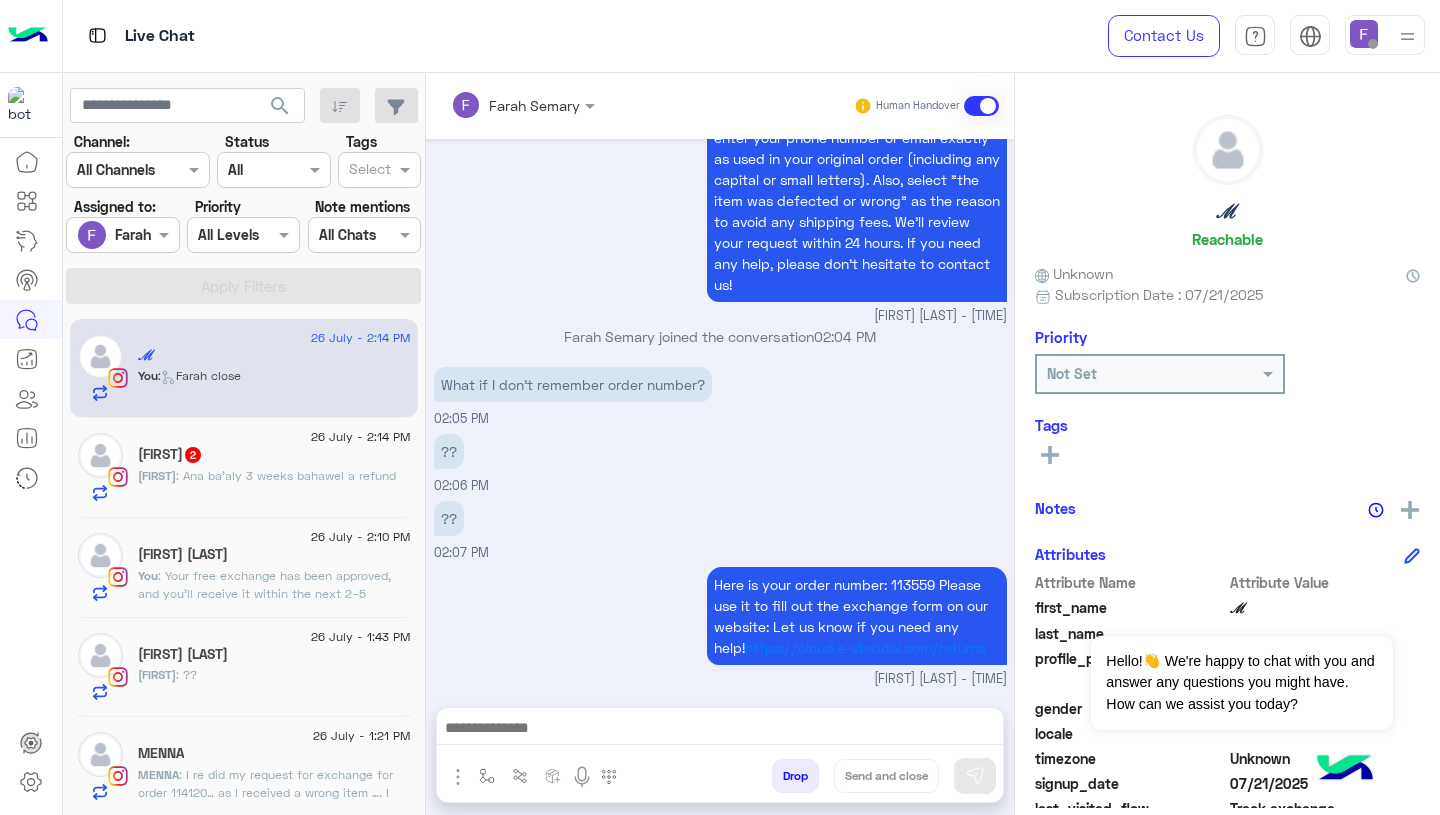 type on "**********" 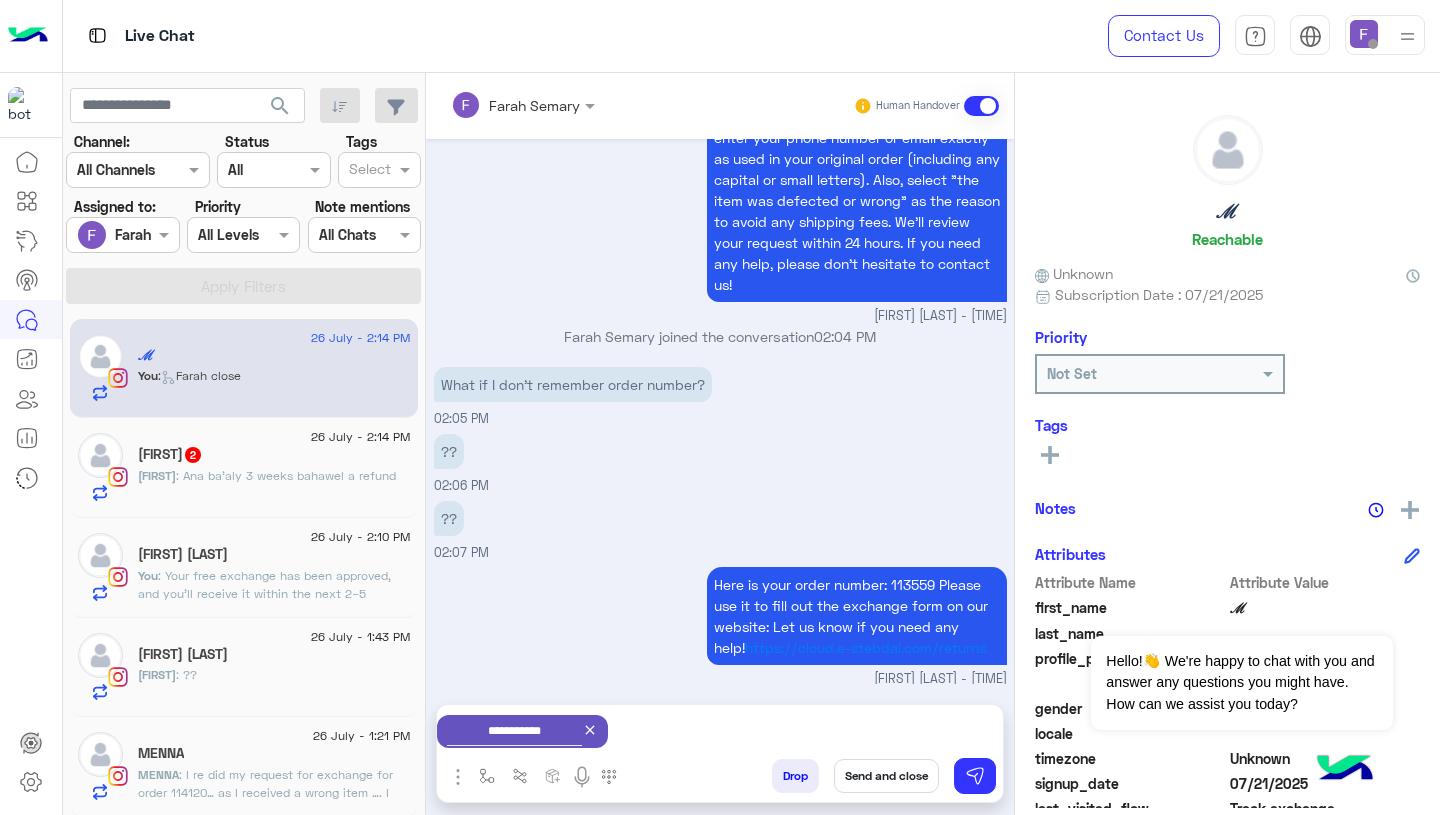 click on "Send and close" at bounding box center (886, 776) 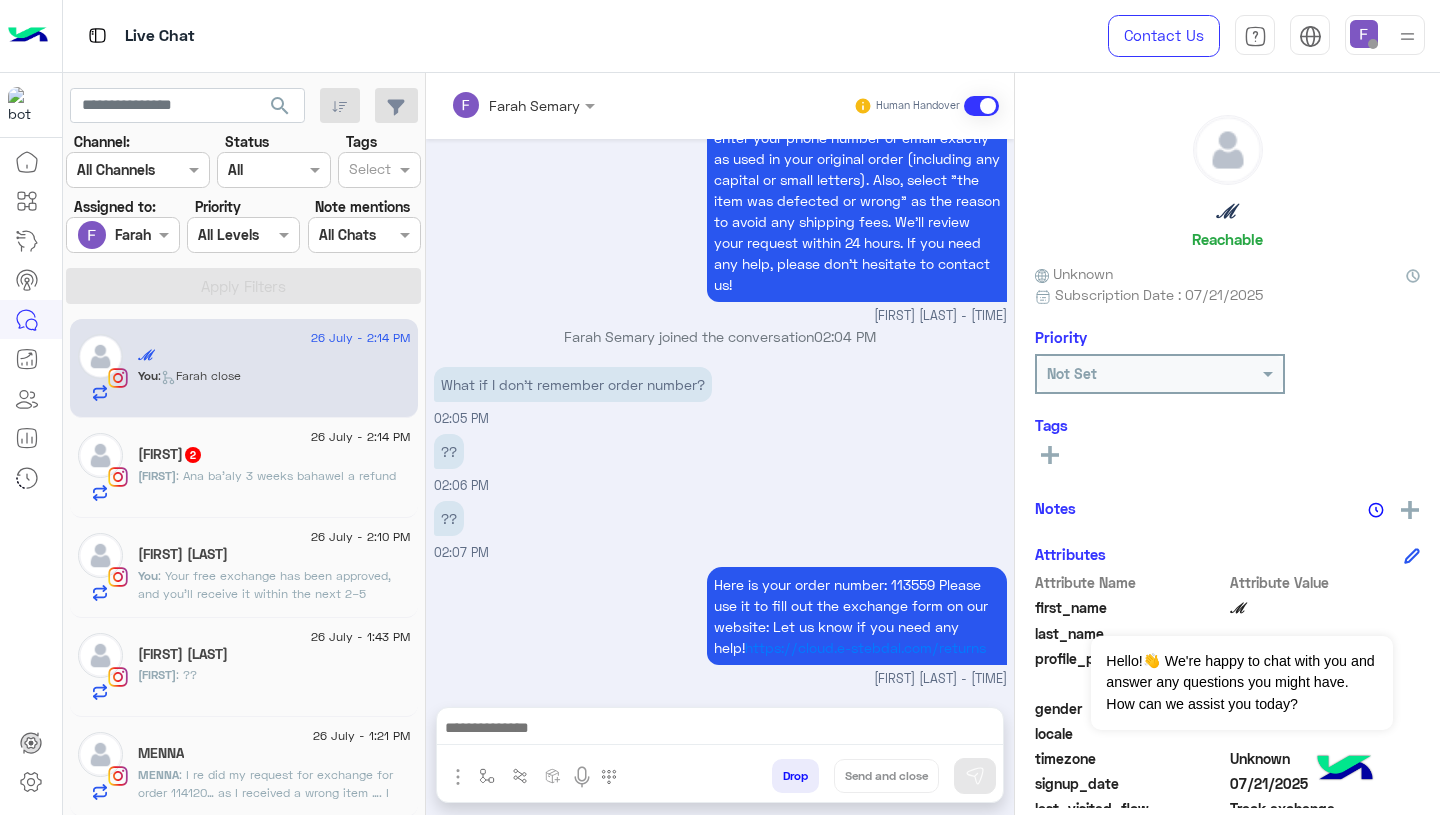 scroll, scrollTop: 1888, scrollLeft: 0, axis: vertical 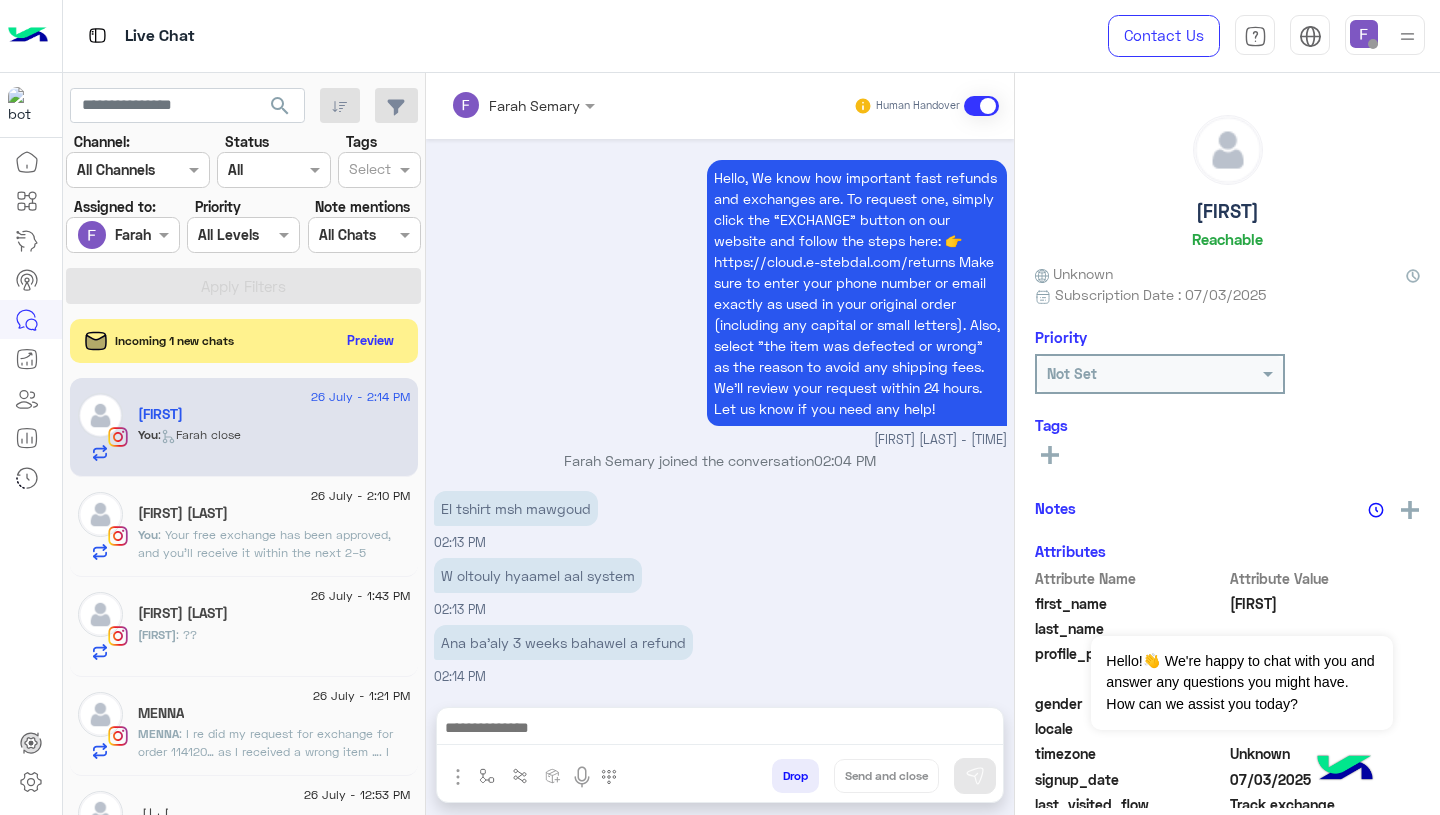 click on ": Your free exchange has been approved, and you’ll receive it within the next 2–5 working days.
Let us know if you need anything else!" 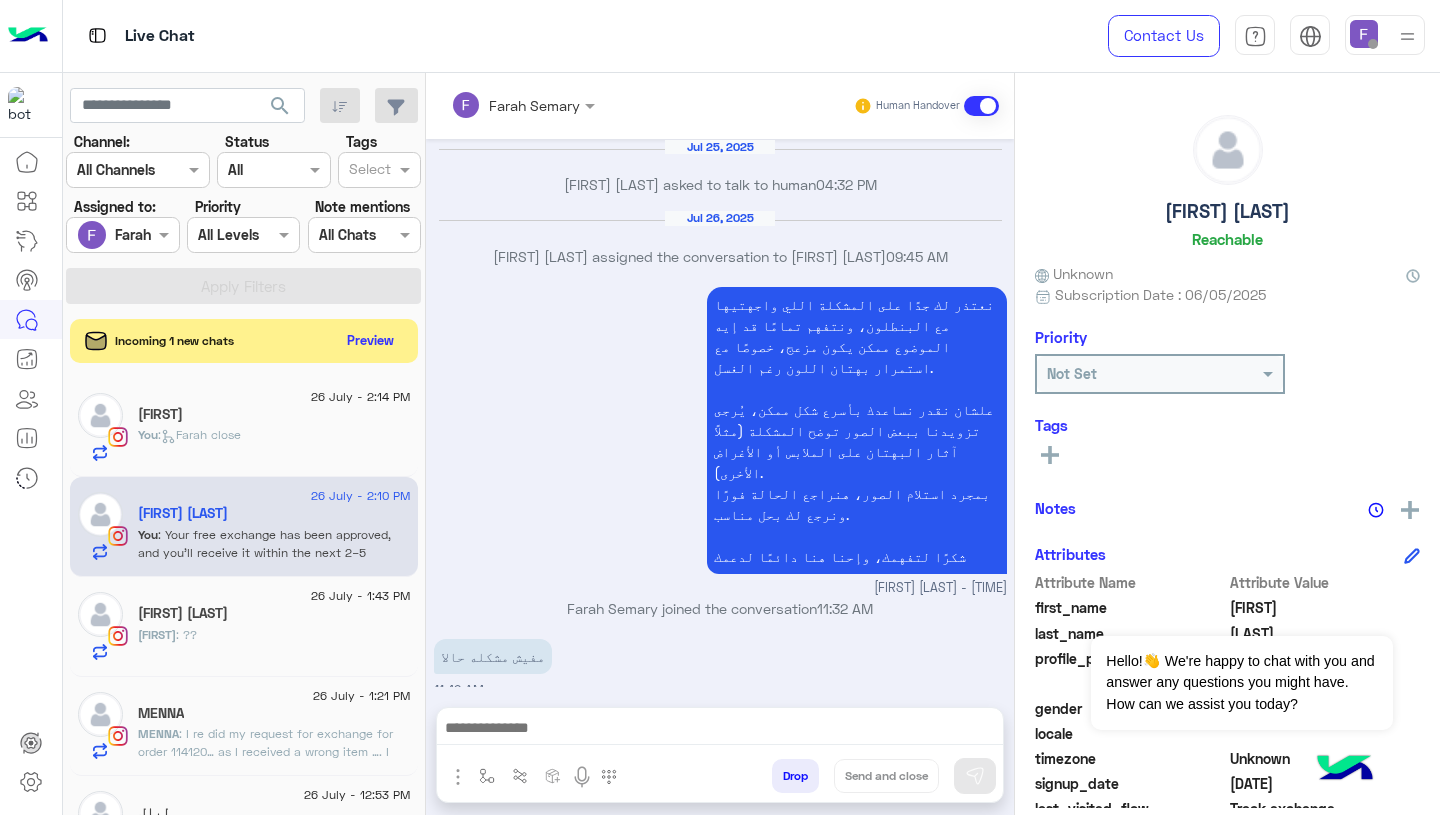 scroll, scrollTop: 2416, scrollLeft: 0, axis: vertical 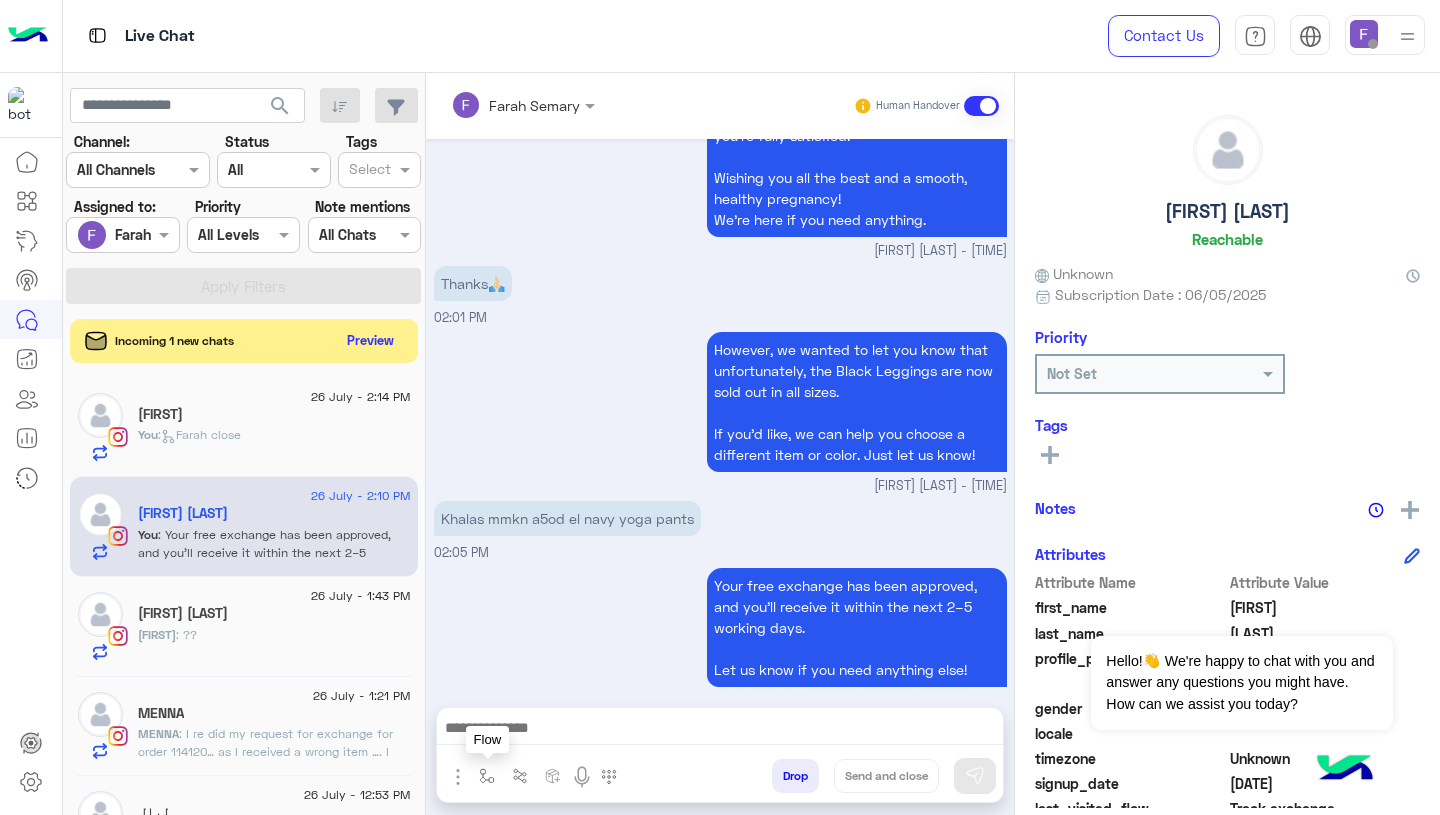 click at bounding box center [487, 776] 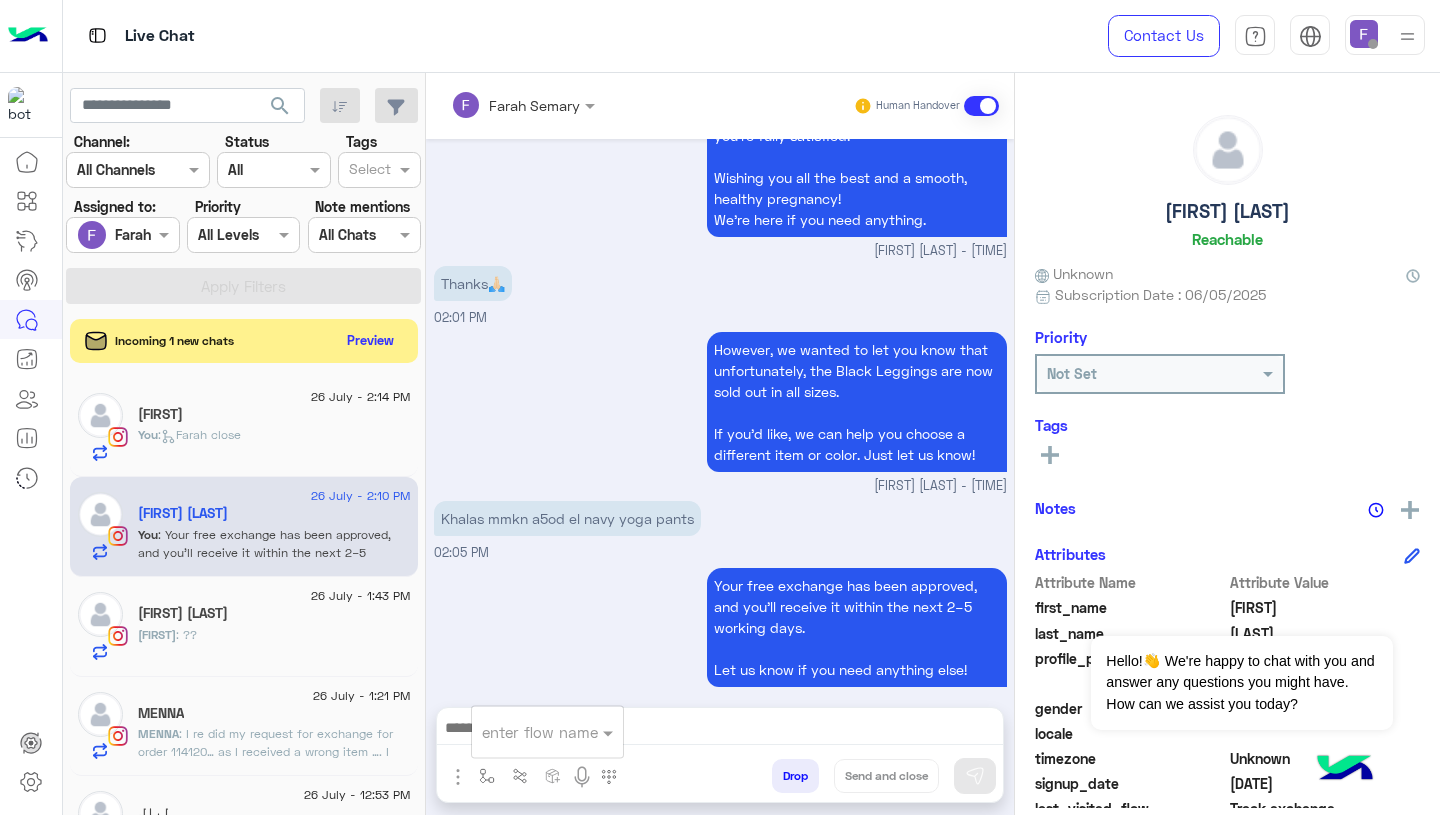 click at bounding box center (523, 732) 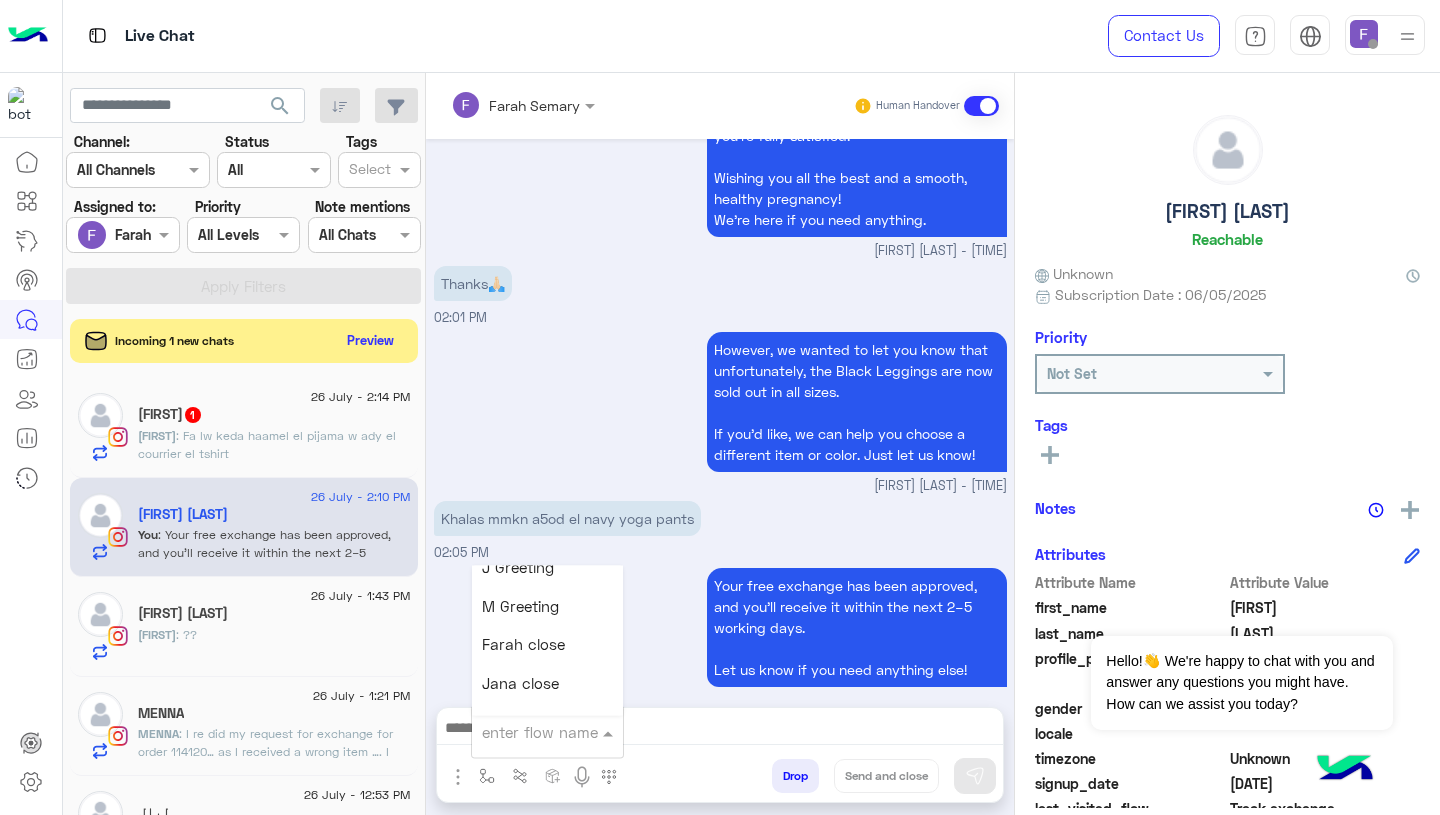 scroll, scrollTop: 2509, scrollLeft: 0, axis: vertical 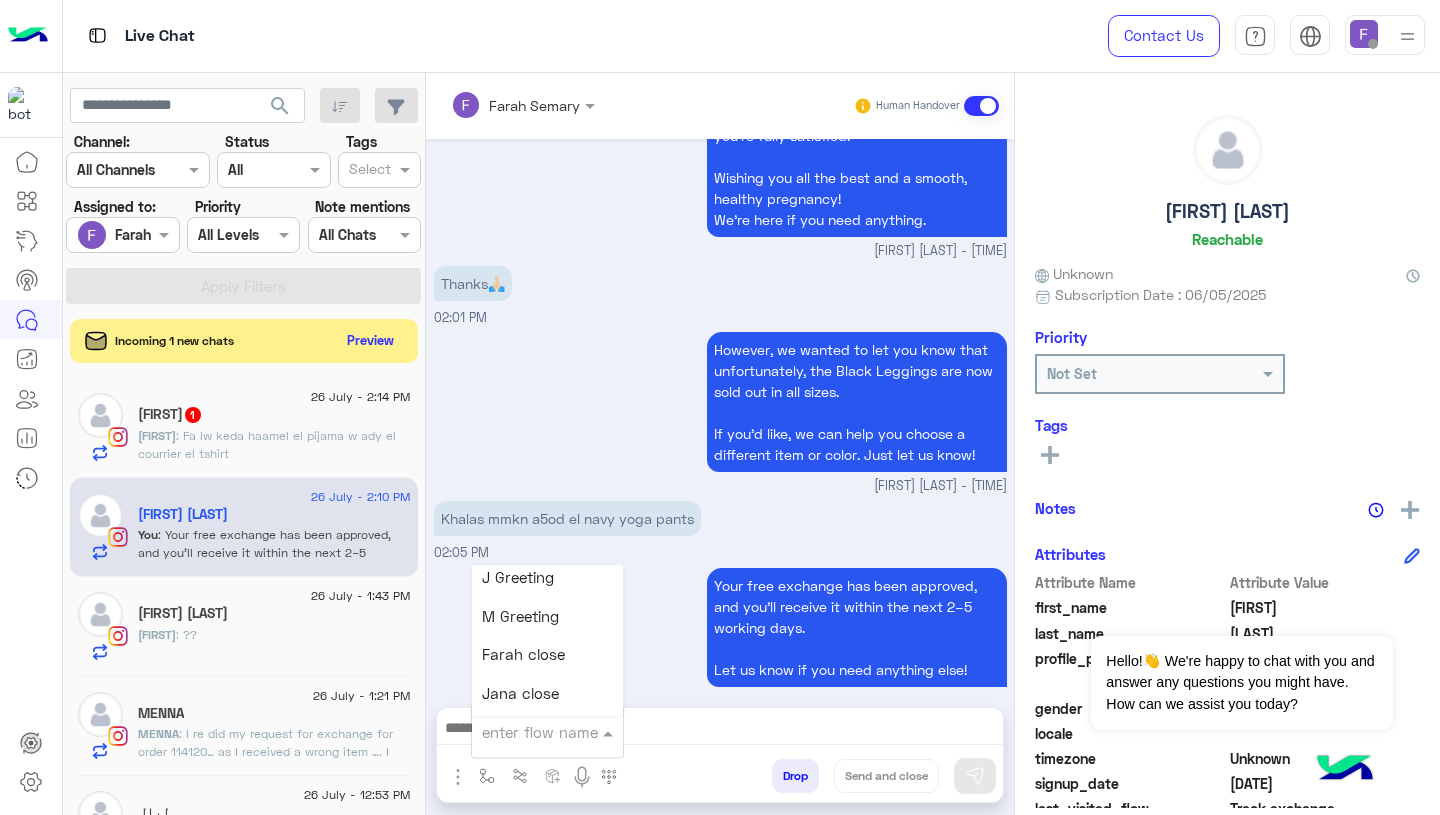 click on "Farah close" at bounding box center [523, 655] 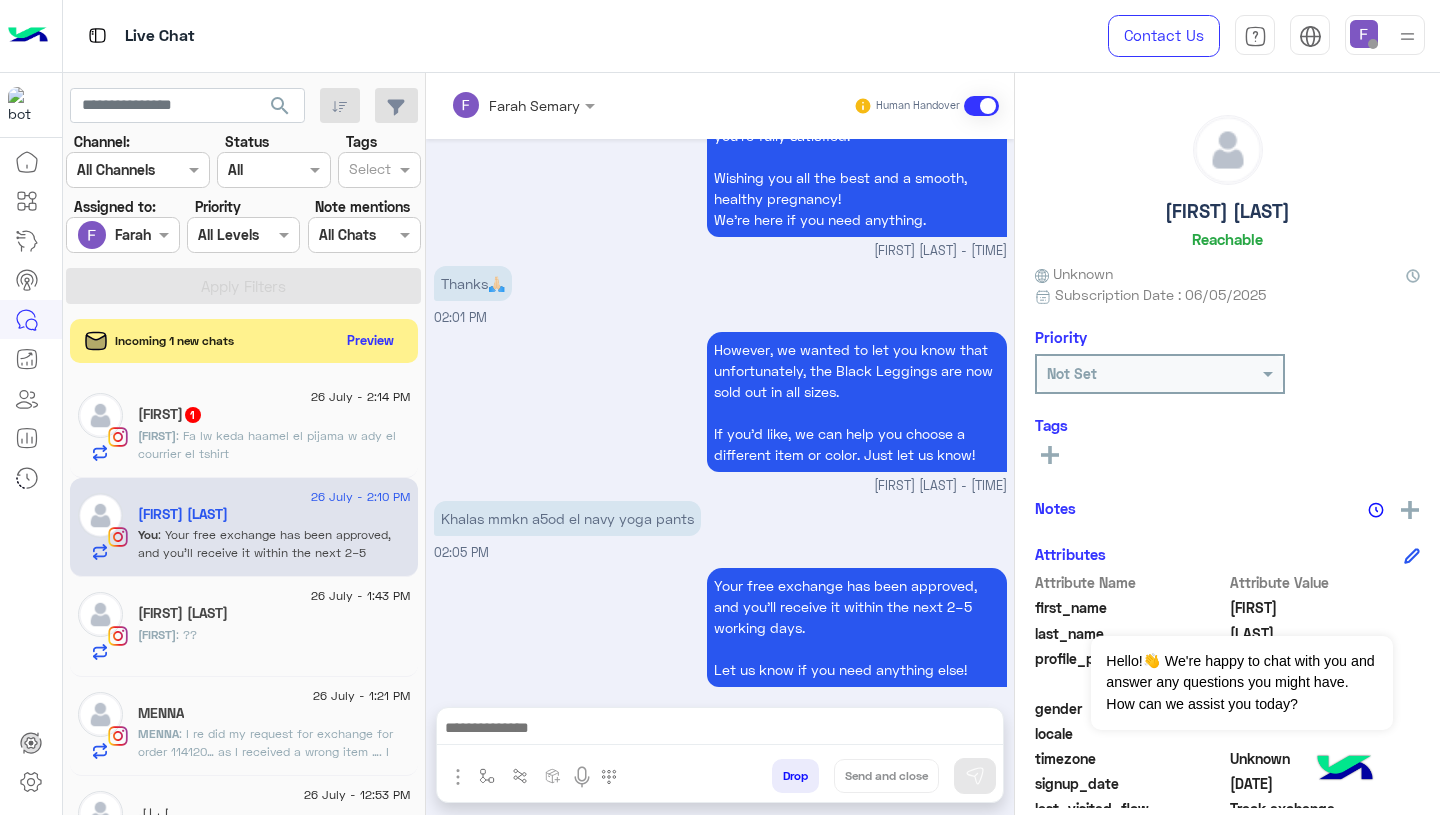 type on "**********" 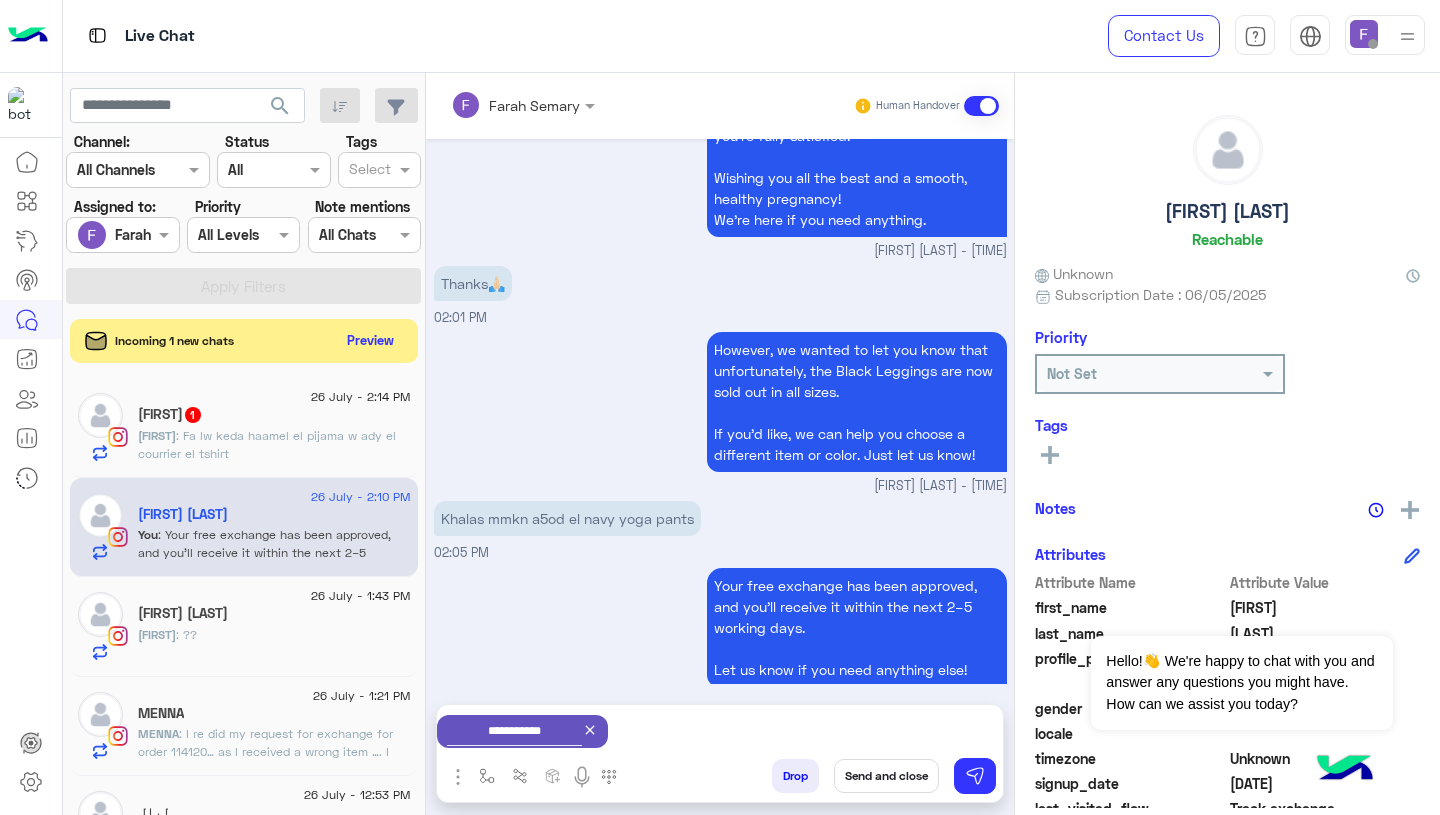 click on "Send and close" at bounding box center (886, 776) 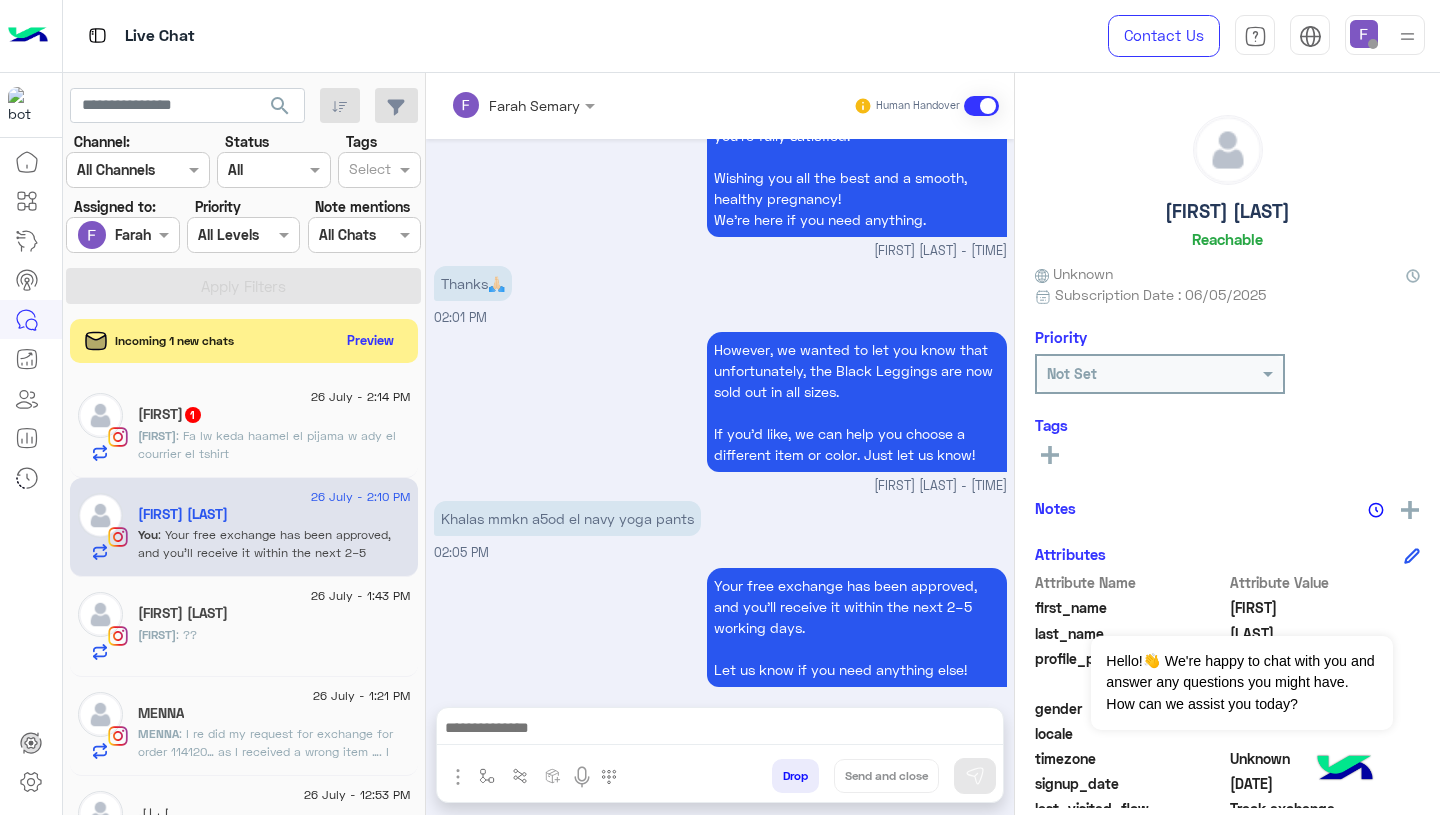 scroll, scrollTop: 2452, scrollLeft: 0, axis: vertical 